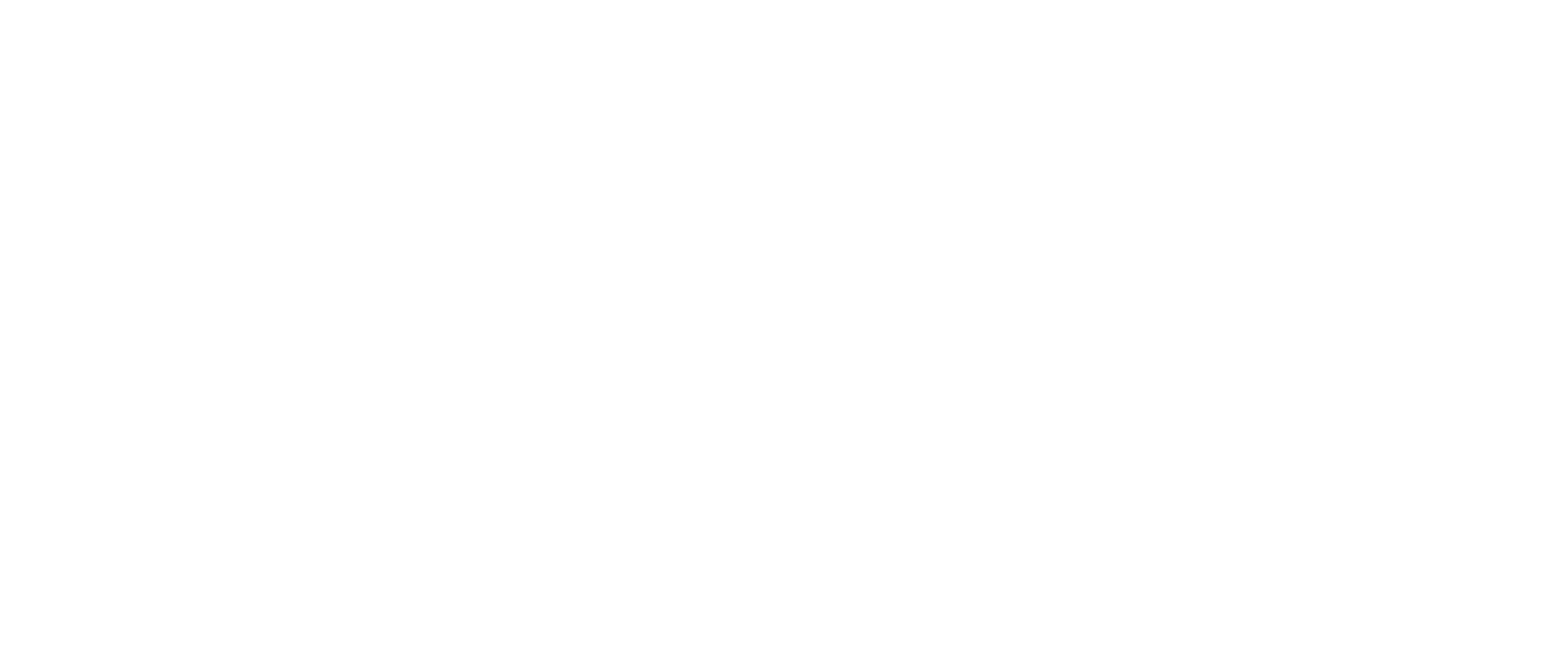 scroll, scrollTop: 0, scrollLeft: 0, axis: both 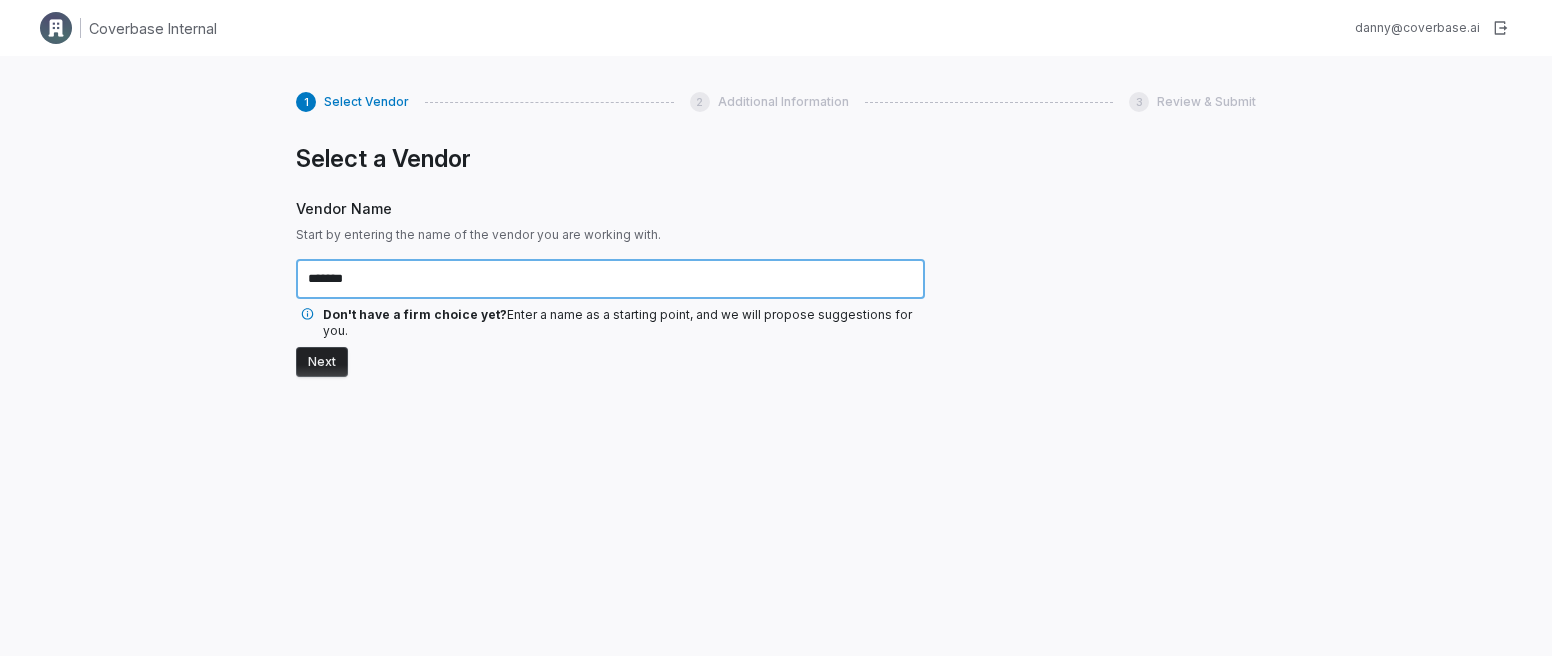 type on "*******" 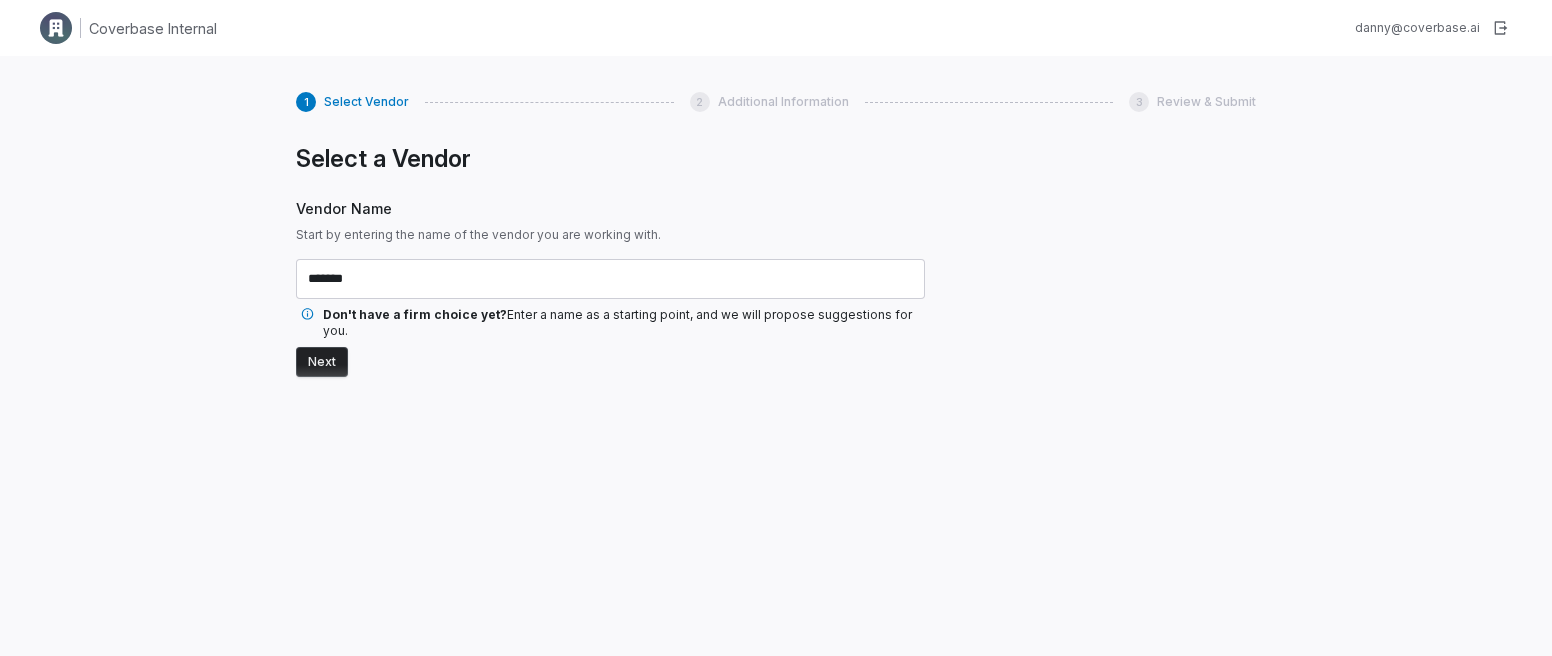 click on "Next" at bounding box center (322, 362) 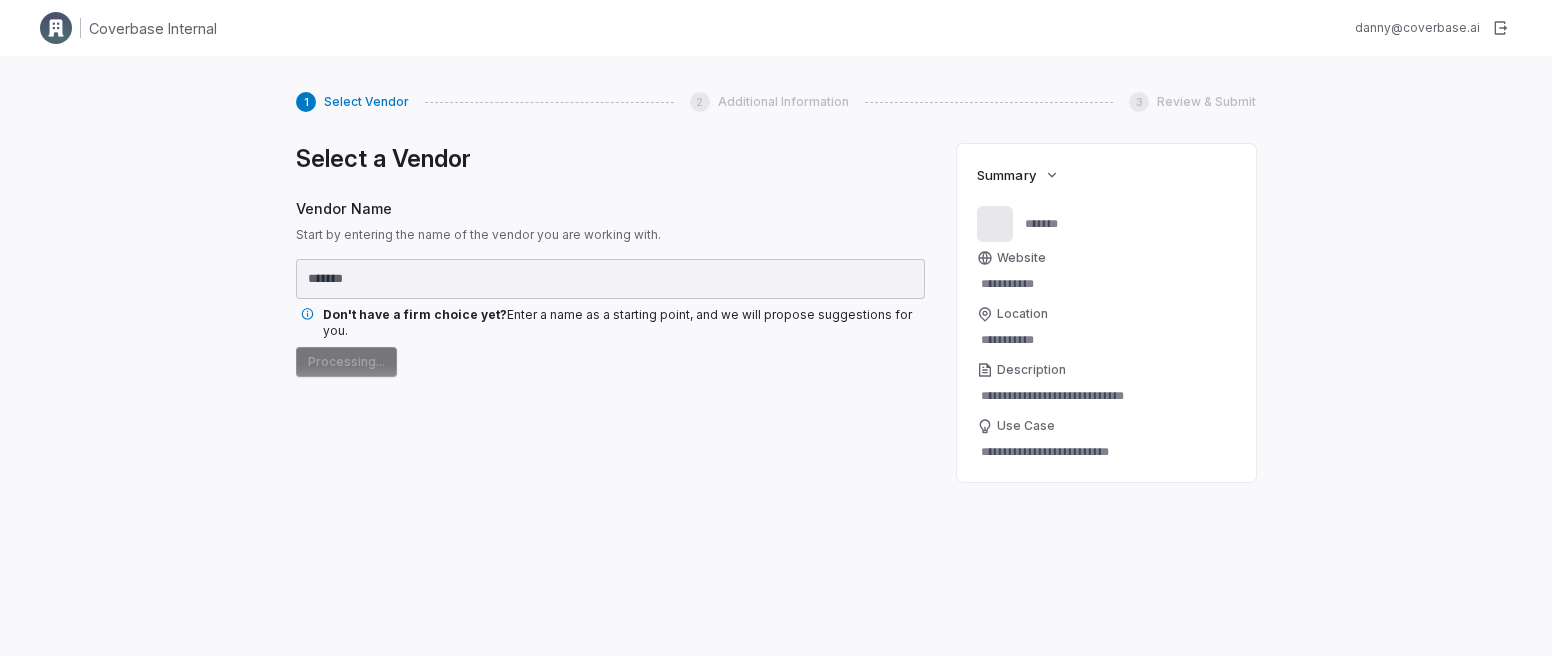 type on "*" 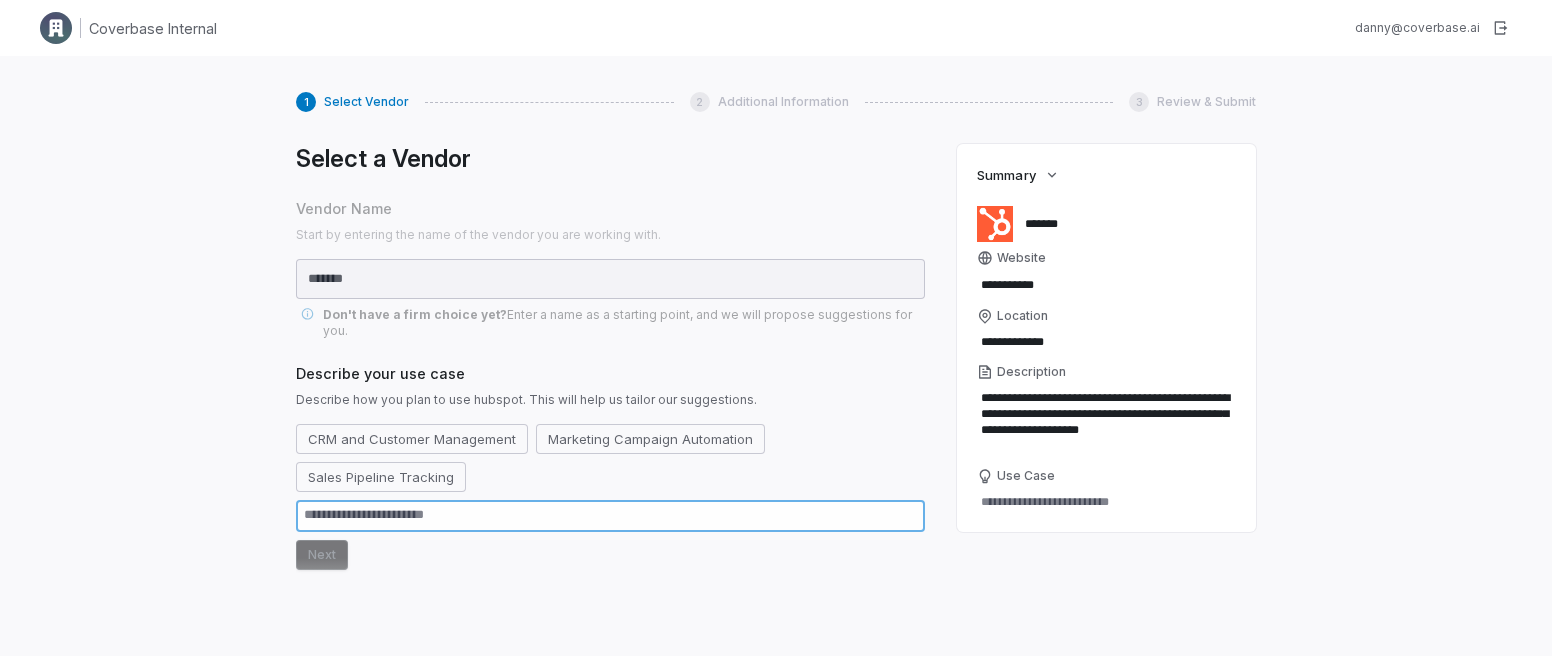 click at bounding box center (610, 516) 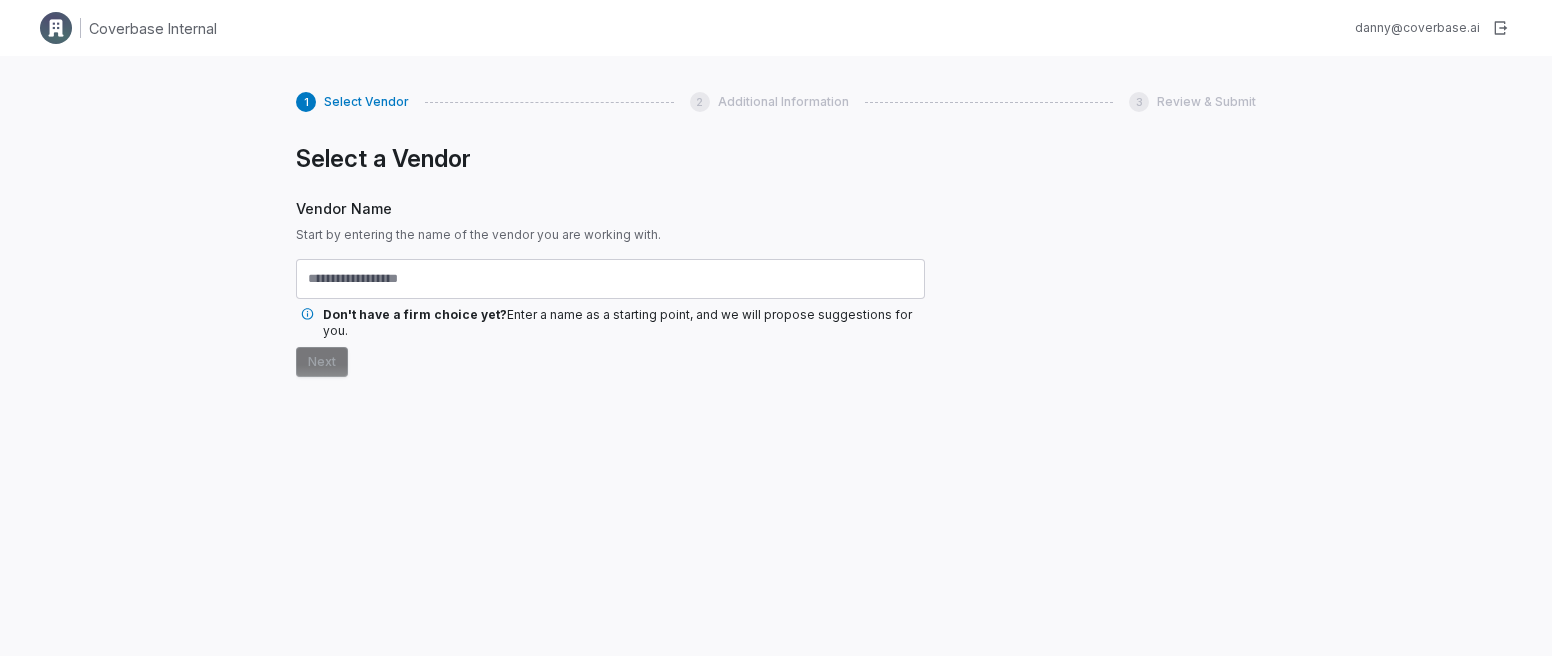 click at bounding box center (610, 279) 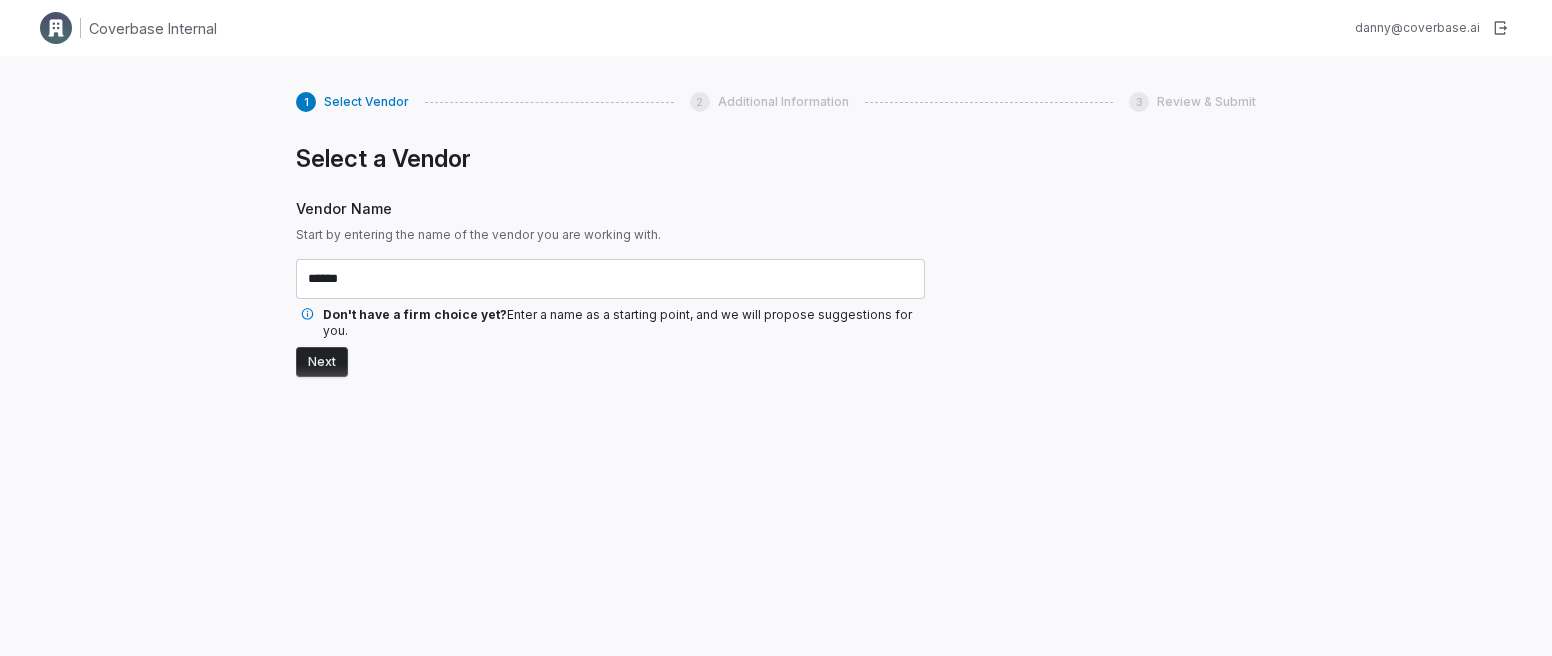 type on "******" 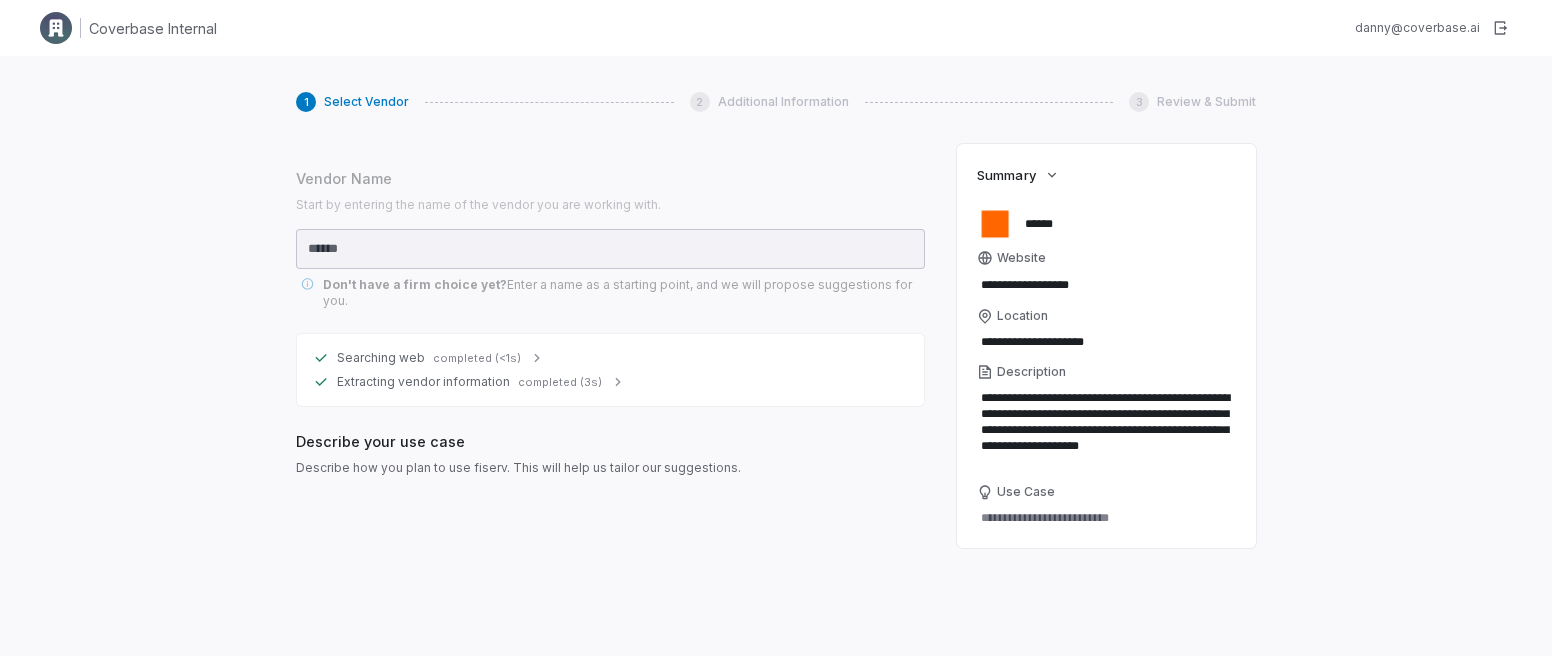 scroll, scrollTop: 29, scrollLeft: 0, axis: vertical 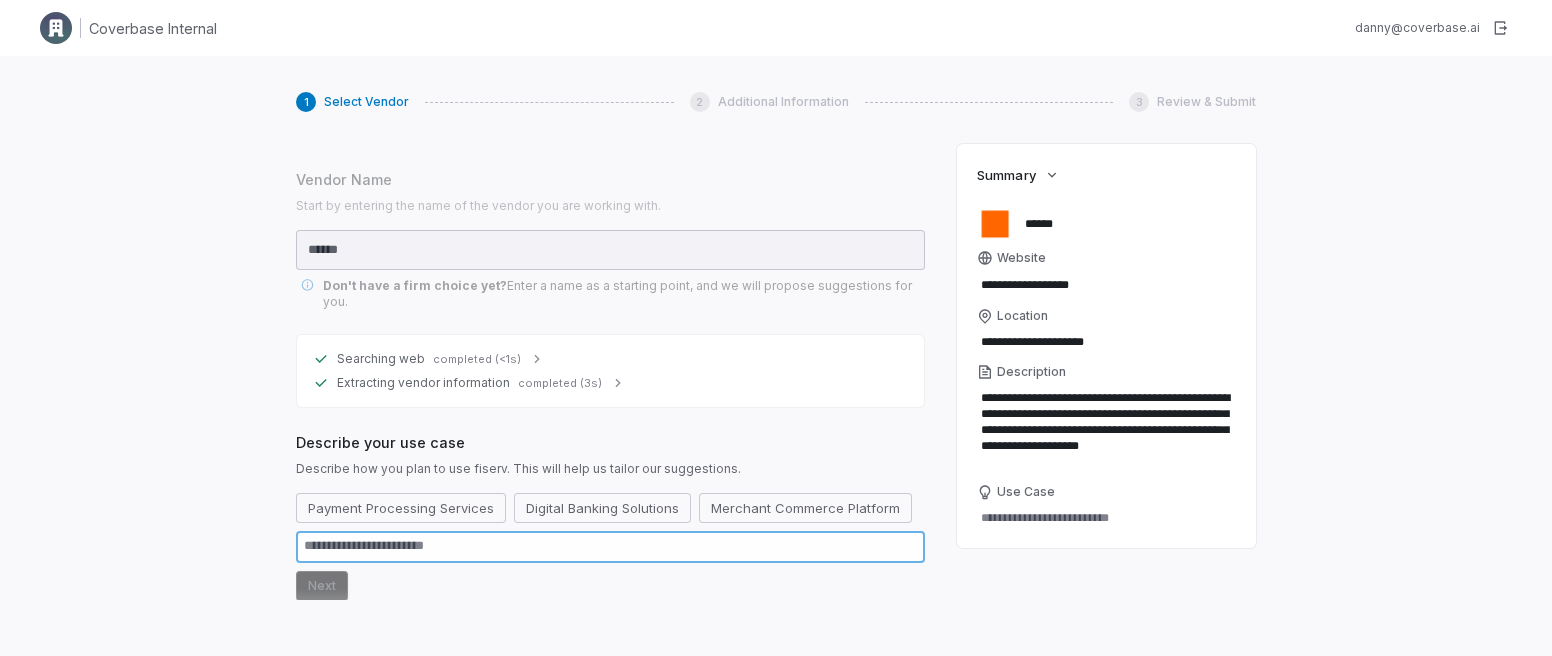 click at bounding box center (610, 547) 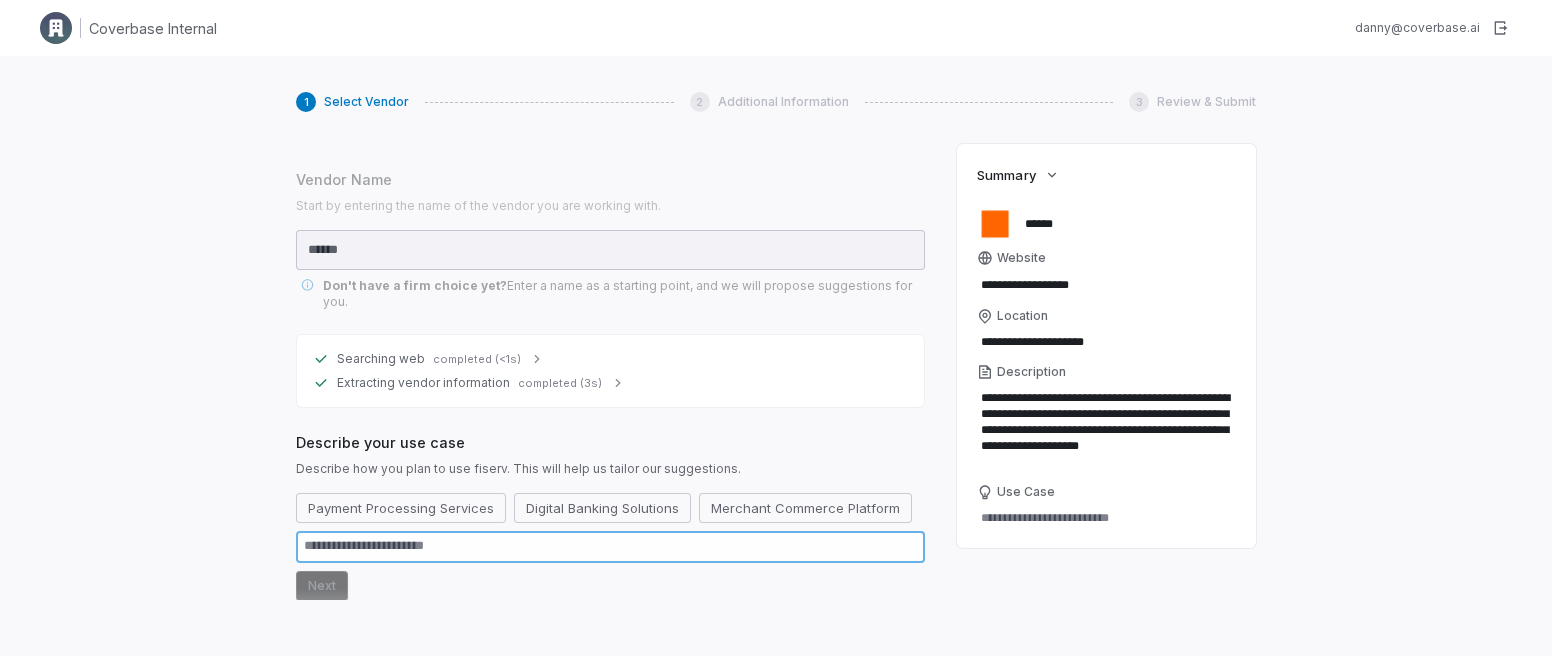type on "*" 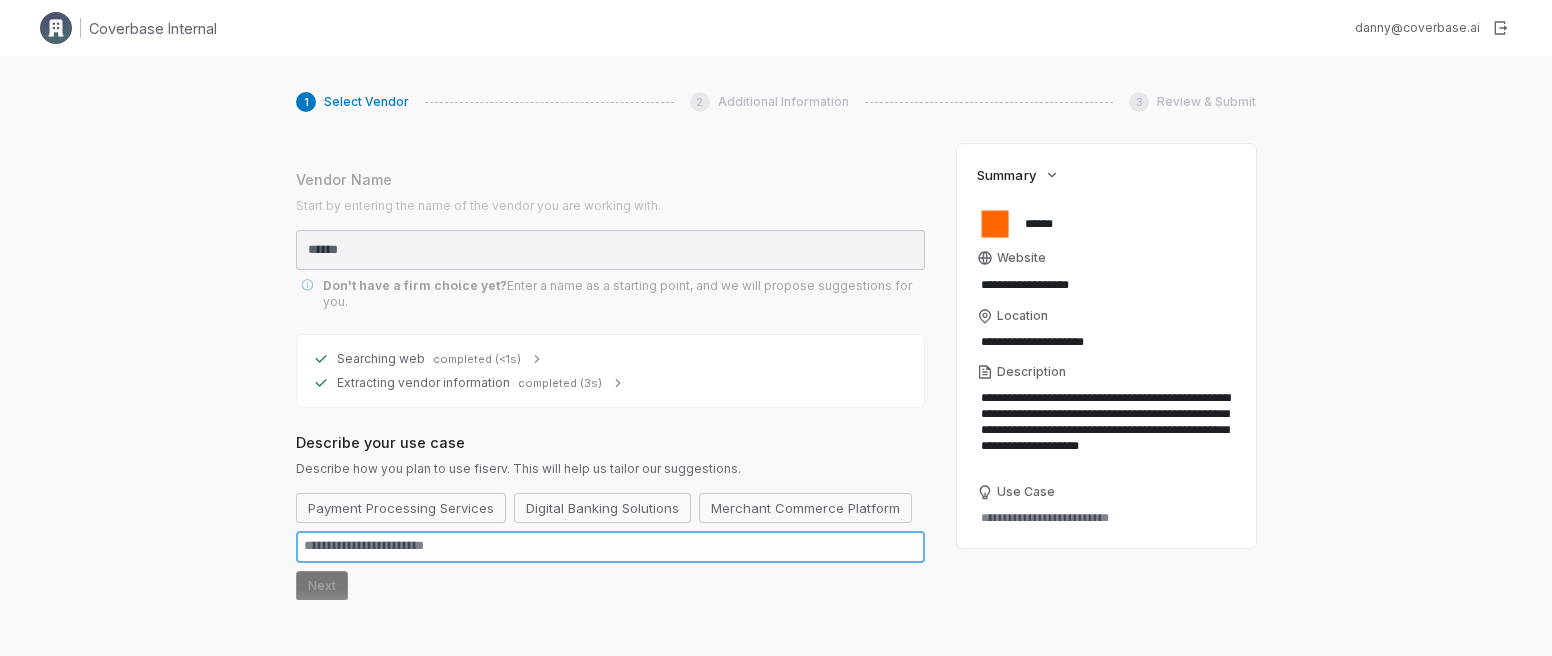 type on "*" 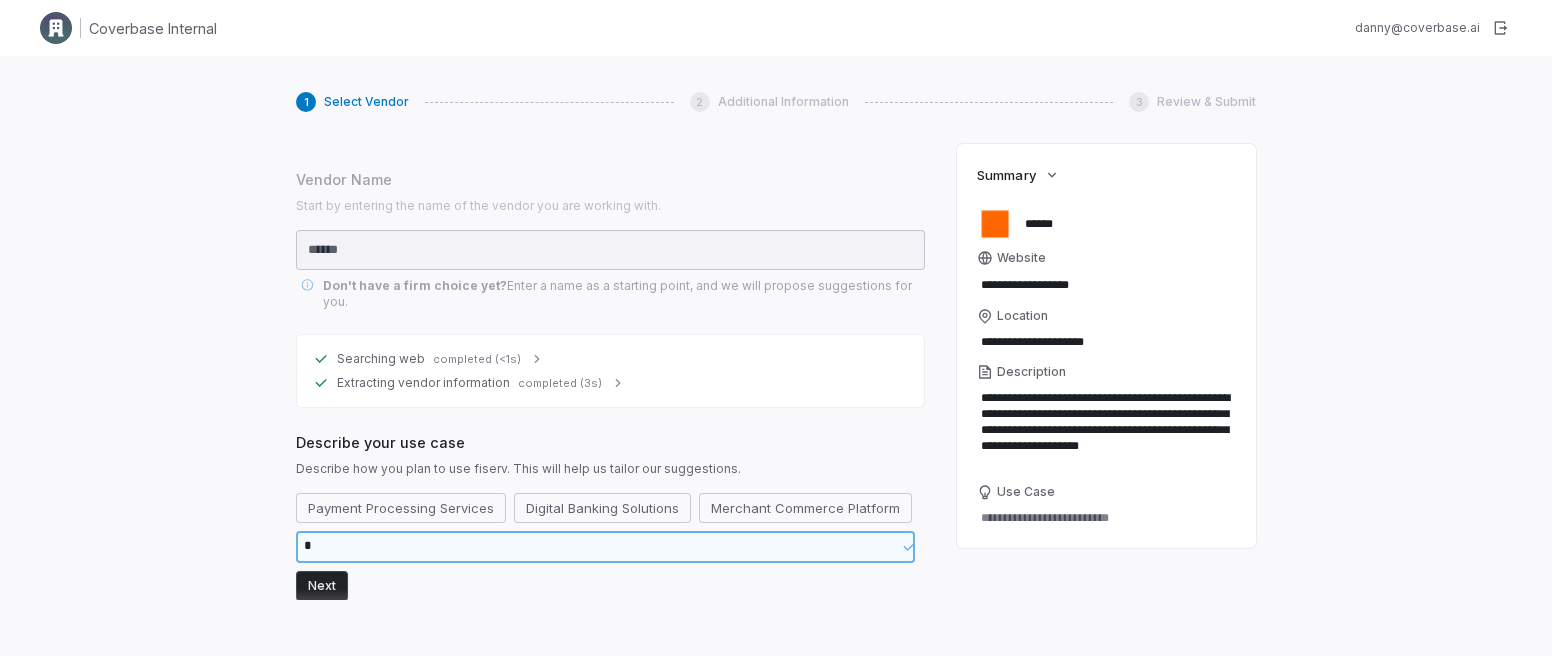 type on "*" 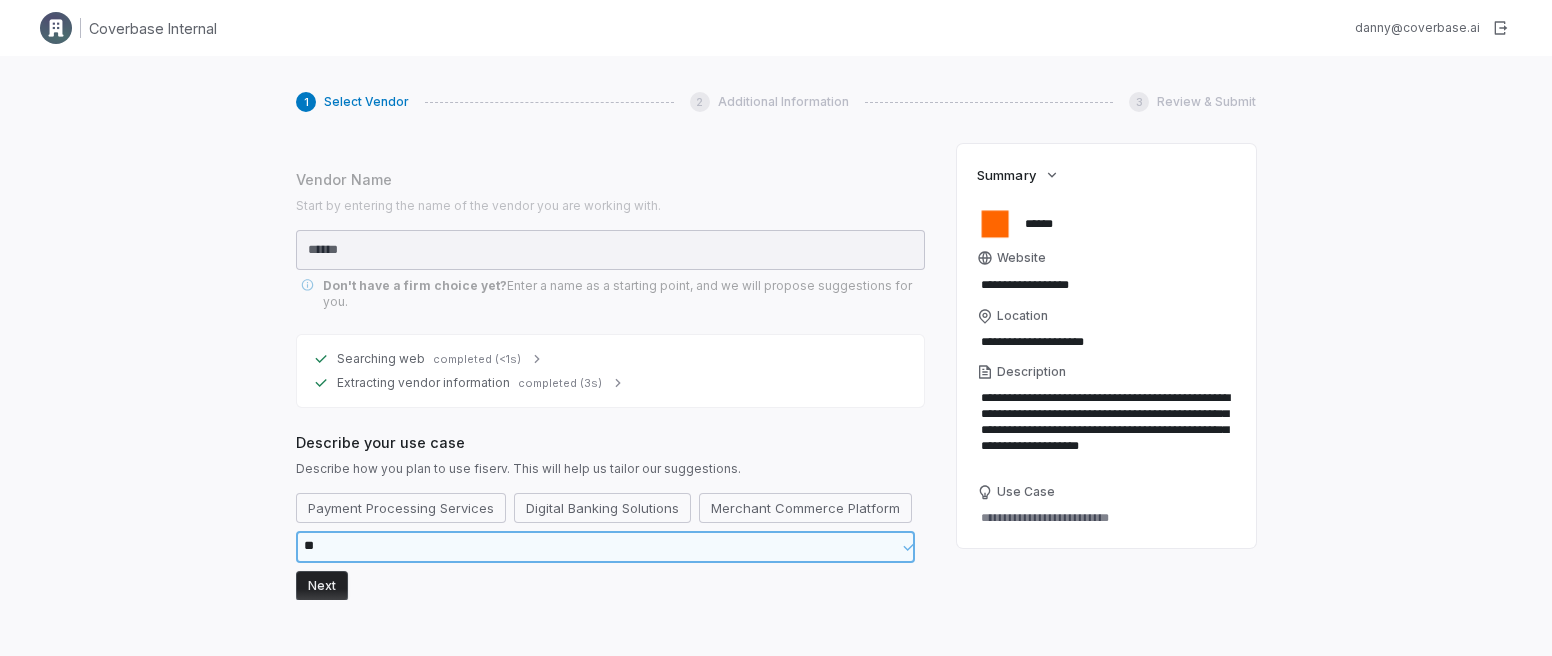 type on "*" 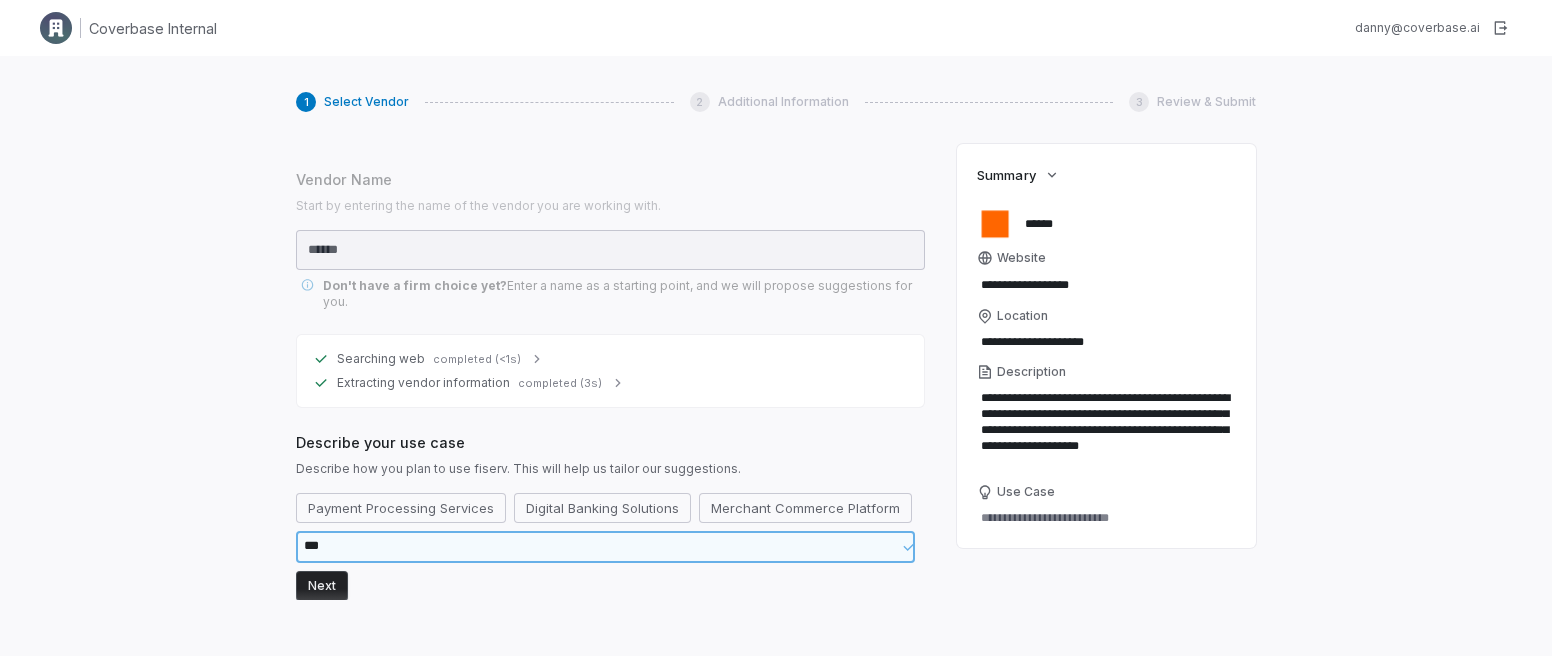type on "*" 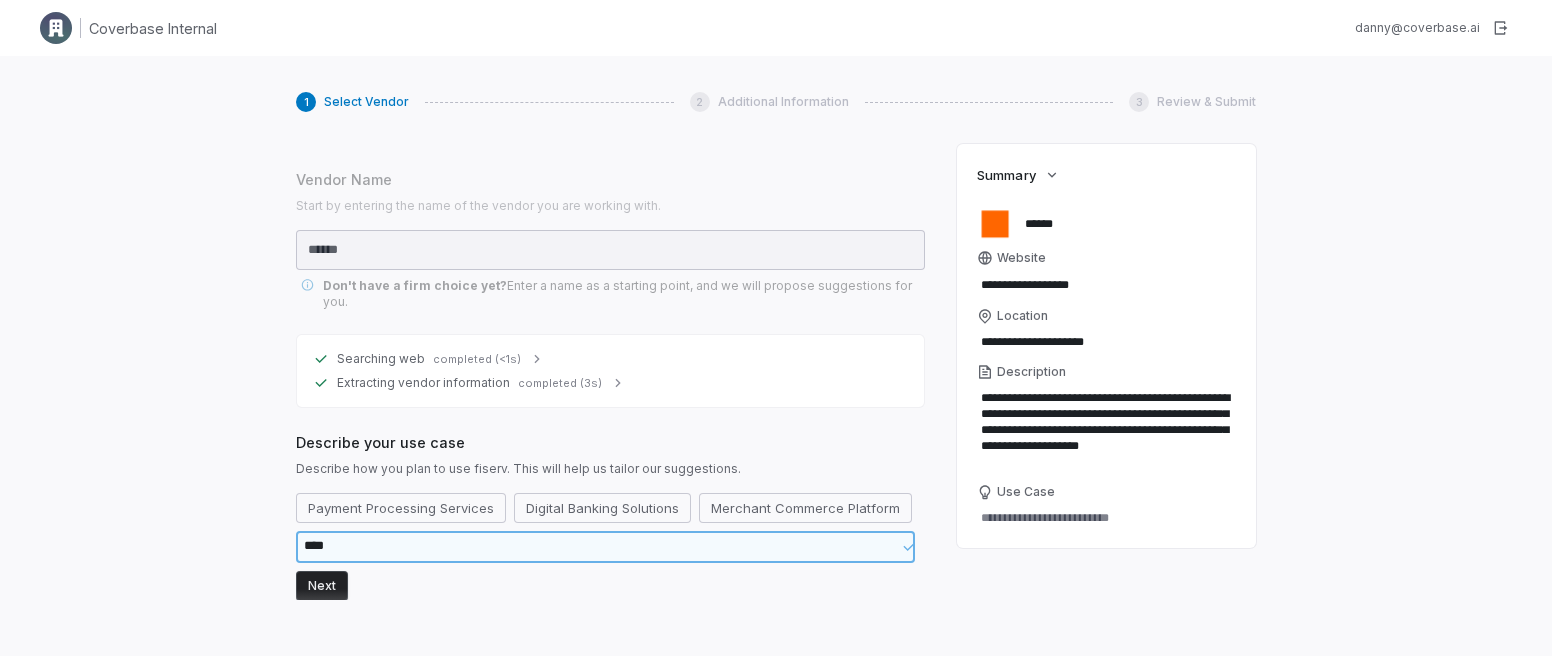 type on "*" 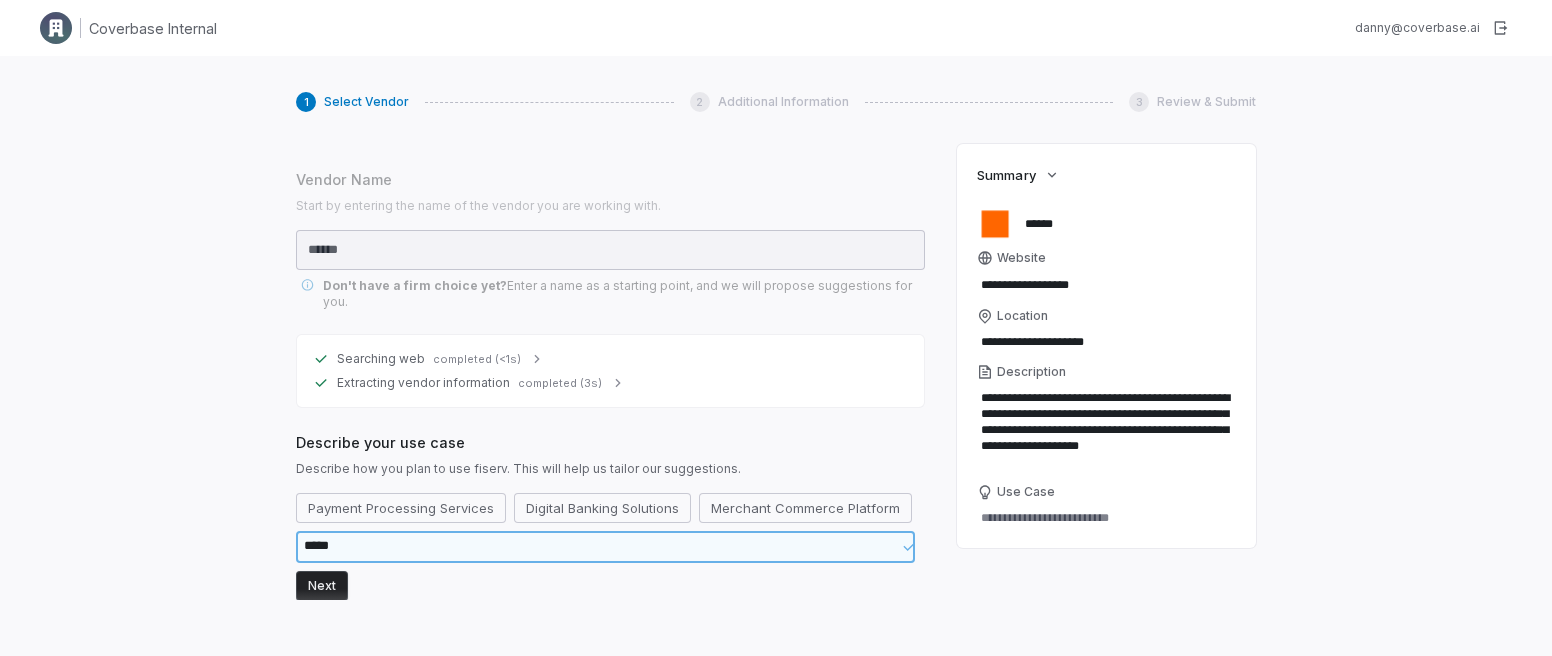 type on "*" 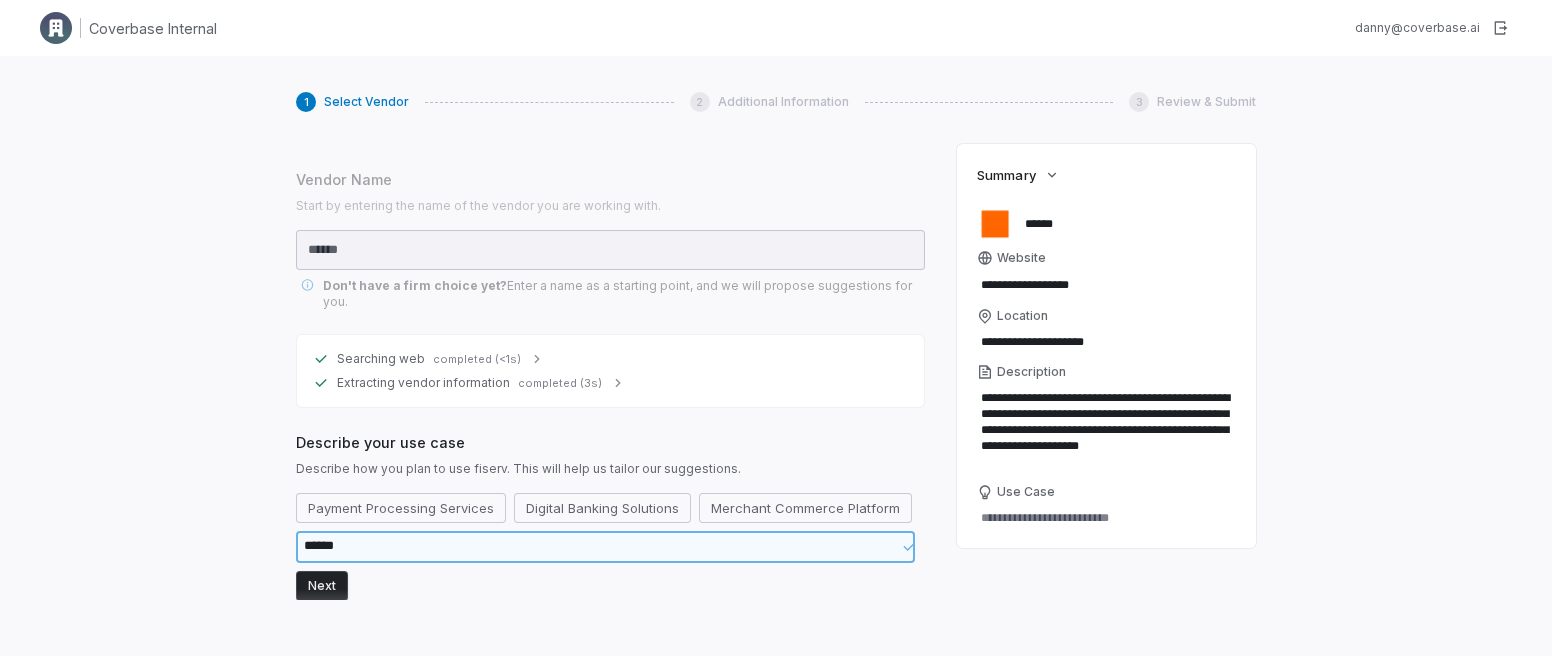 type on "*" 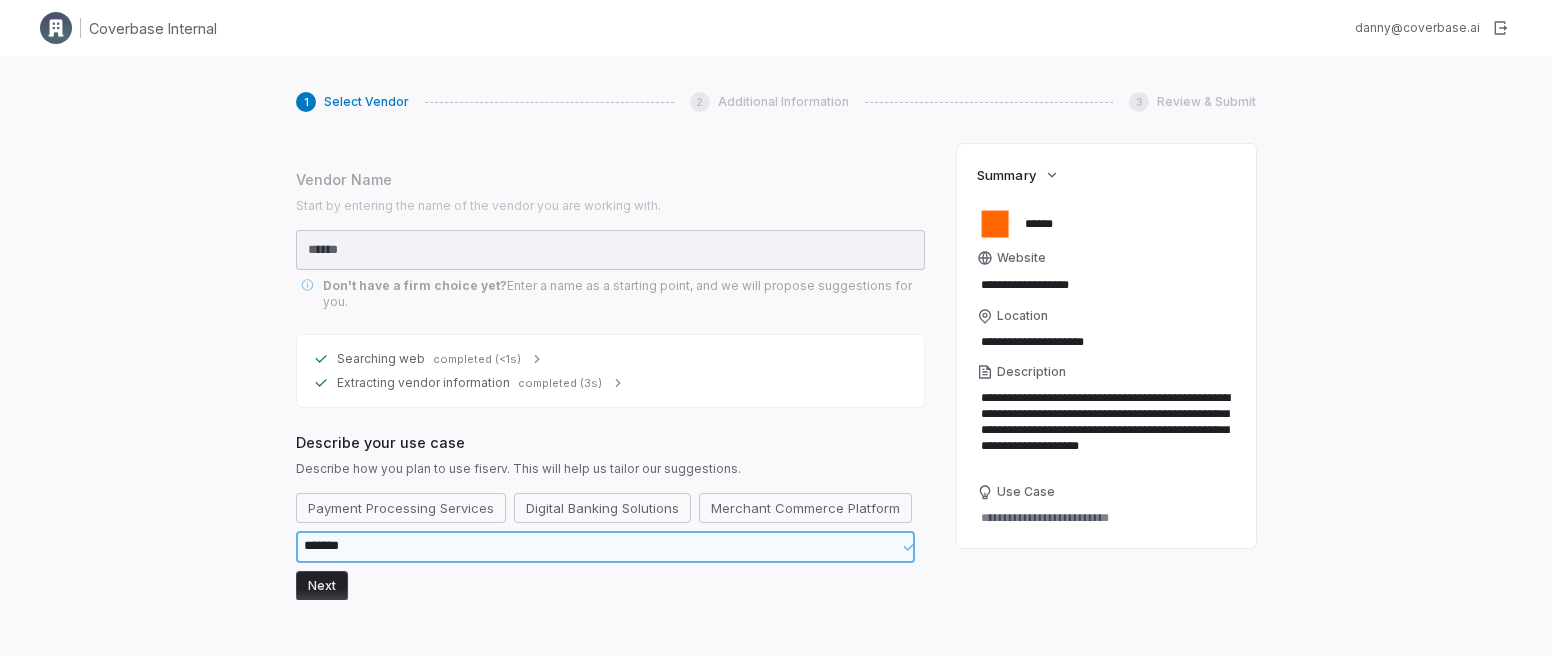 type on "*" 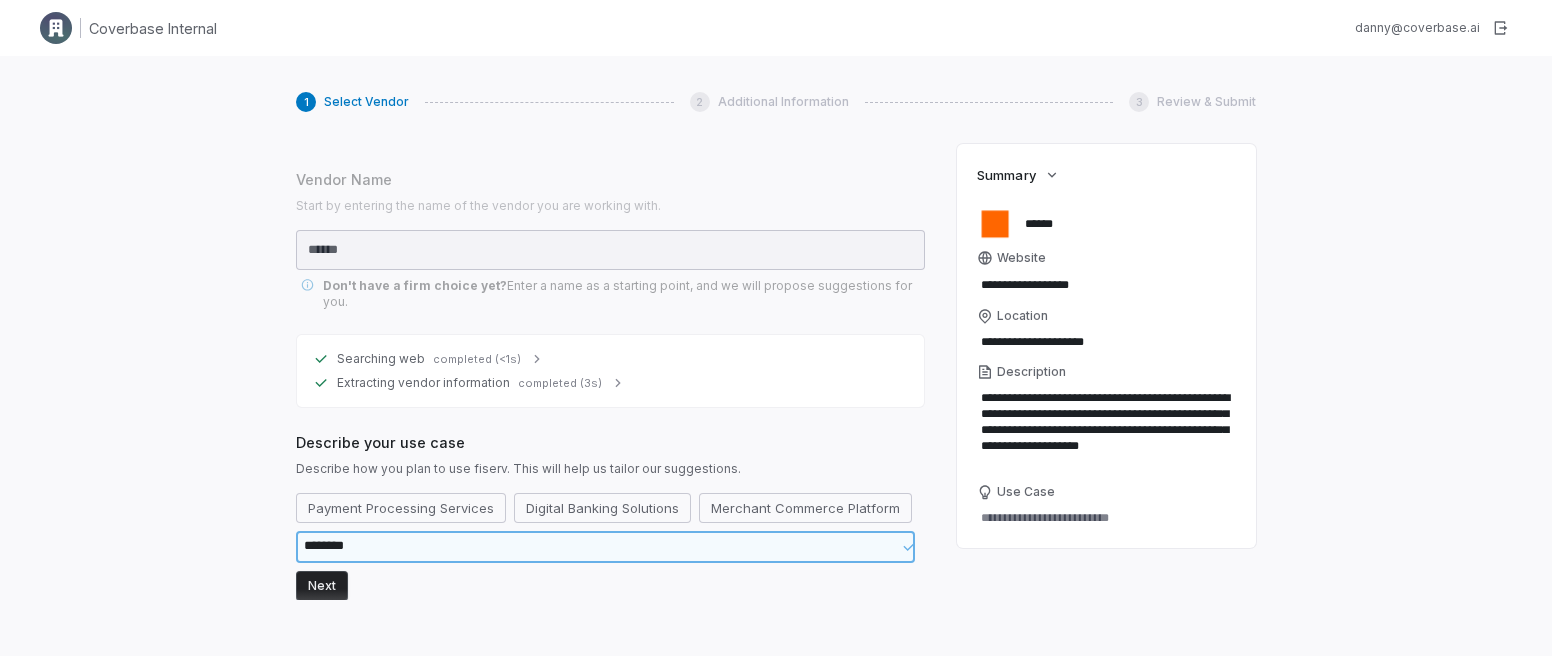 type on "*" 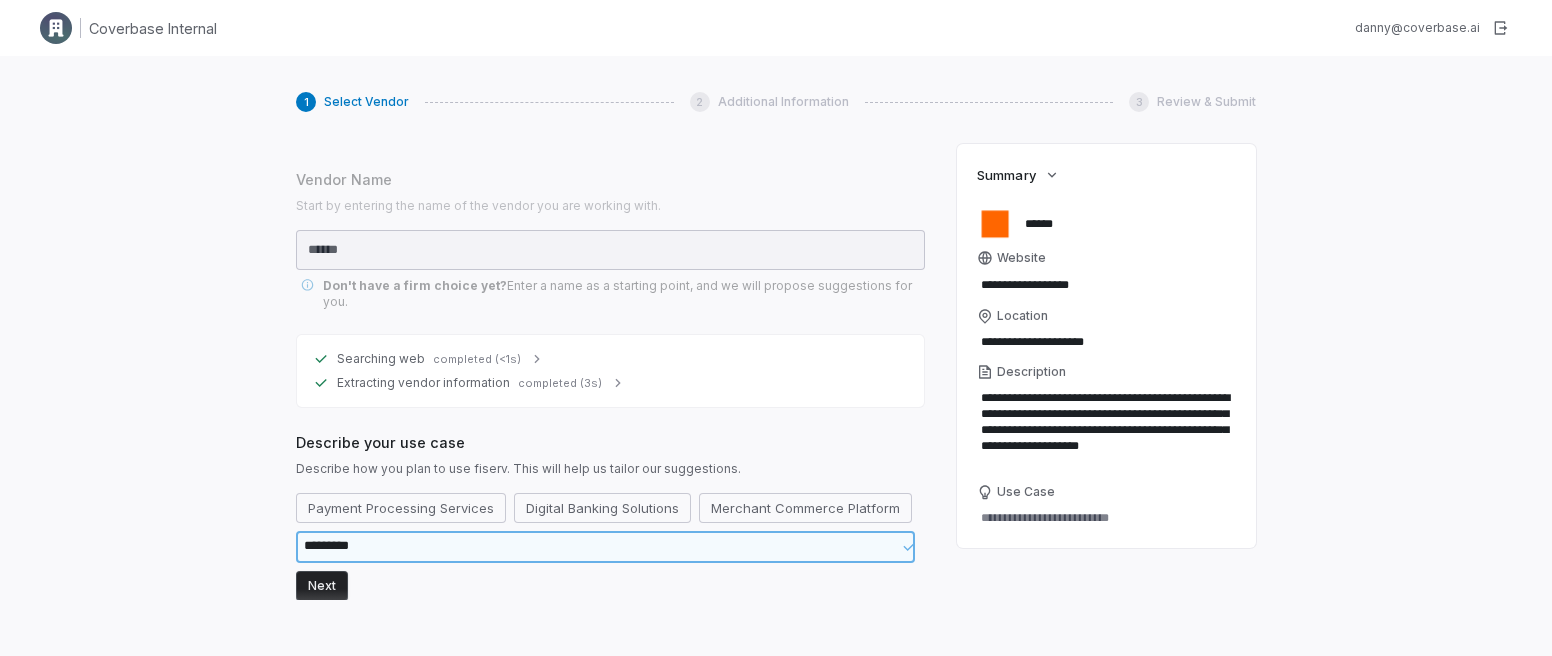type on "*" 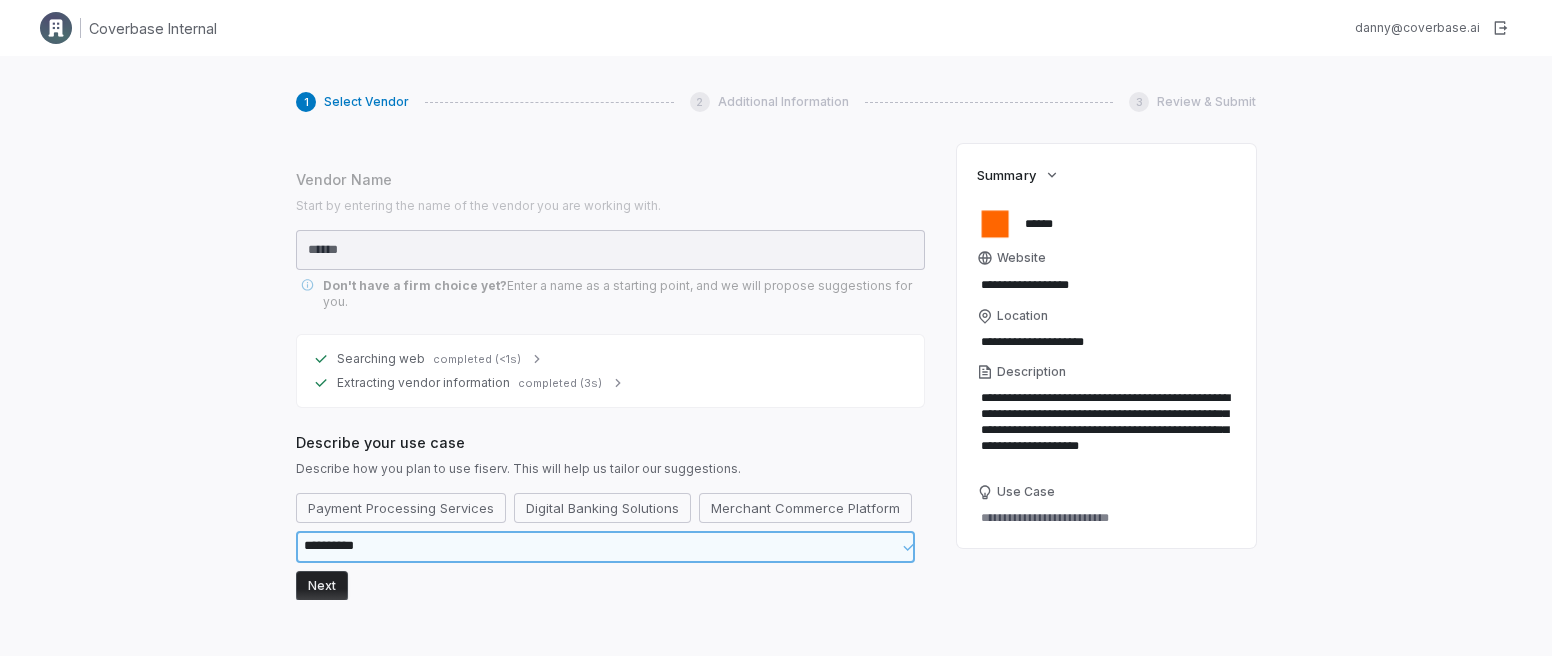 type on "*" 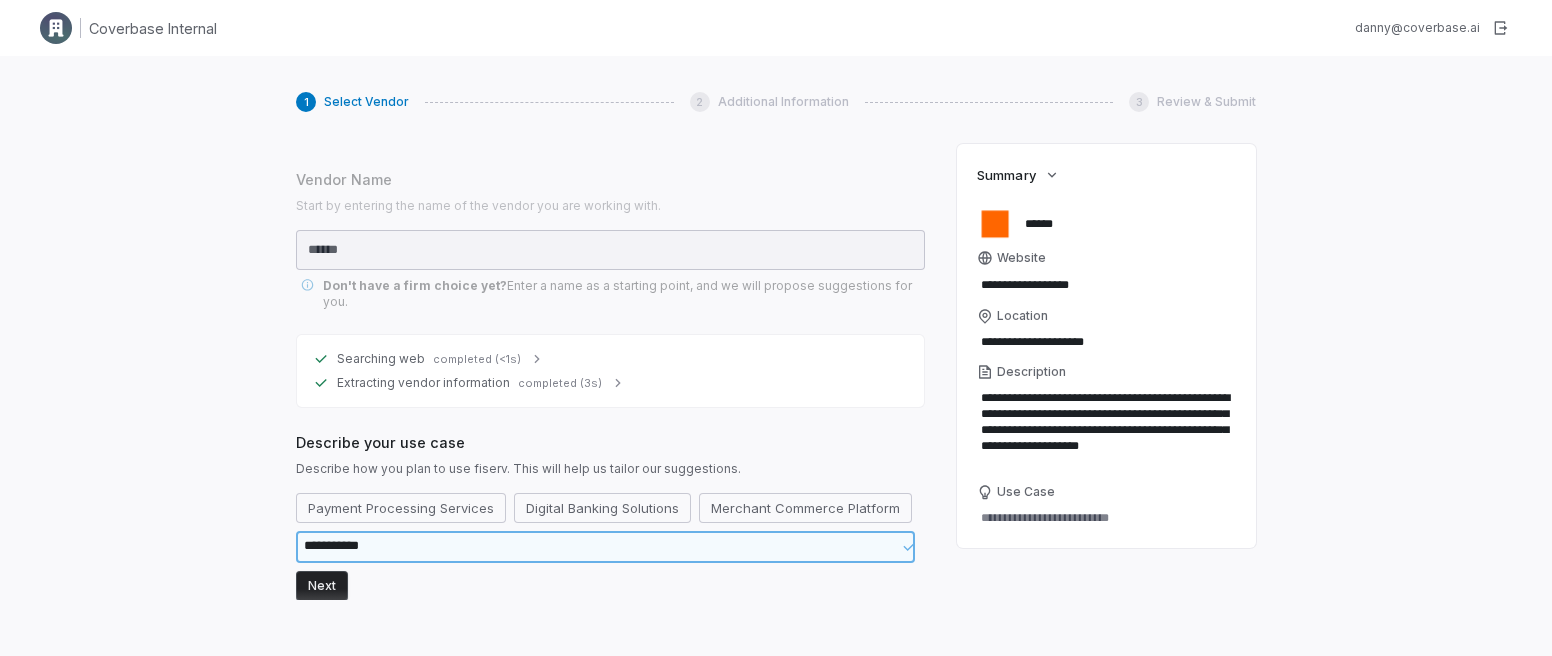 type on "*" 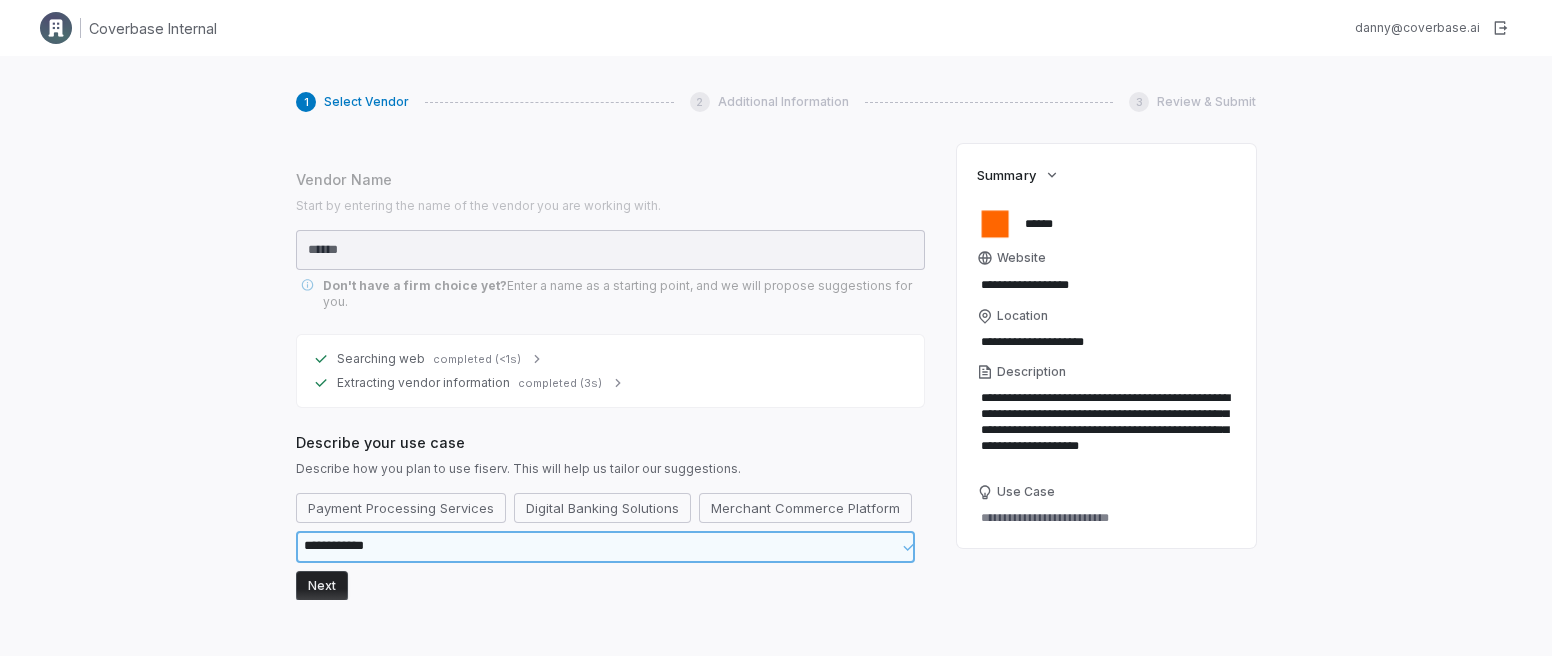 type on "*" 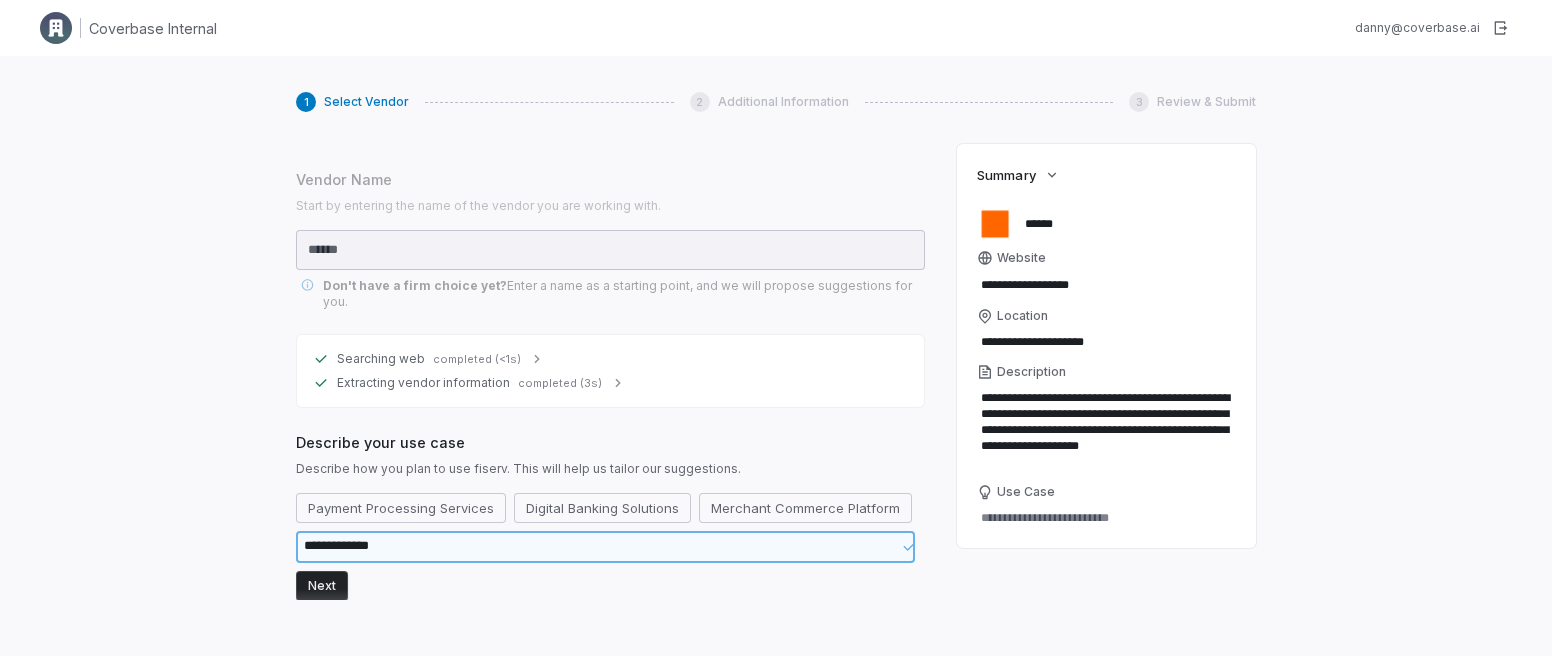 type on "*" 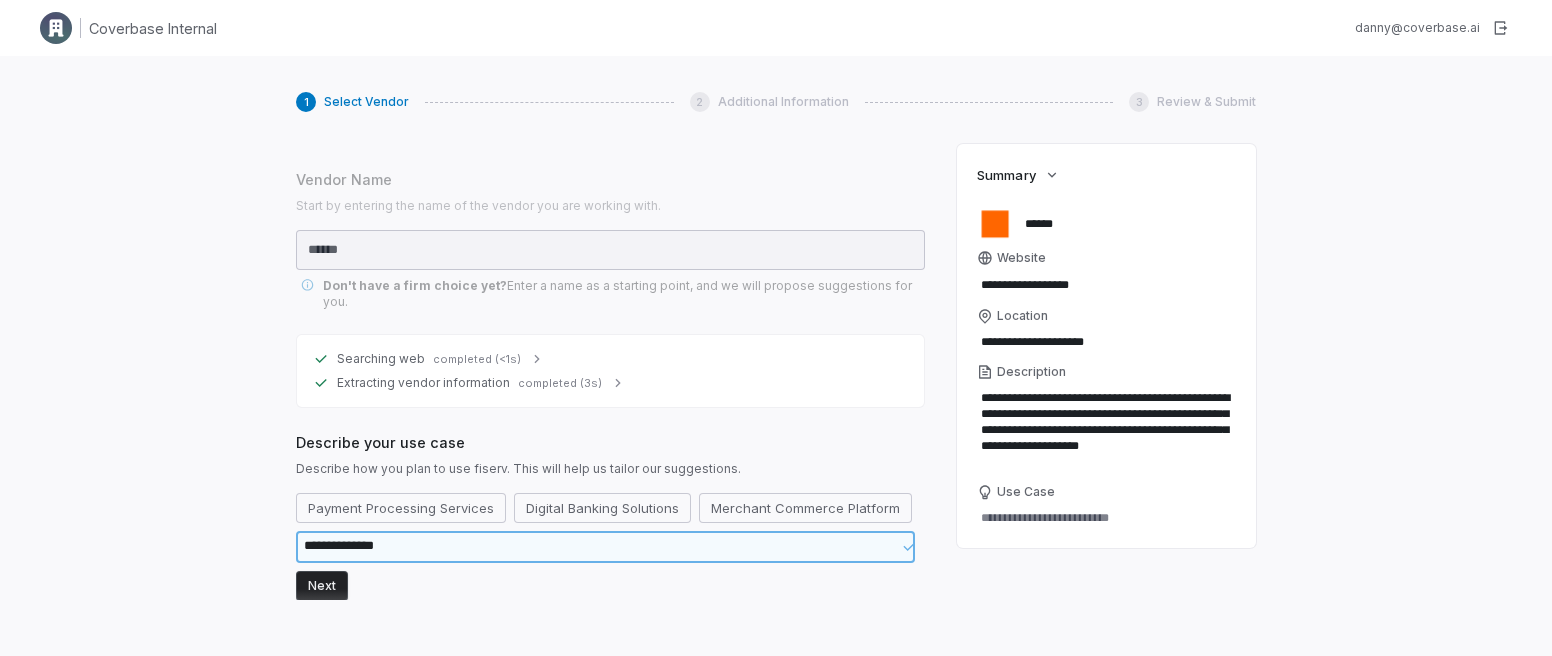 type on "*" 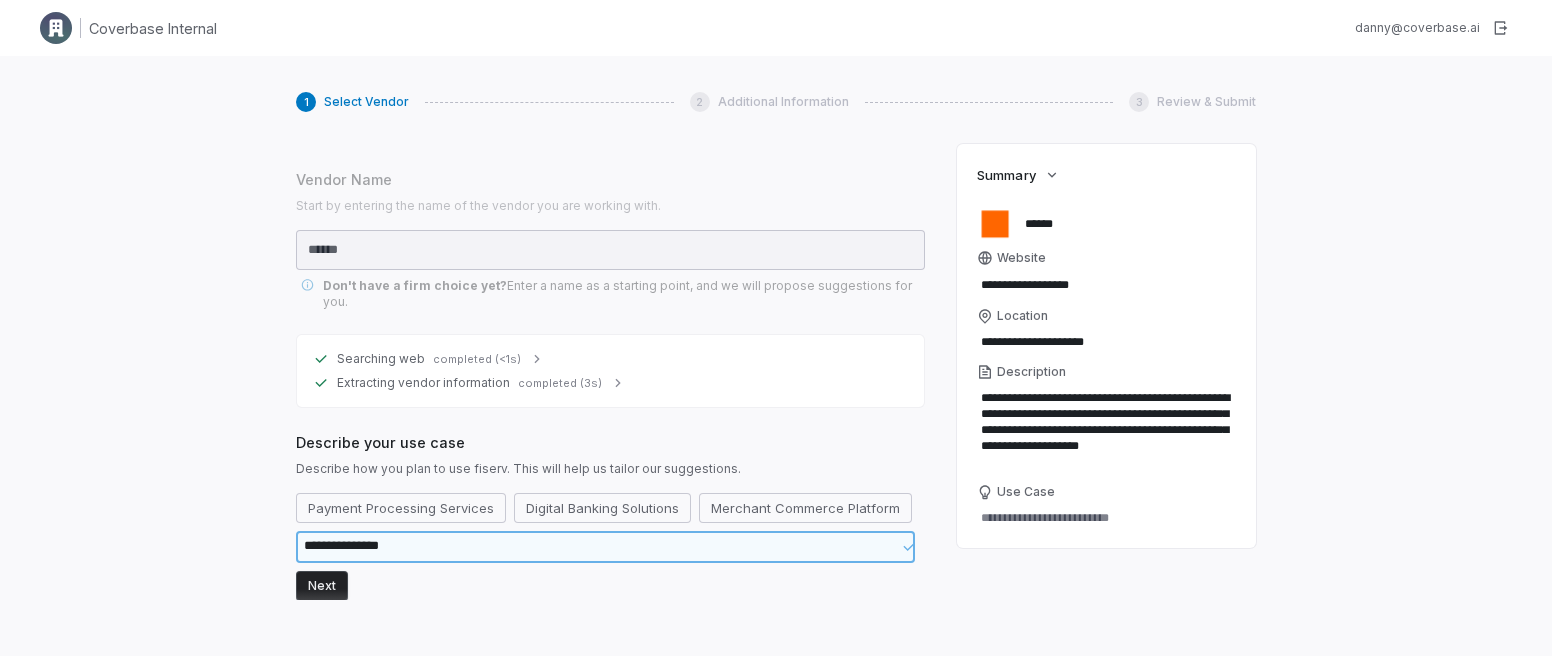 type on "*" 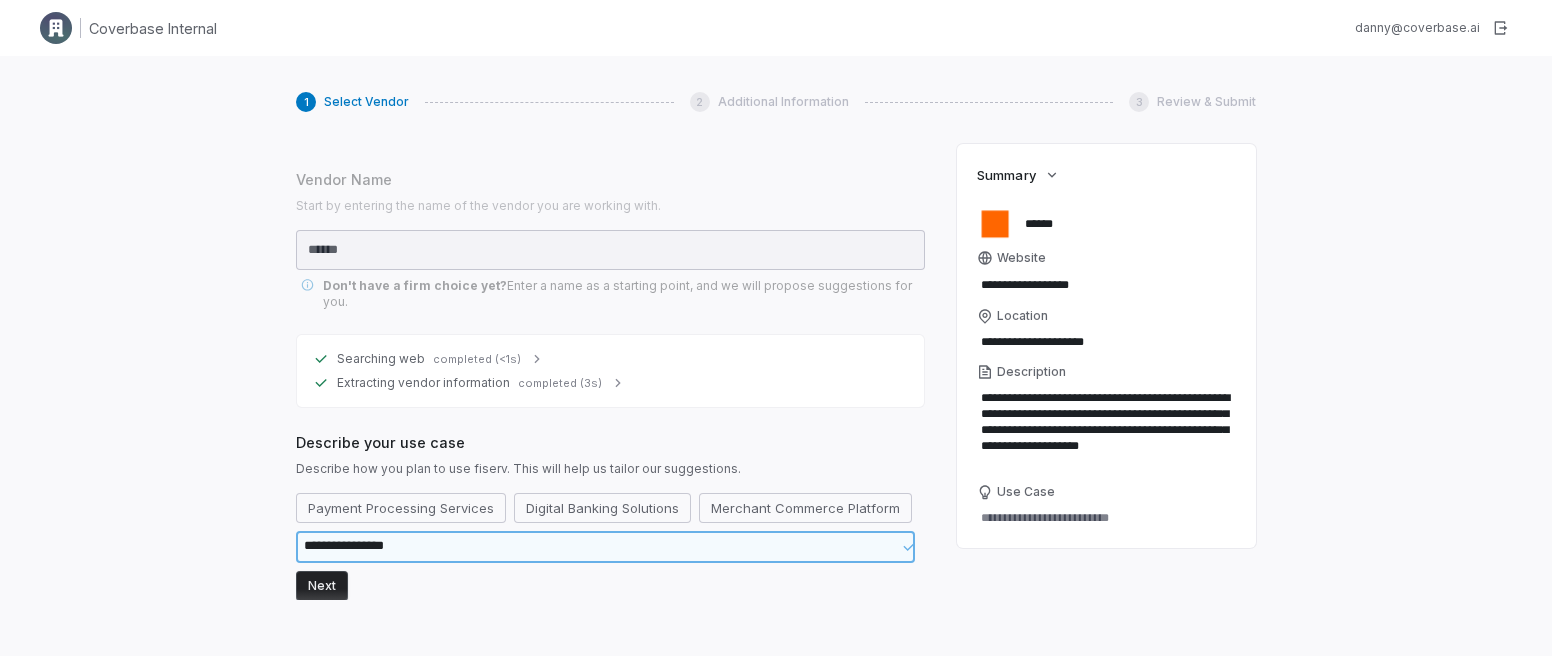 type on "*" 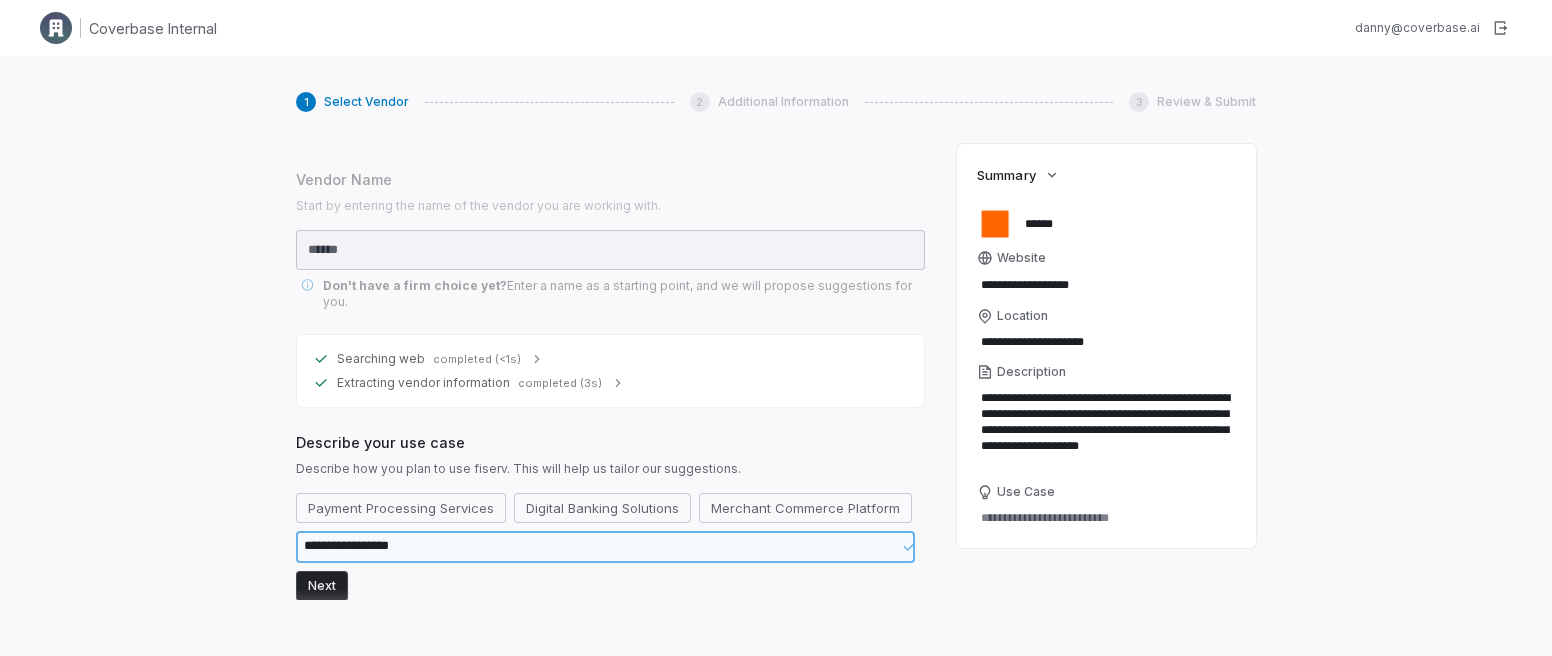 type on "*" 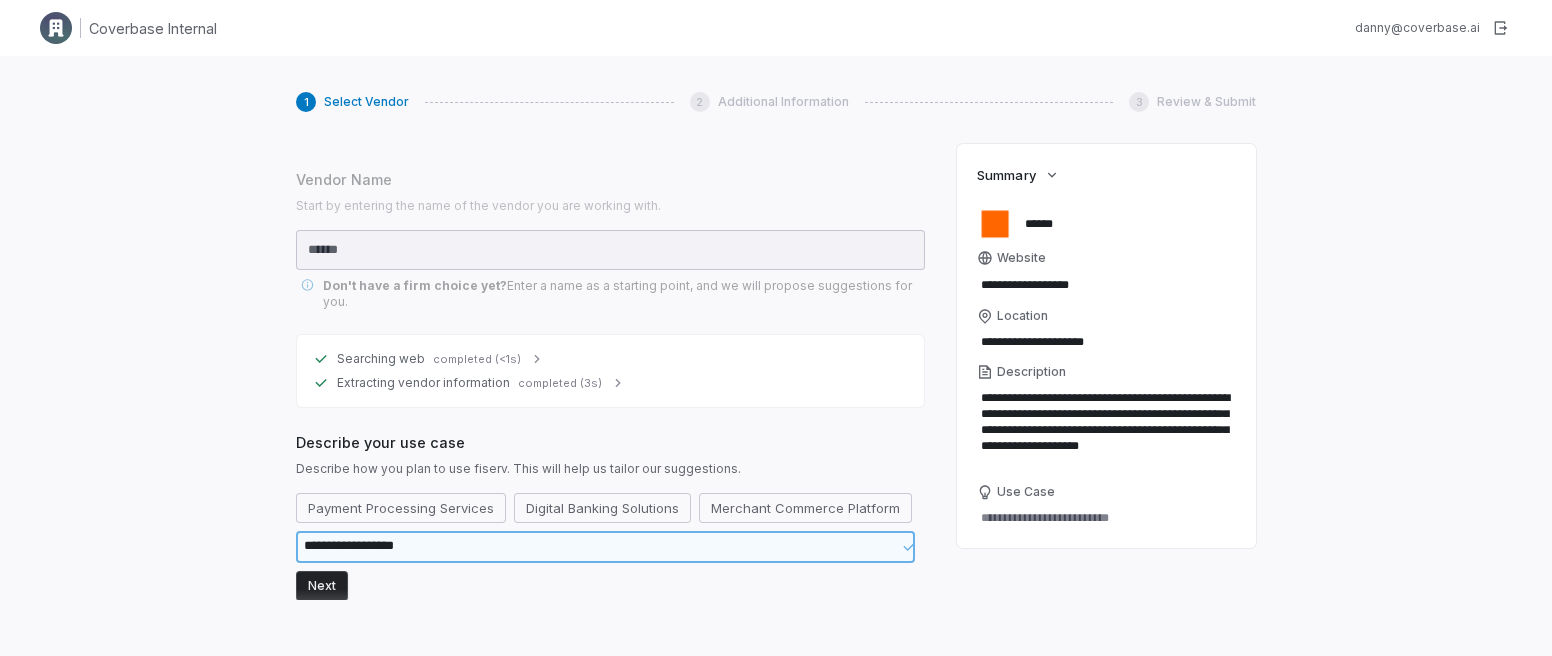 type on "*" 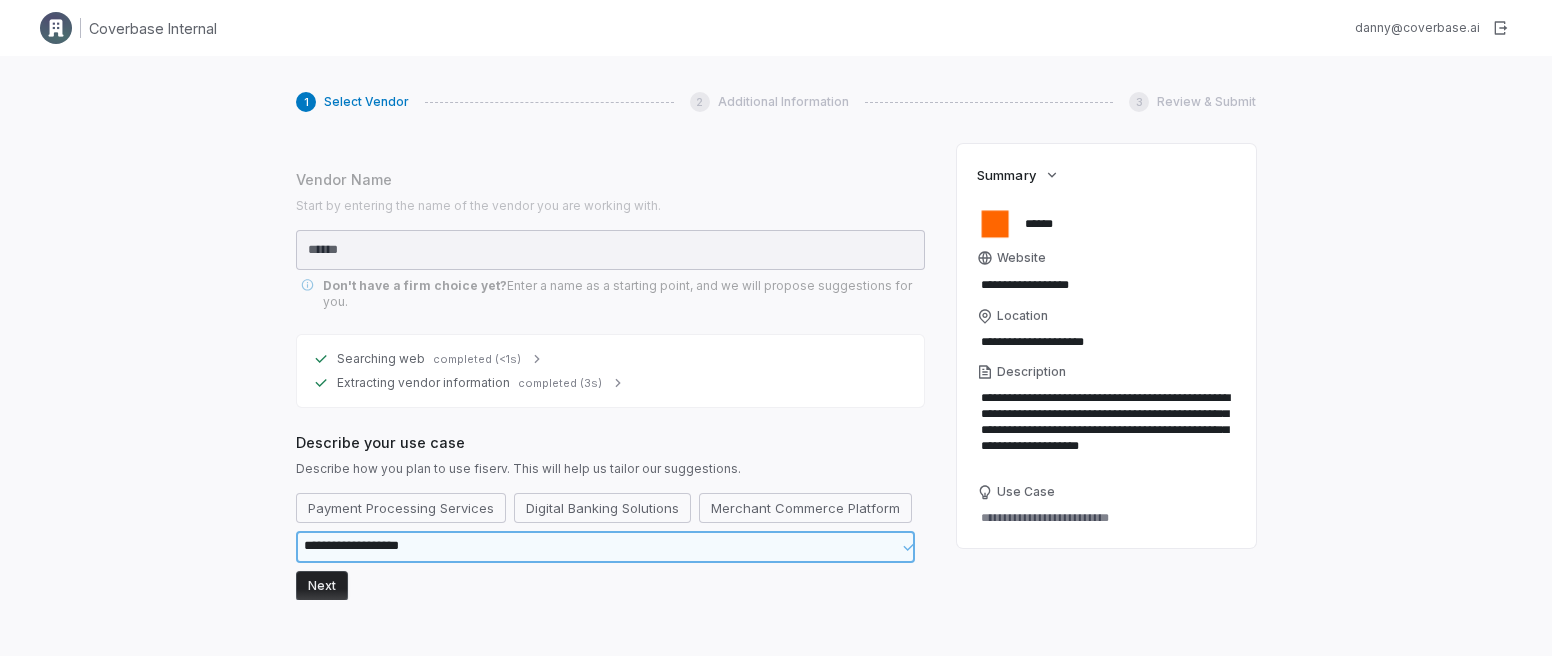 type on "*" 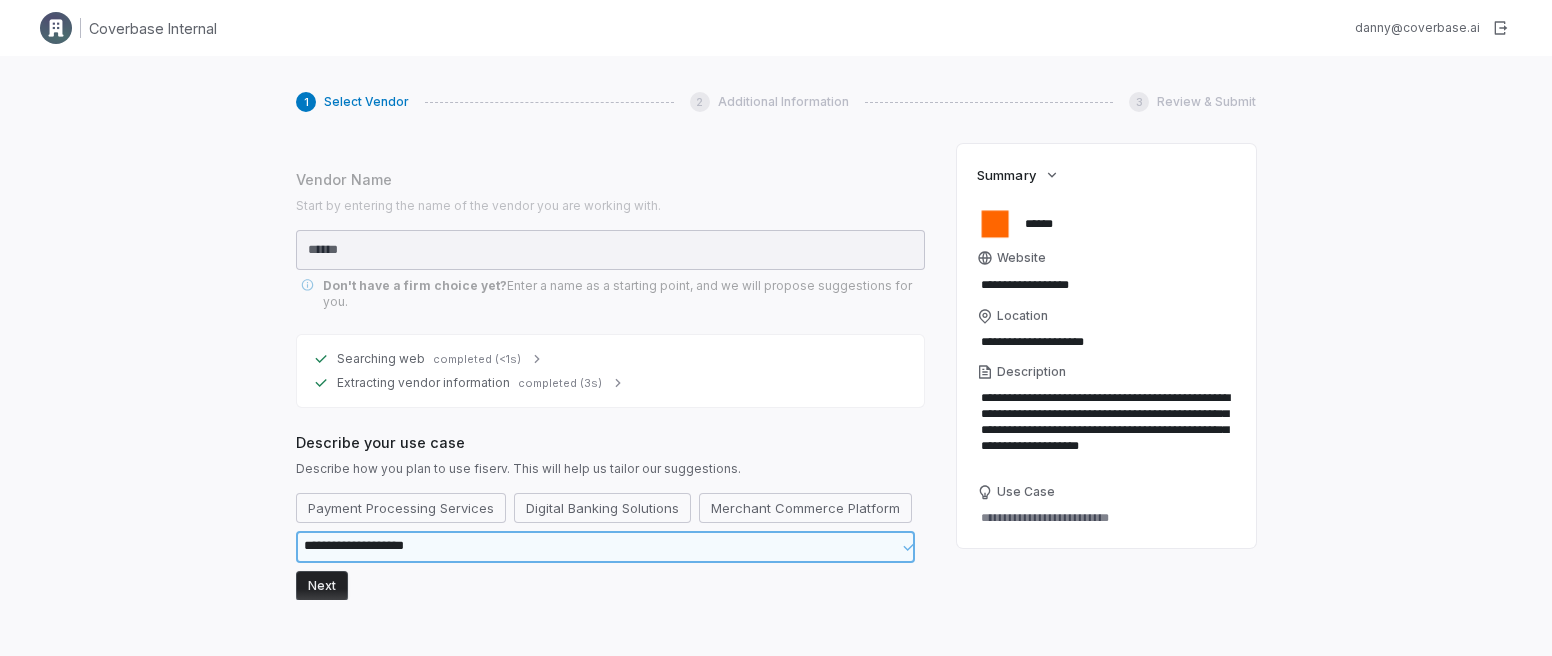 type on "*" 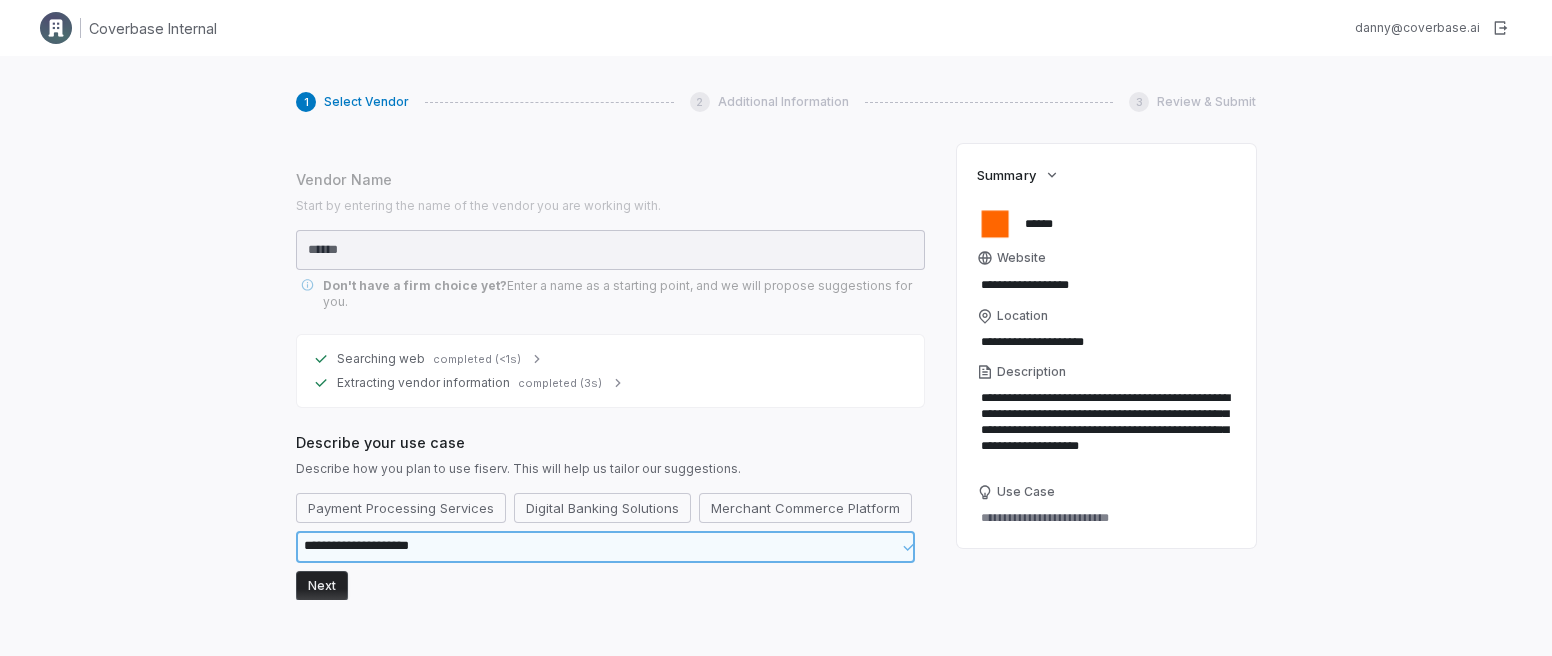 type on "*" 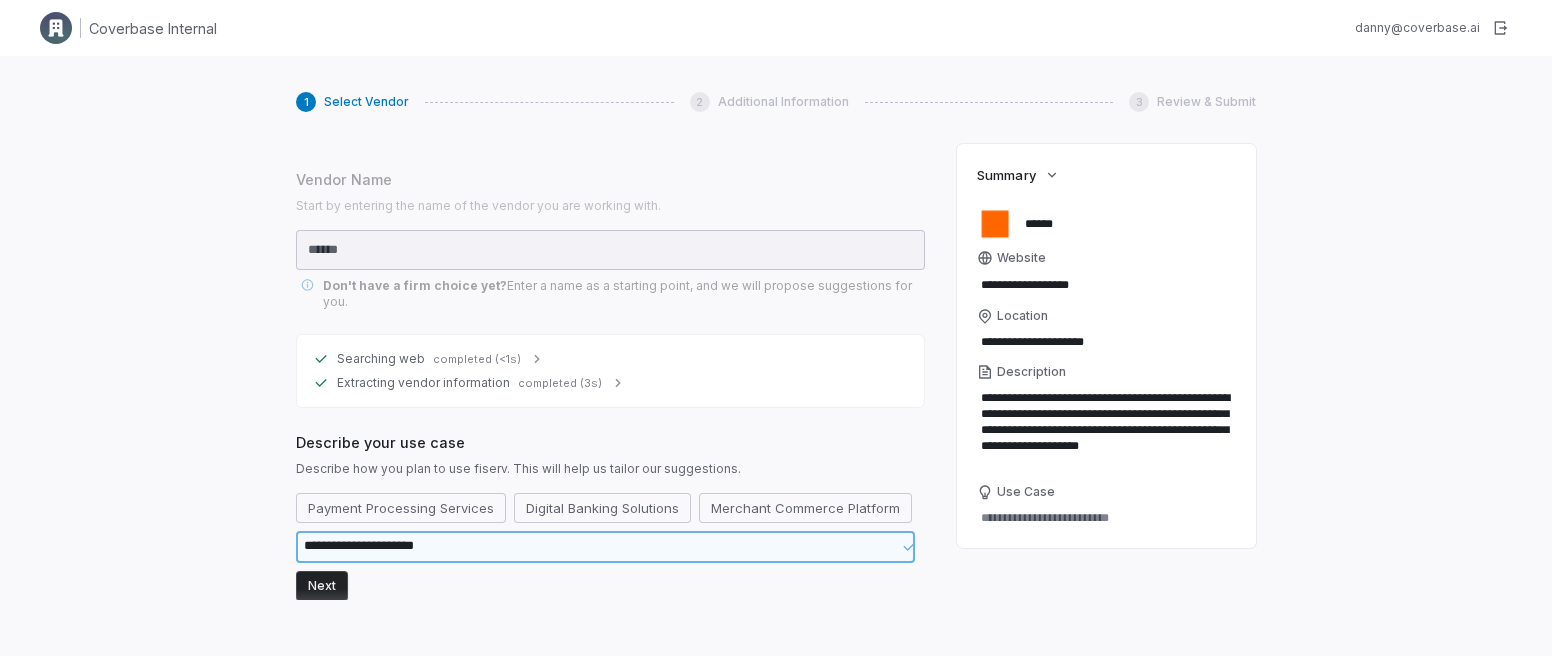 type on "*" 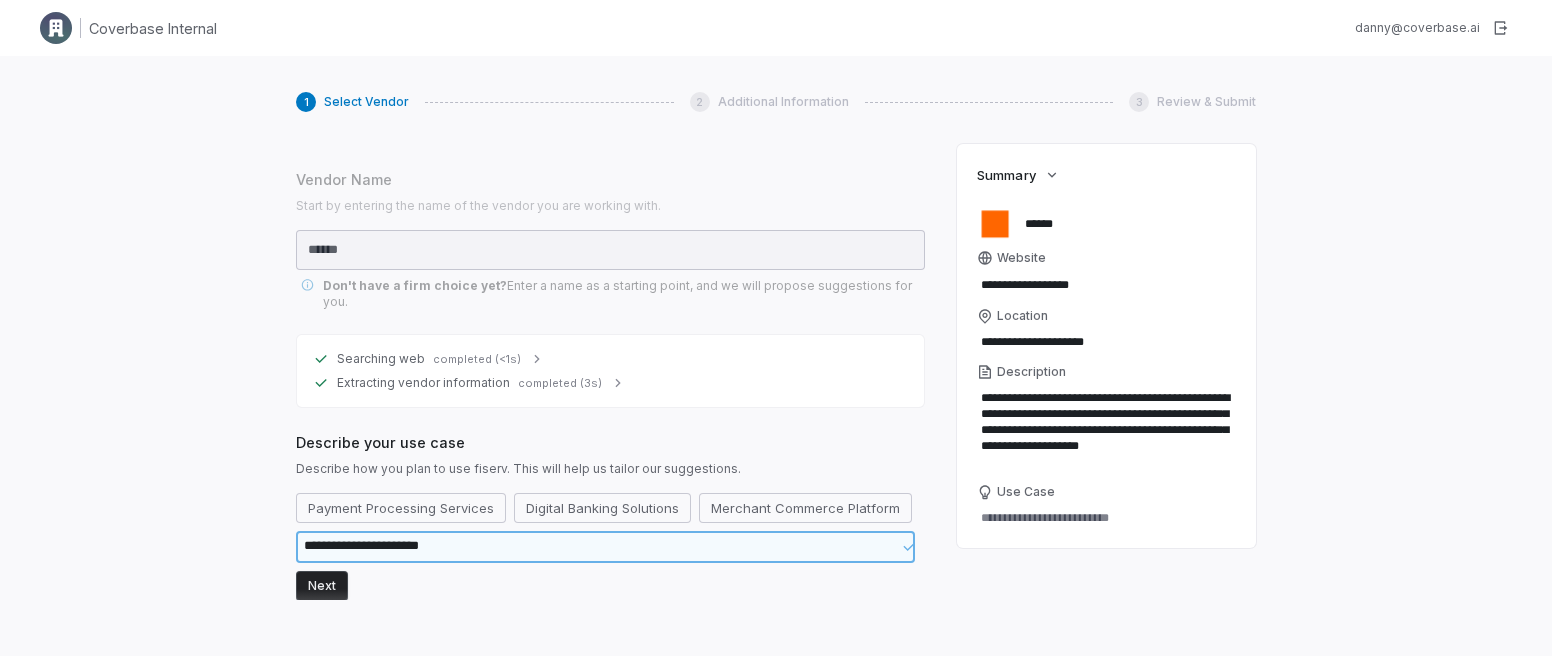 type on "*" 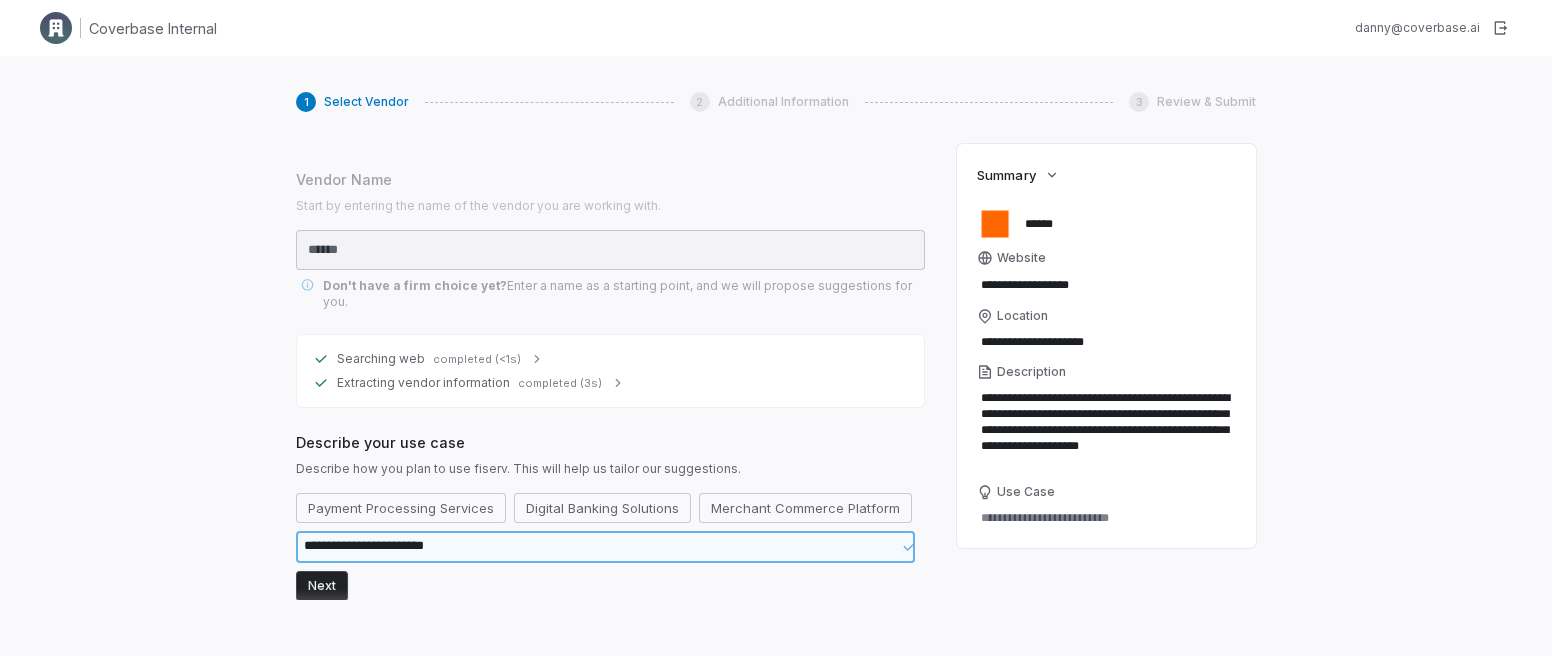 type on "*" 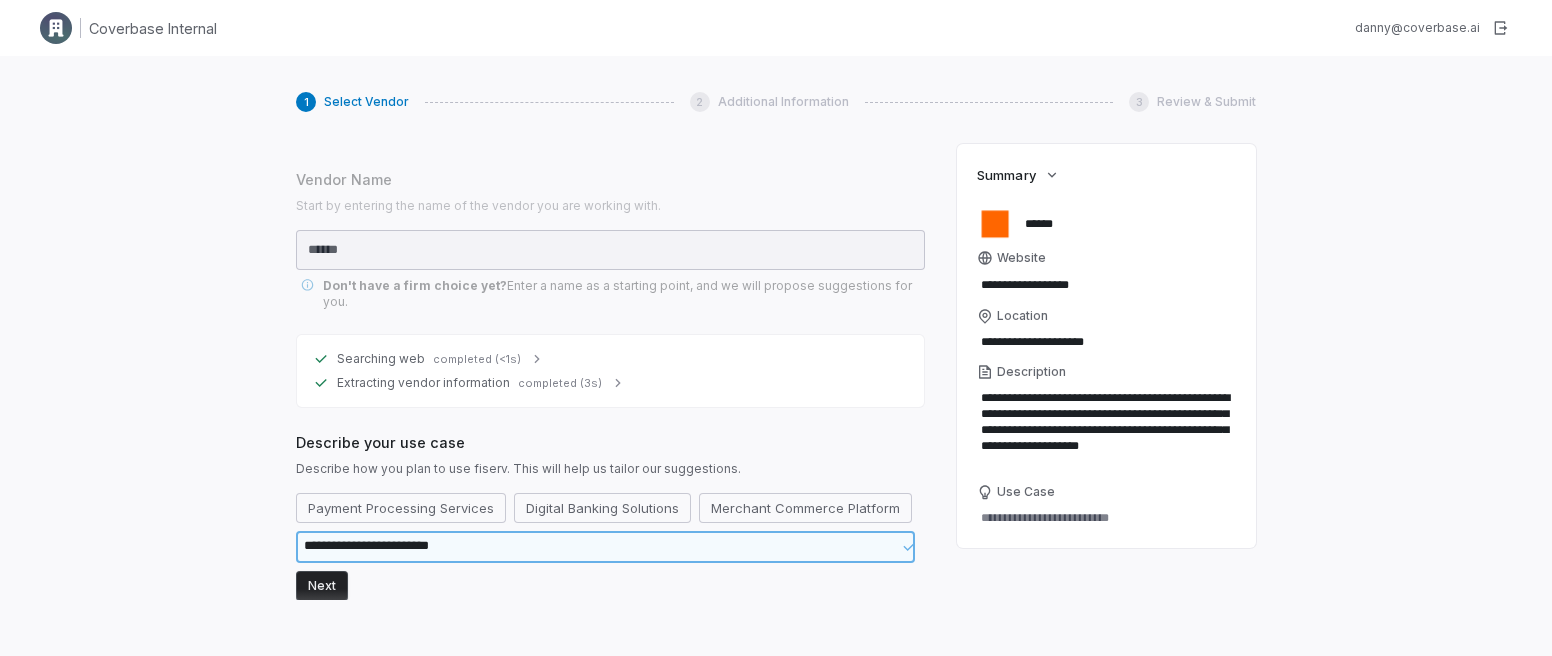type on "*" 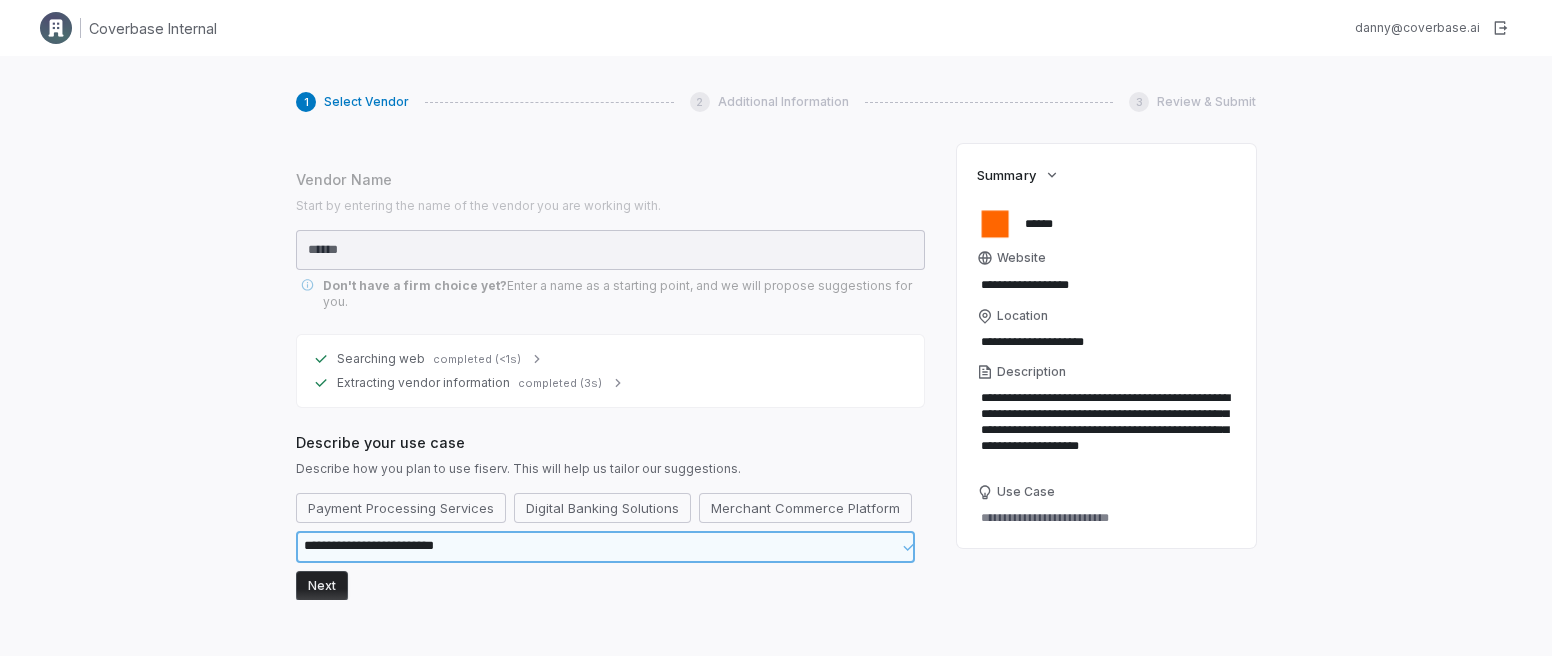 type on "*" 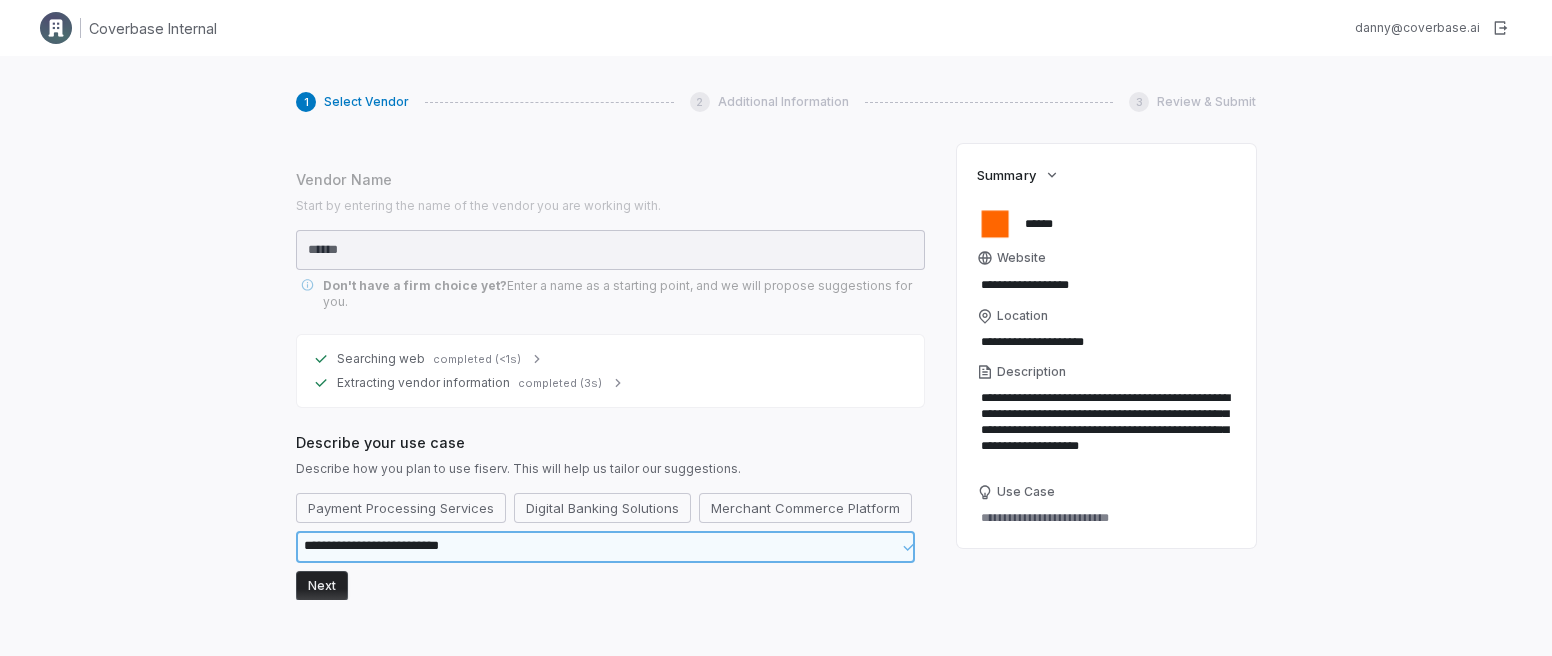 type on "**********" 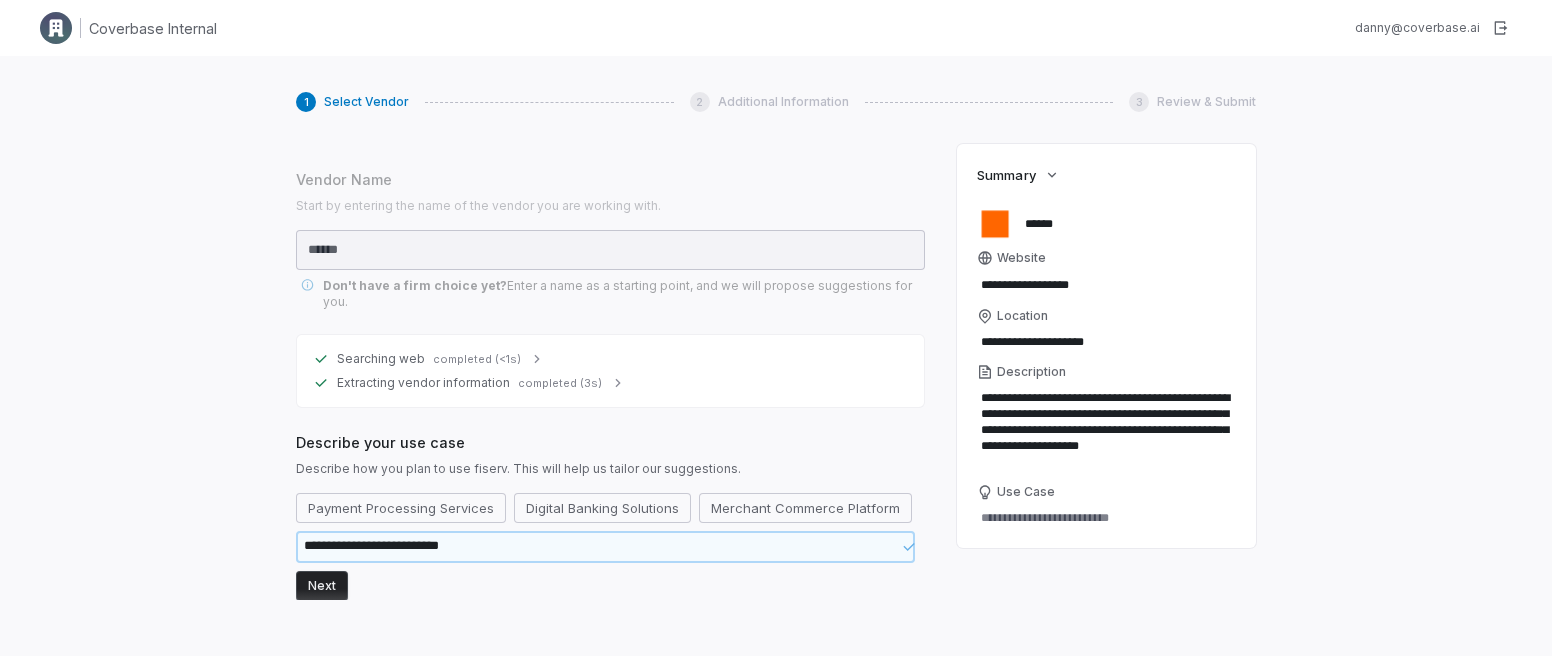 click on "Next" at bounding box center (322, 586) 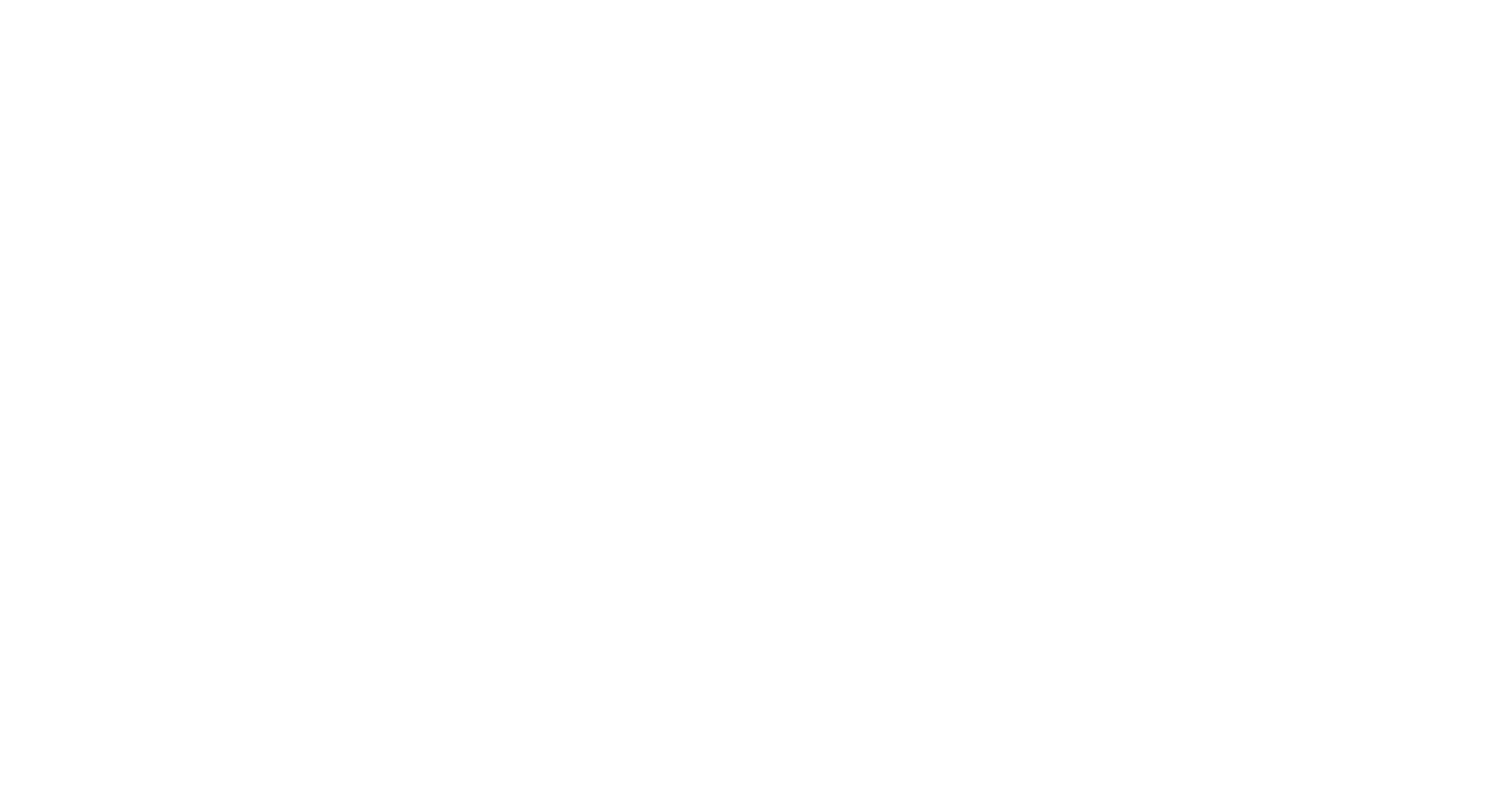 scroll, scrollTop: 0, scrollLeft: 0, axis: both 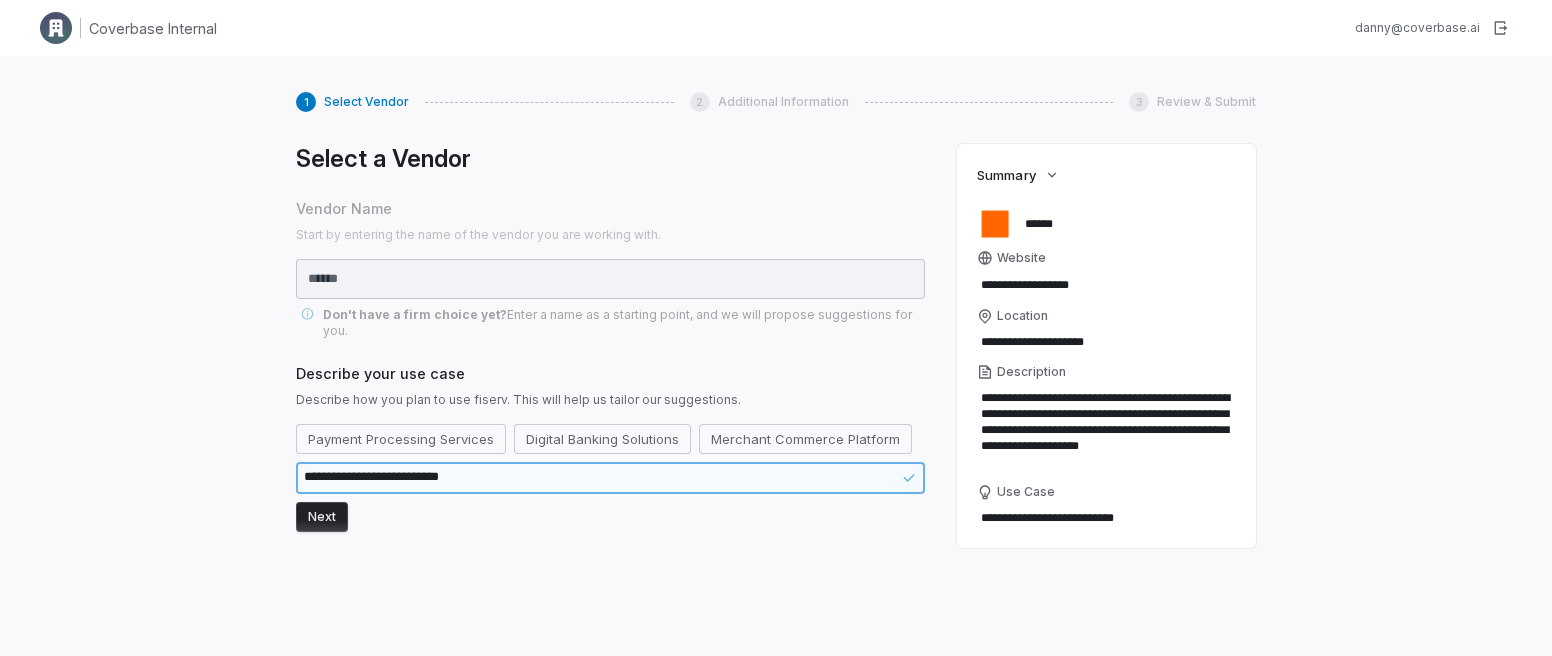 drag, startPoint x: 550, startPoint y: 468, endPoint x: 289, endPoint y: 455, distance: 261.32355 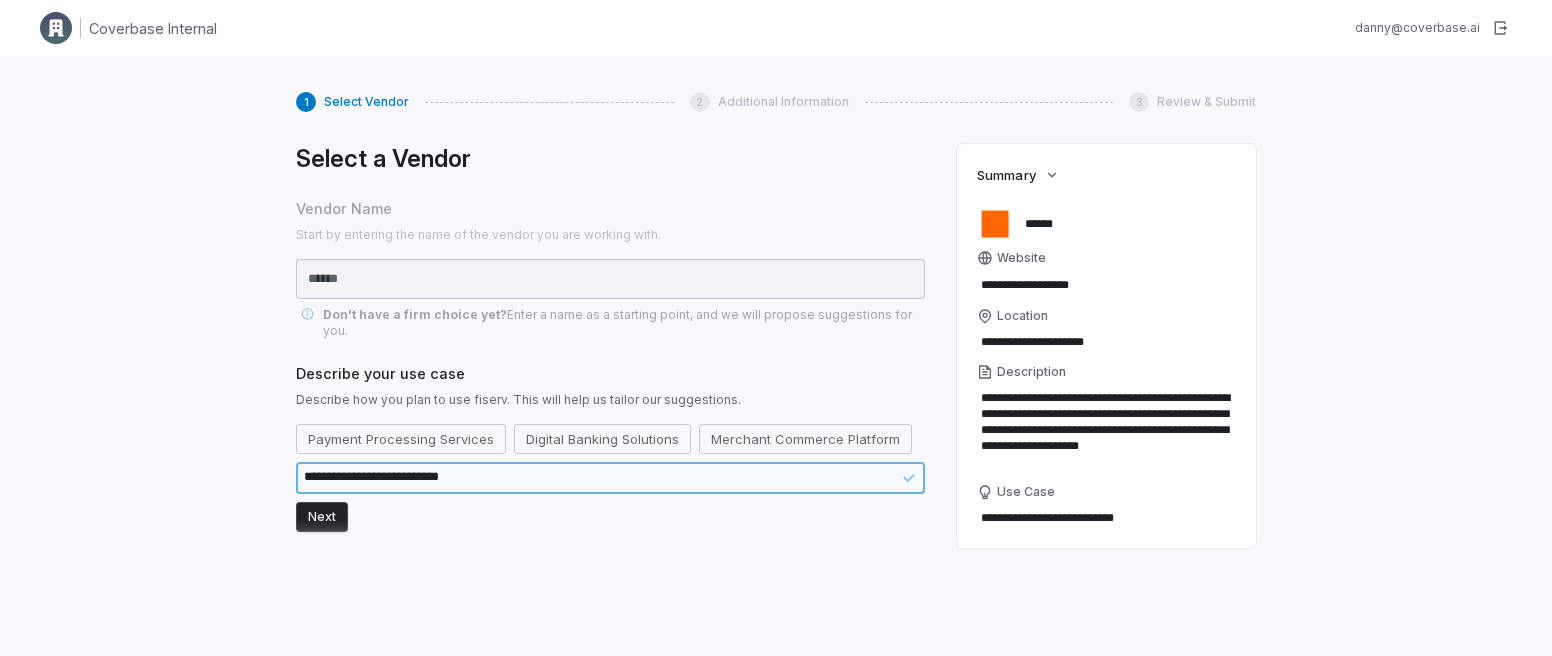 click on "**********" at bounding box center (776, 384) 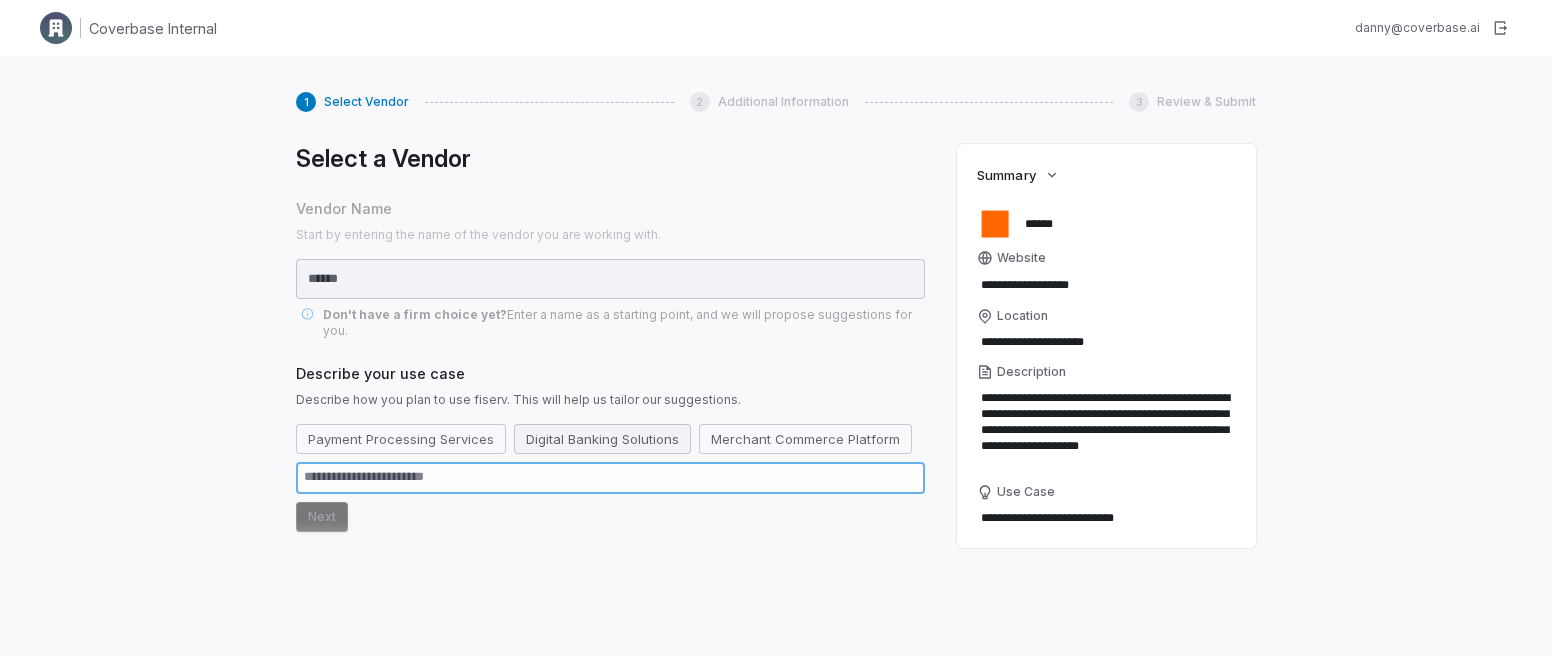 type 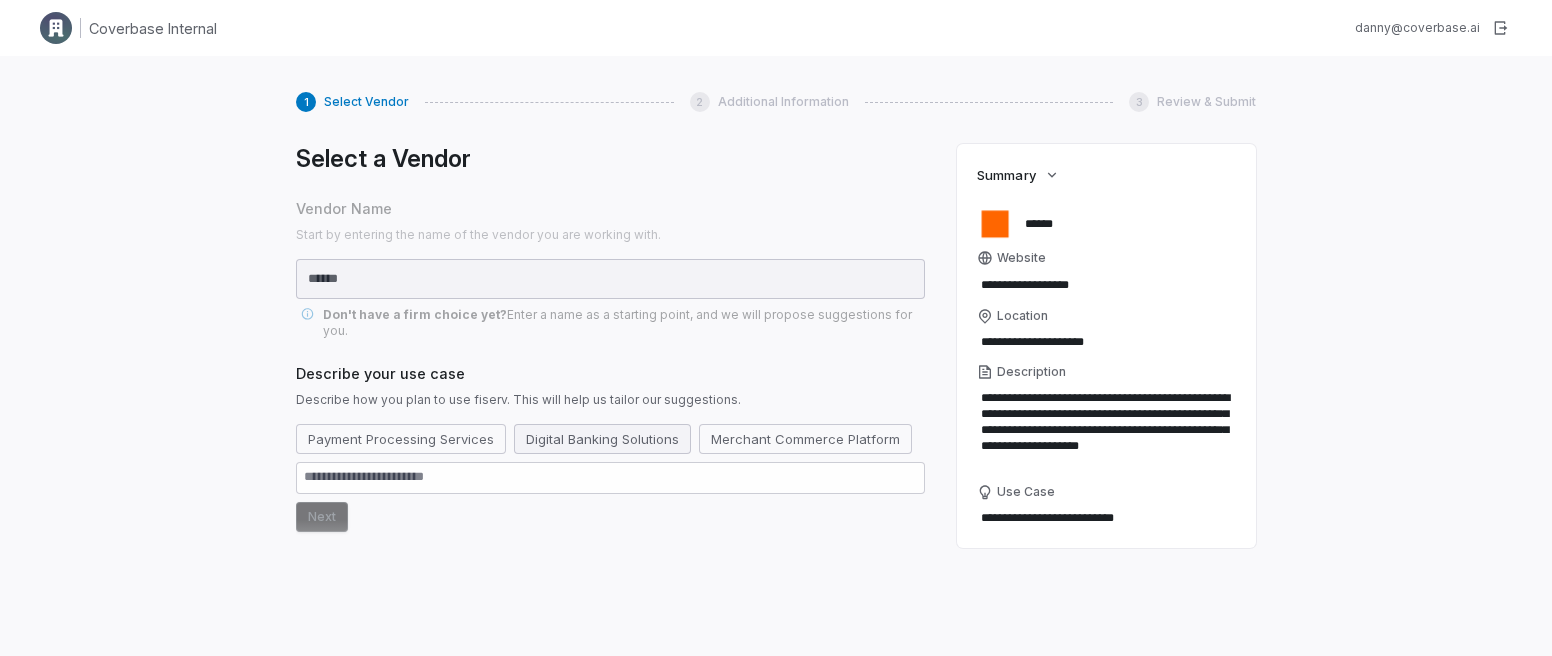 click on "Digital Banking Solutions" at bounding box center [602, 439] 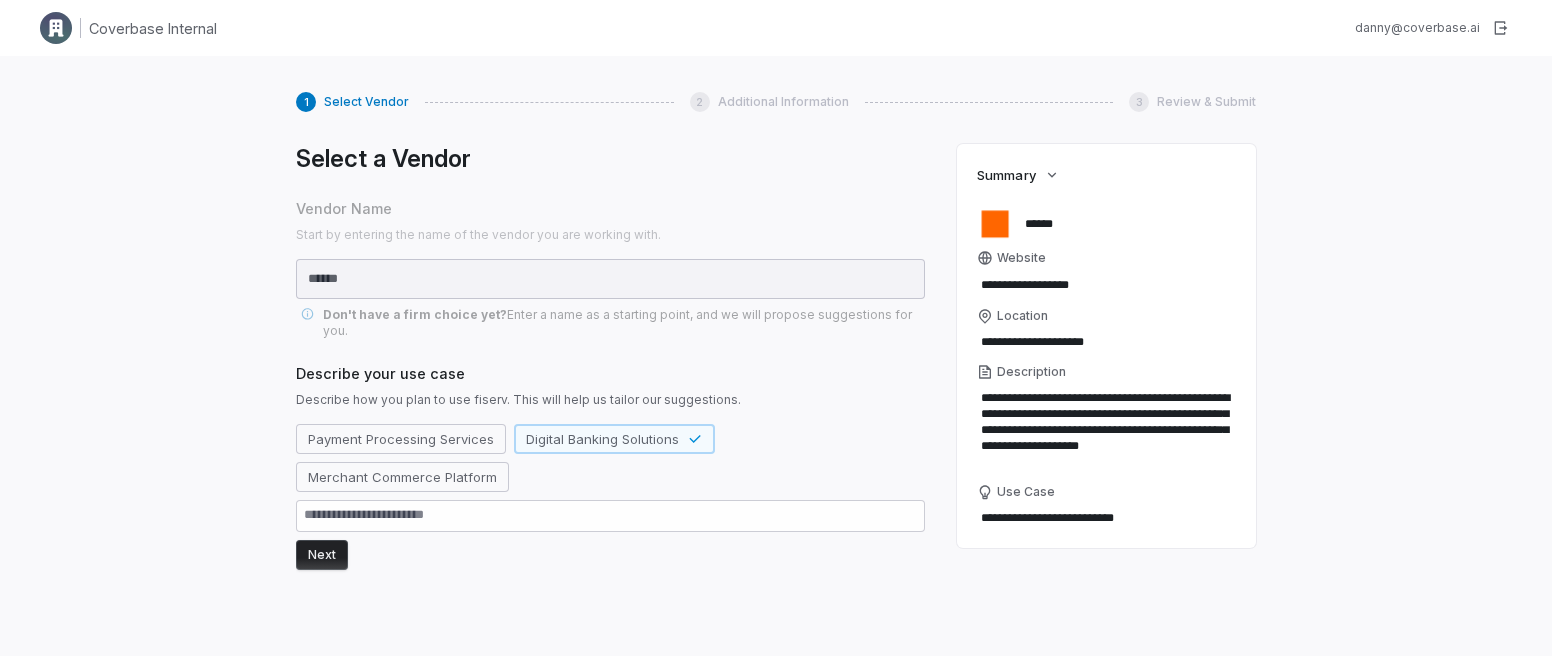 click on "Next" at bounding box center [322, 555] 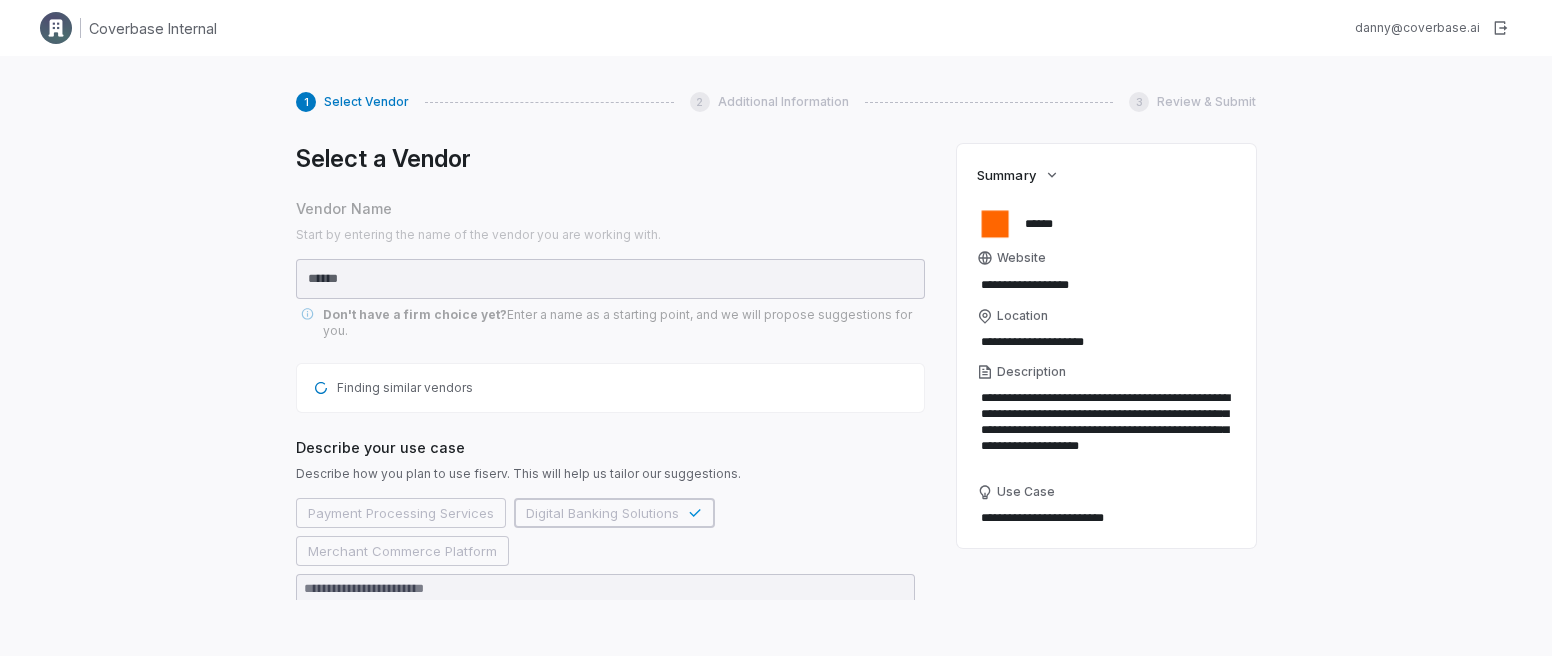 click on "**********" at bounding box center [776, 384] 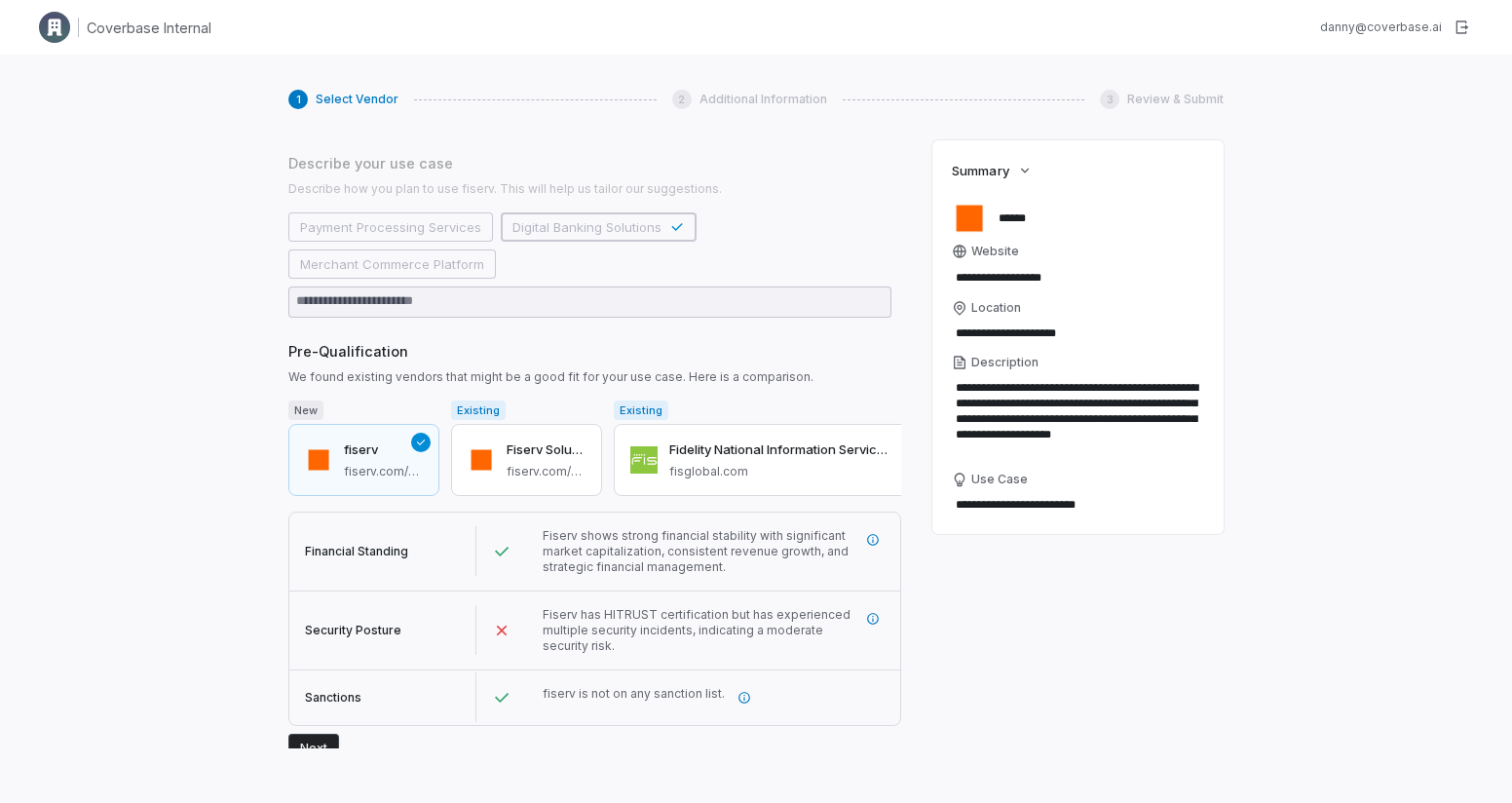 scroll, scrollTop: 366, scrollLeft: 0, axis: vertical 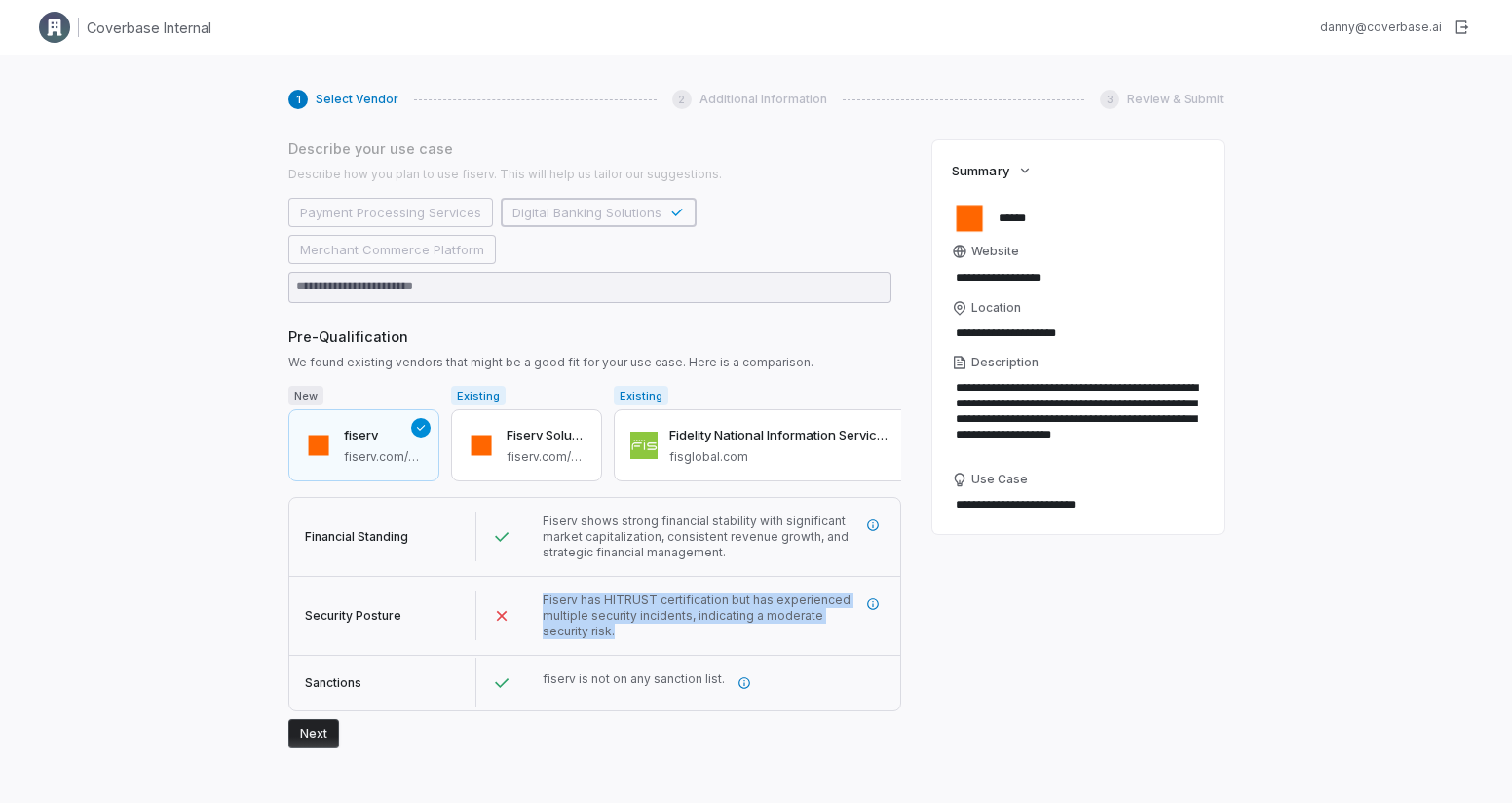 drag, startPoint x: 535, startPoint y: 595, endPoint x: 632, endPoint y: 643, distance: 108.22661 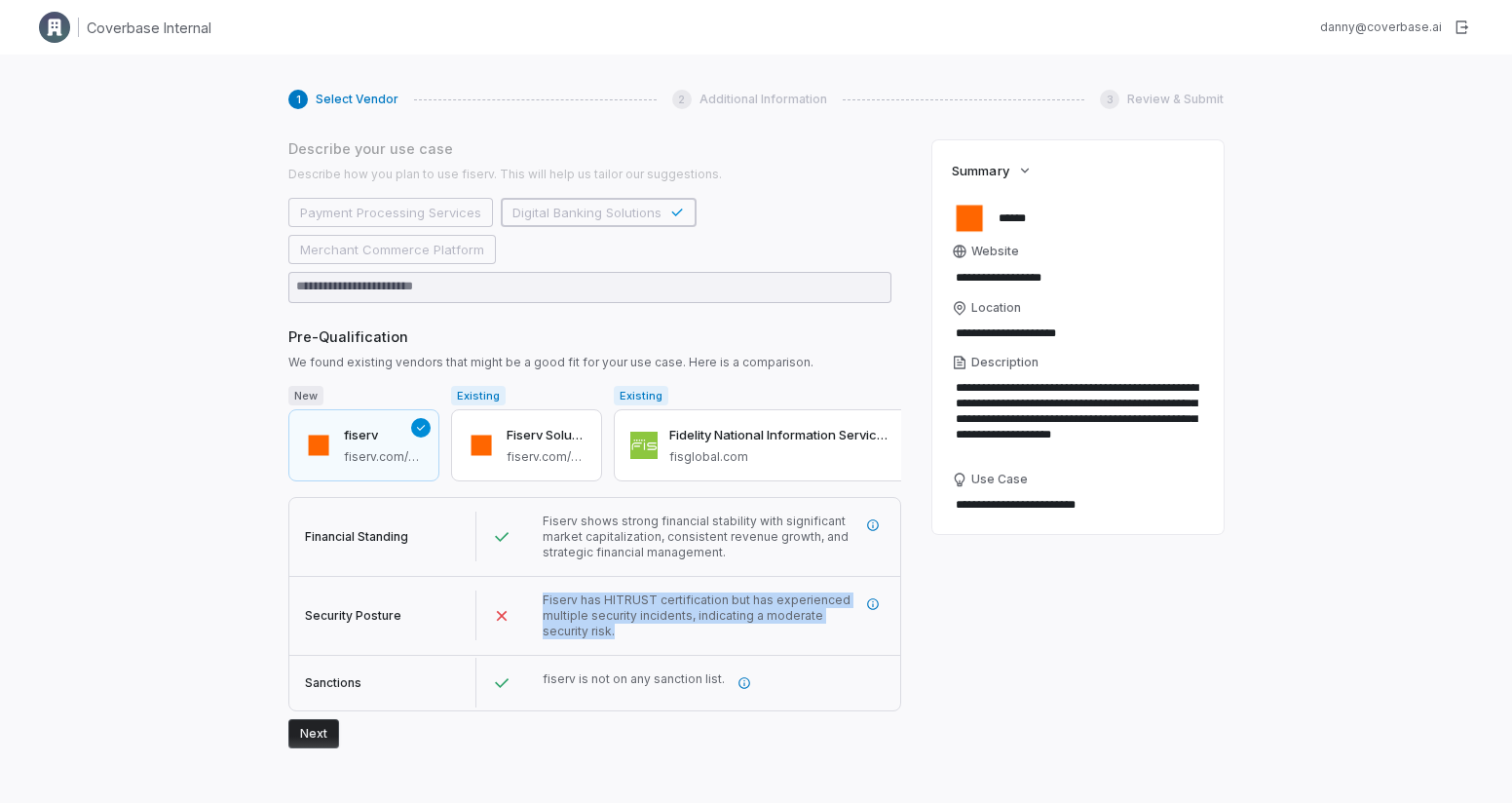 click on "Fiserv has HITRUST certification but has experienced multiple security incidents, indicating a moderate security risk." at bounding box center (697, 615) 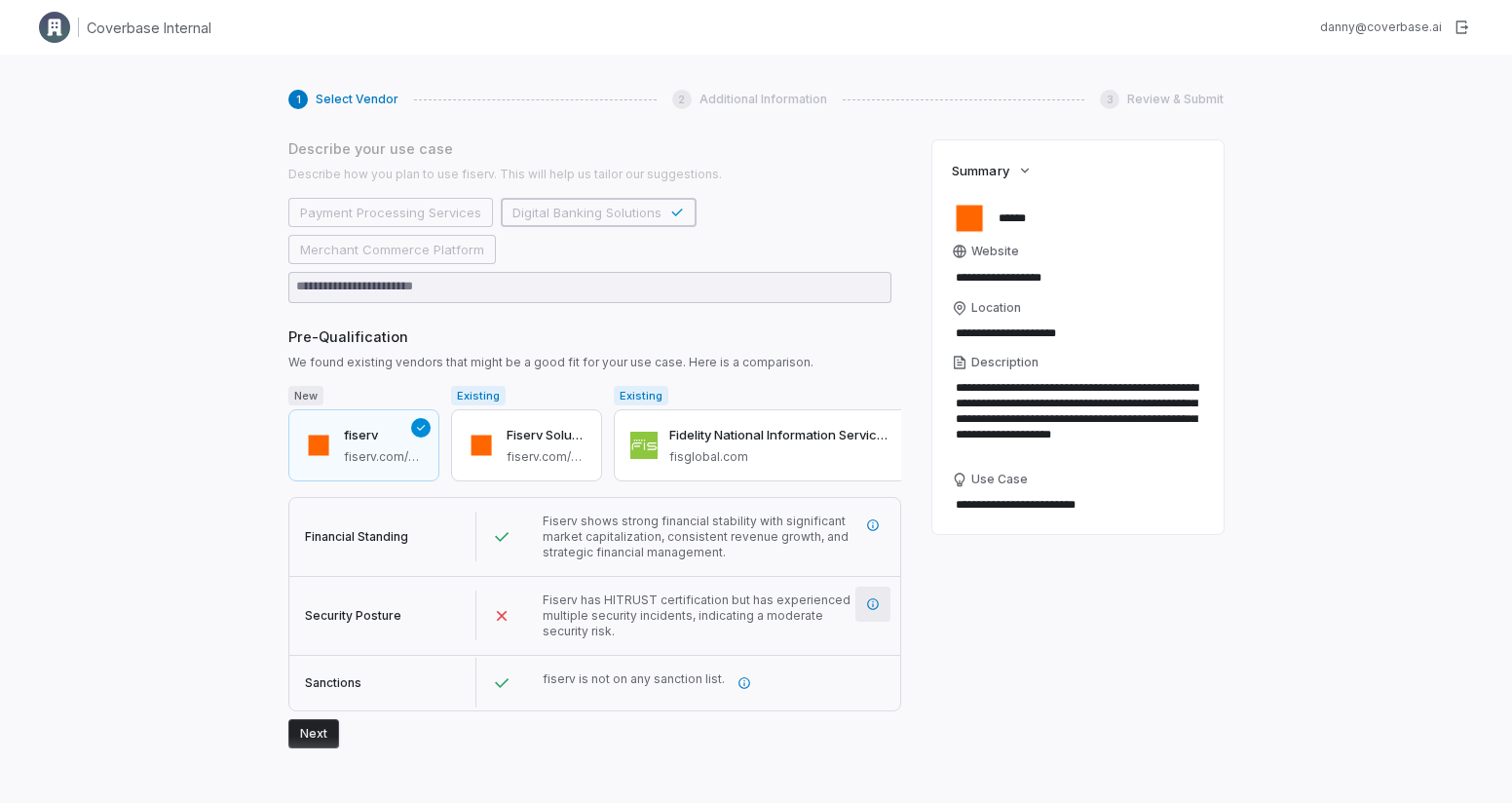 click at bounding box center [873, 604] 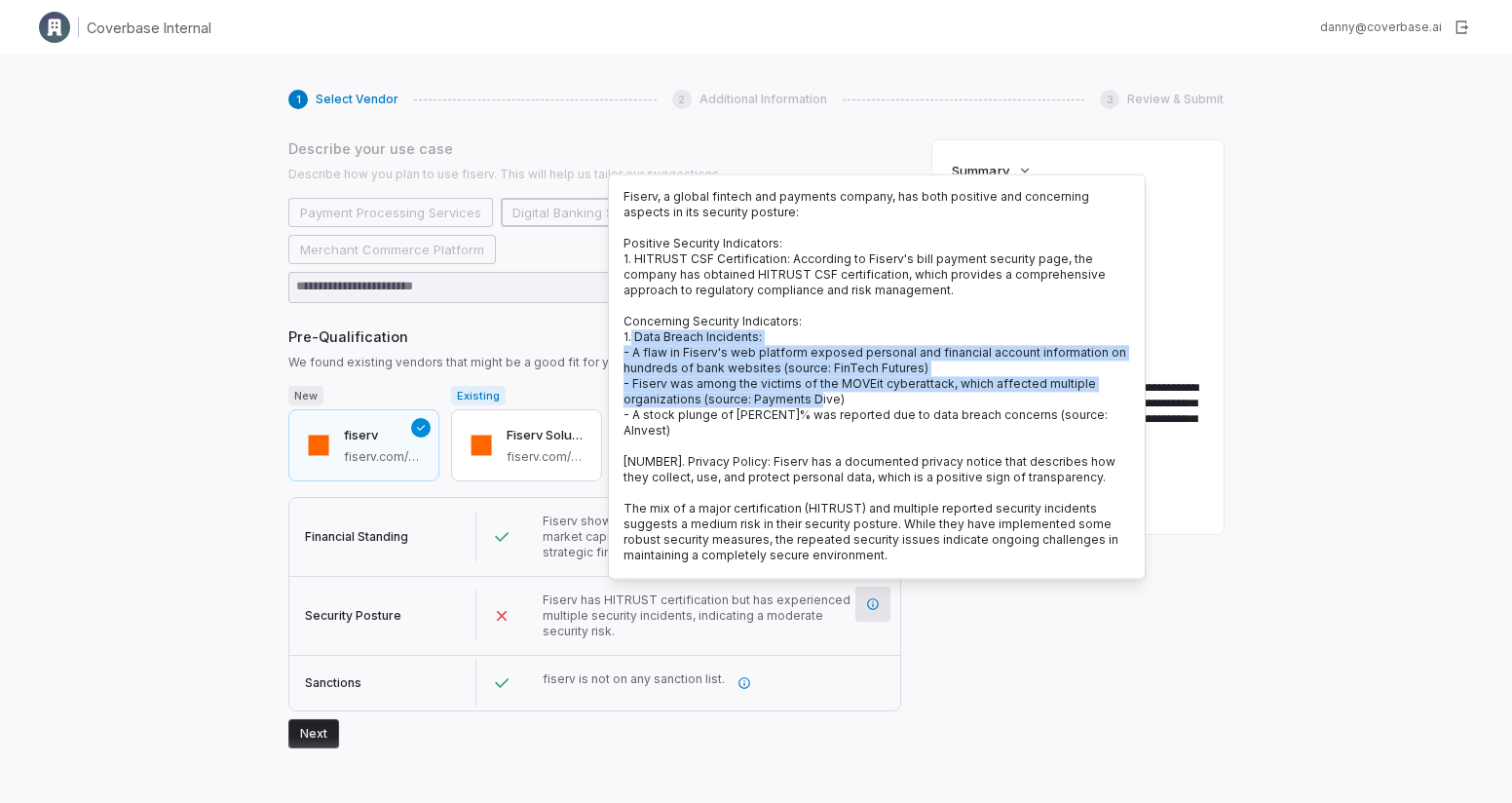 drag, startPoint x: 630, startPoint y: 341, endPoint x: 815, endPoint y: 394, distance: 192.4422 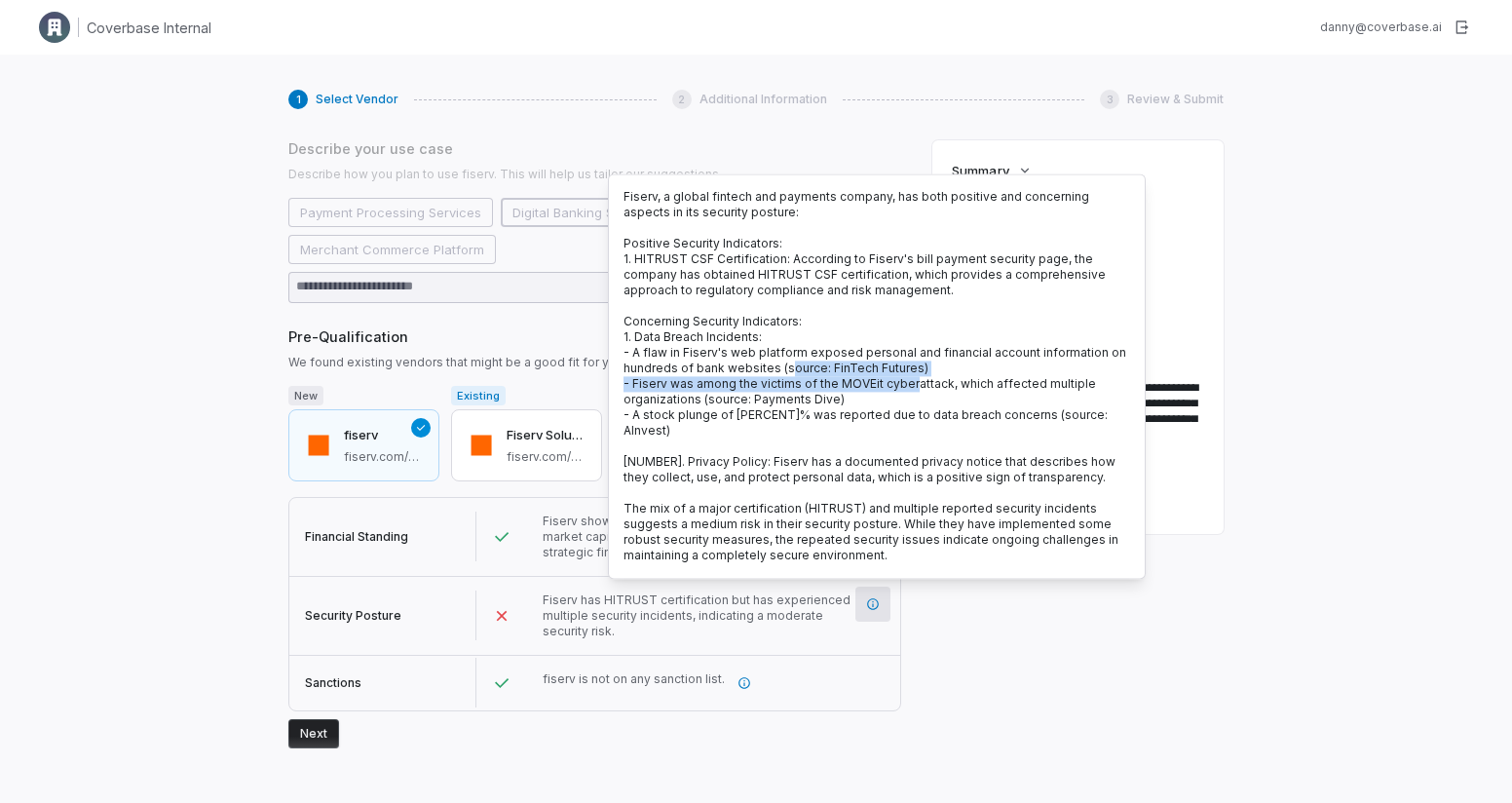 drag, startPoint x: 805, startPoint y: 366, endPoint x: 911, endPoint y: 381, distance: 107.05606 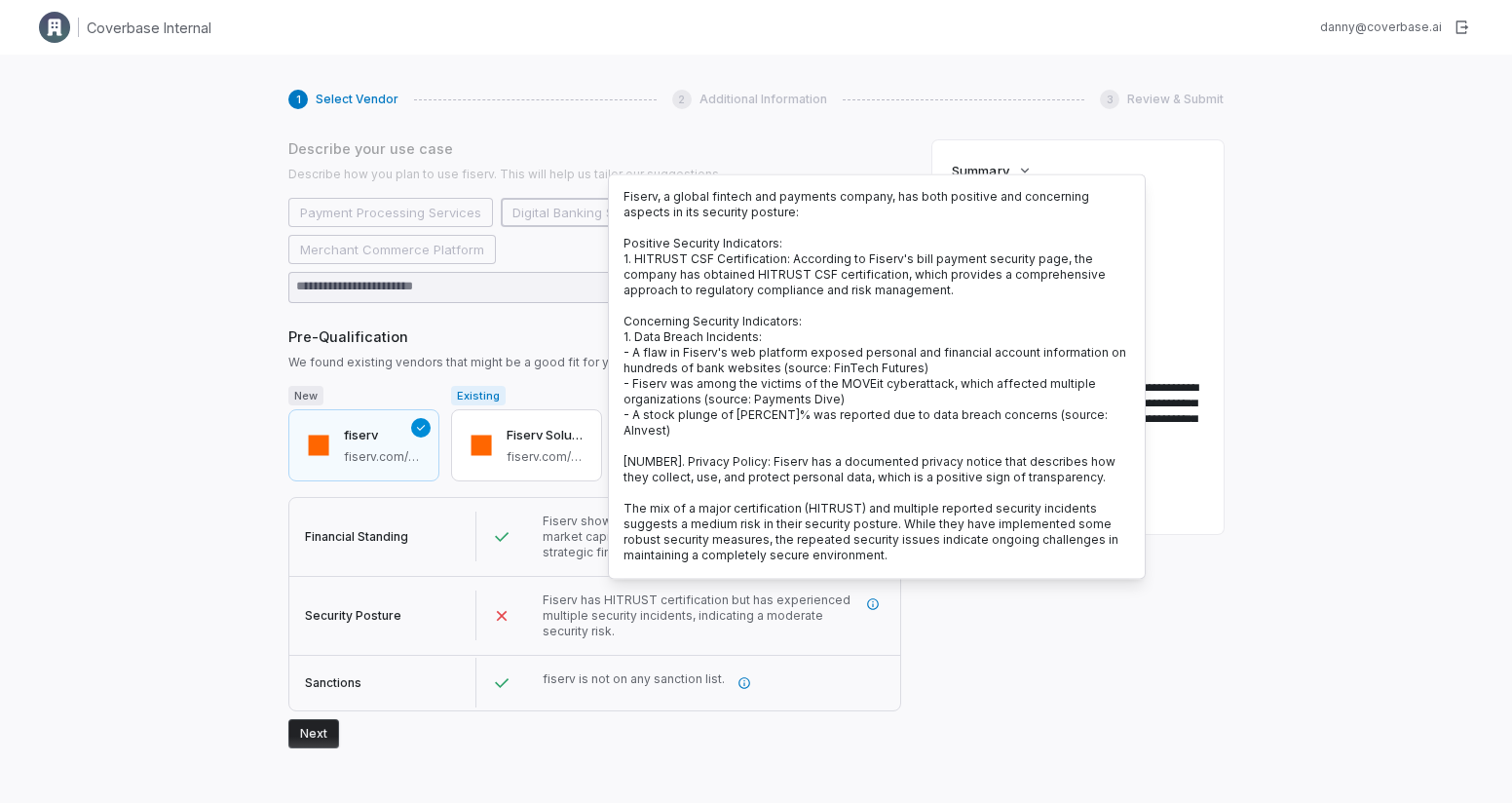 click on "Pre-Qualification" at bounding box center [594, 336] 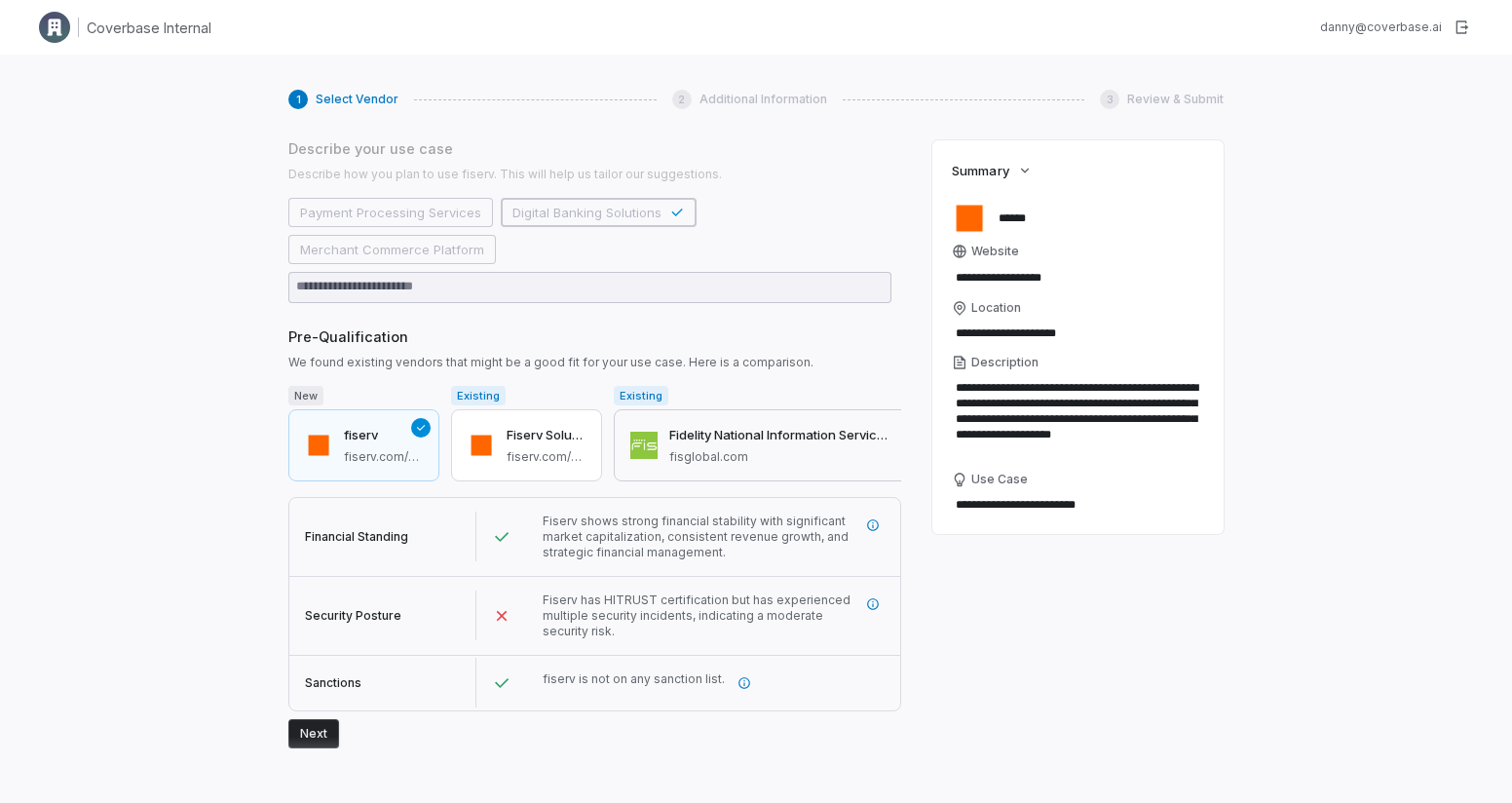 click on "fisglobal.com" at bounding box center [780, 457] 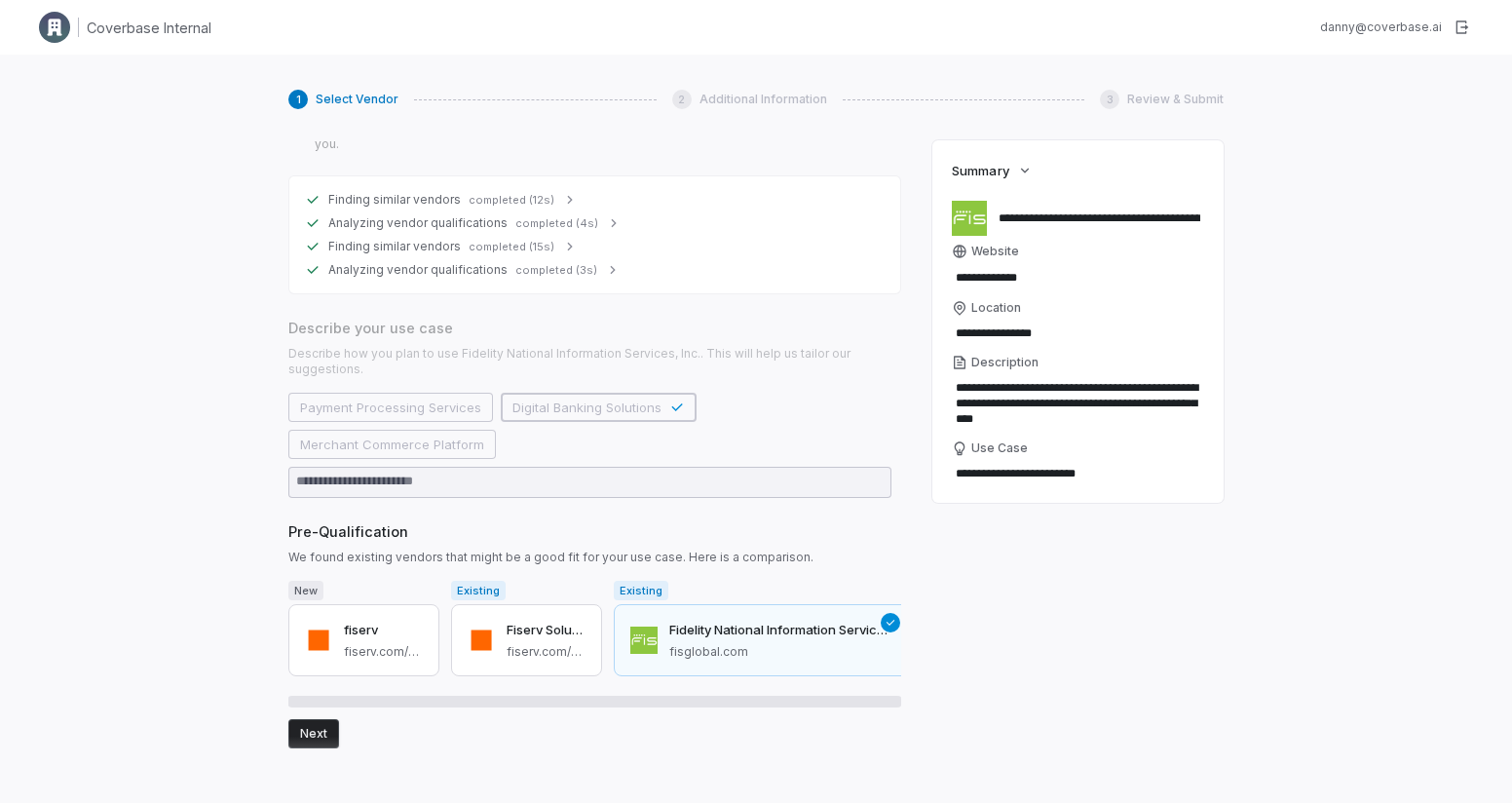 scroll, scrollTop: 363, scrollLeft: 0, axis: vertical 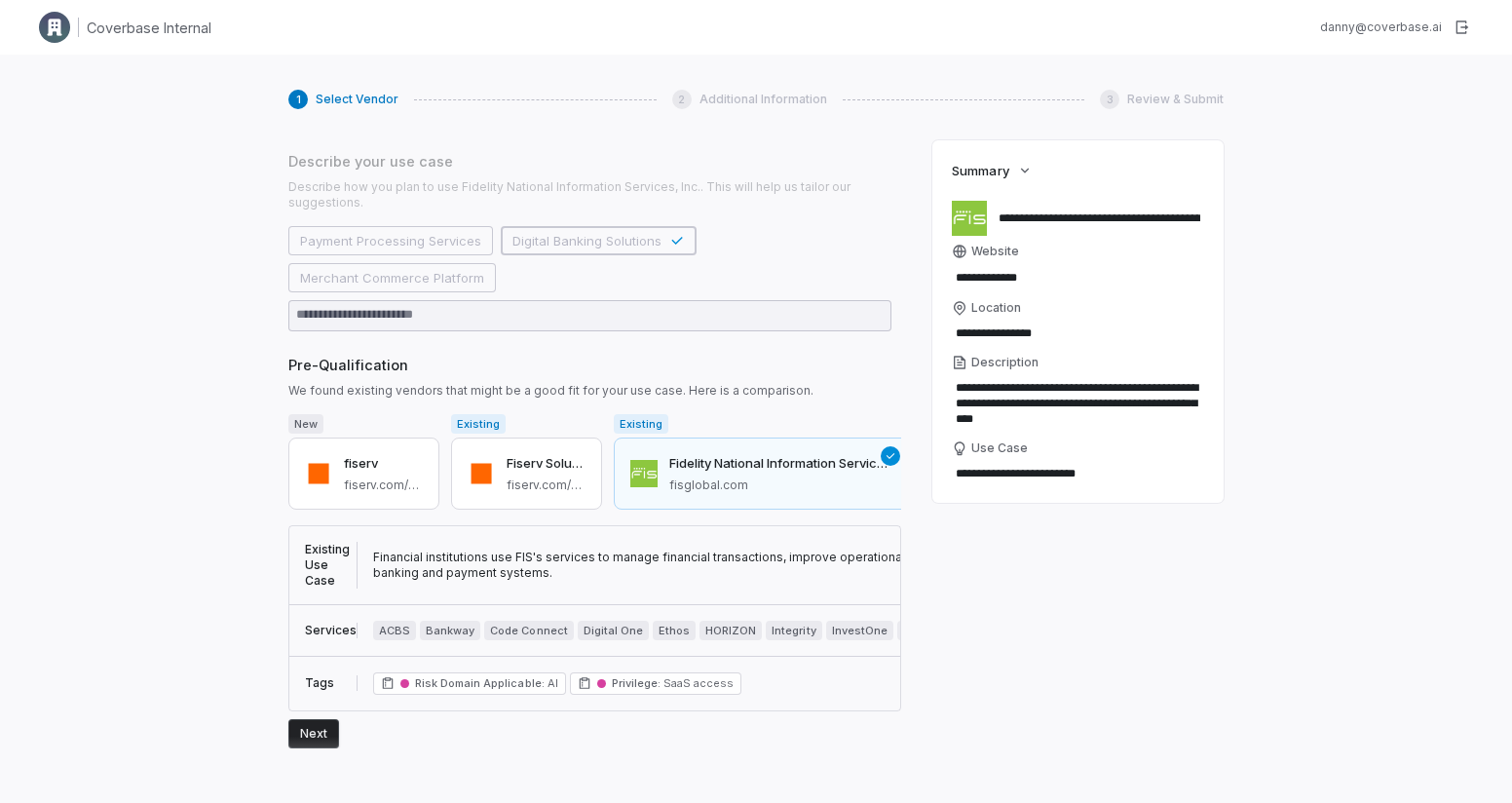 click on "Next" at bounding box center [314, 734] 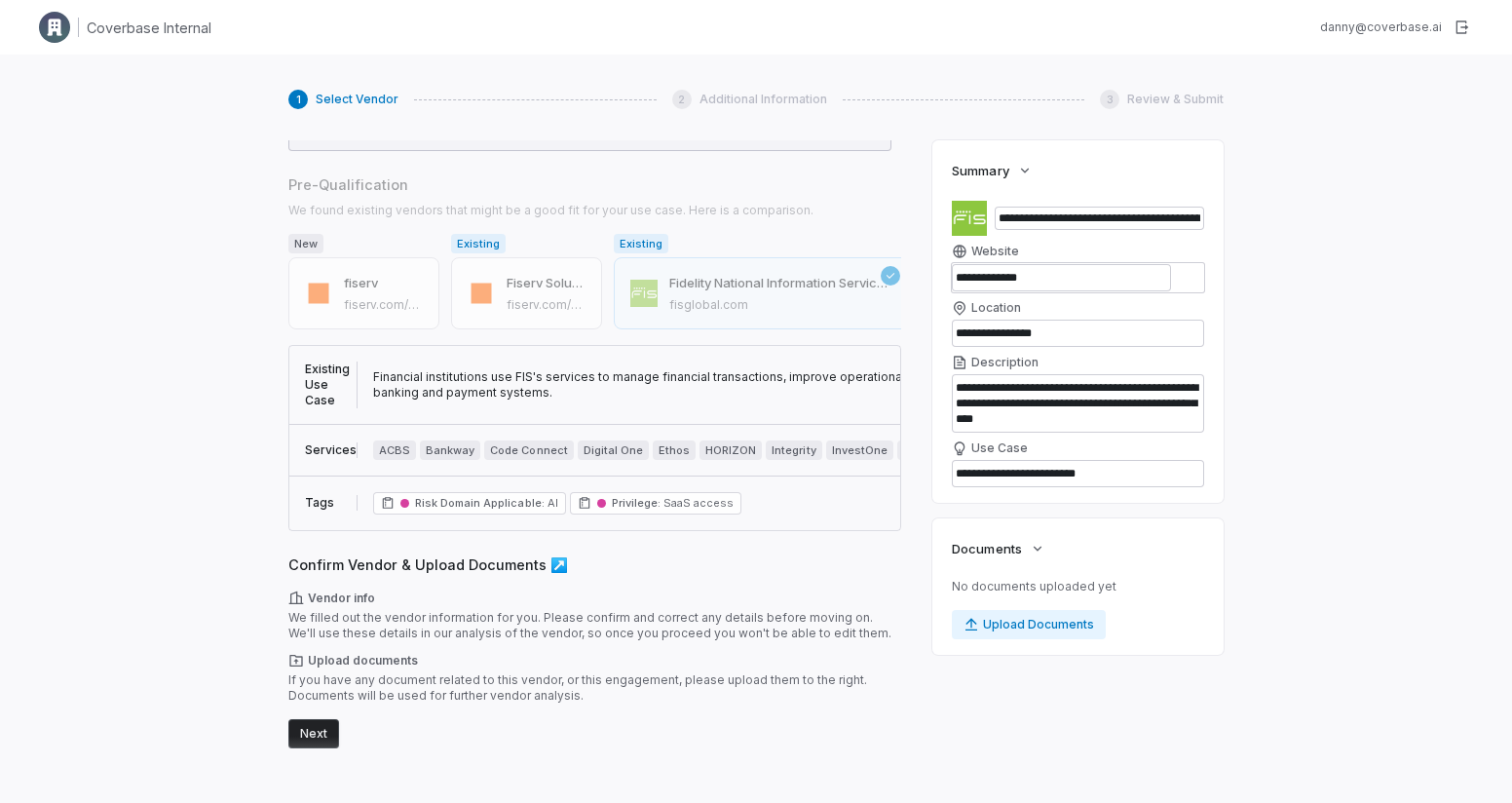 scroll, scrollTop: 544, scrollLeft: 0, axis: vertical 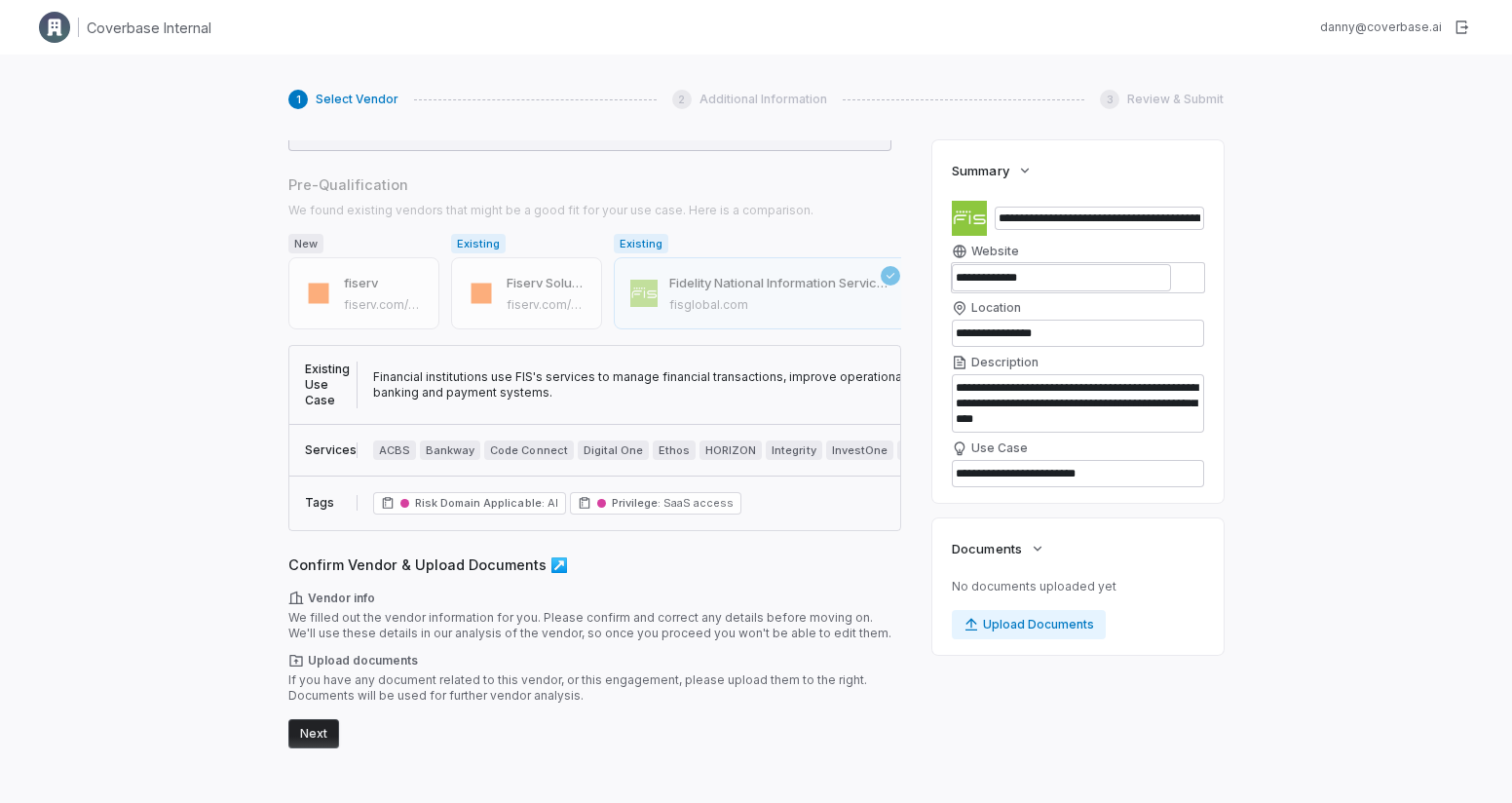 click on "Next" at bounding box center [314, 734] 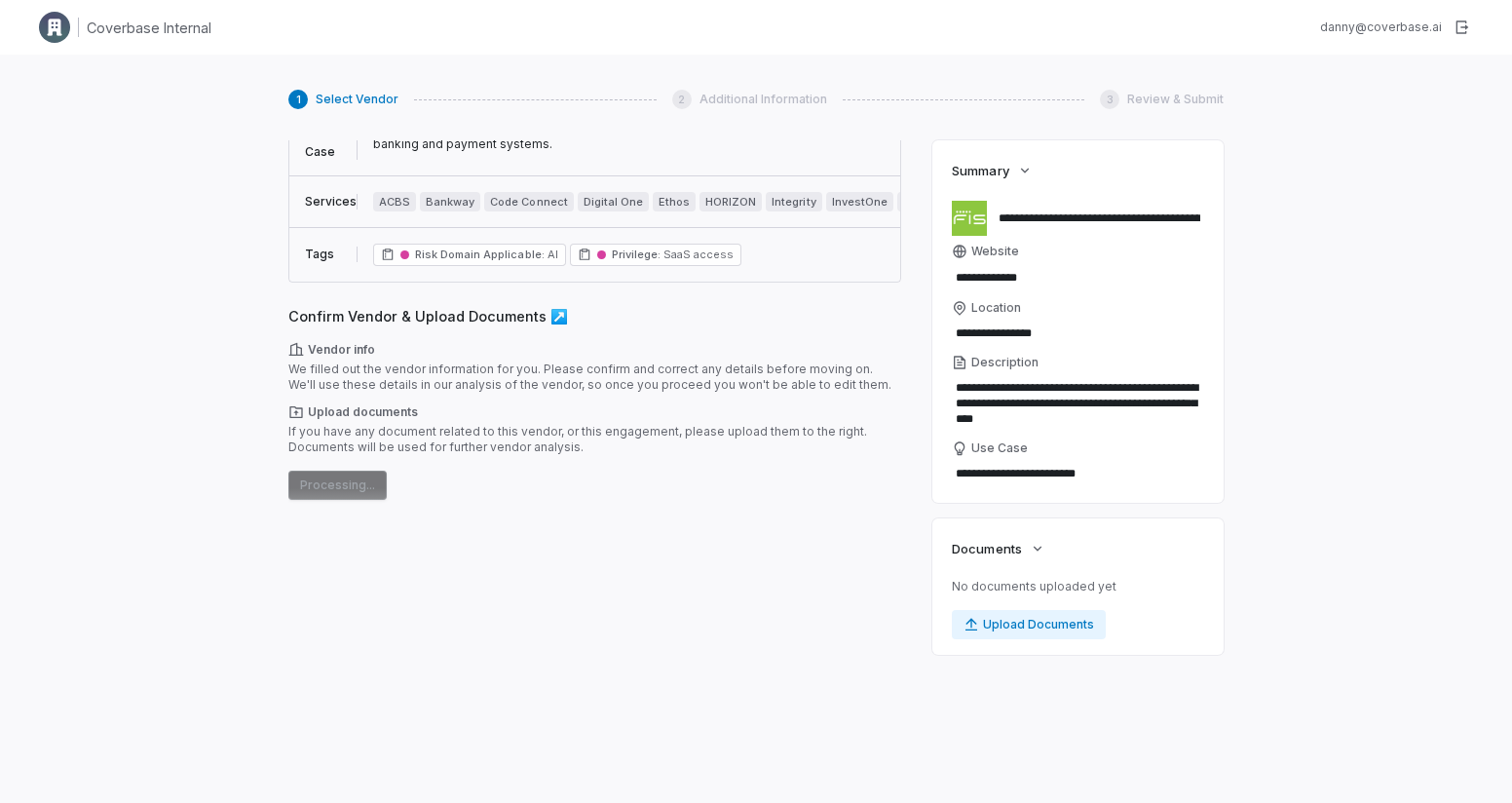 scroll, scrollTop: 567, scrollLeft: 0, axis: vertical 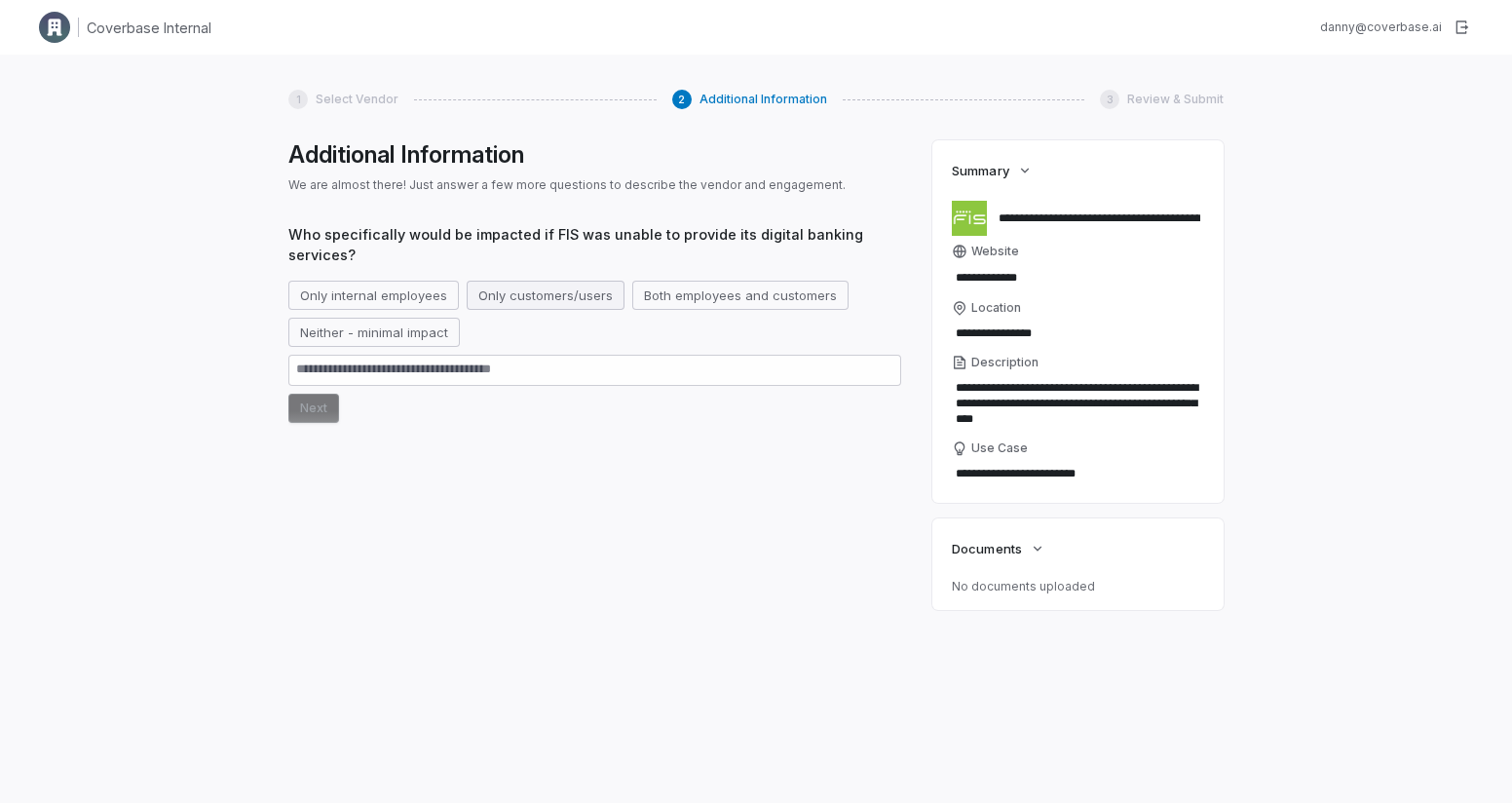 click on "Only customers/users" at bounding box center [546, 295] 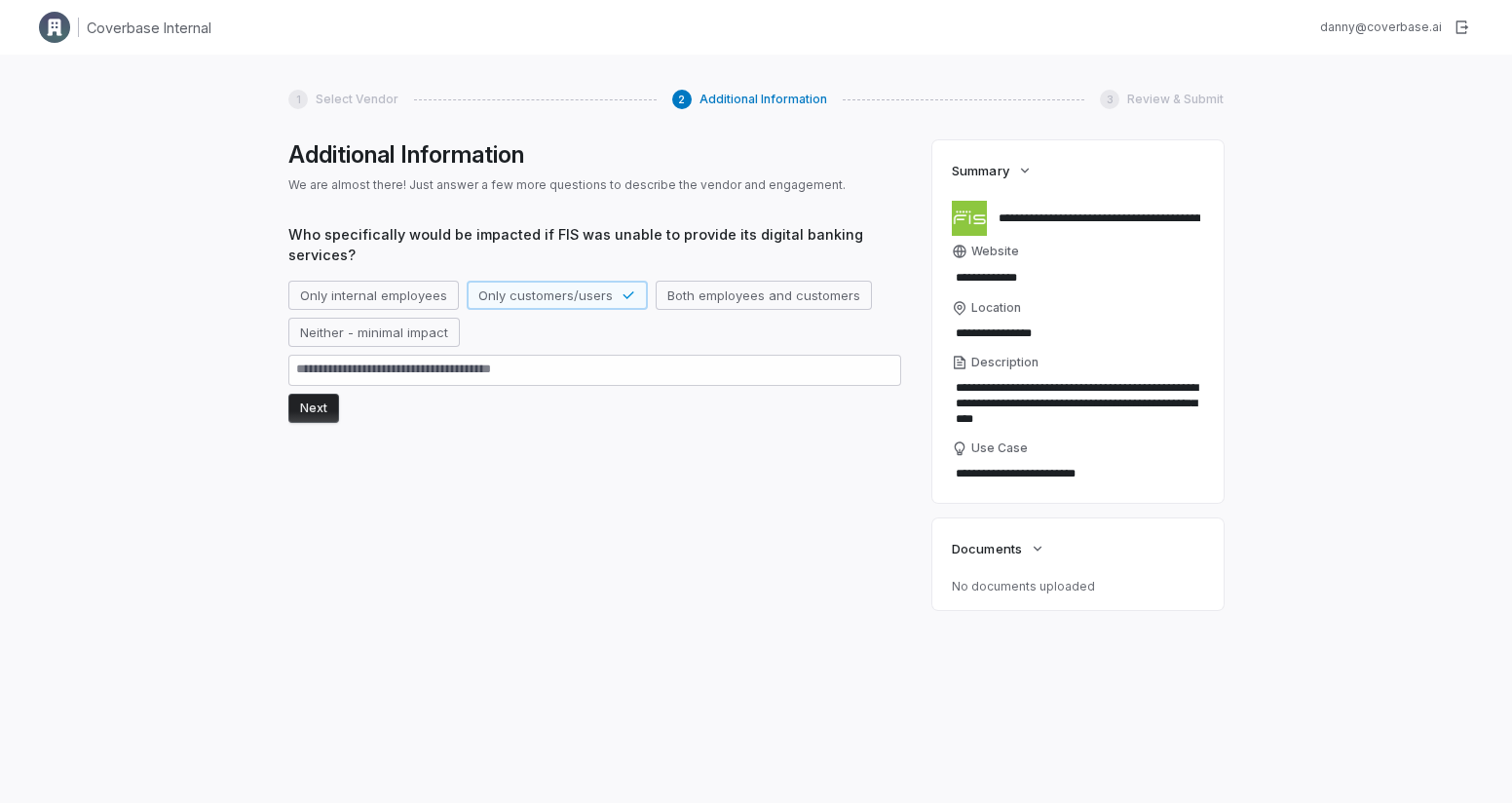 click on "Next" at bounding box center (314, 408) 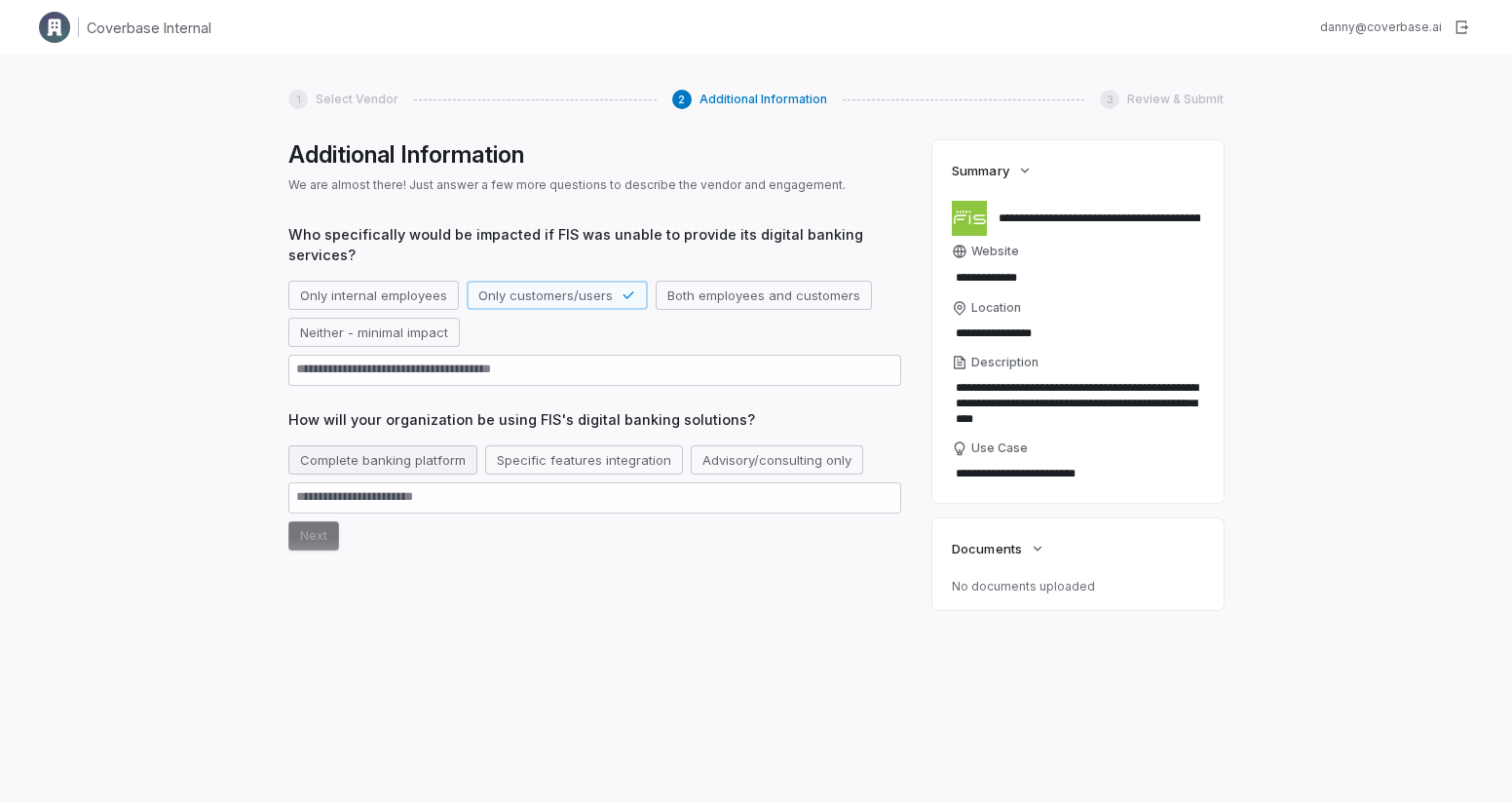 click on "Complete banking platform" at bounding box center [383, 460] 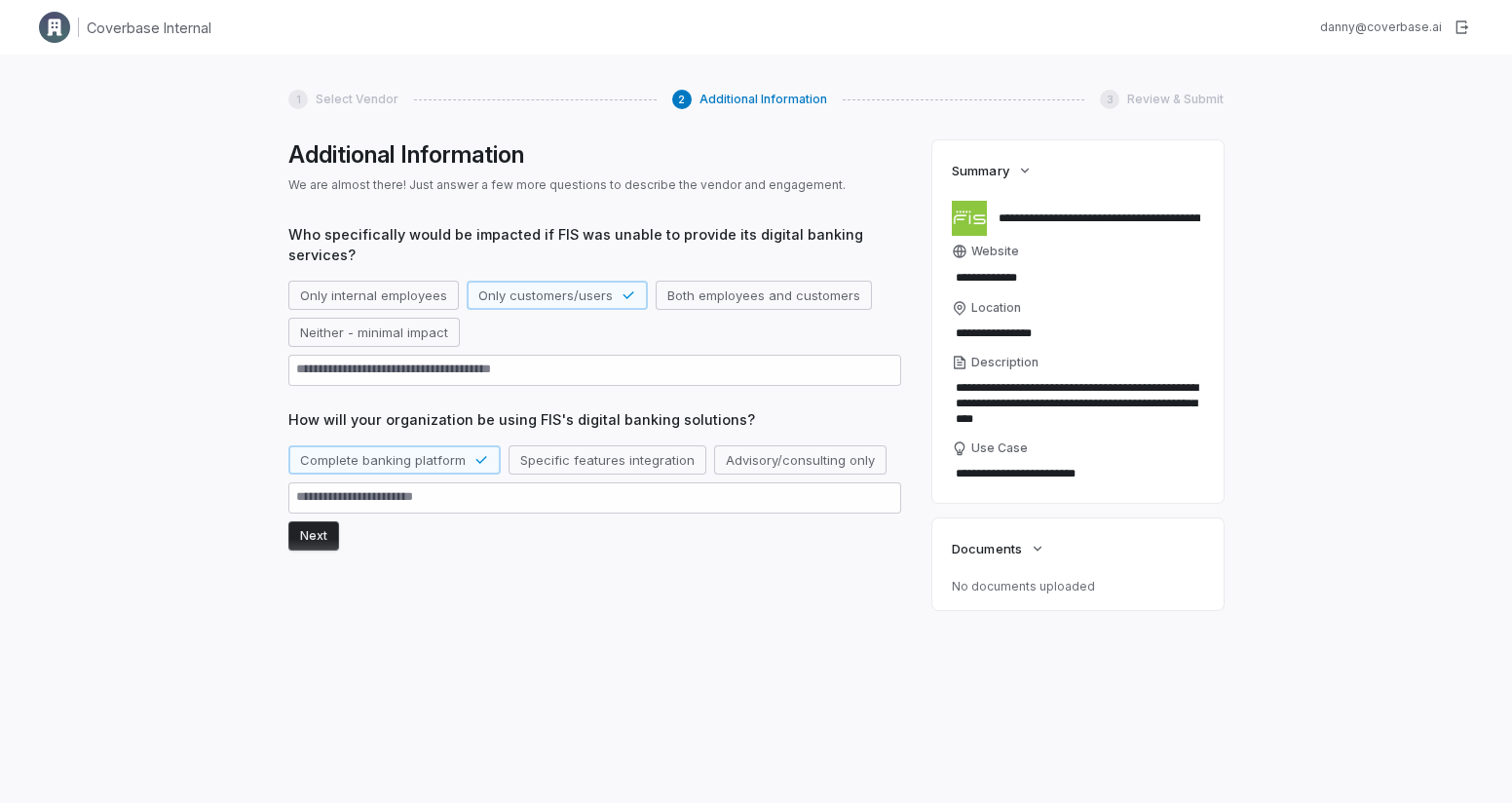 click on "Next" at bounding box center (314, 536) 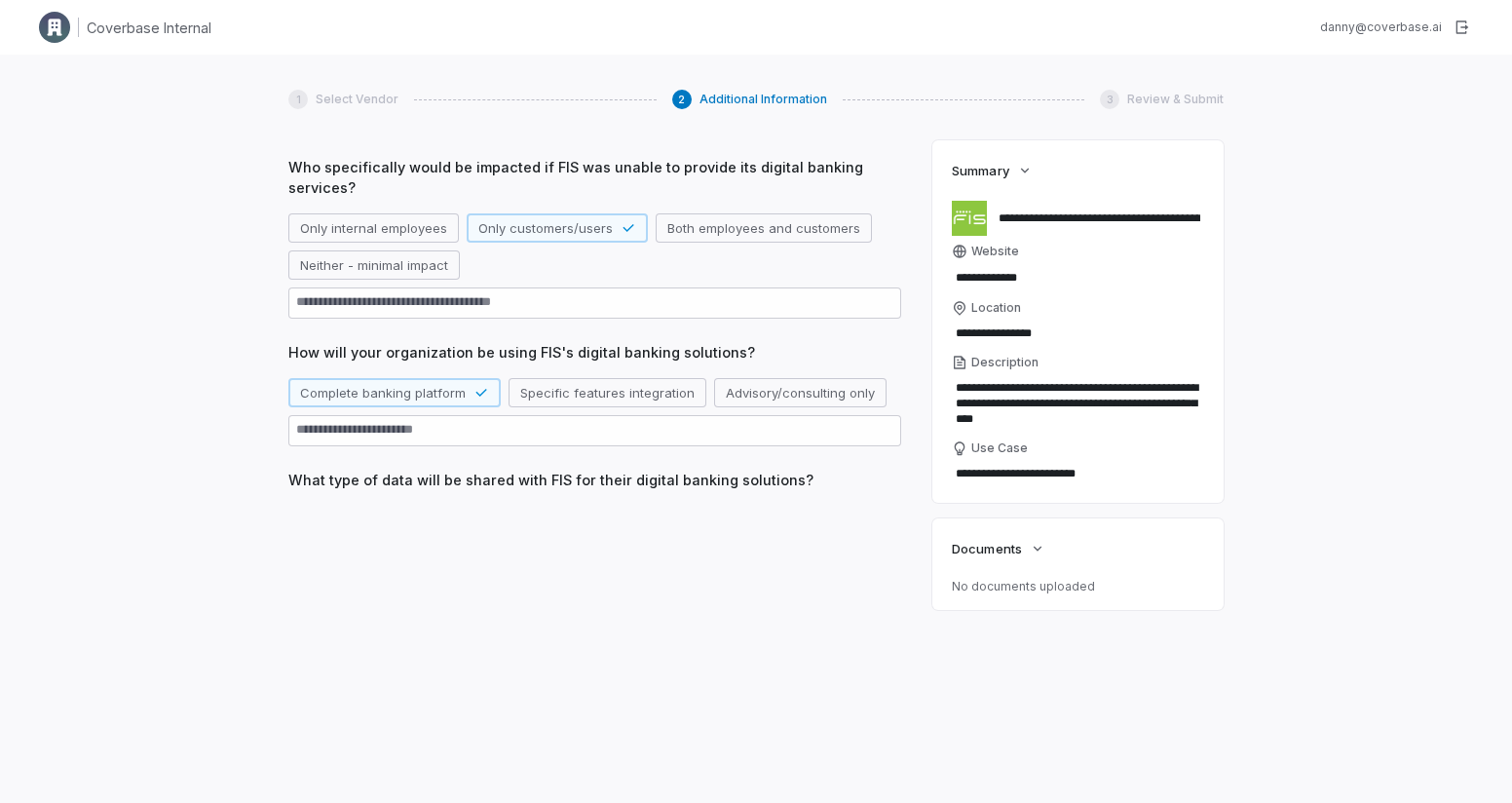 scroll, scrollTop: 92, scrollLeft: 0, axis: vertical 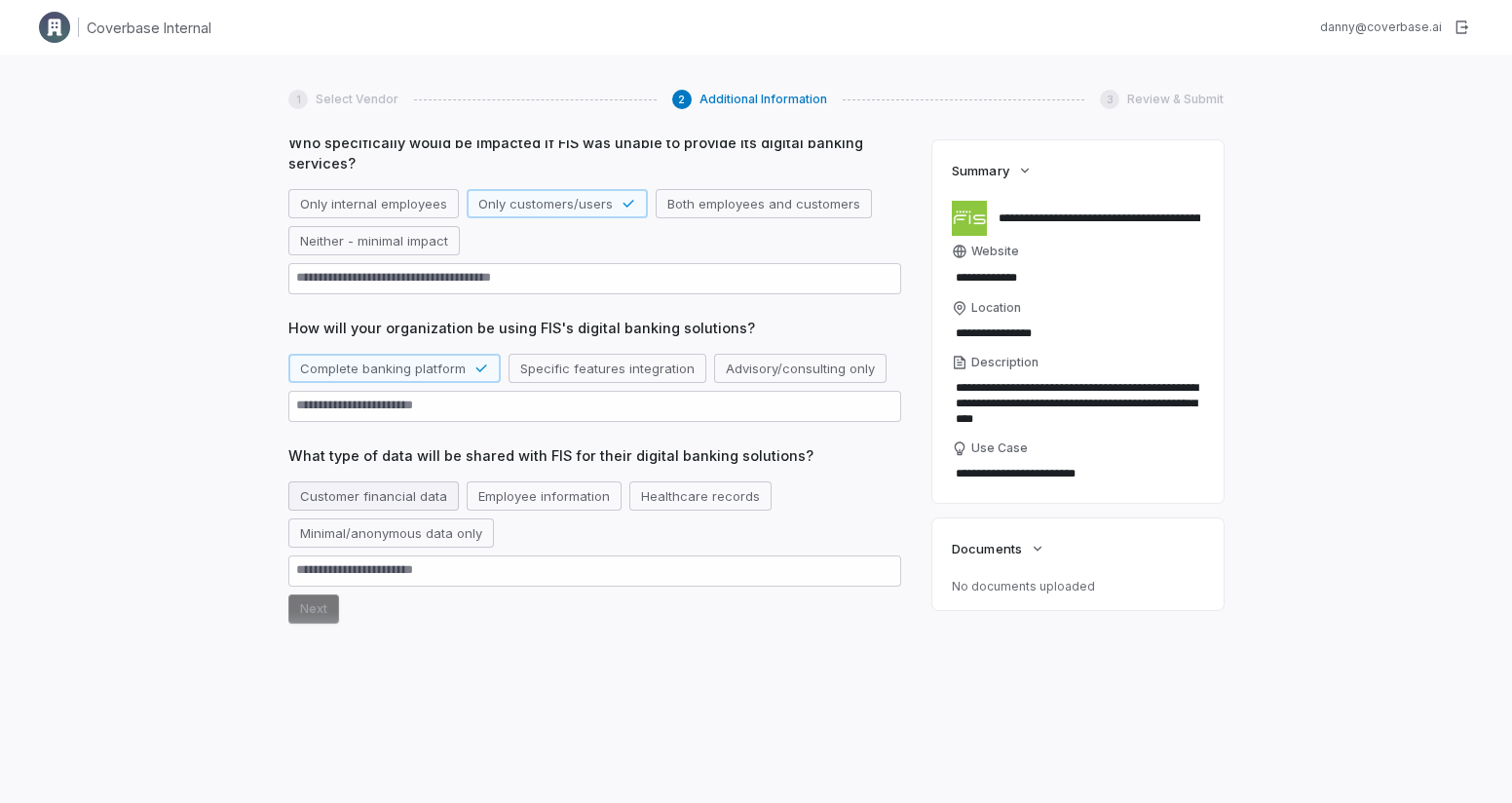 click on "Customer financial data" at bounding box center [373, 496] 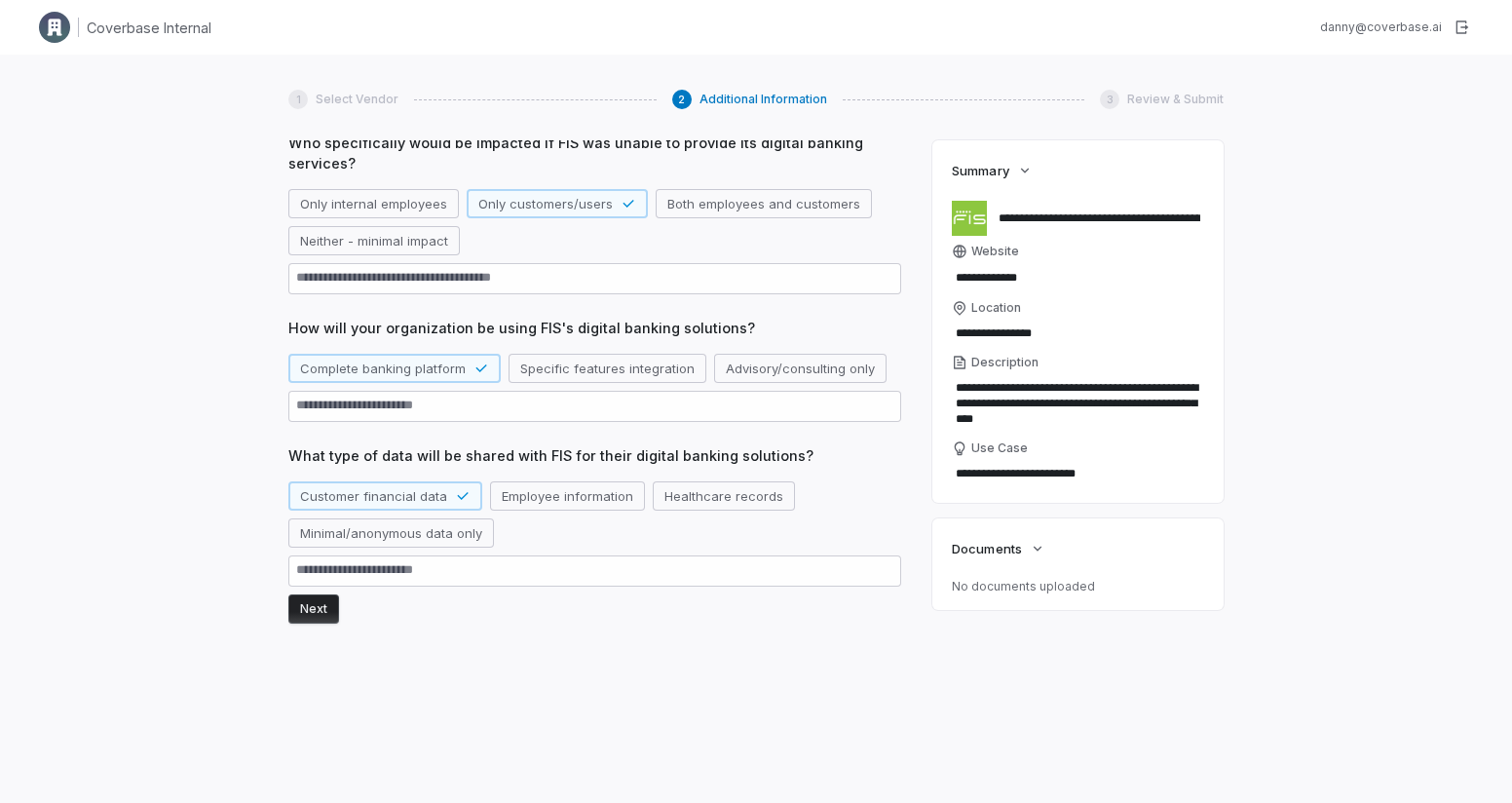 click on "Next" at bounding box center (314, 609) 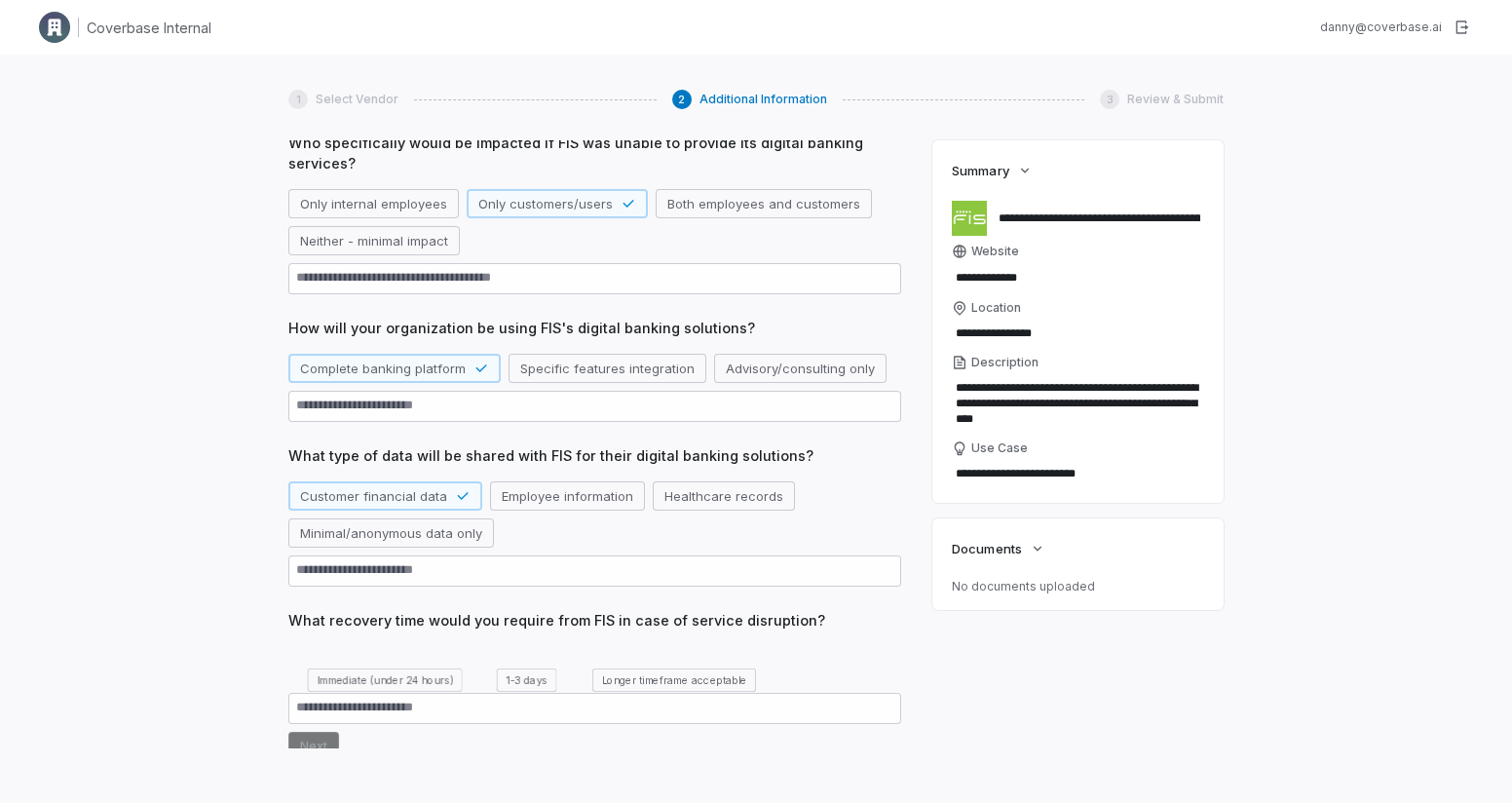scroll, scrollTop: 195, scrollLeft: 0, axis: vertical 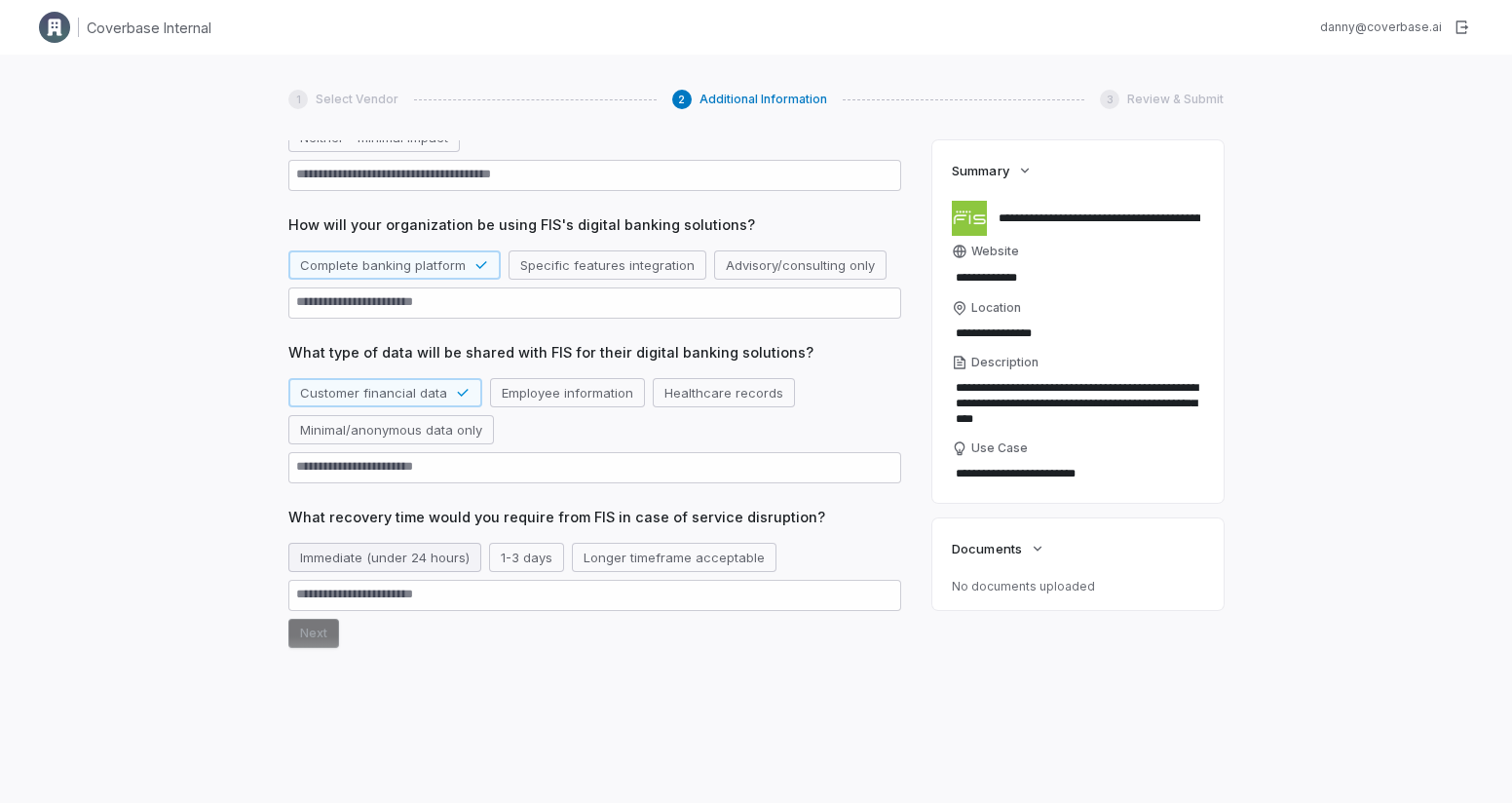 click on "Immediate (under 24 hours)" at bounding box center (385, 557) 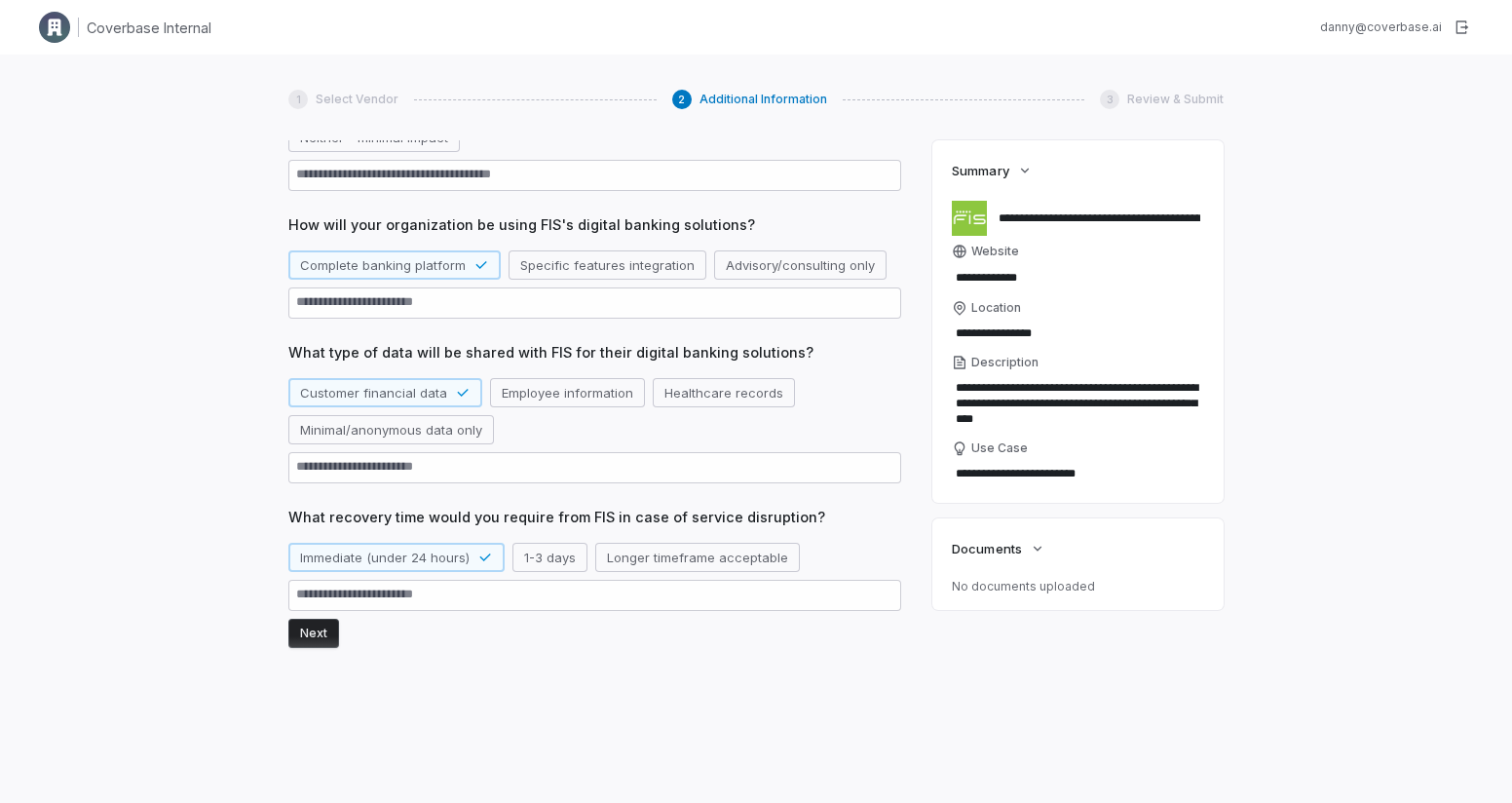click on "Next" at bounding box center (314, 633) 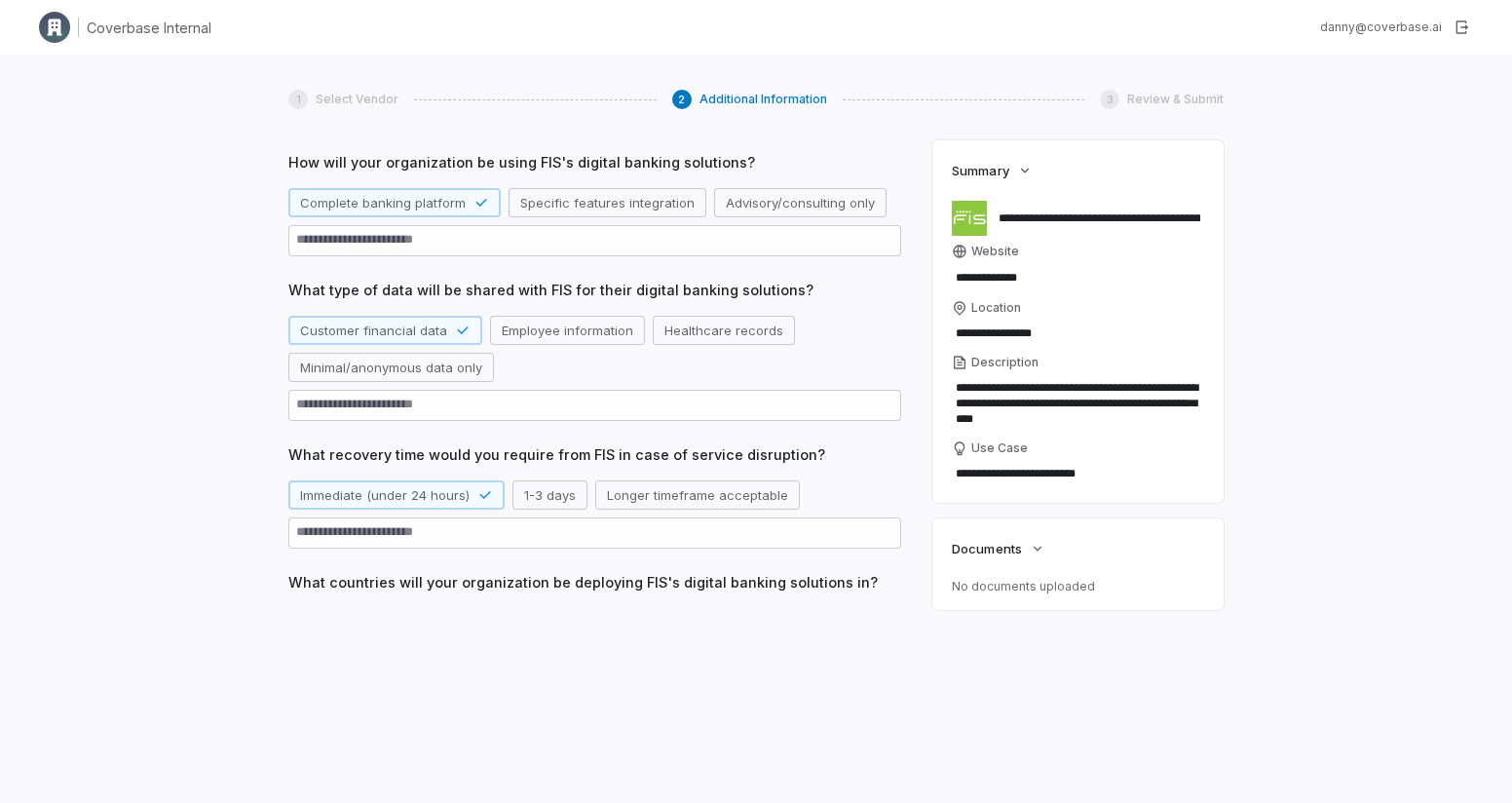 scroll, scrollTop: 271, scrollLeft: 0, axis: vertical 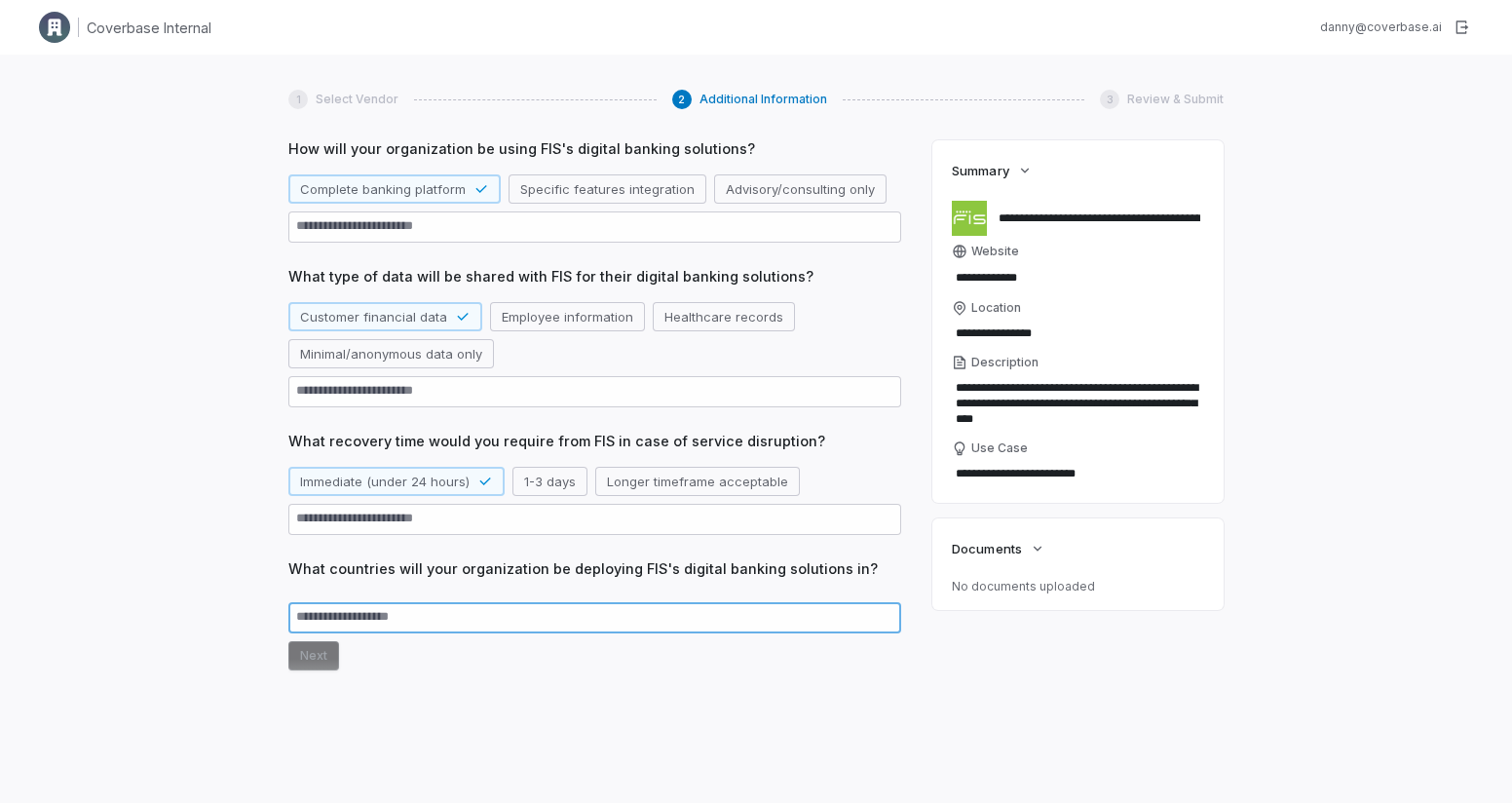 click at bounding box center [594, 618] 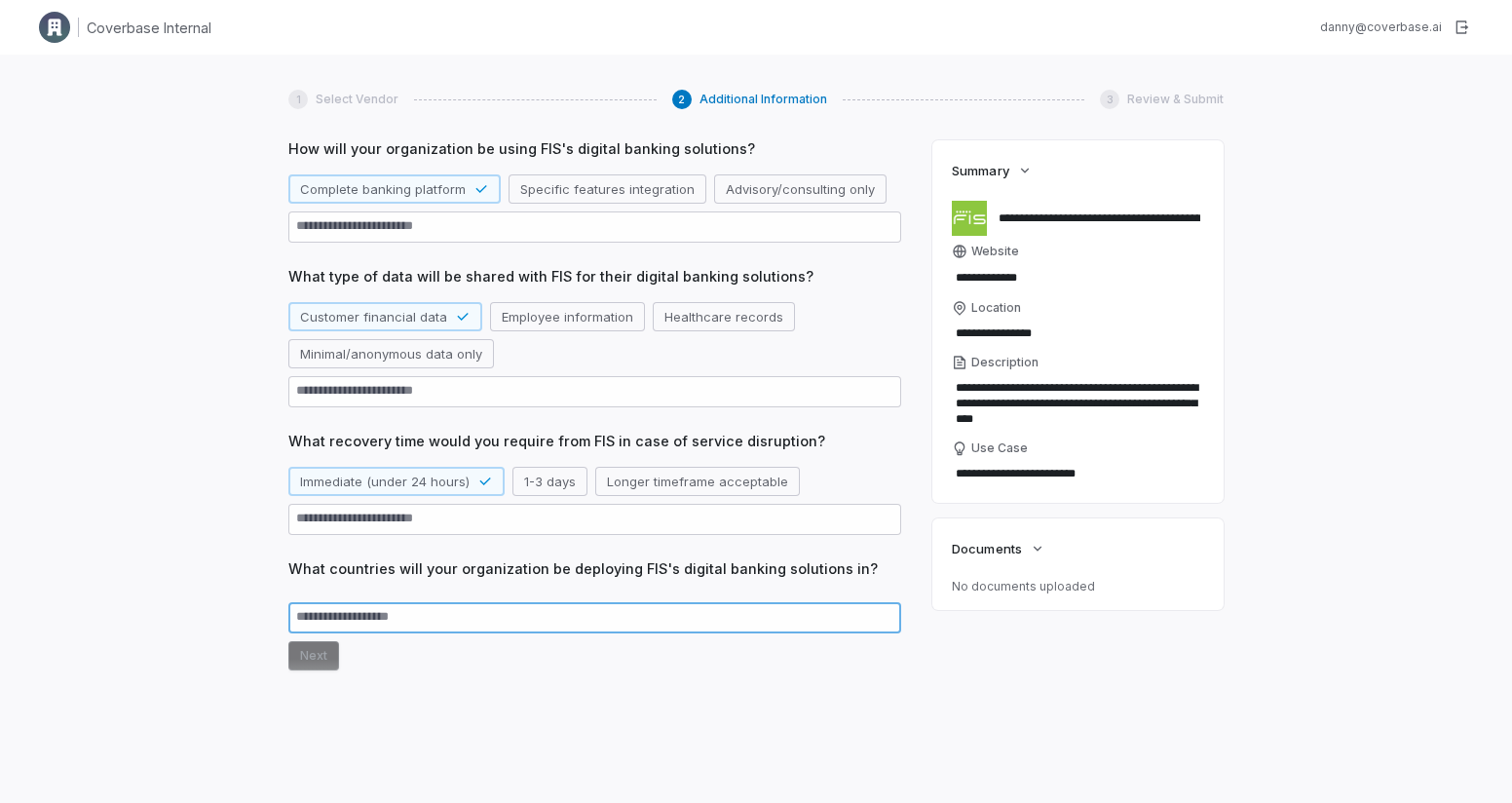 type on "*" 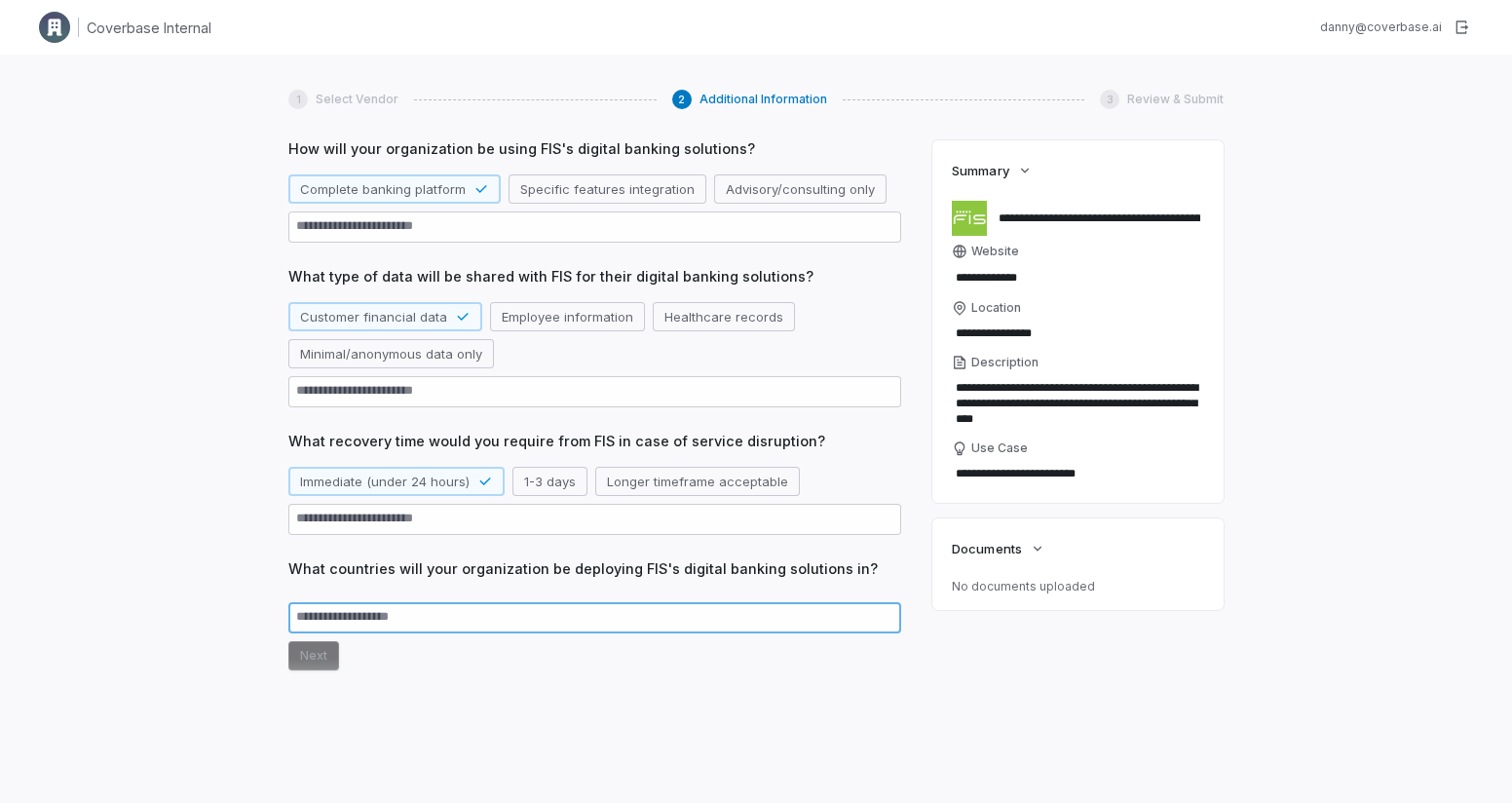 type on "*" 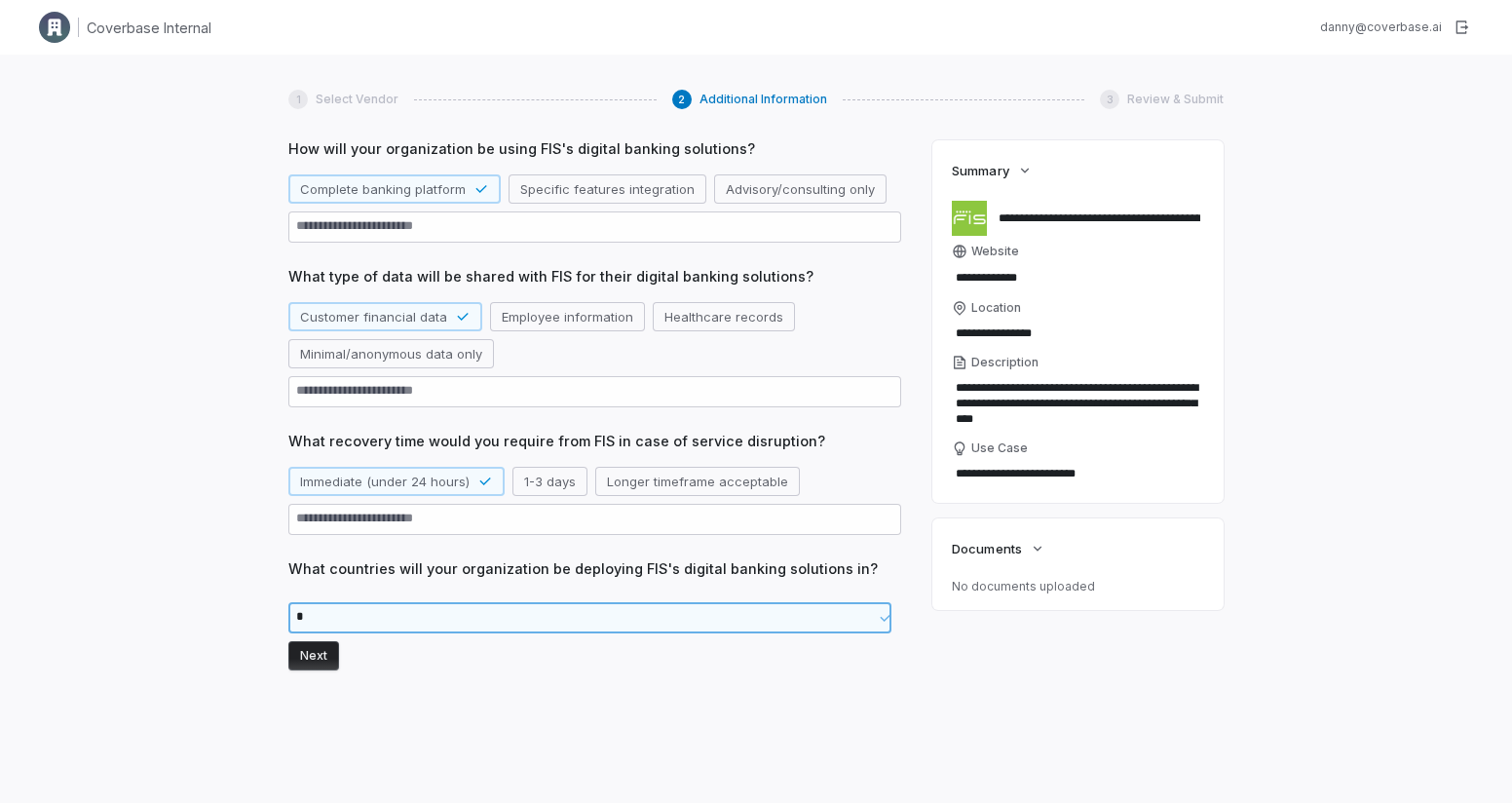 type on "*" 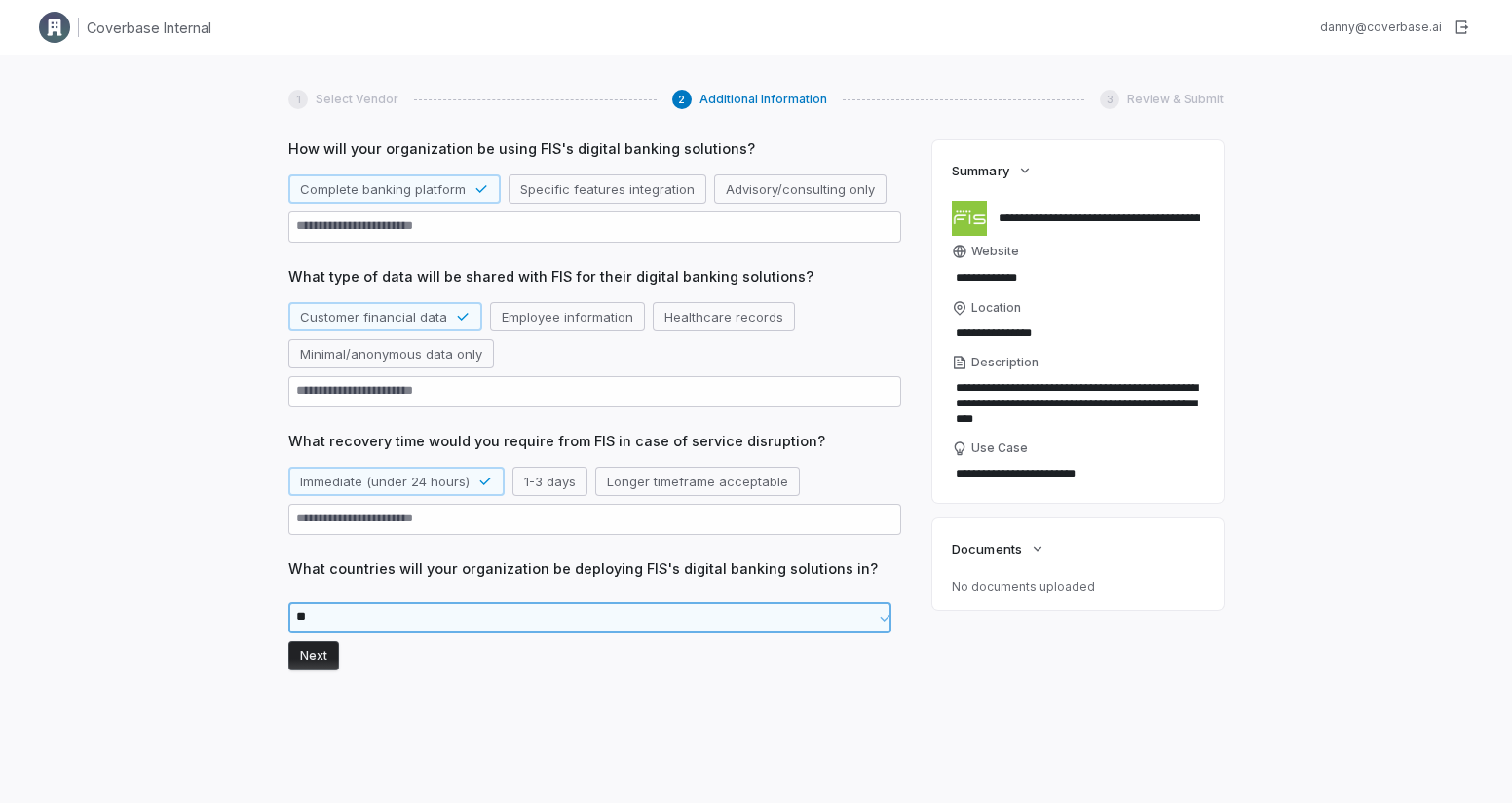 type on "*" 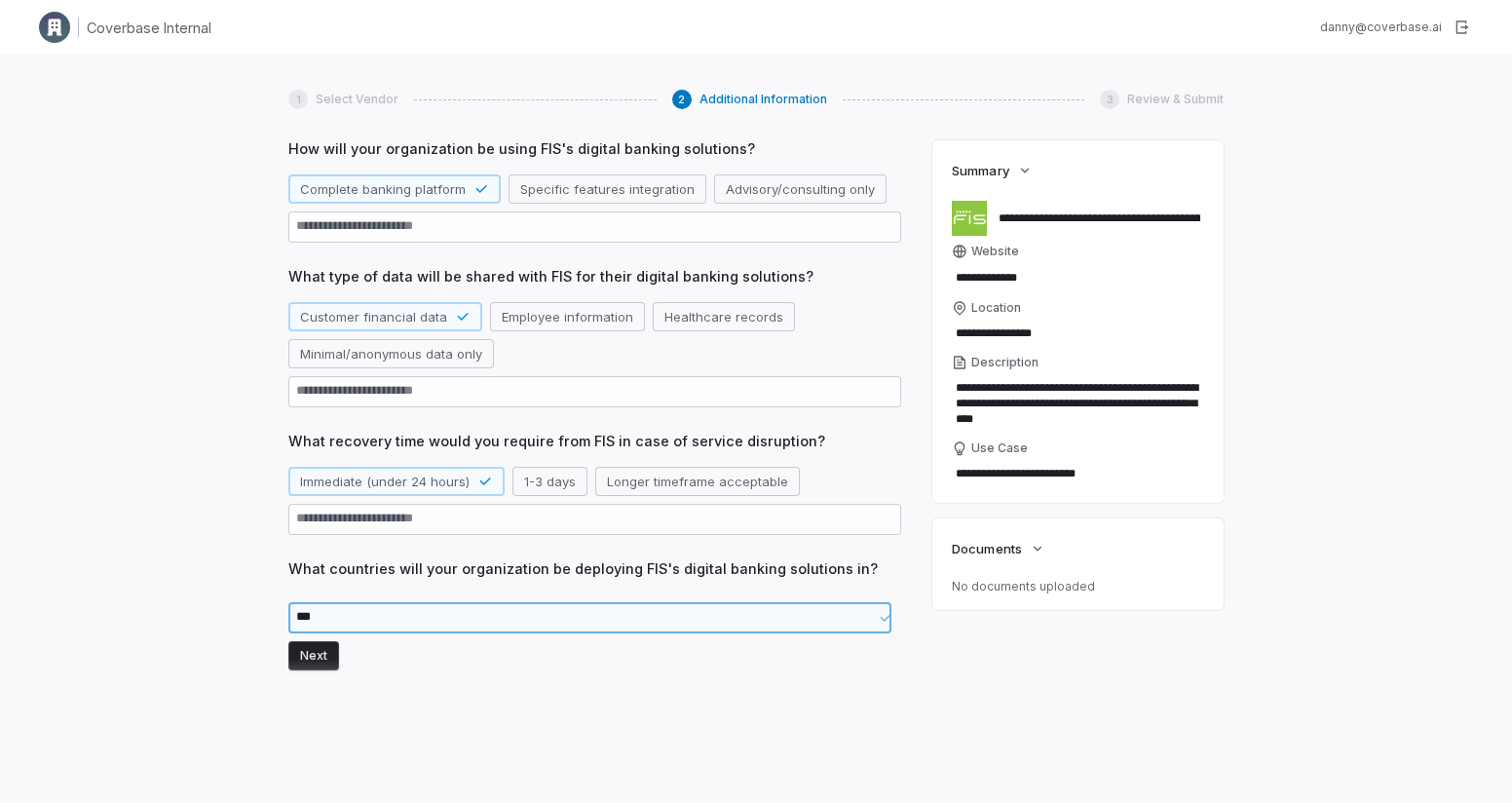 type on "*" 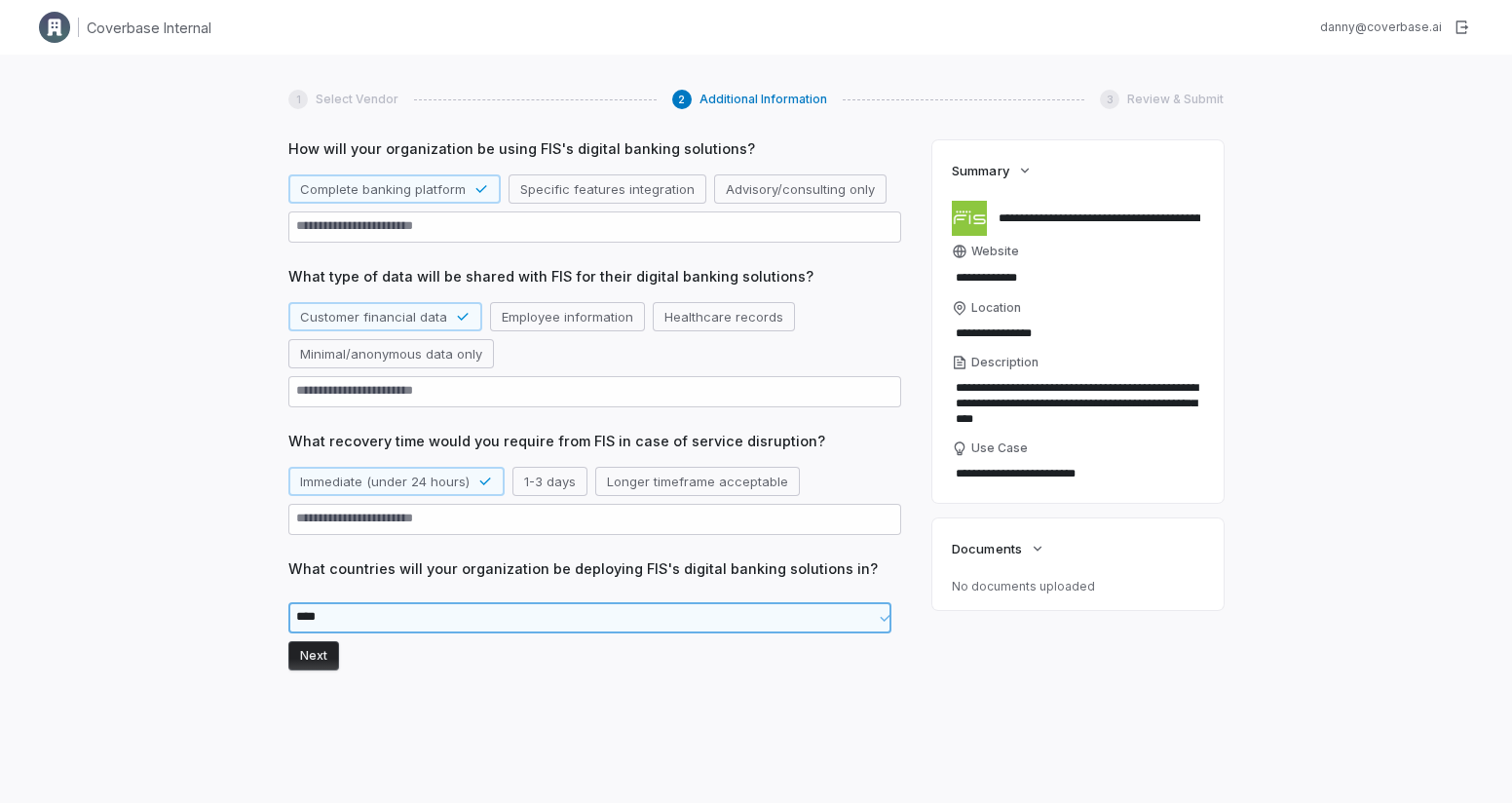 type on "*" 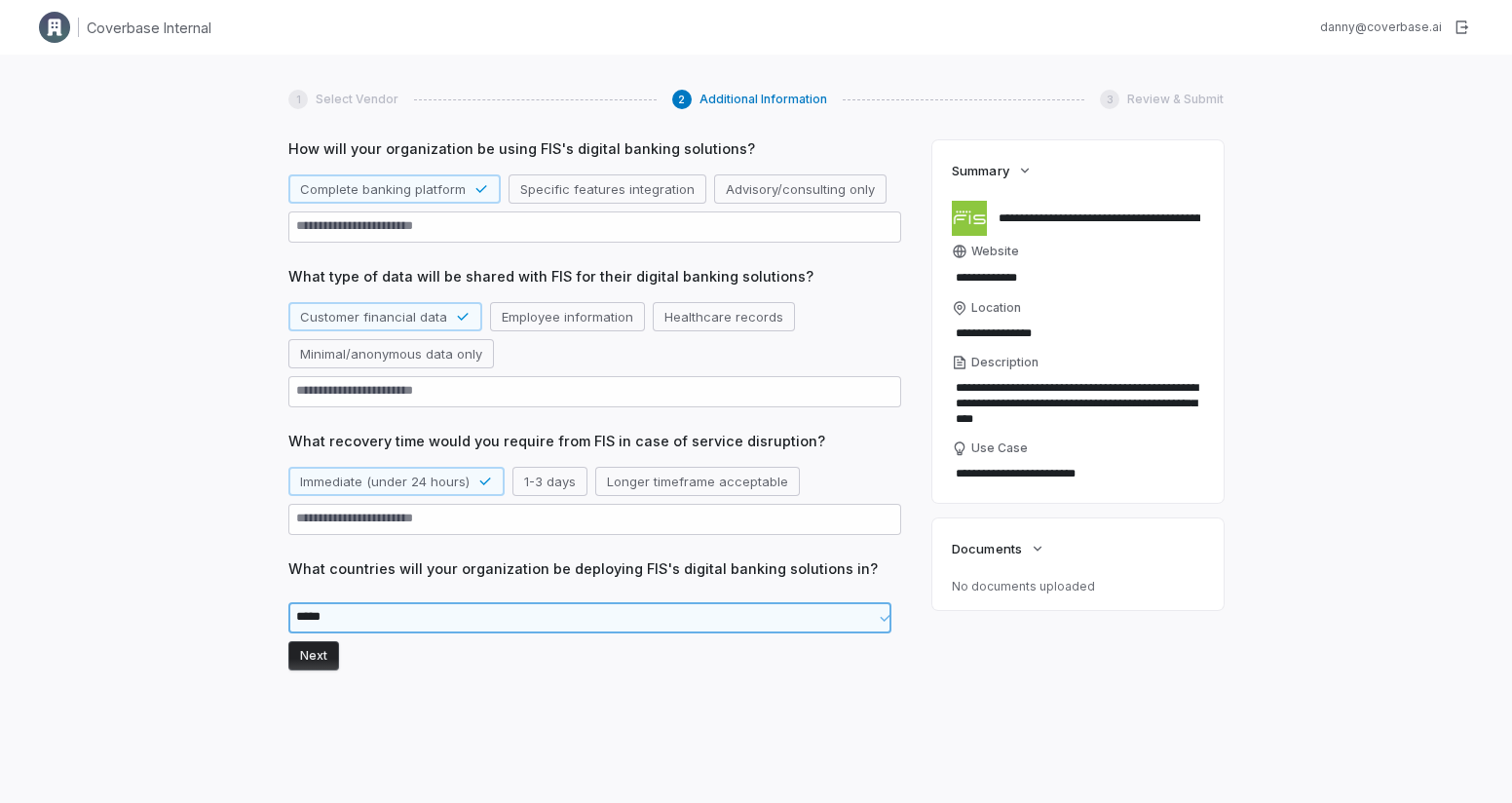 type on "*" 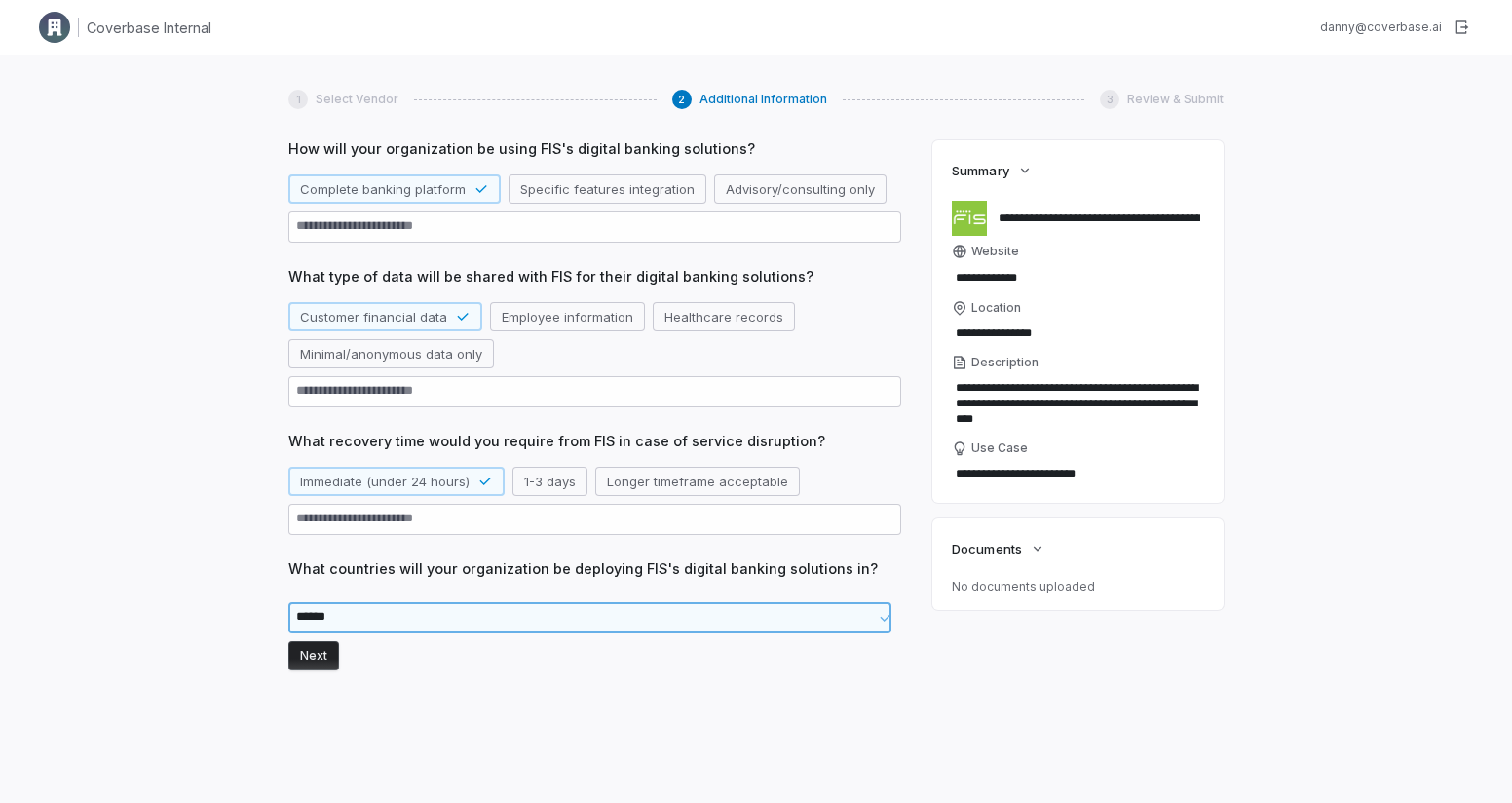 type on "*" 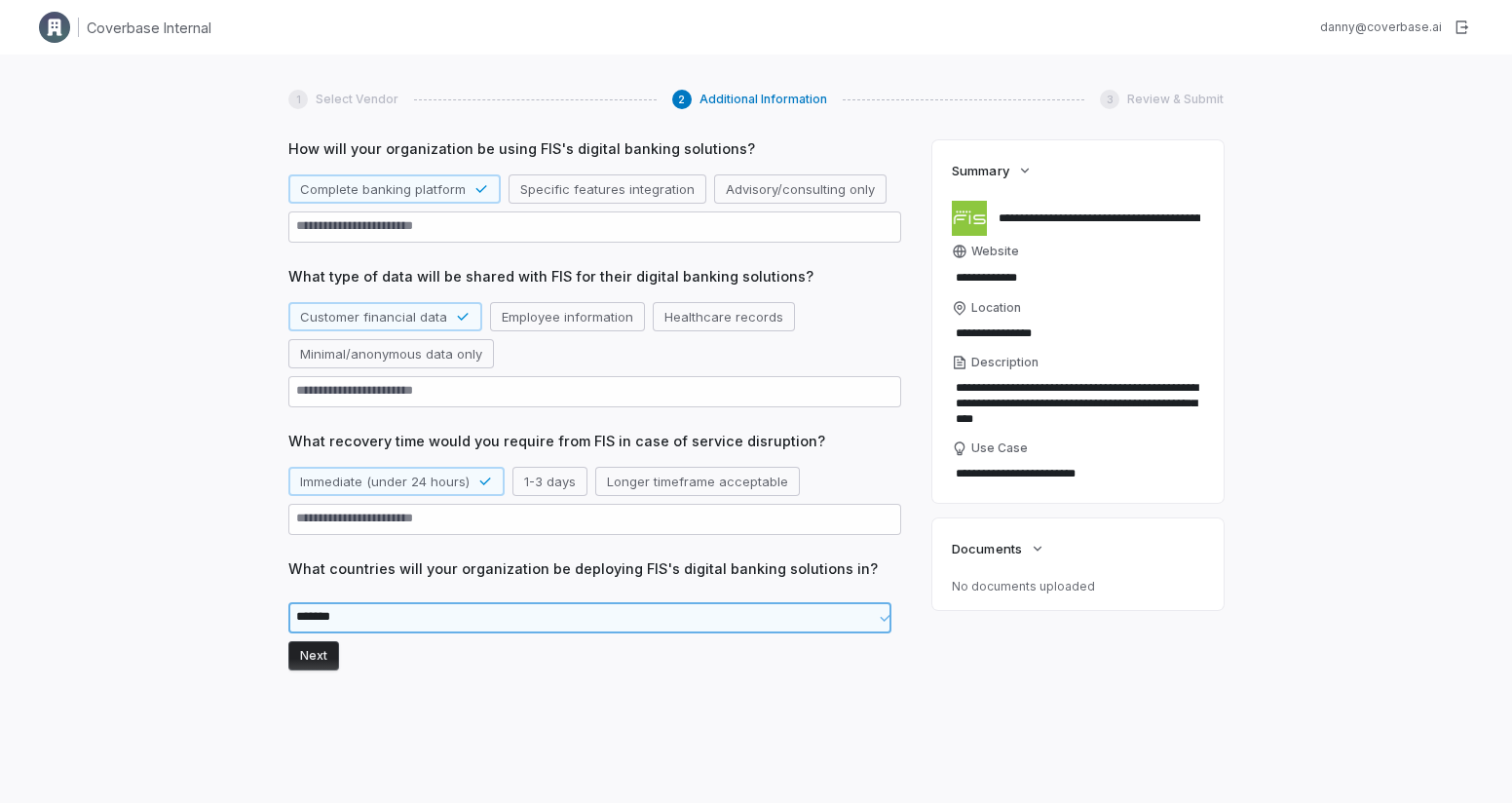 type on "*" 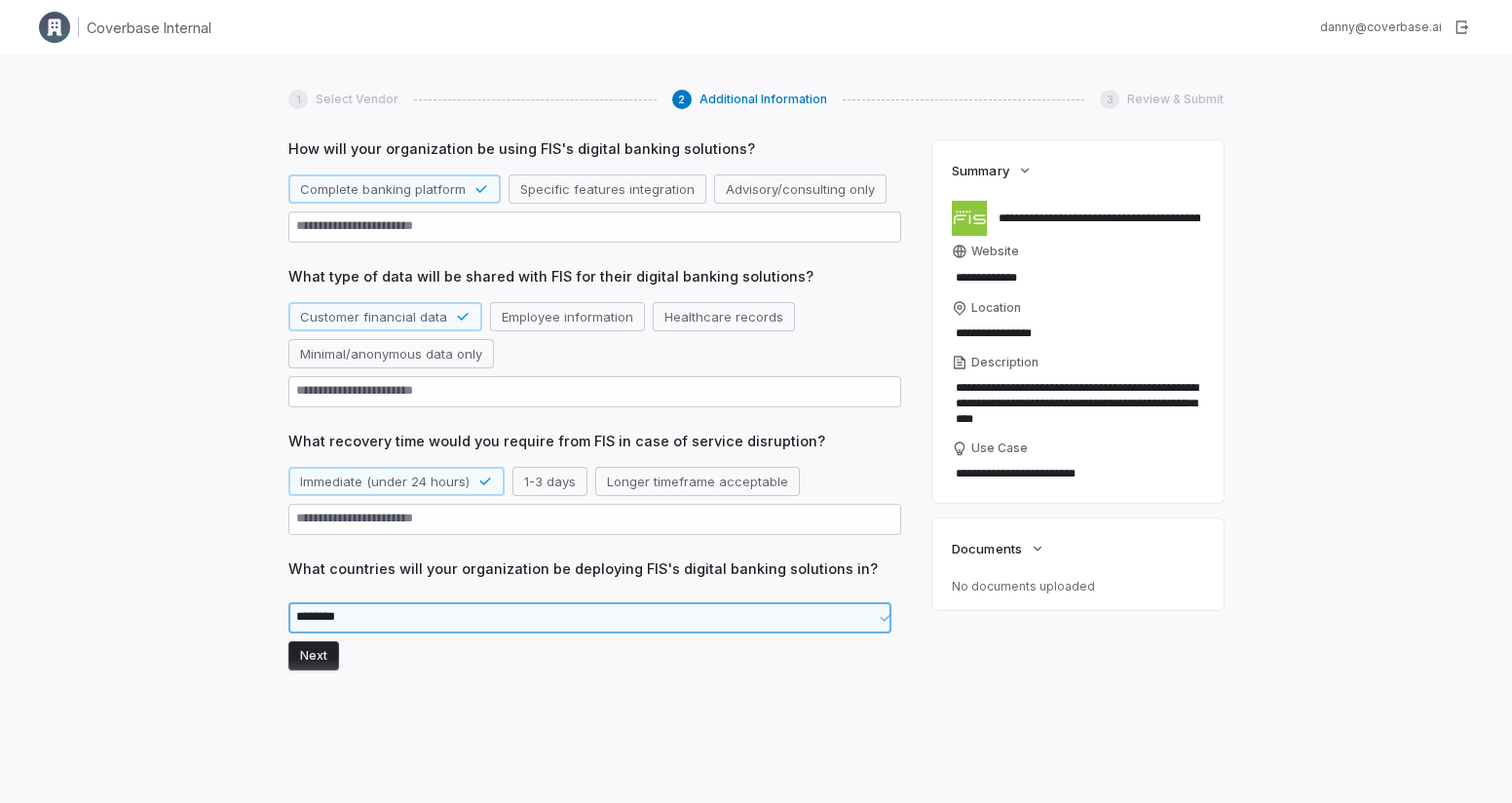 type on "*" 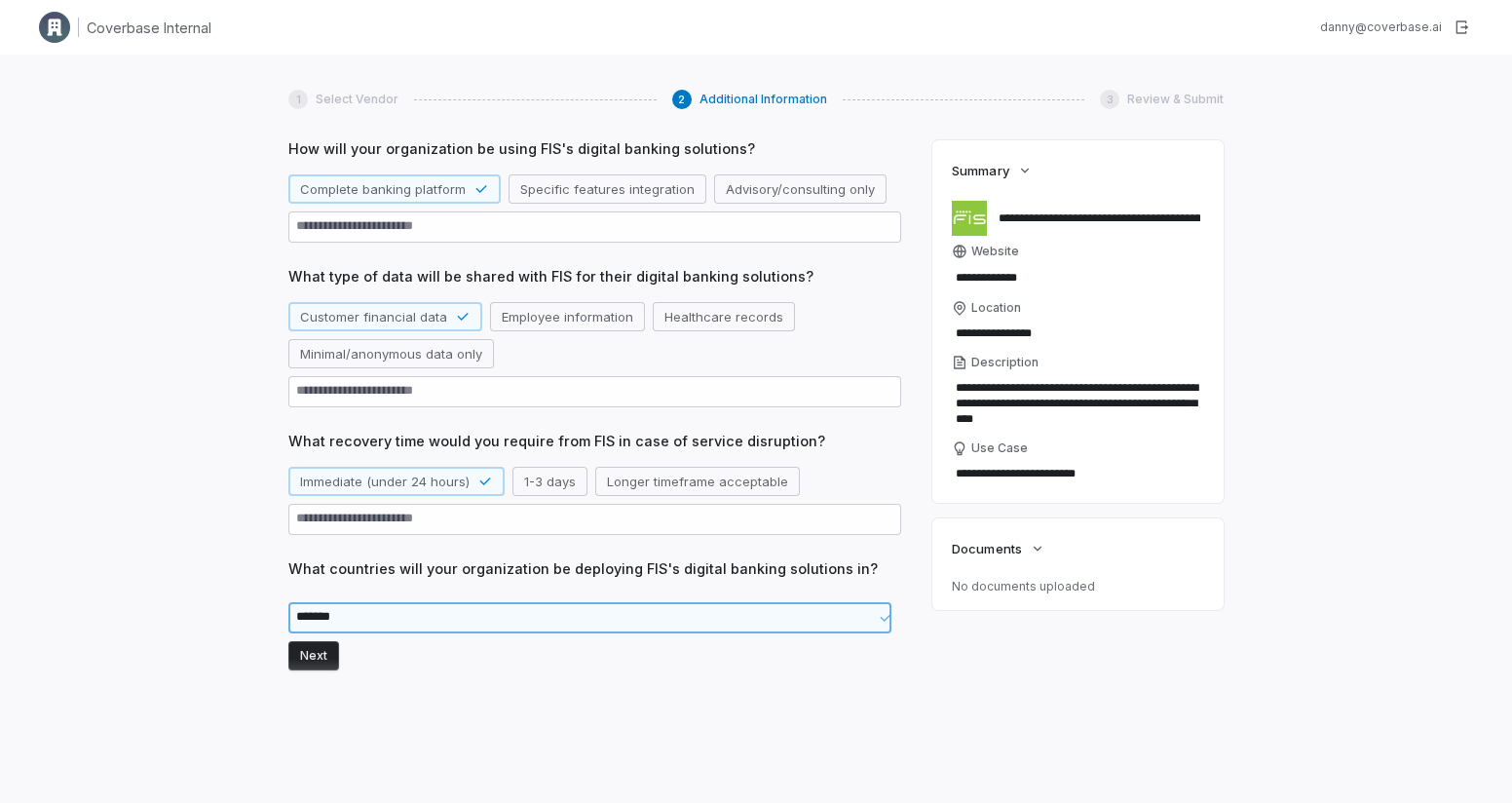 type on "*" 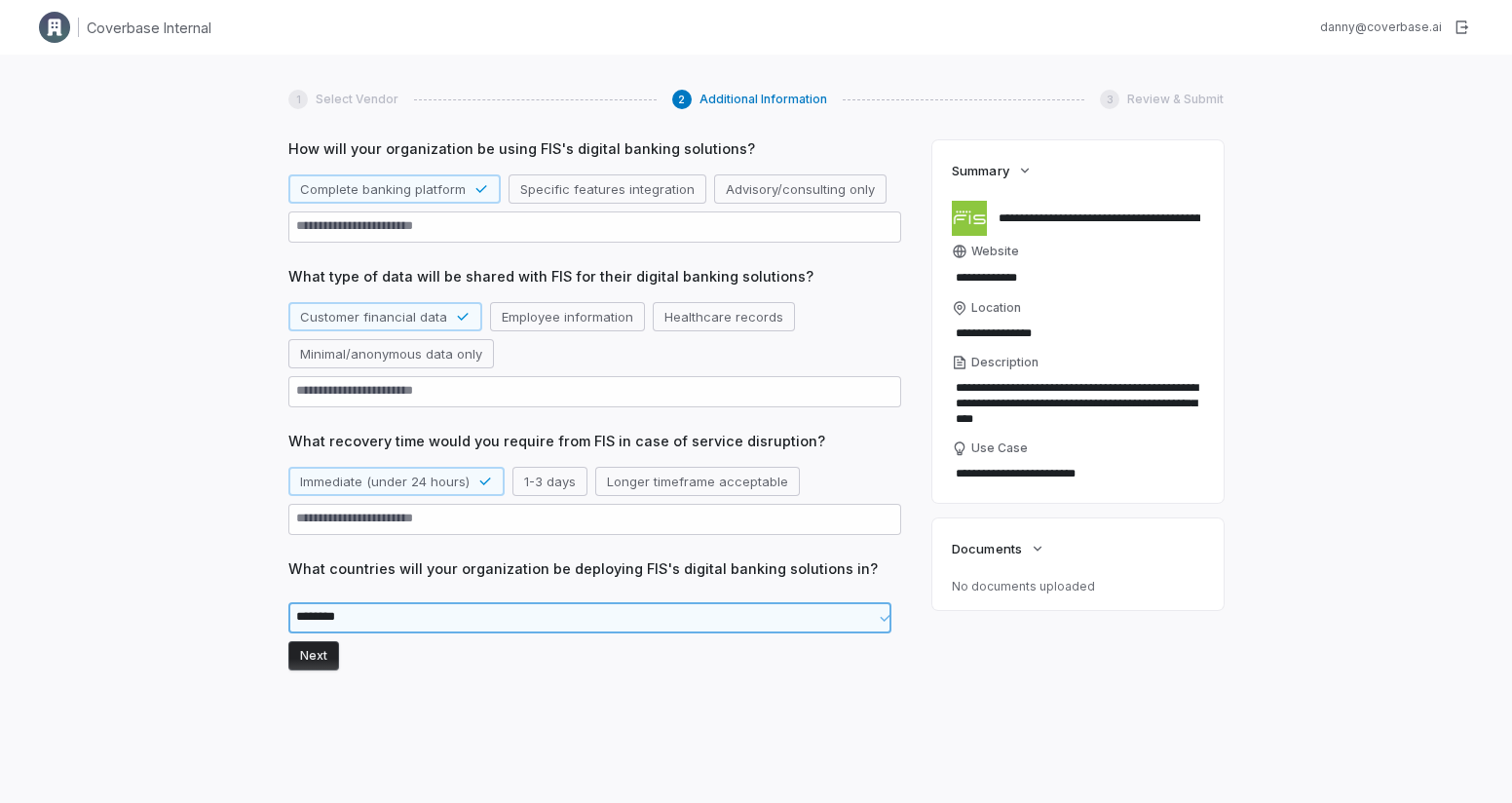 type on "*" 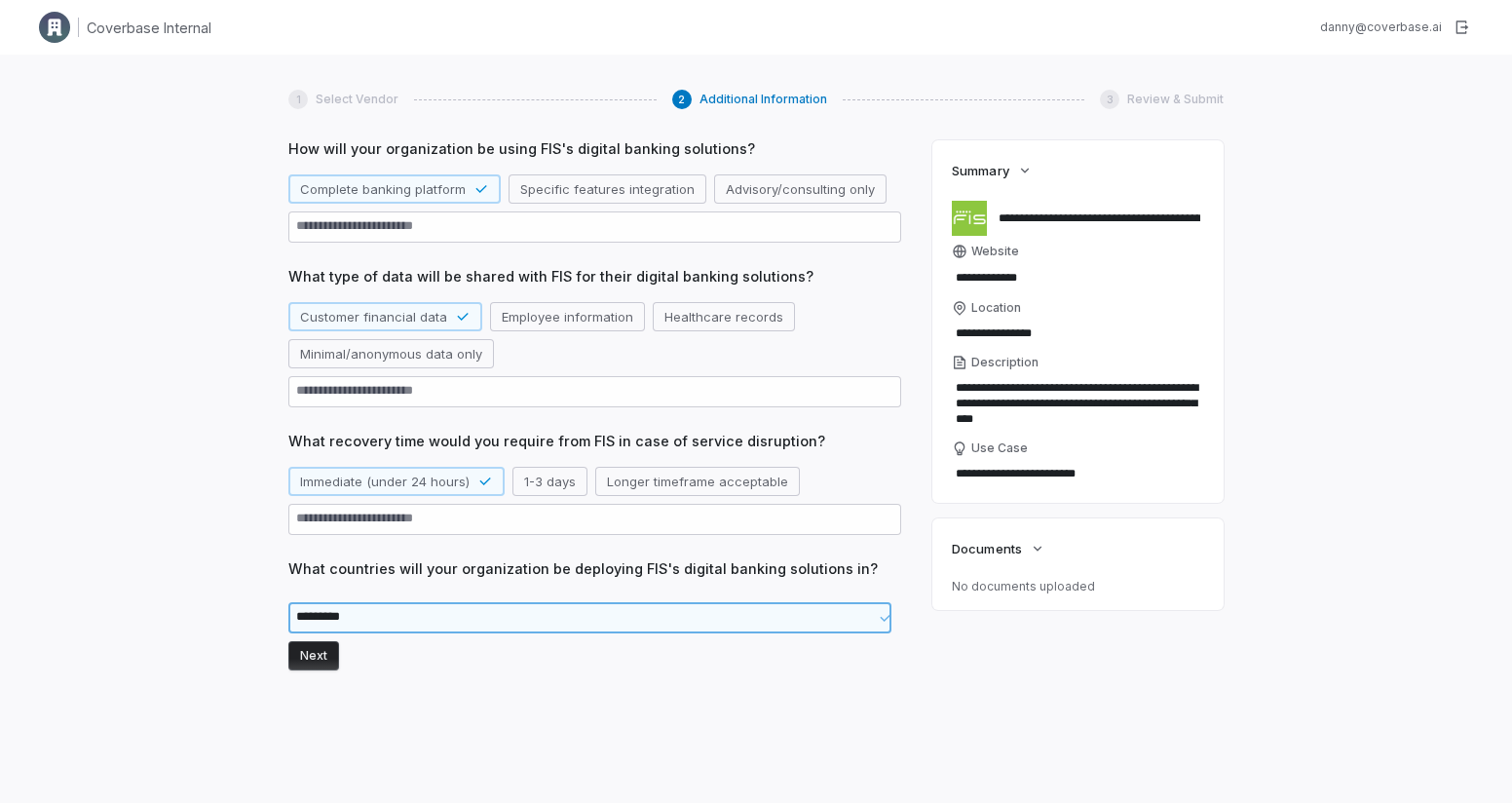 type on "*" 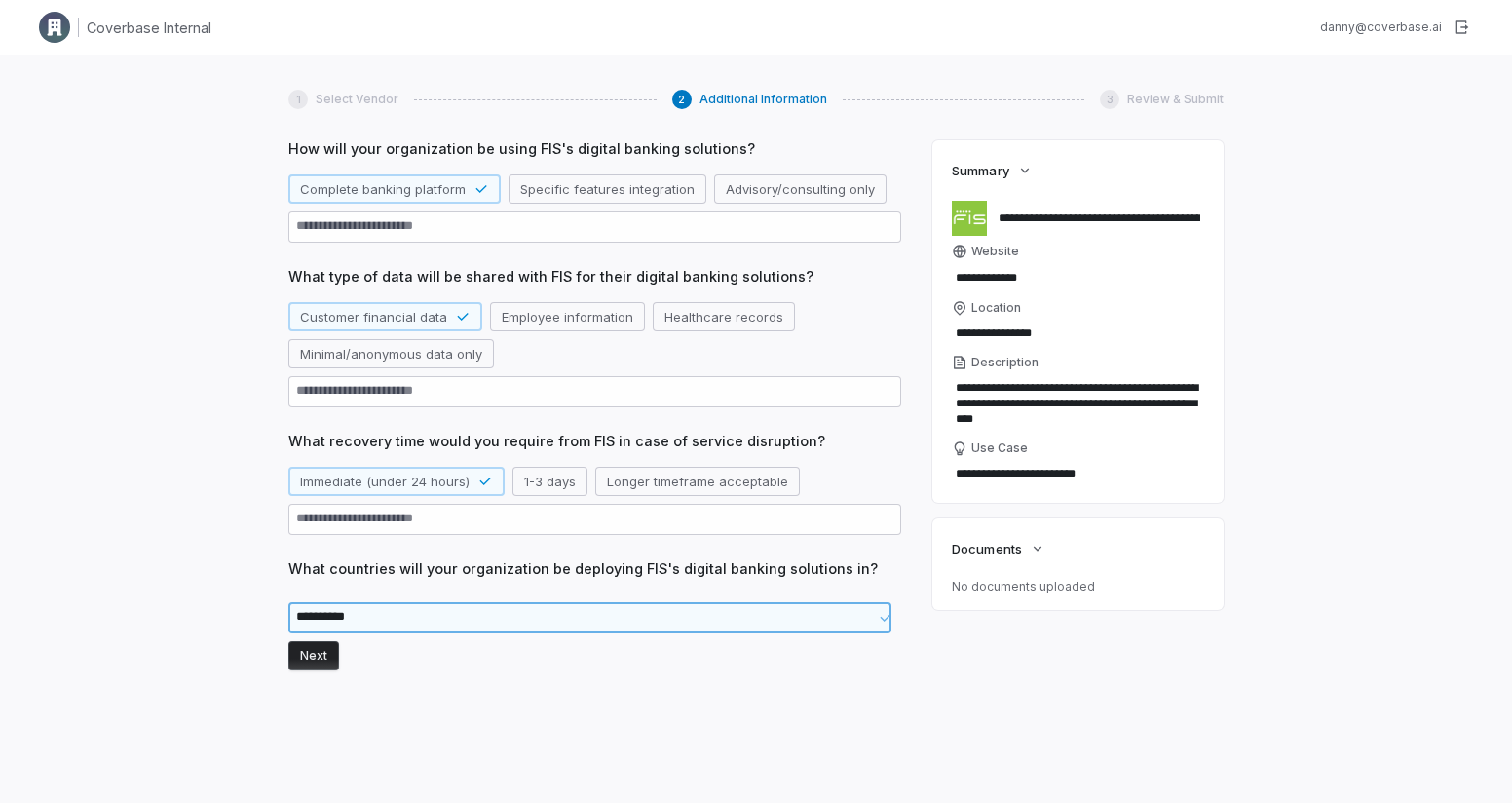 type on "*" 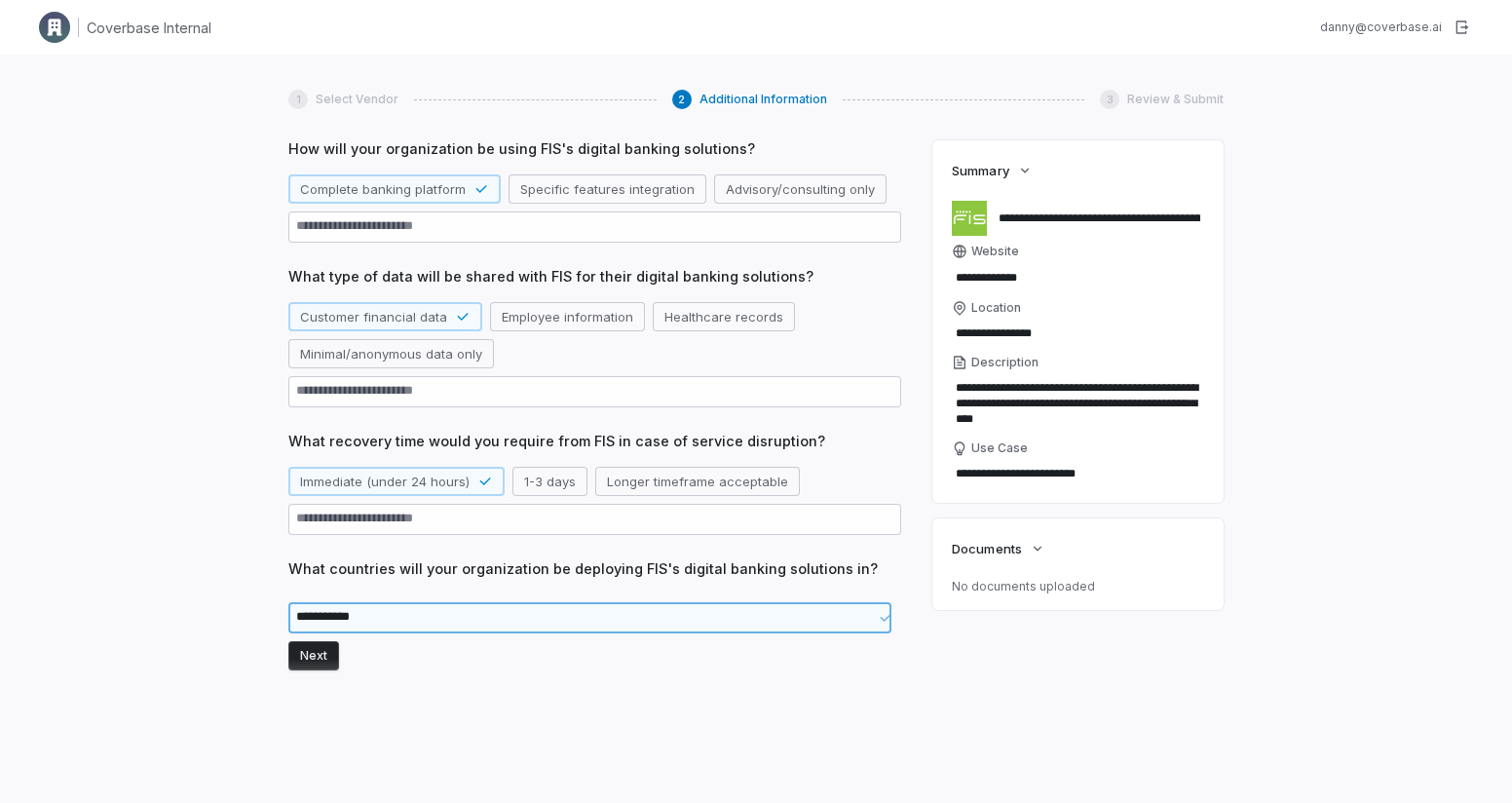 type on "**********" 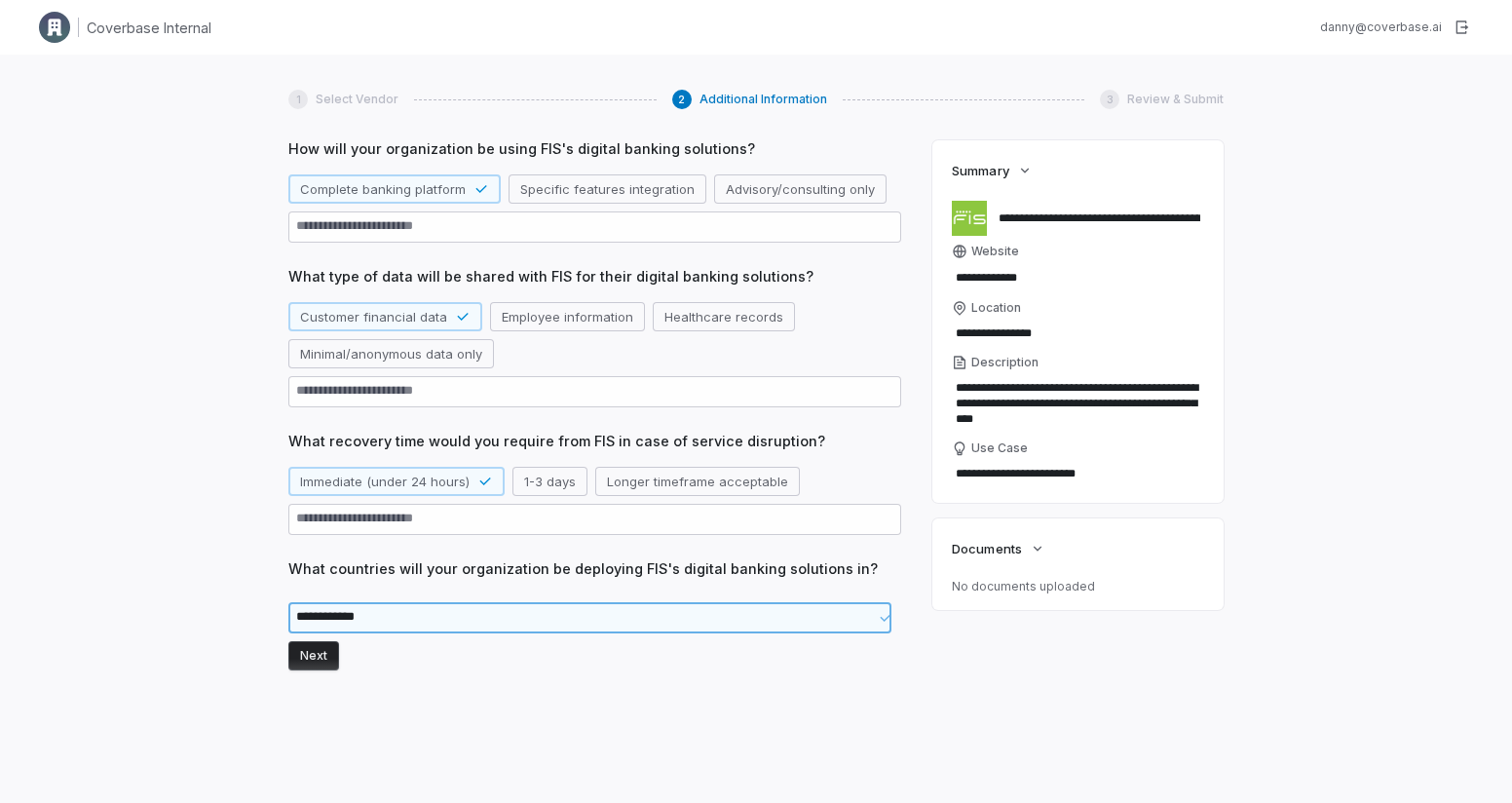 type on "*" 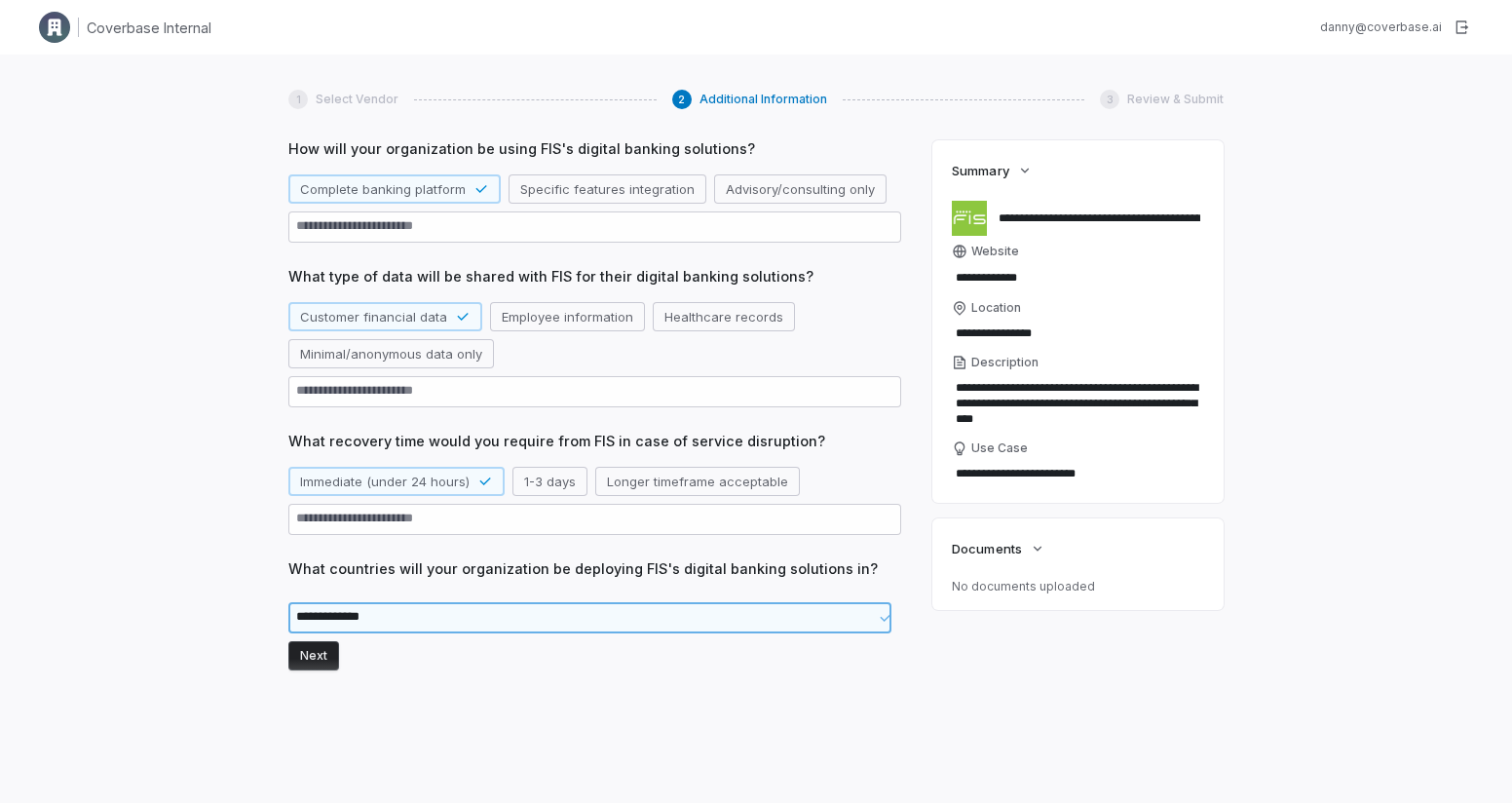 type on "*" 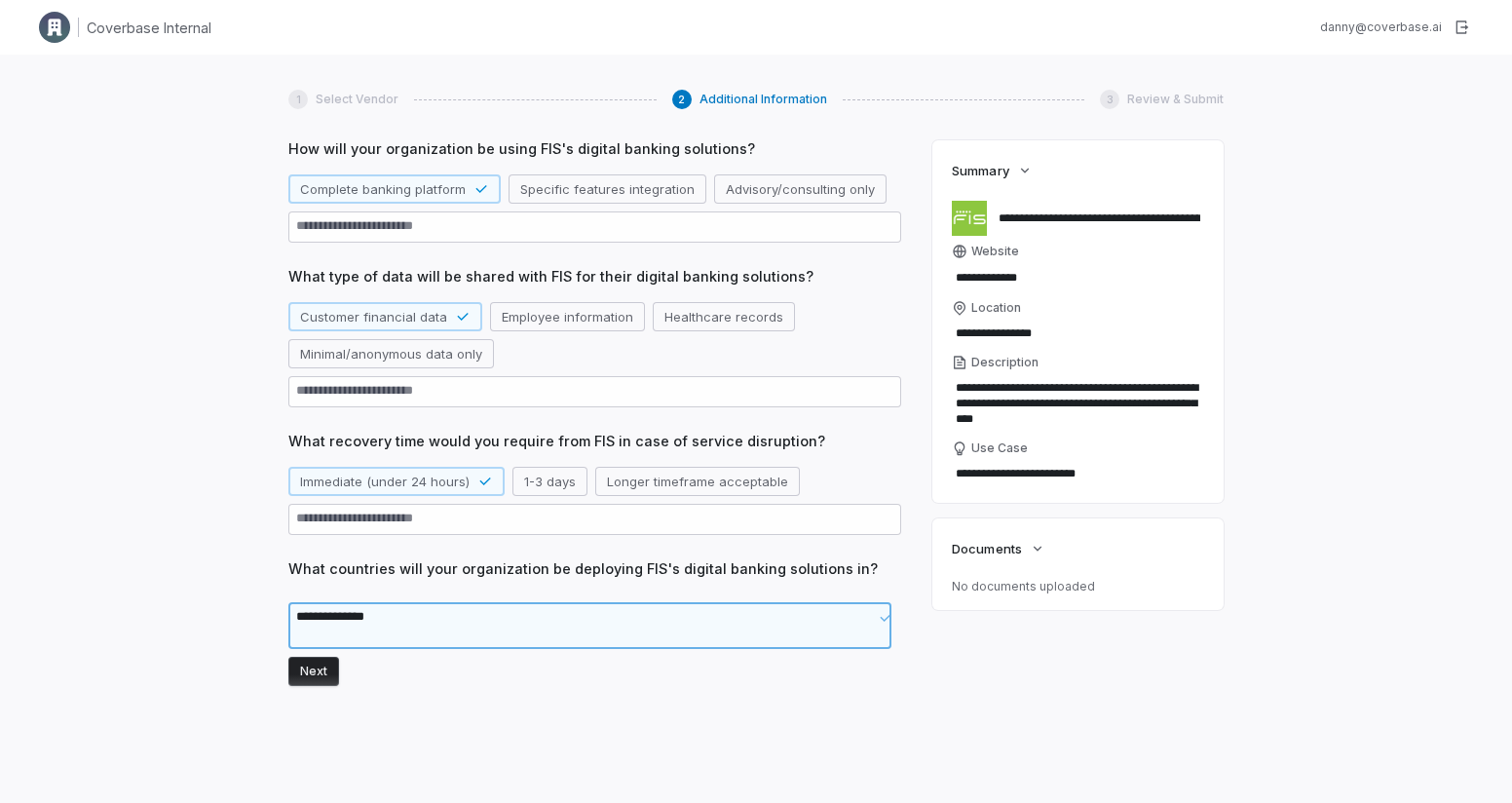 type on "**********" 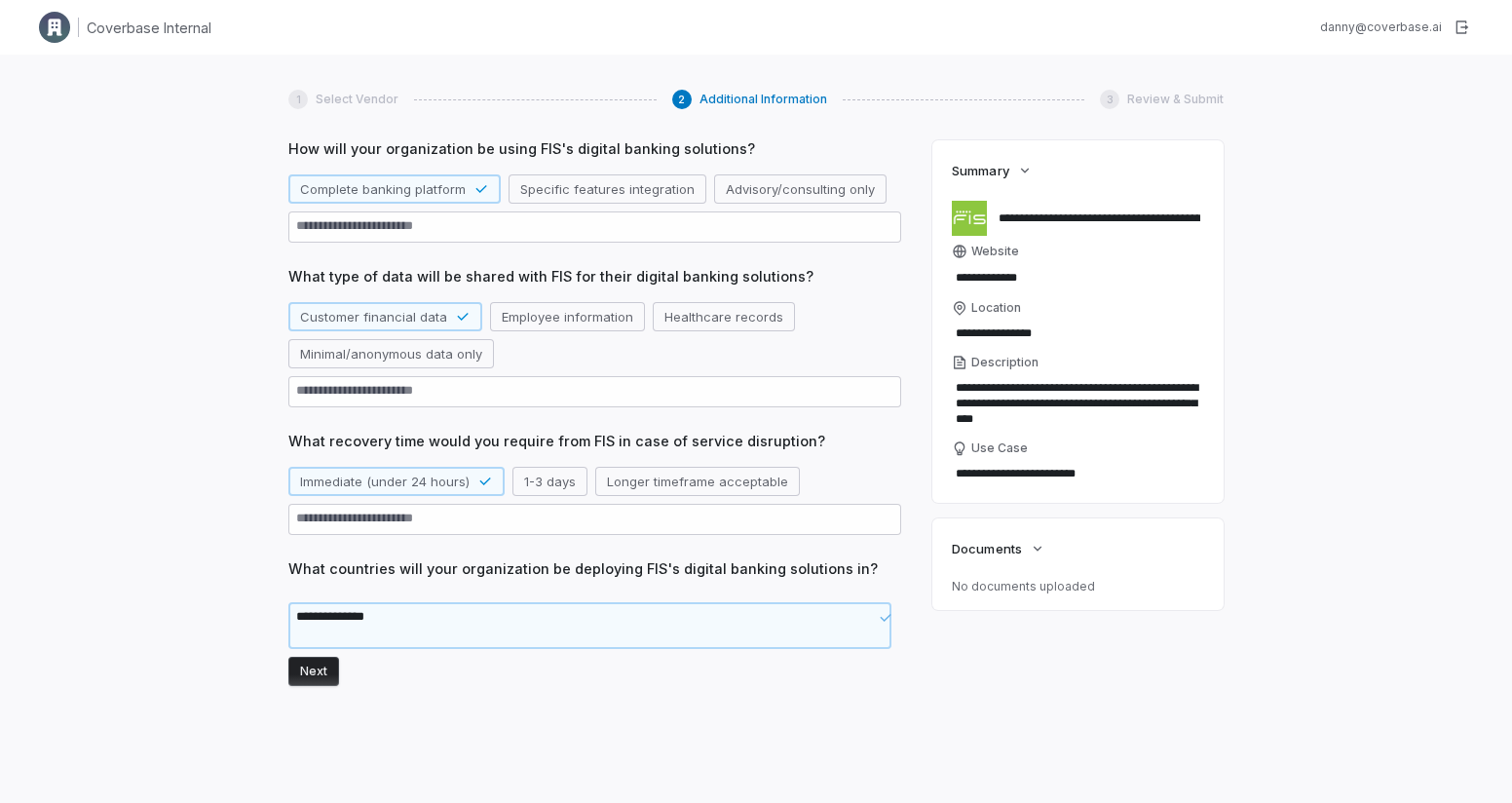 click on "Next" at bounding box center [314, 671] 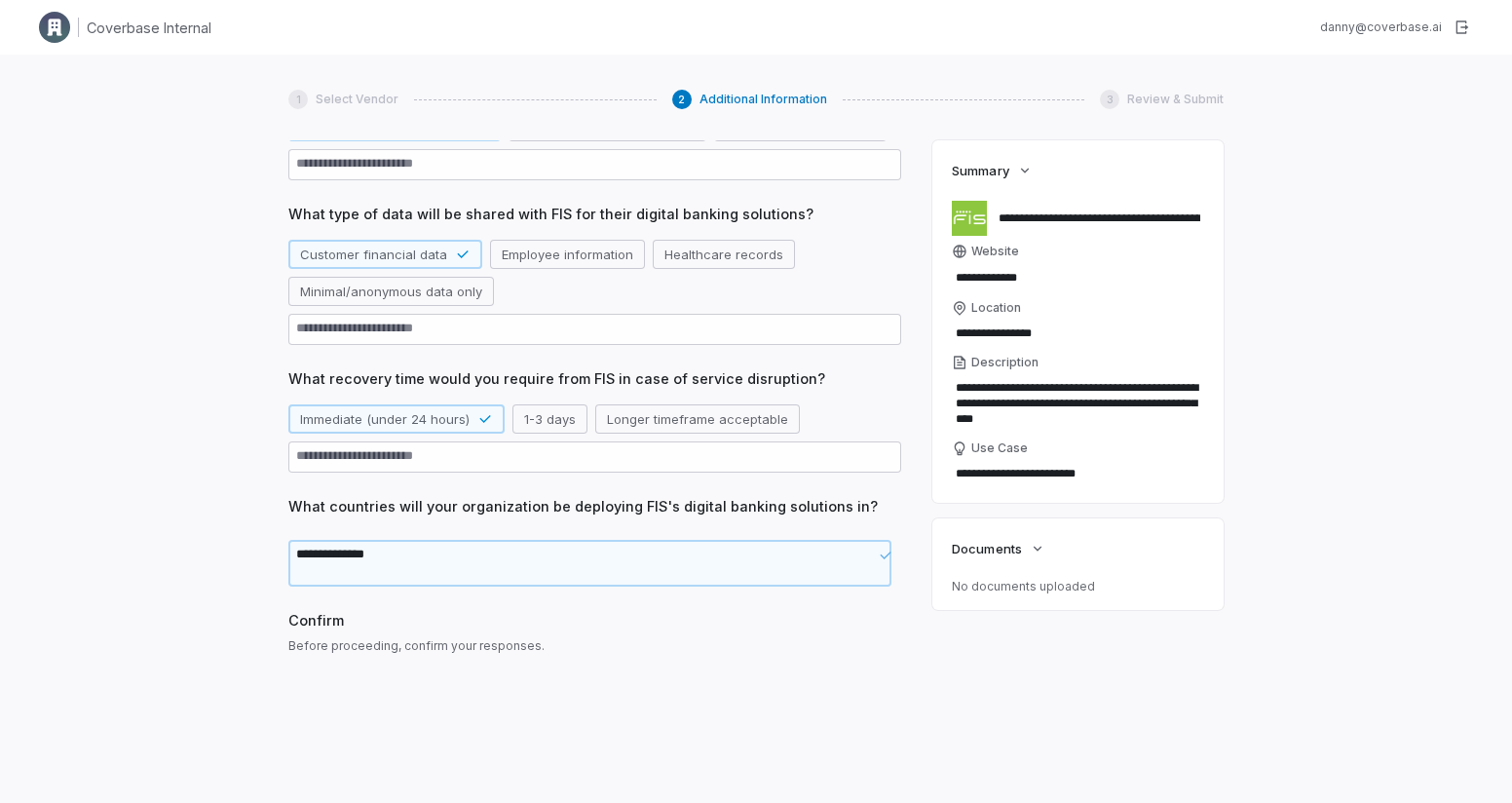 scroll, scrollTop: 346, scrollLeft: 0, axis: vertical 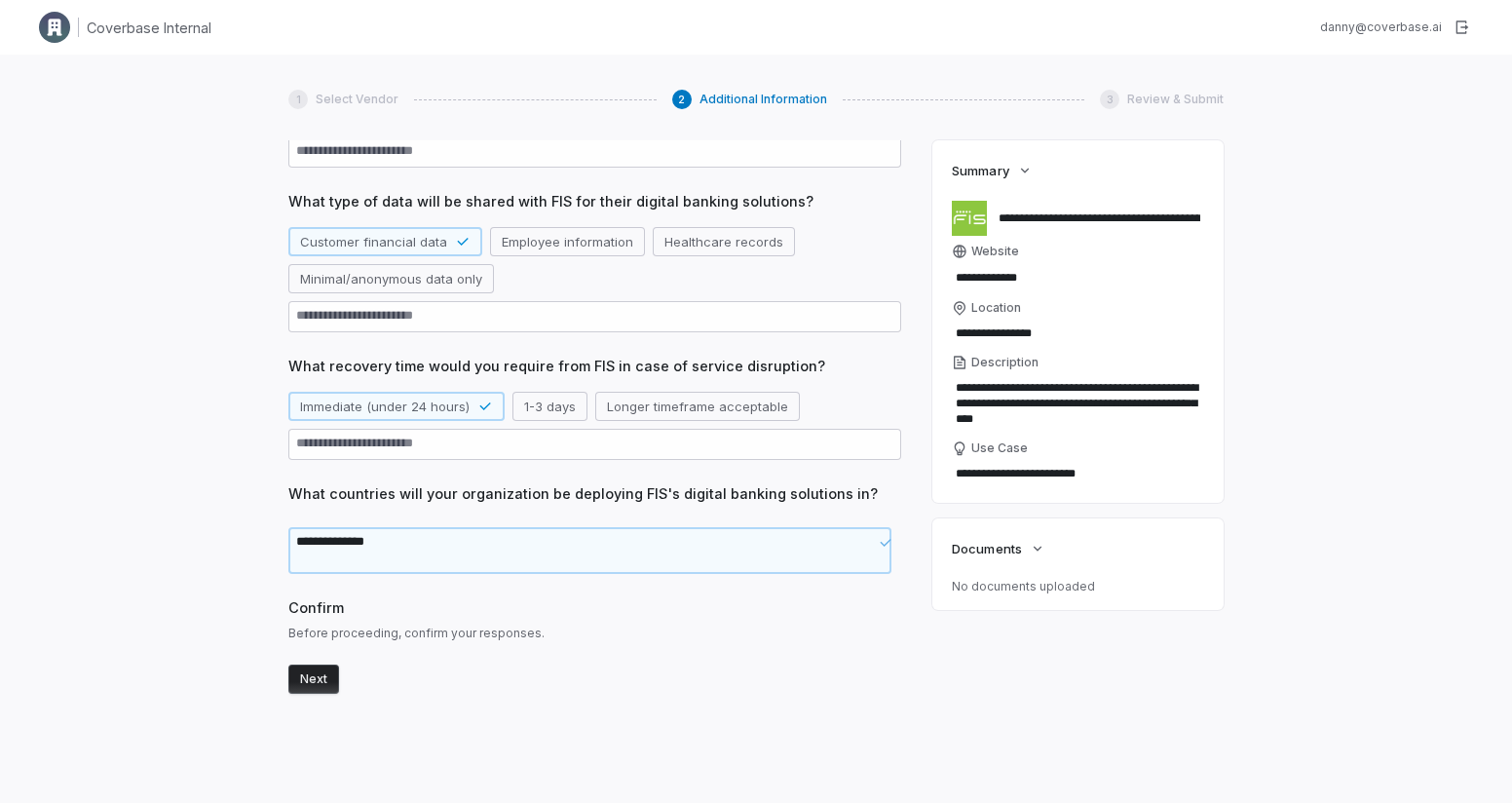 click on "Next" at bounding box center [314, 679] 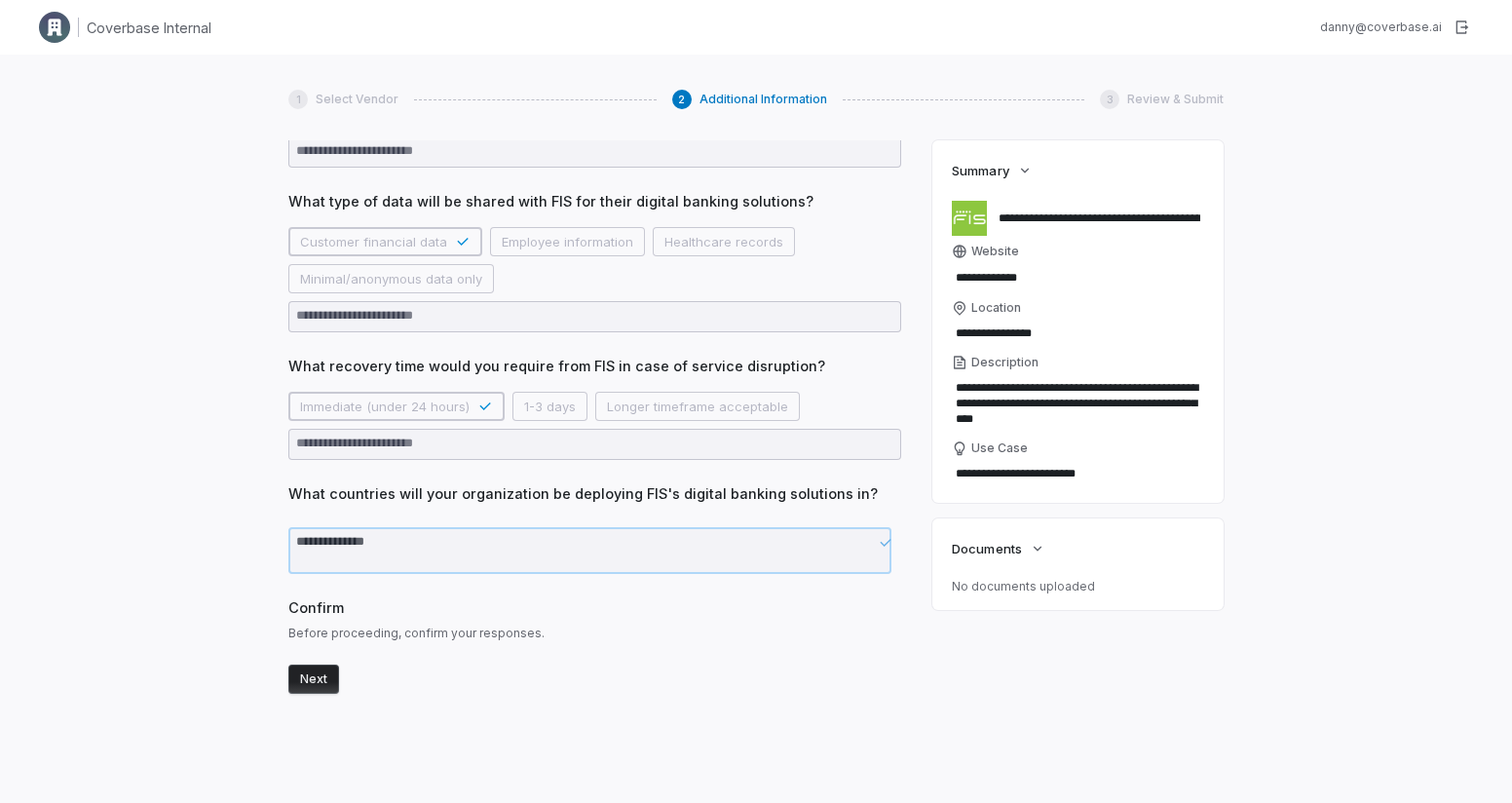 scroll, scrollTop: 346, scrollLeft: 0, axis: vertical 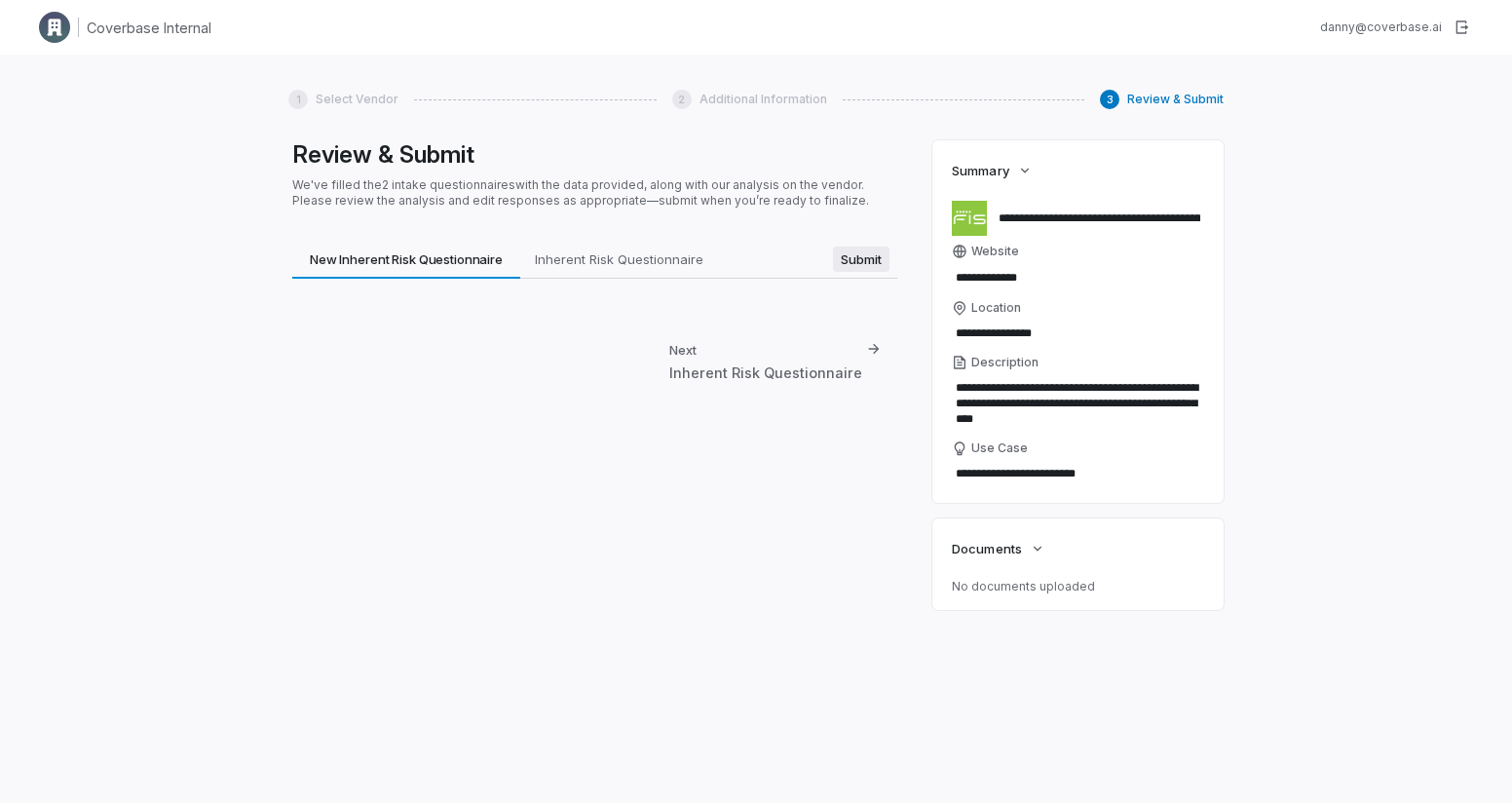 click on "Submit" at bounding box center [861, 259] 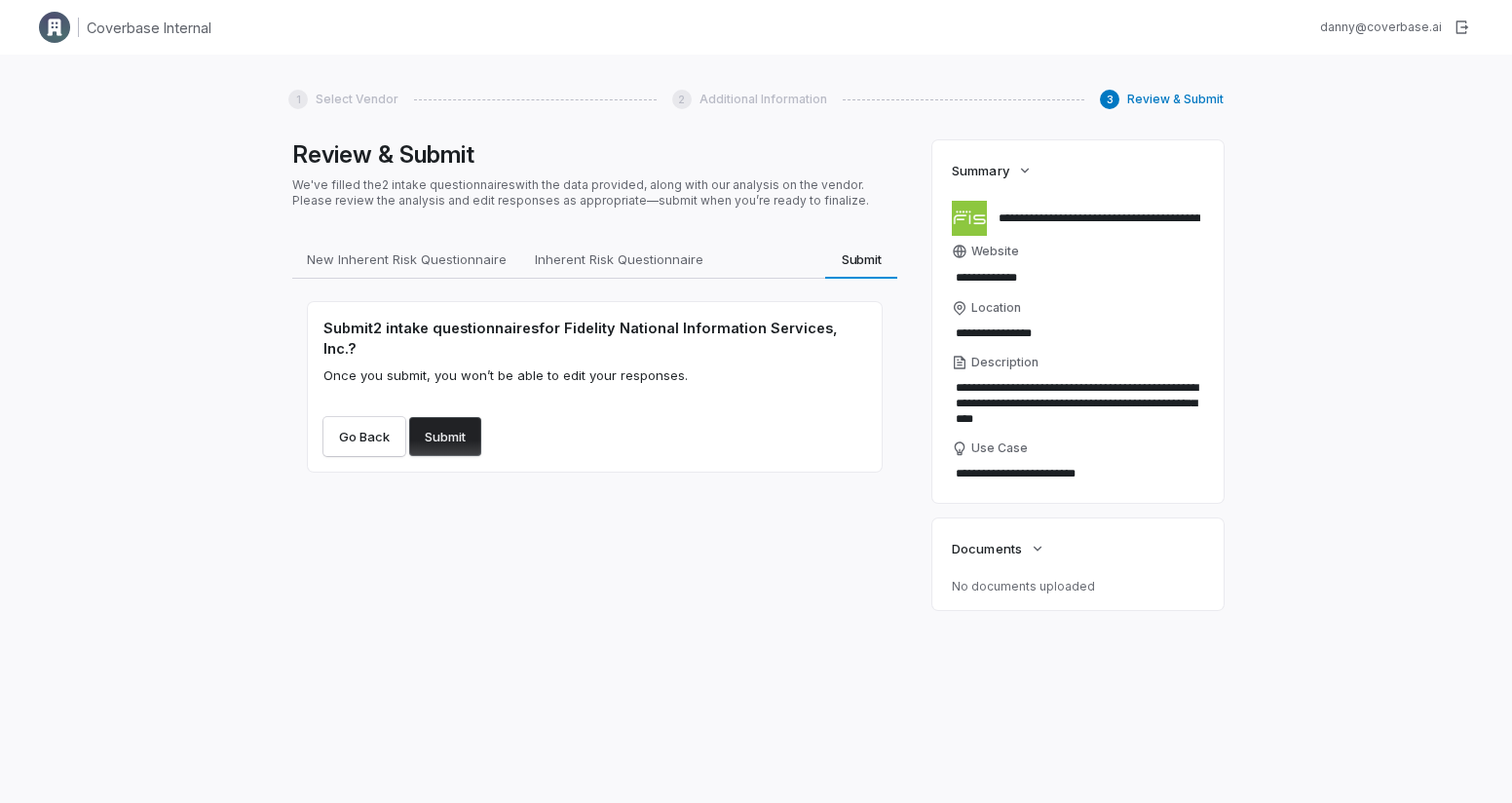click on "Submit" at bounding box center [445, 437] 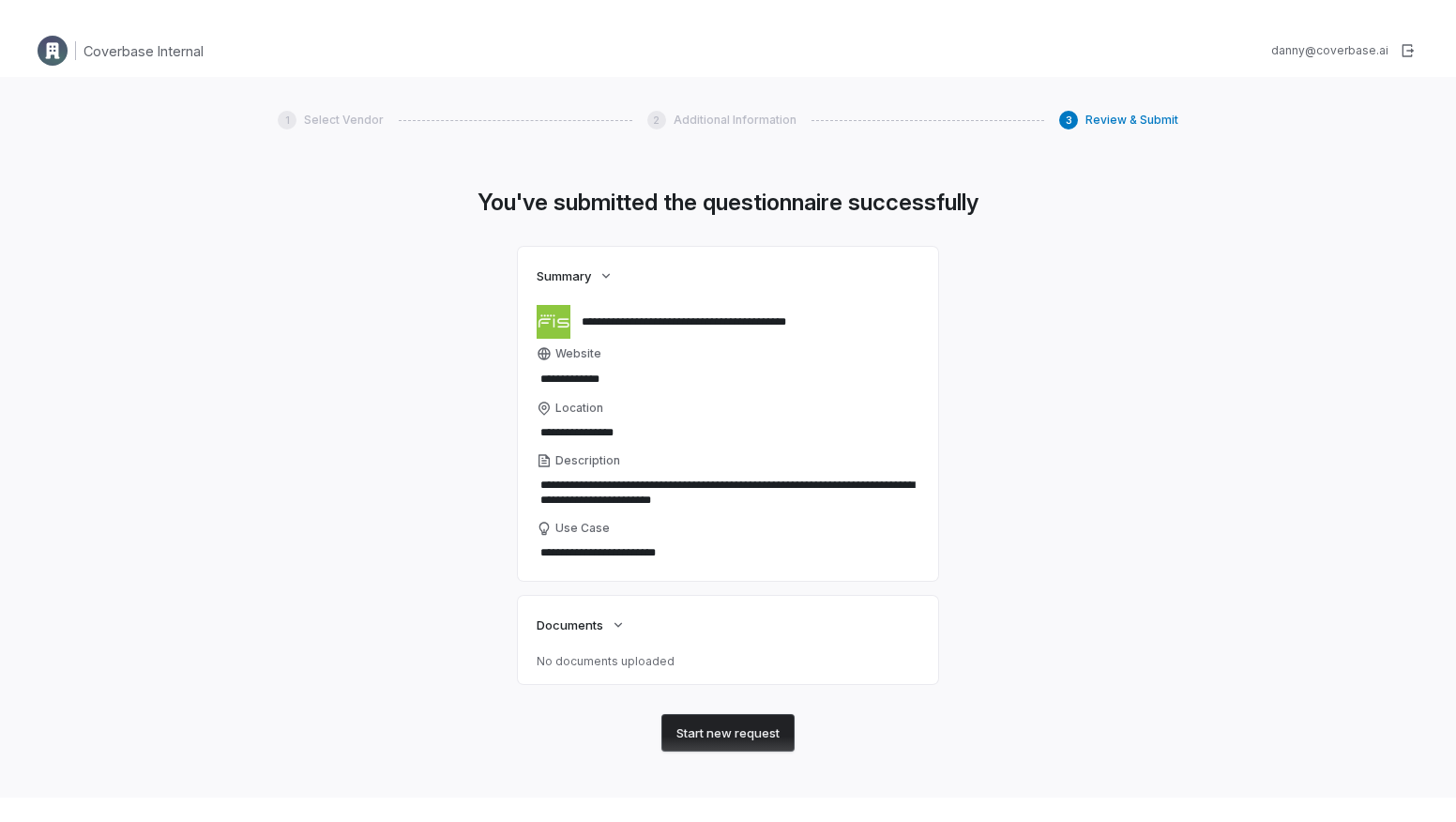 scroll, scrollTop: 98, scrollLeft: 0, axis: vertical 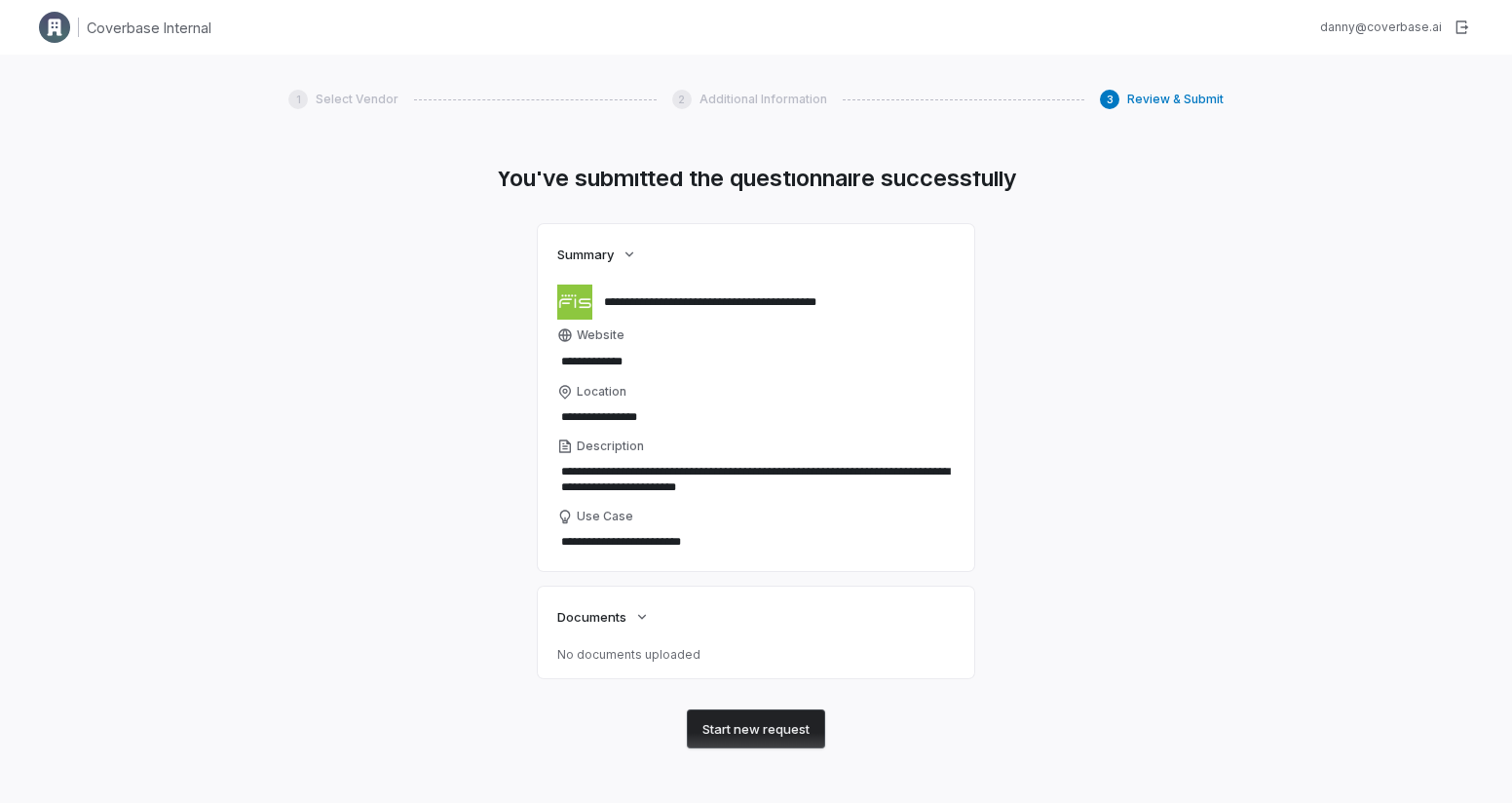 type on "*" 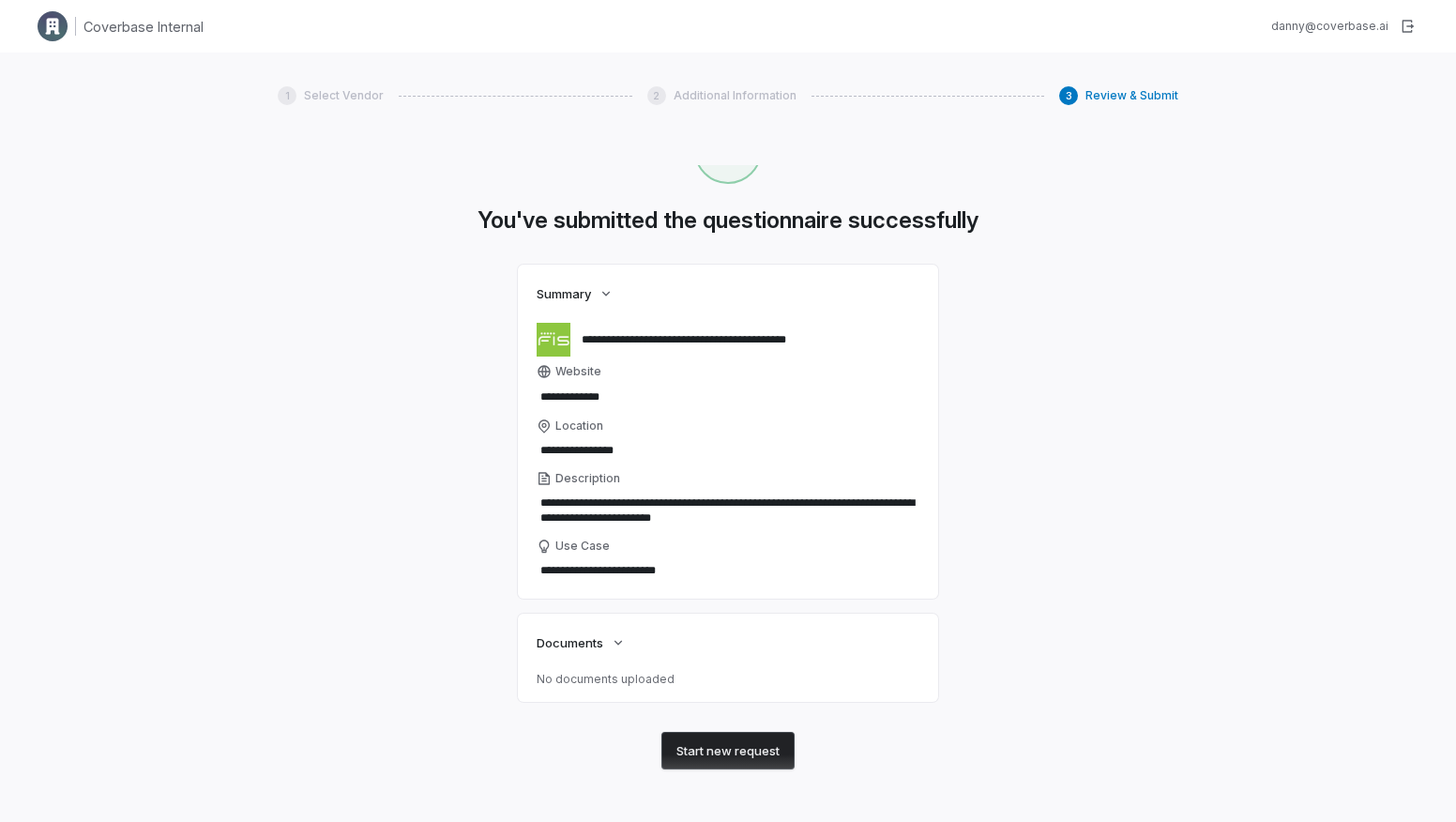 scroll, scrollTop: 49, scrollLeft: 0, axis: vertical 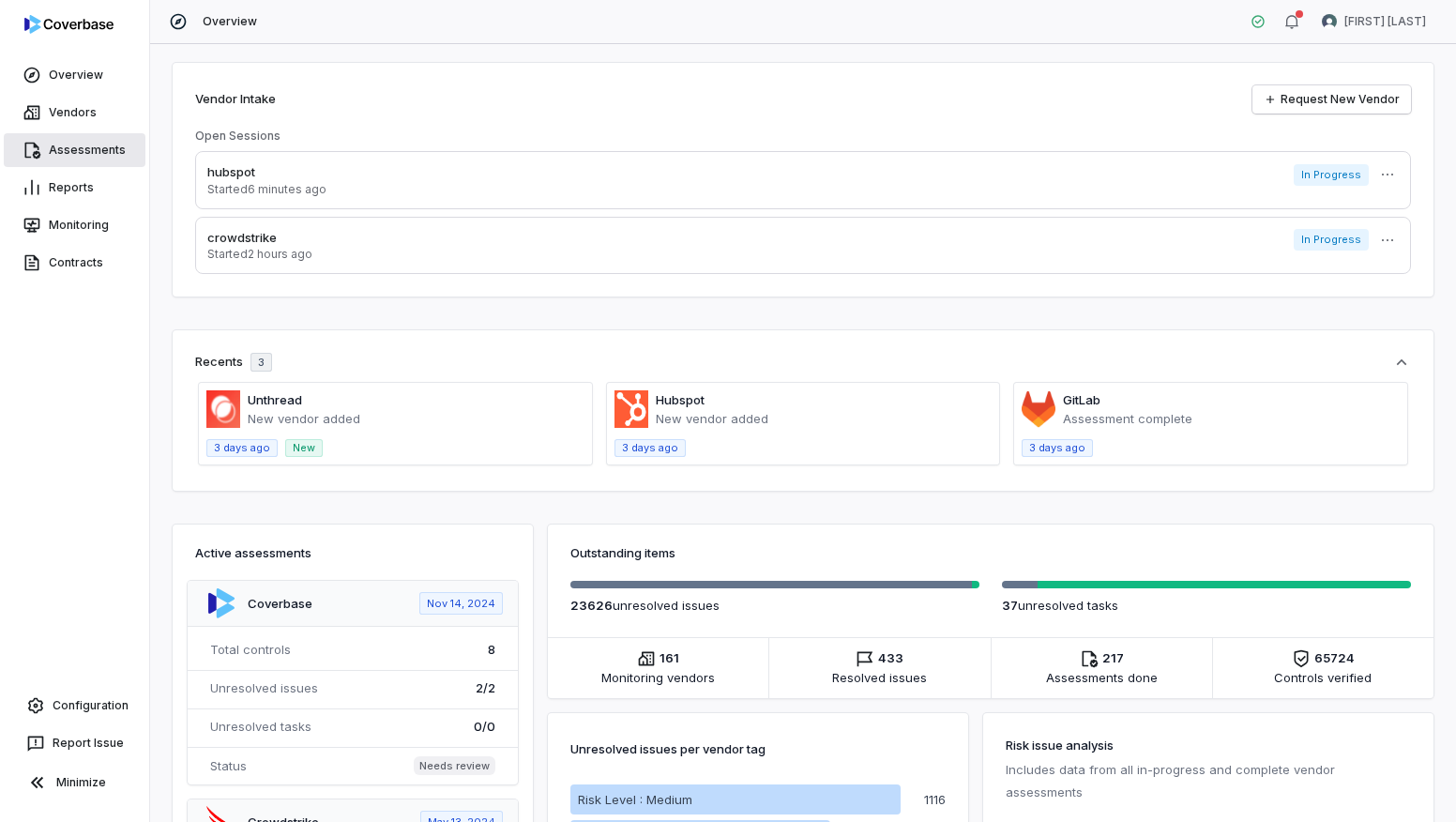 click on "Assessments" at bounding box center [74, 150] 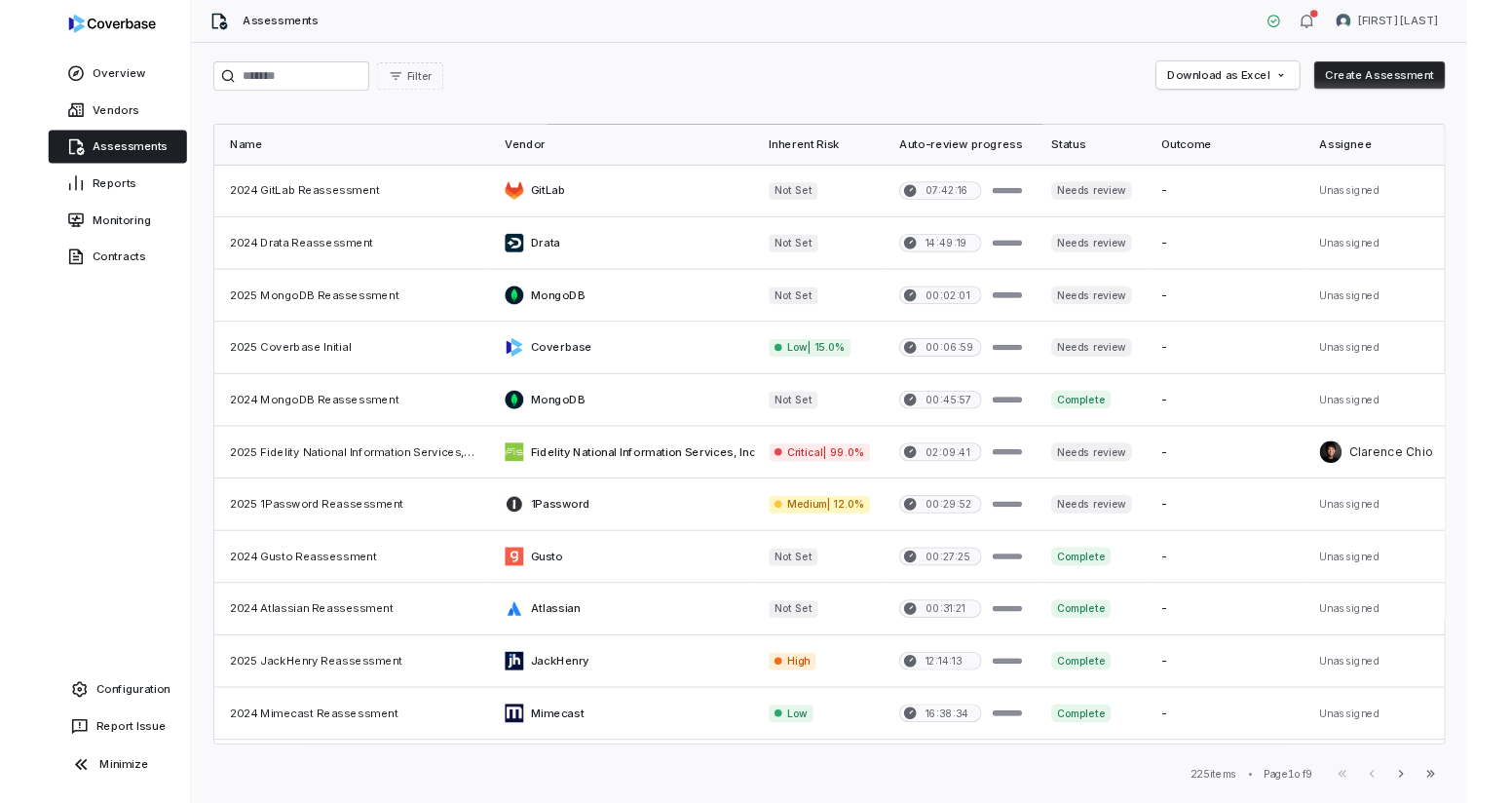 scroll, scrollTop: 0, scrollLeft: 0, axis: both 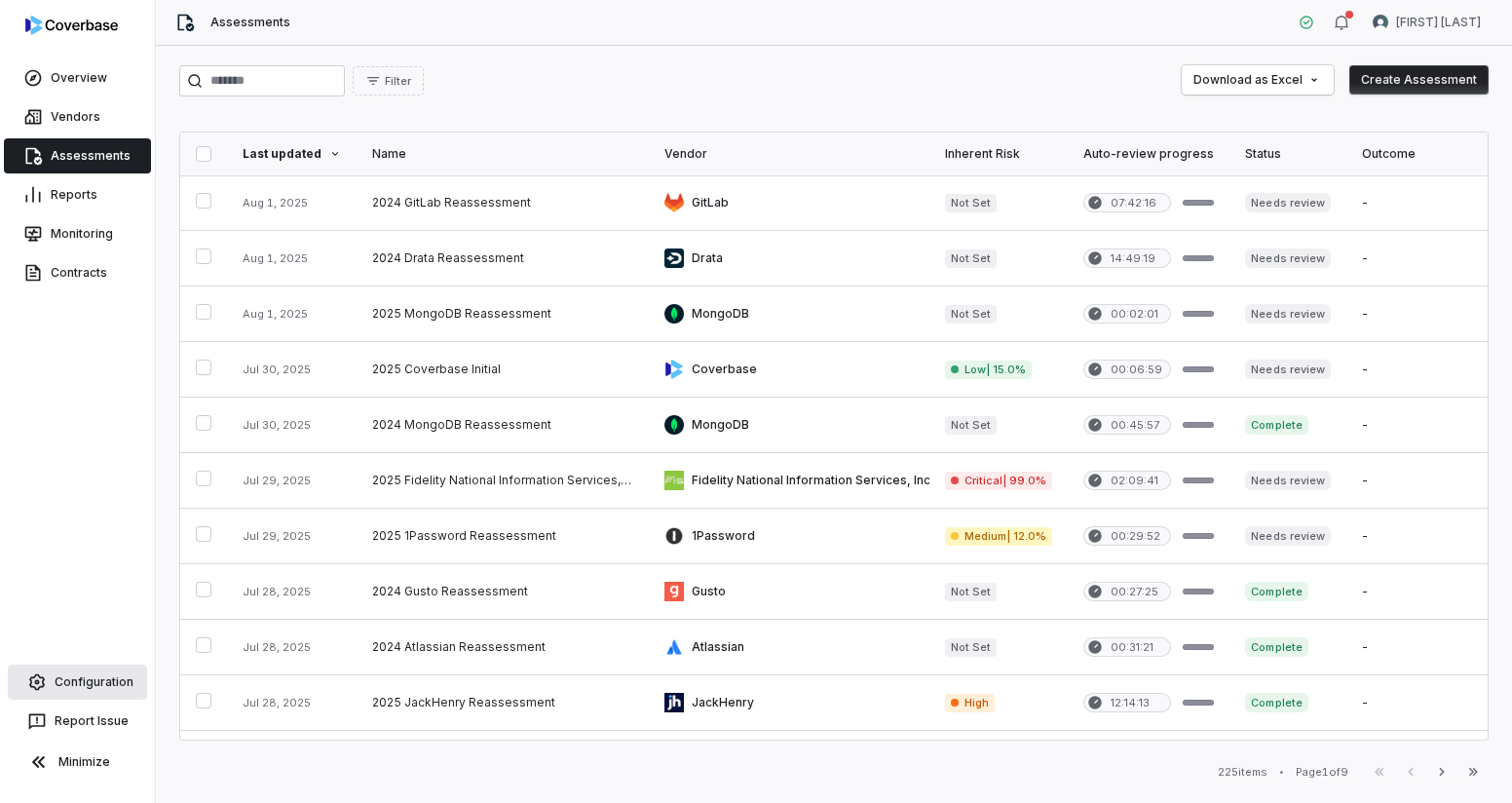 click on "Configuration" at bounding box center [77, 682] 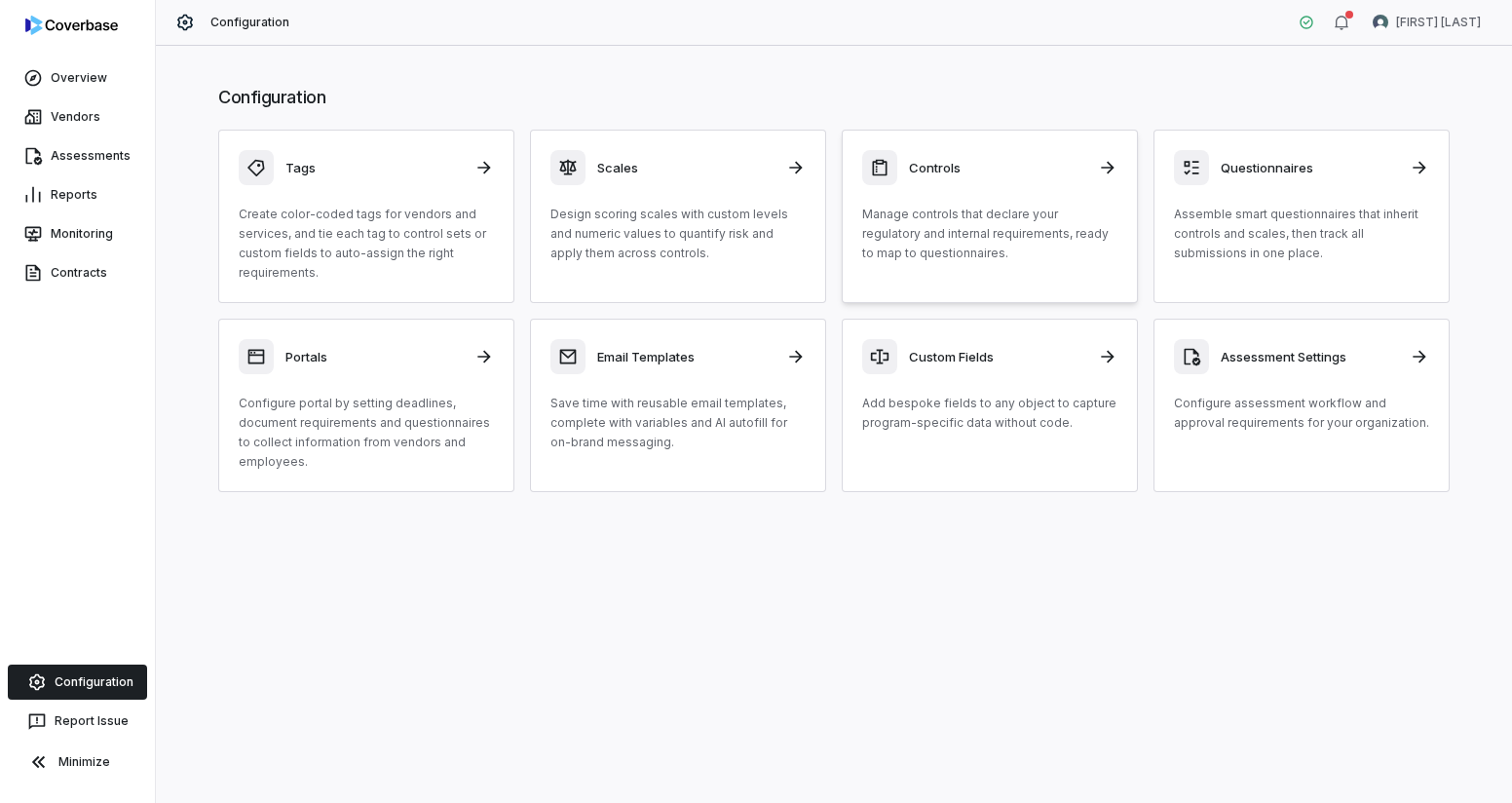 click on "Manage controls that declare your regulatory and internal requirements, ready to map to questionnaires." at bounding box center [990, 234] 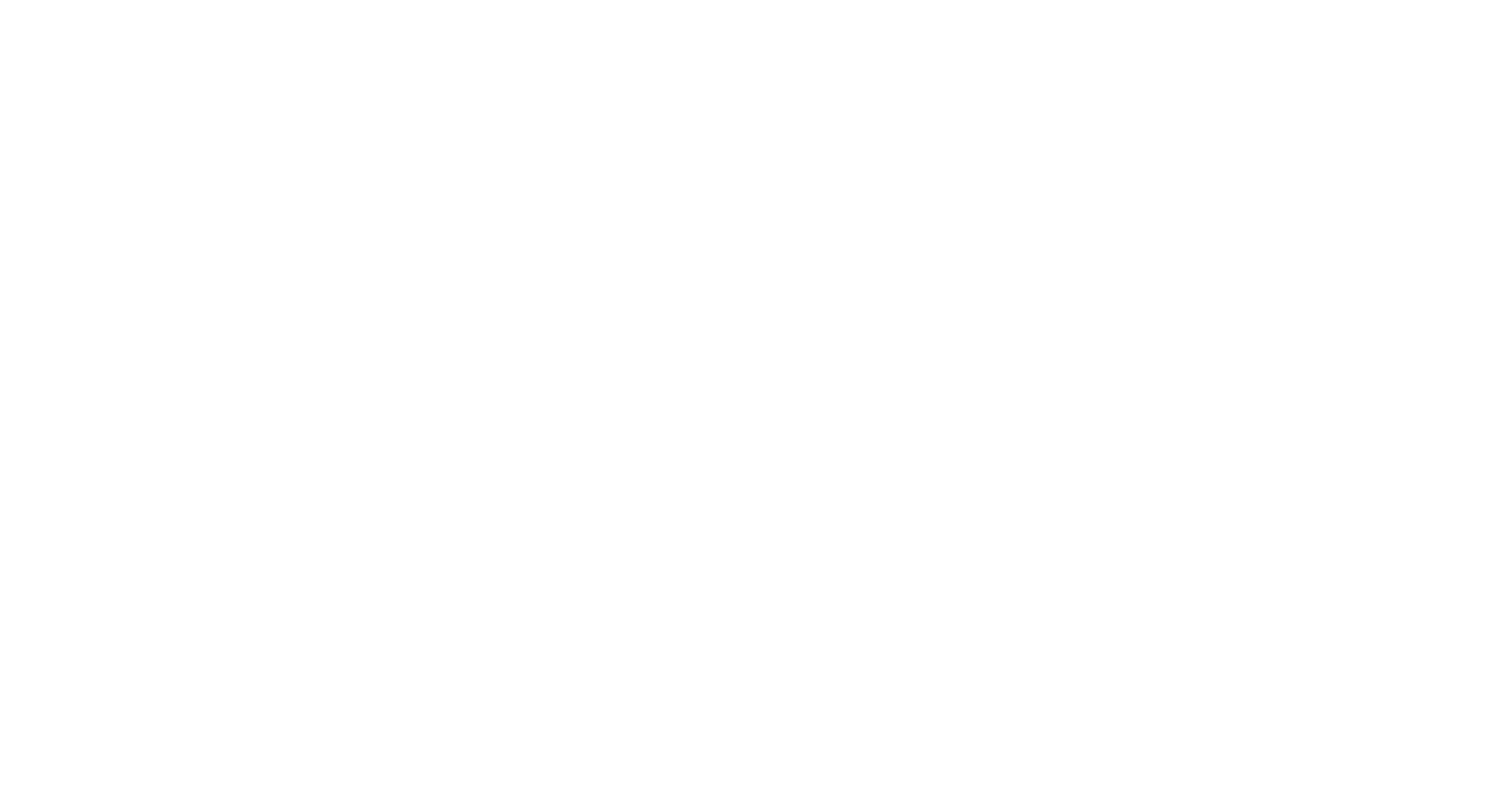 scroll, scrollTop: 0, scrollLeft: 0, axis: both 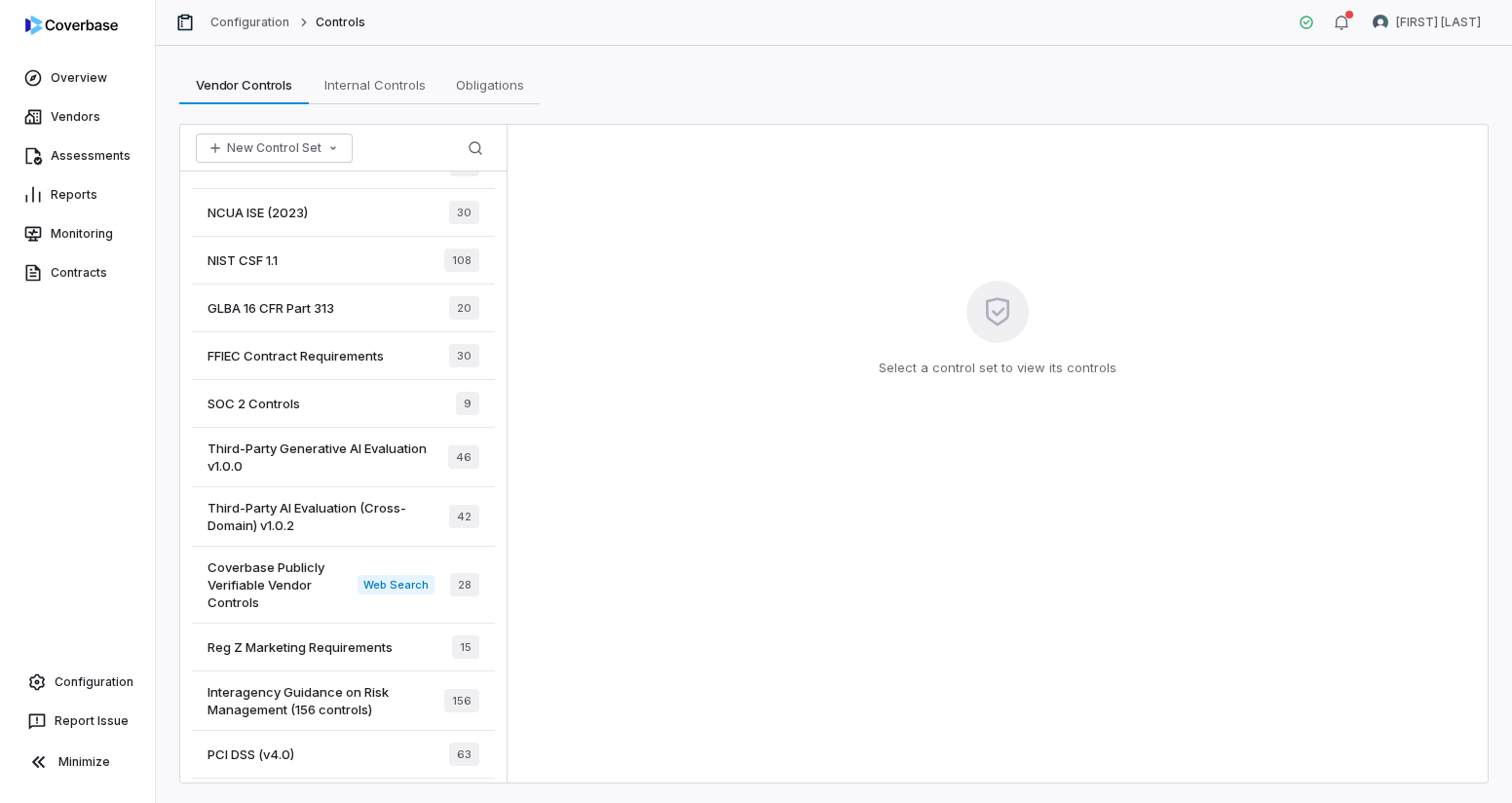 click on "FFIEC Contract Requirements" at bounding box center [295, 356] 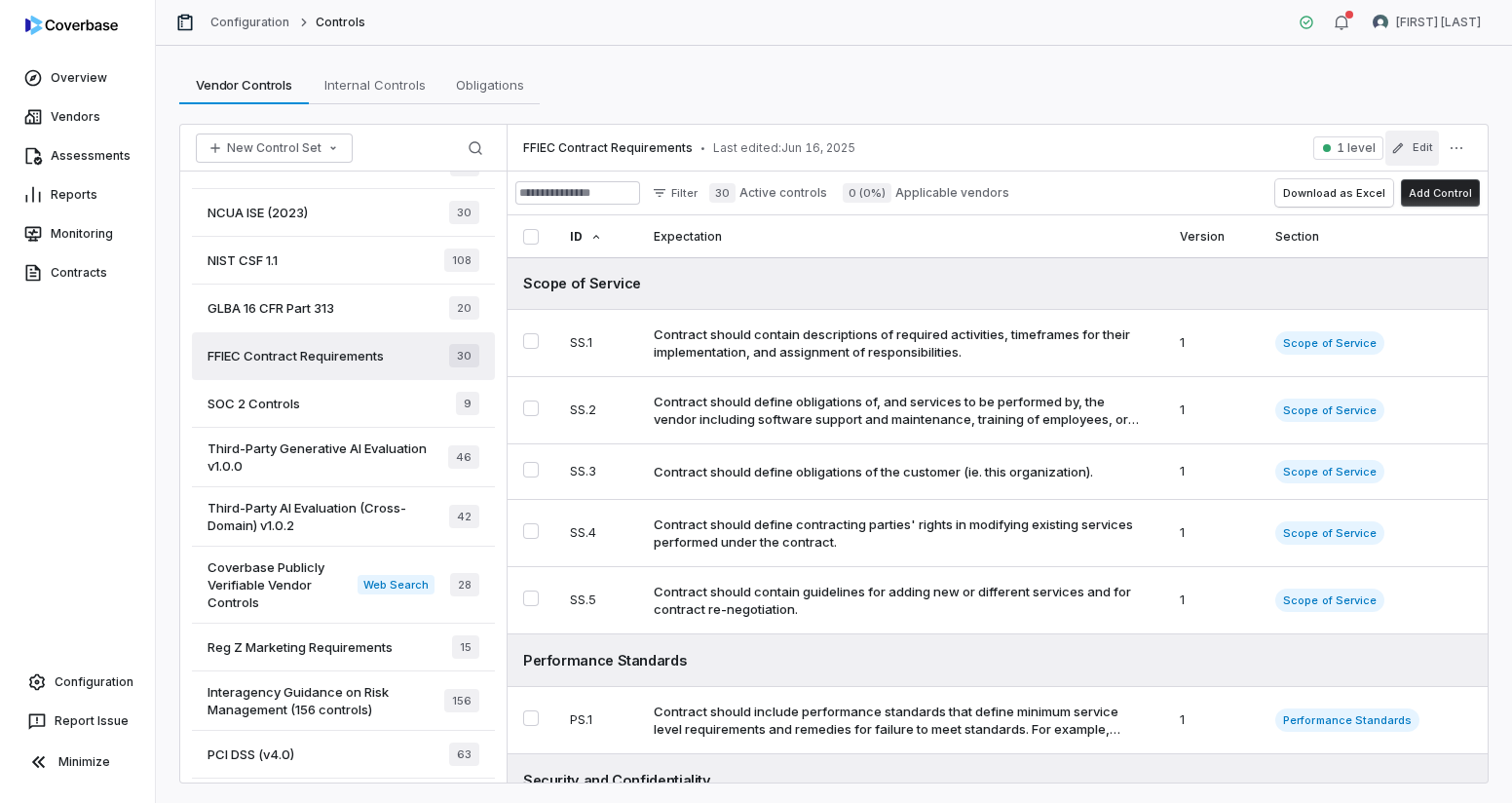 click on "Edit" at bounding box center [1412, 148] 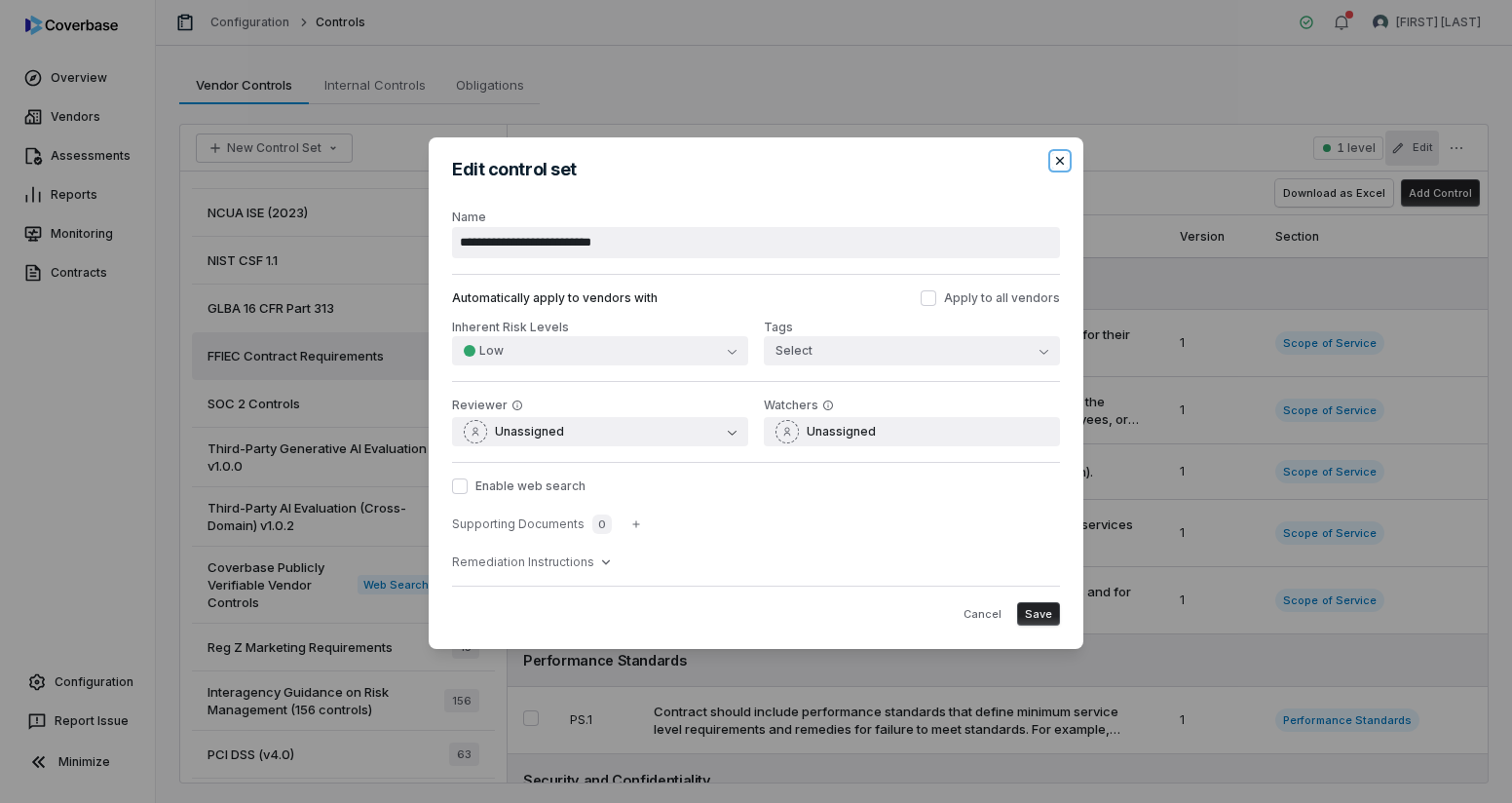click 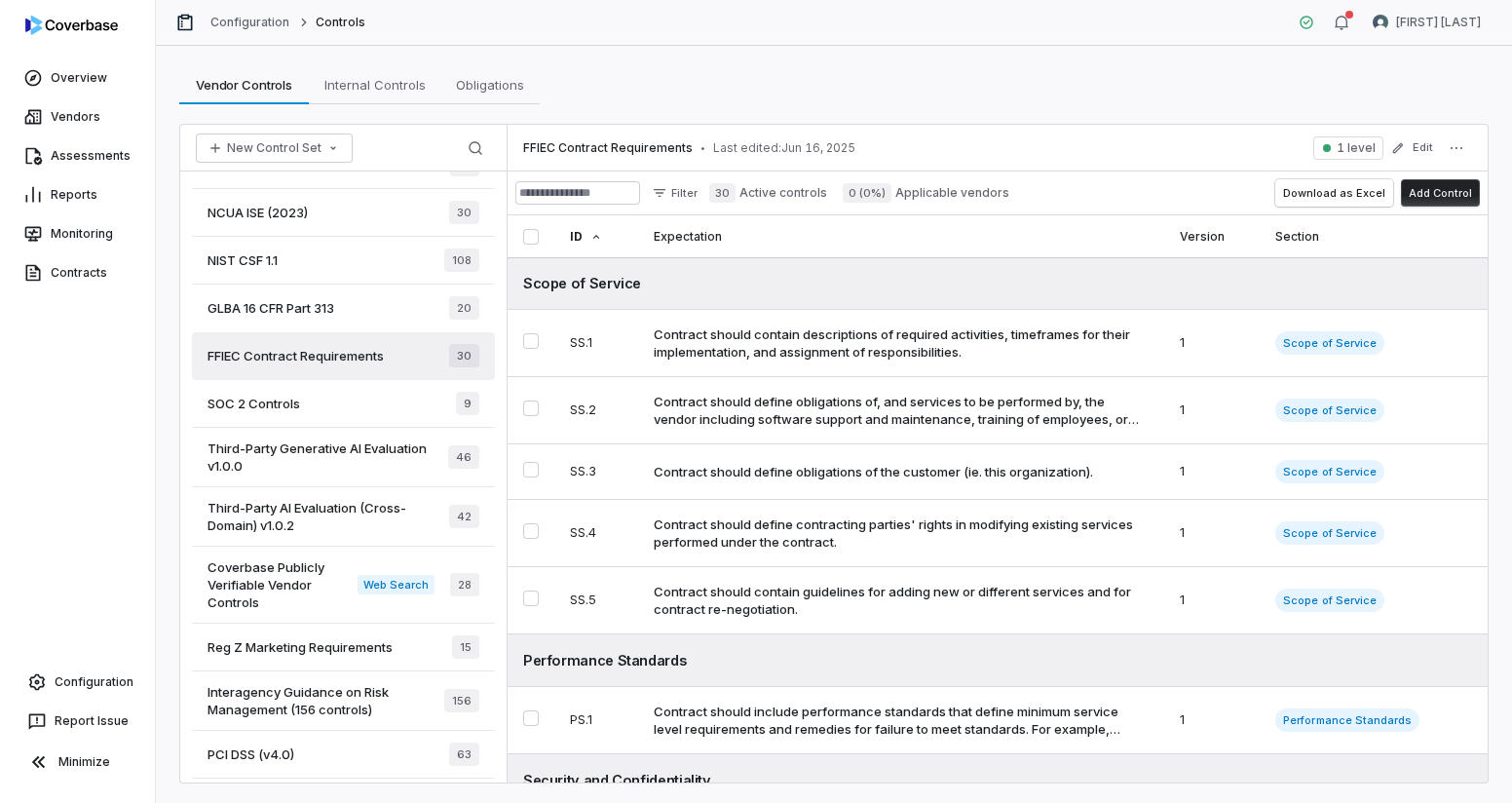 click on "Add Control" at bounding box center (1440, 193) 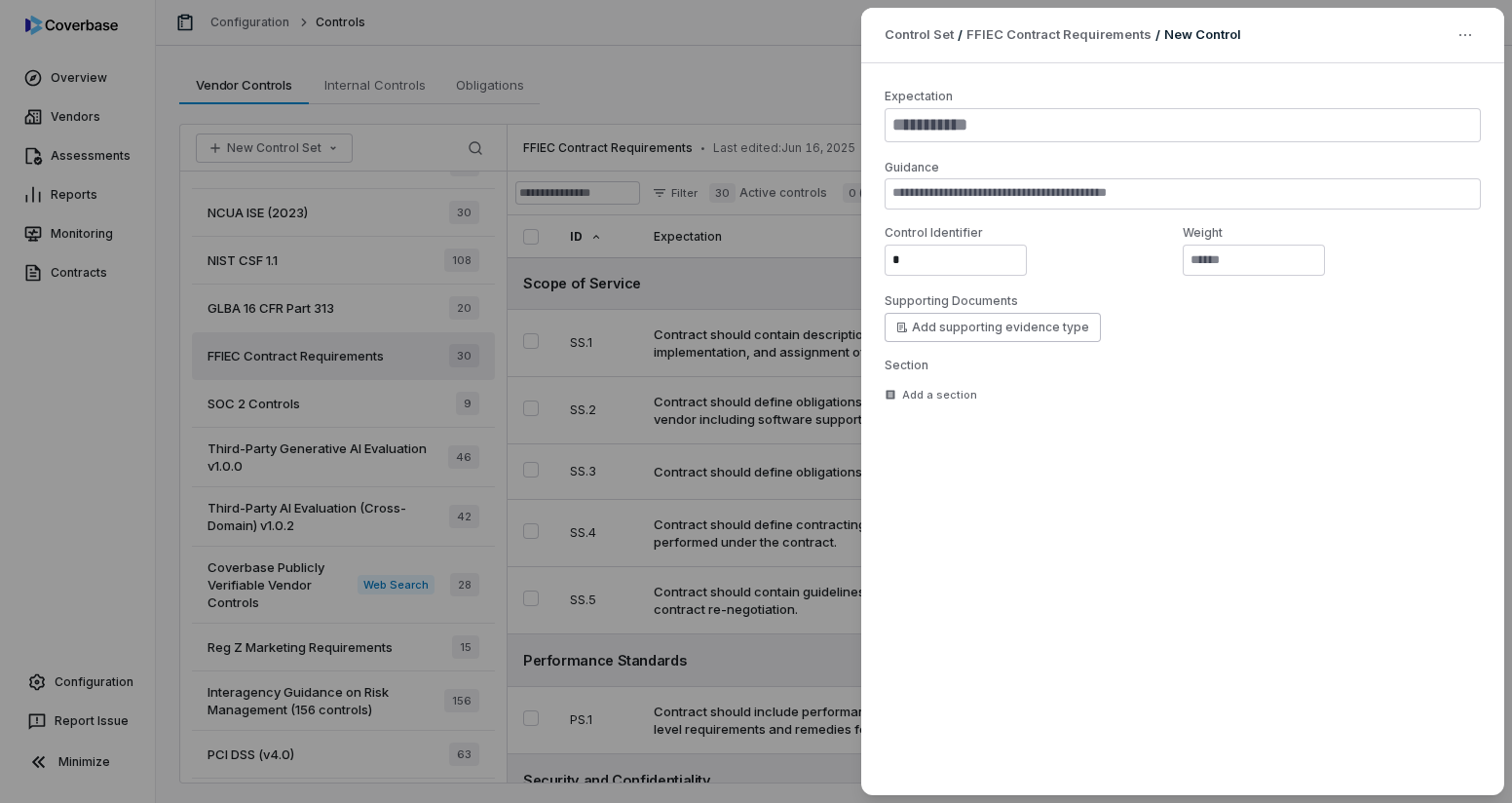 type on "*" 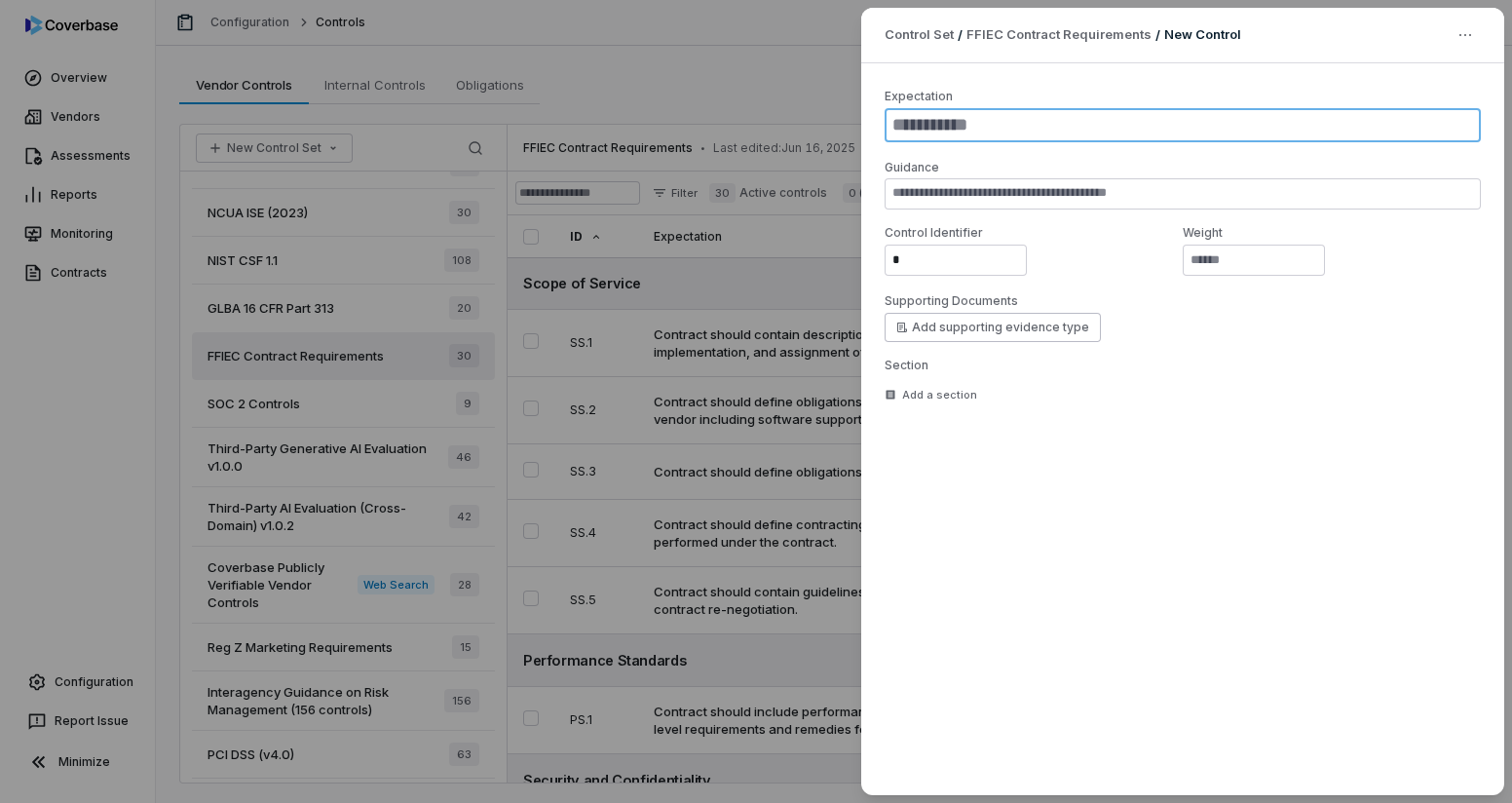click at bounding box center [1183, 125] 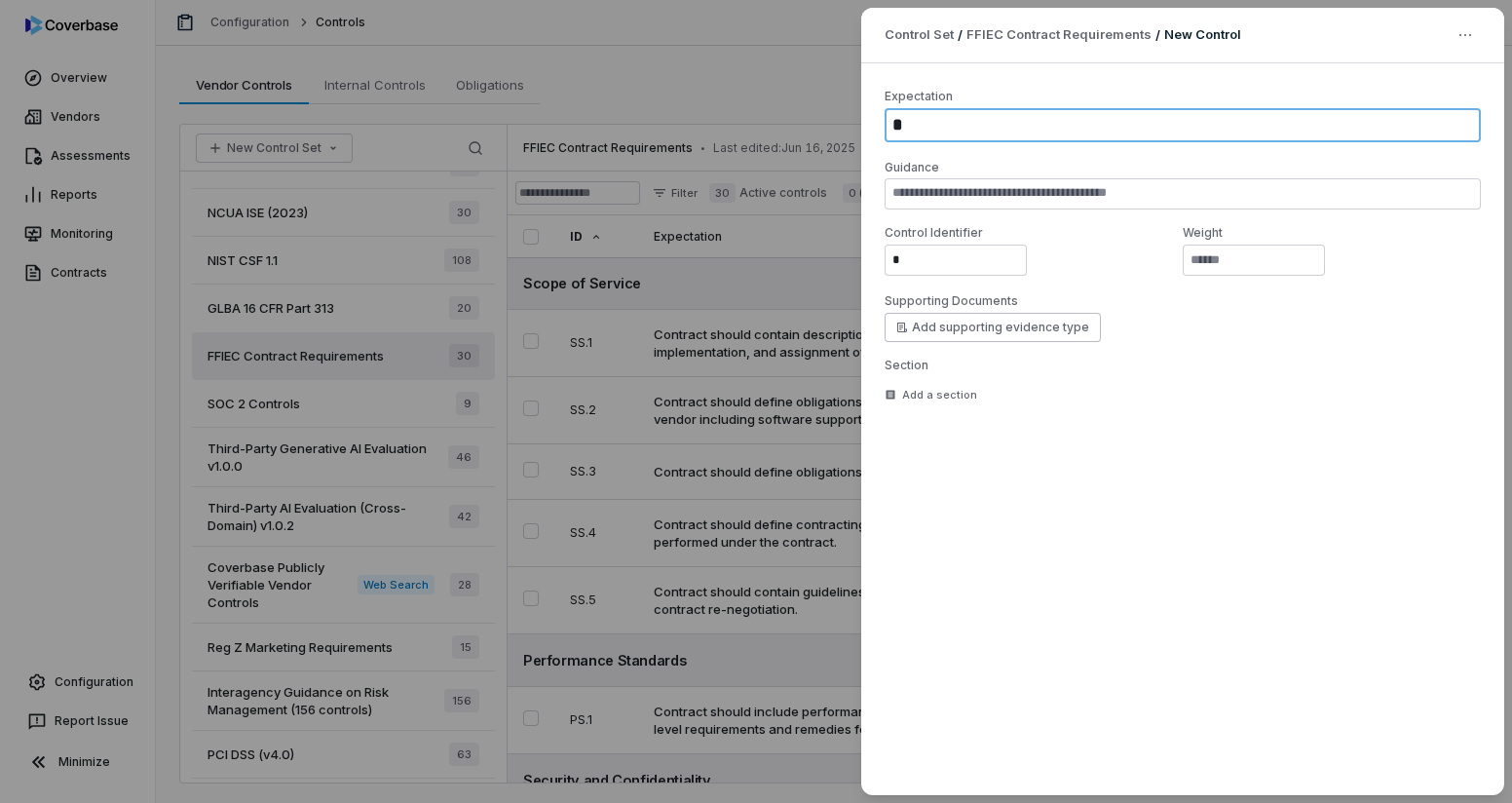 type on "**" 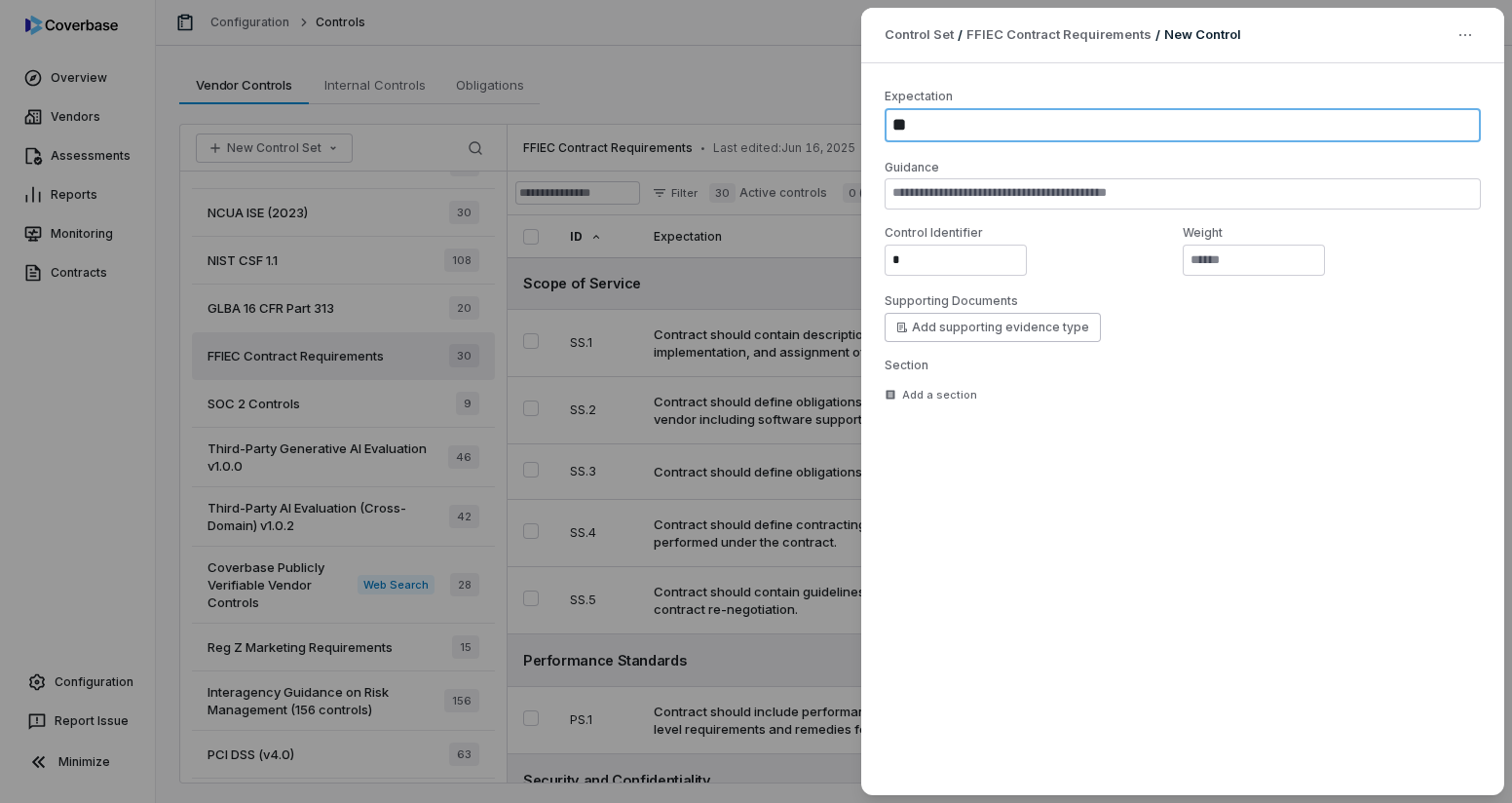 type on "*" 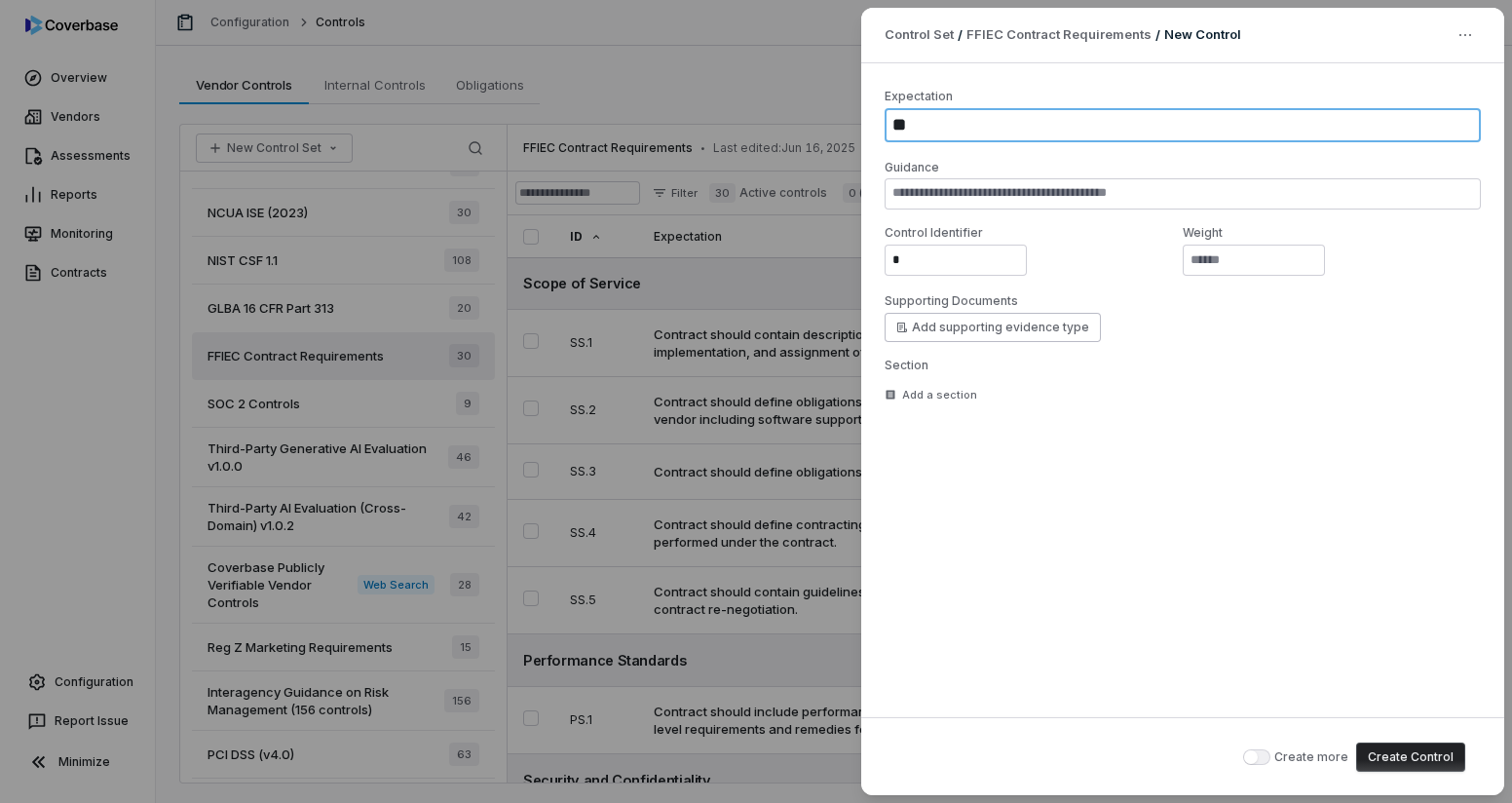 type on "*" 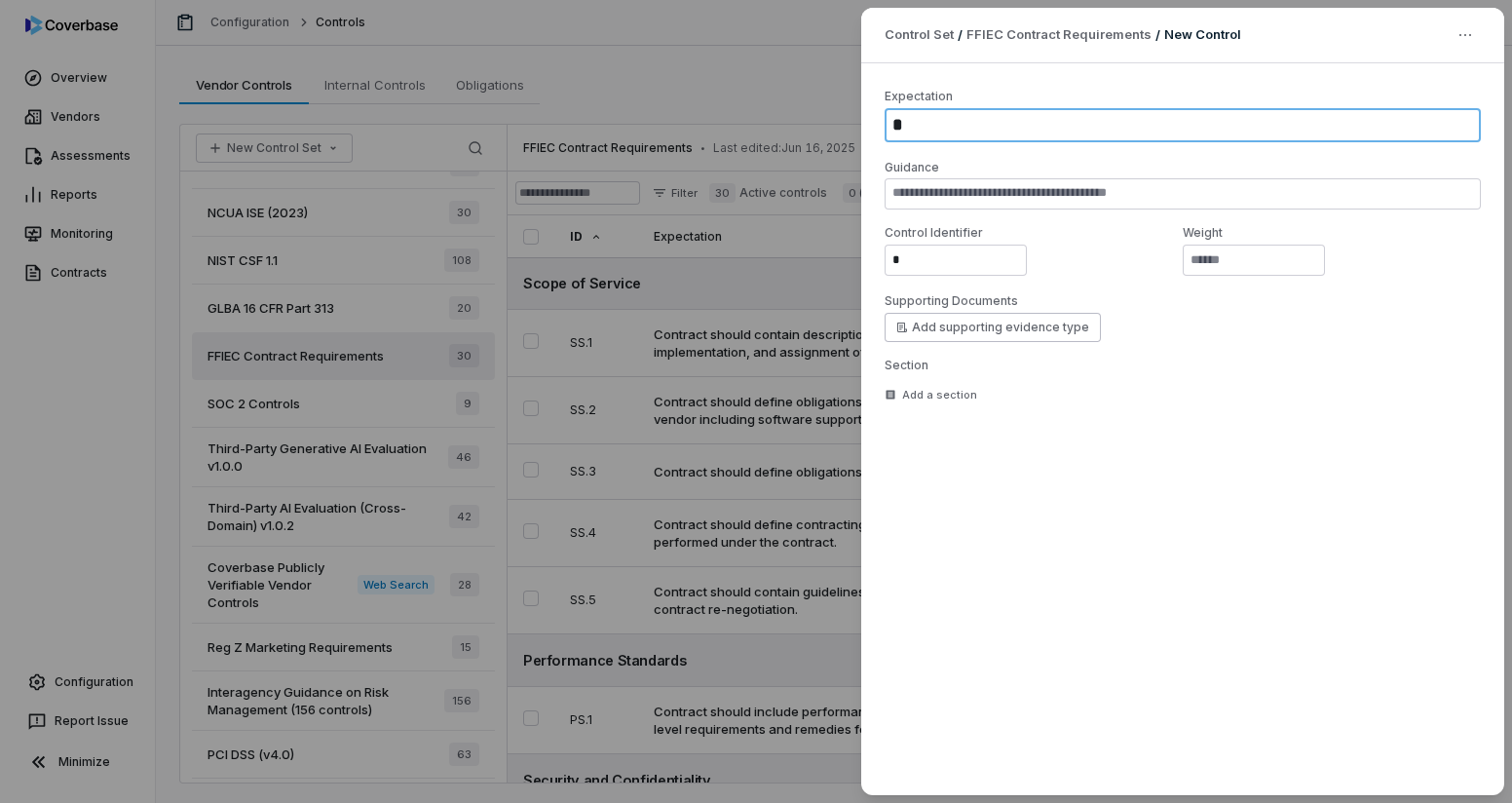 type 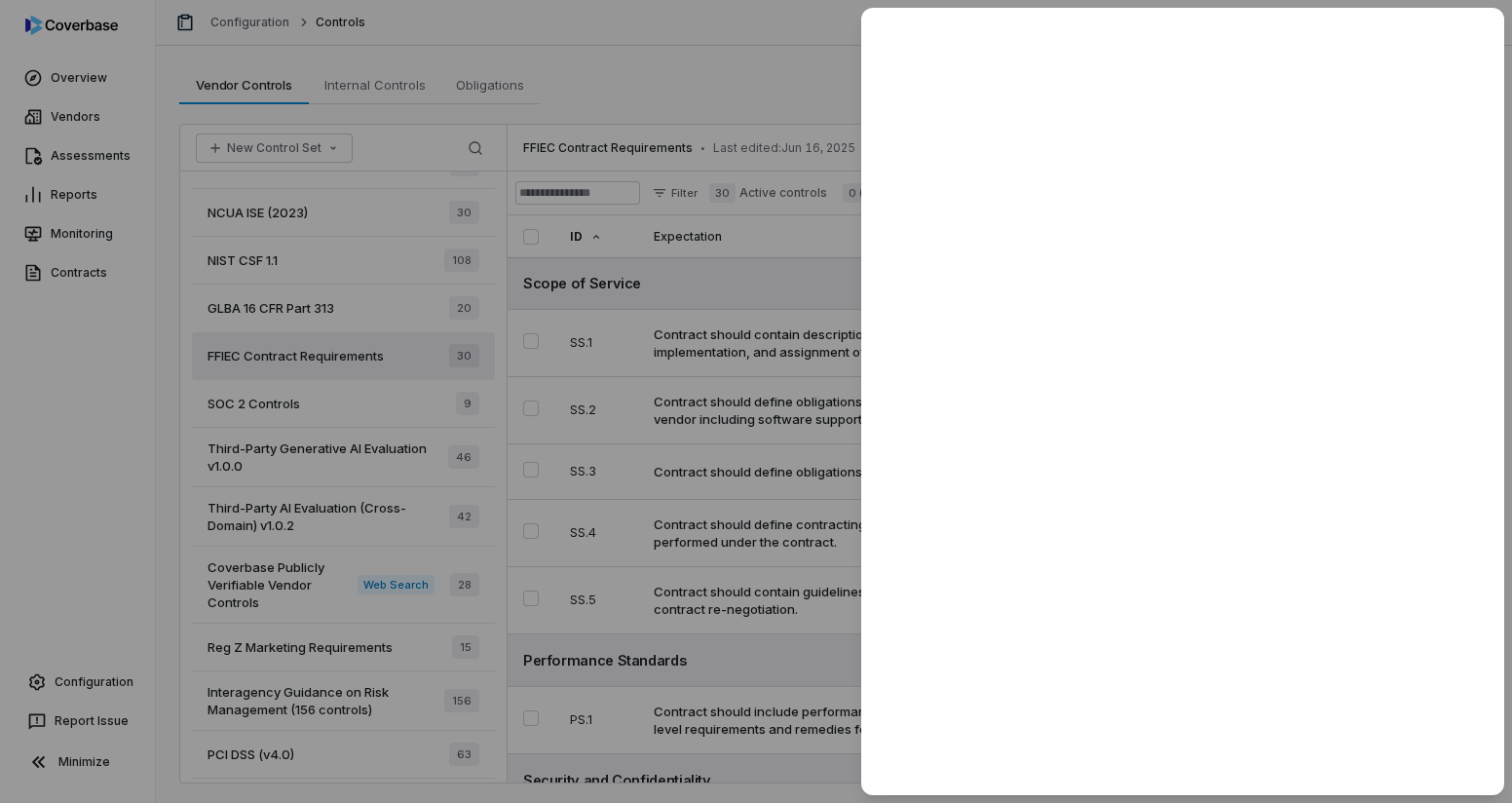 click at bounding box center (756, 402) 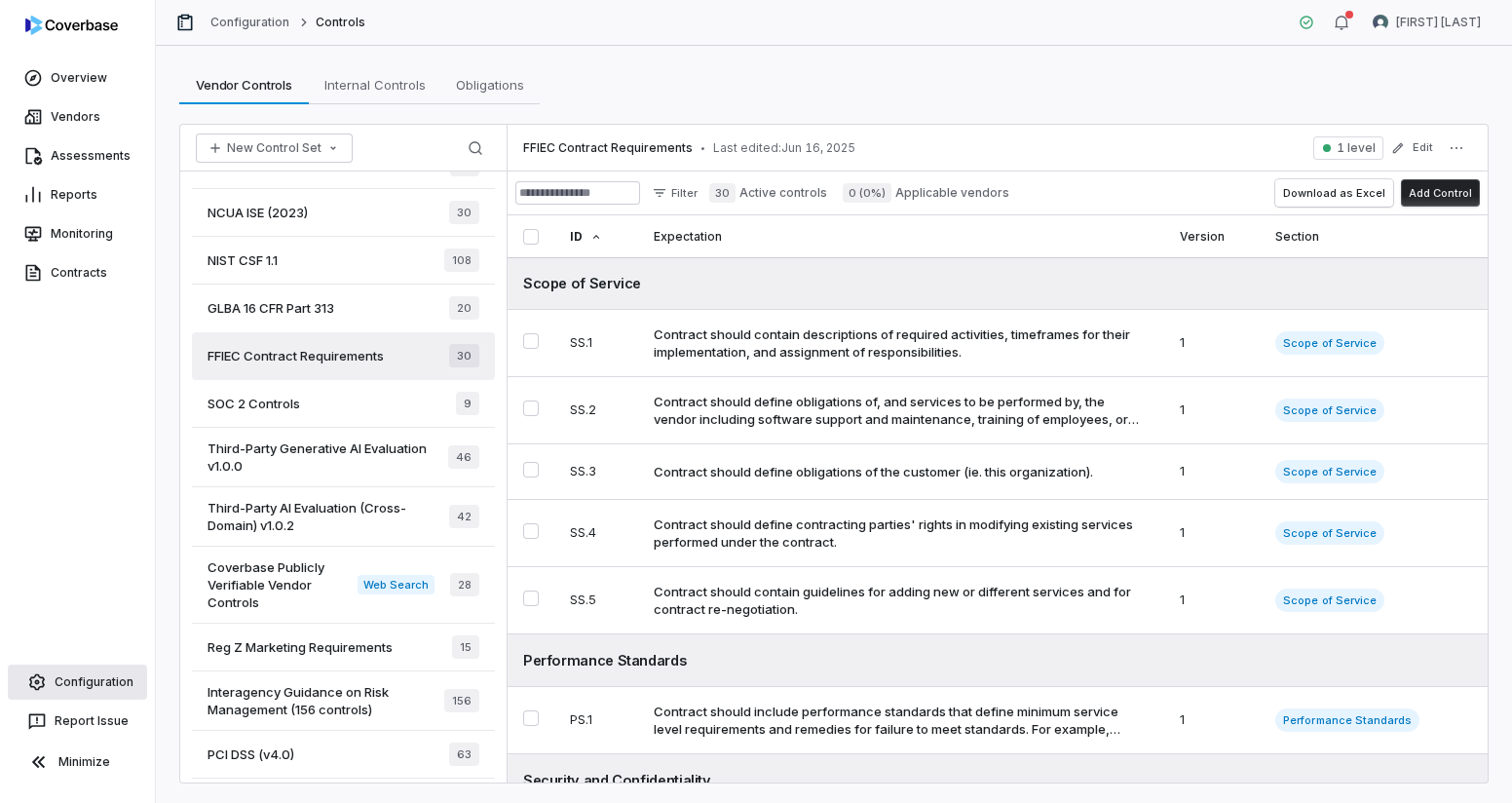 click on "Configuration" at bounding box center [77, 682] 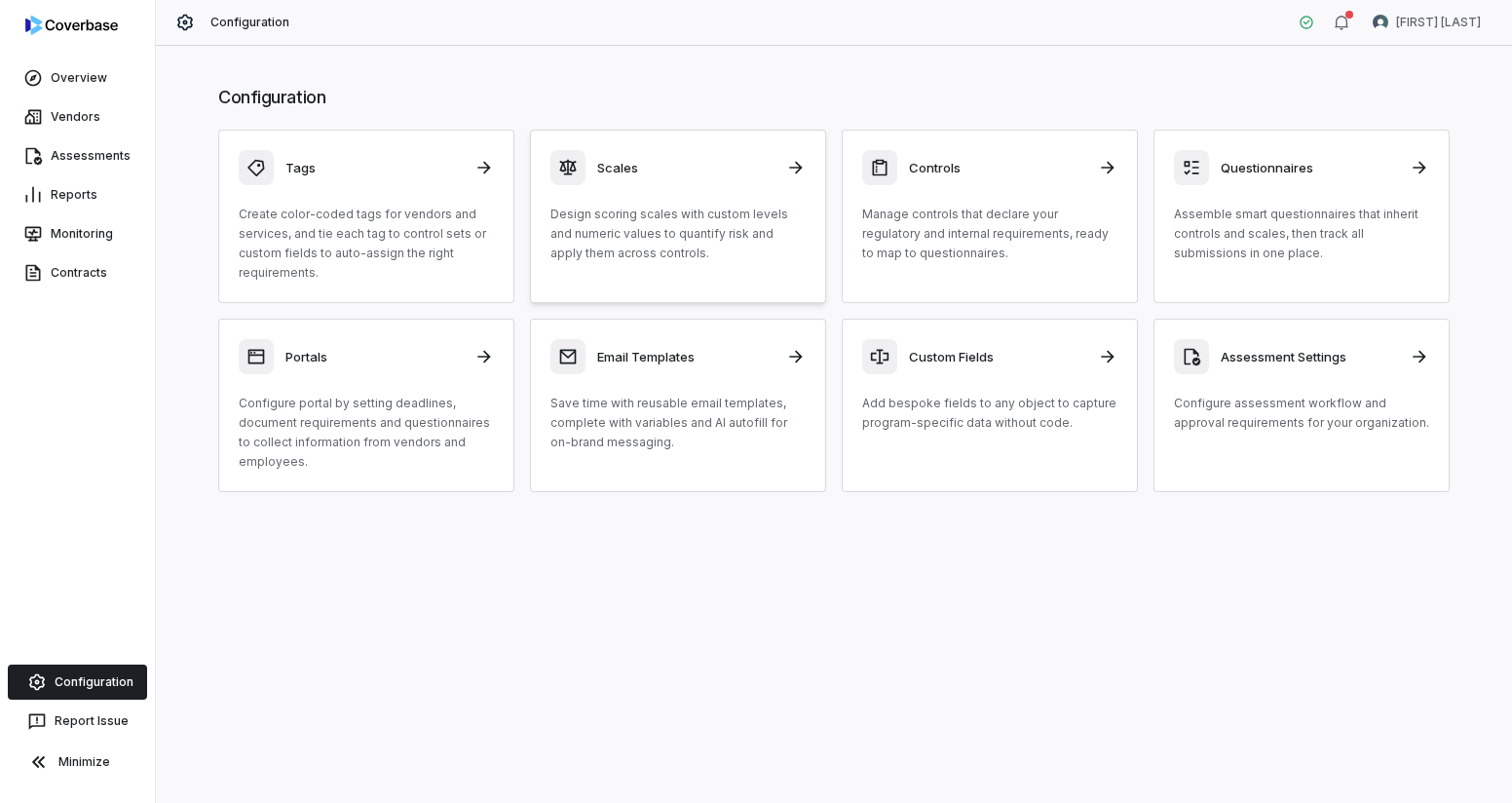 click on "Design scoring scales with custom levels and numeric values to quantify risk and apply them across controls." at bounding box center [678, 234] 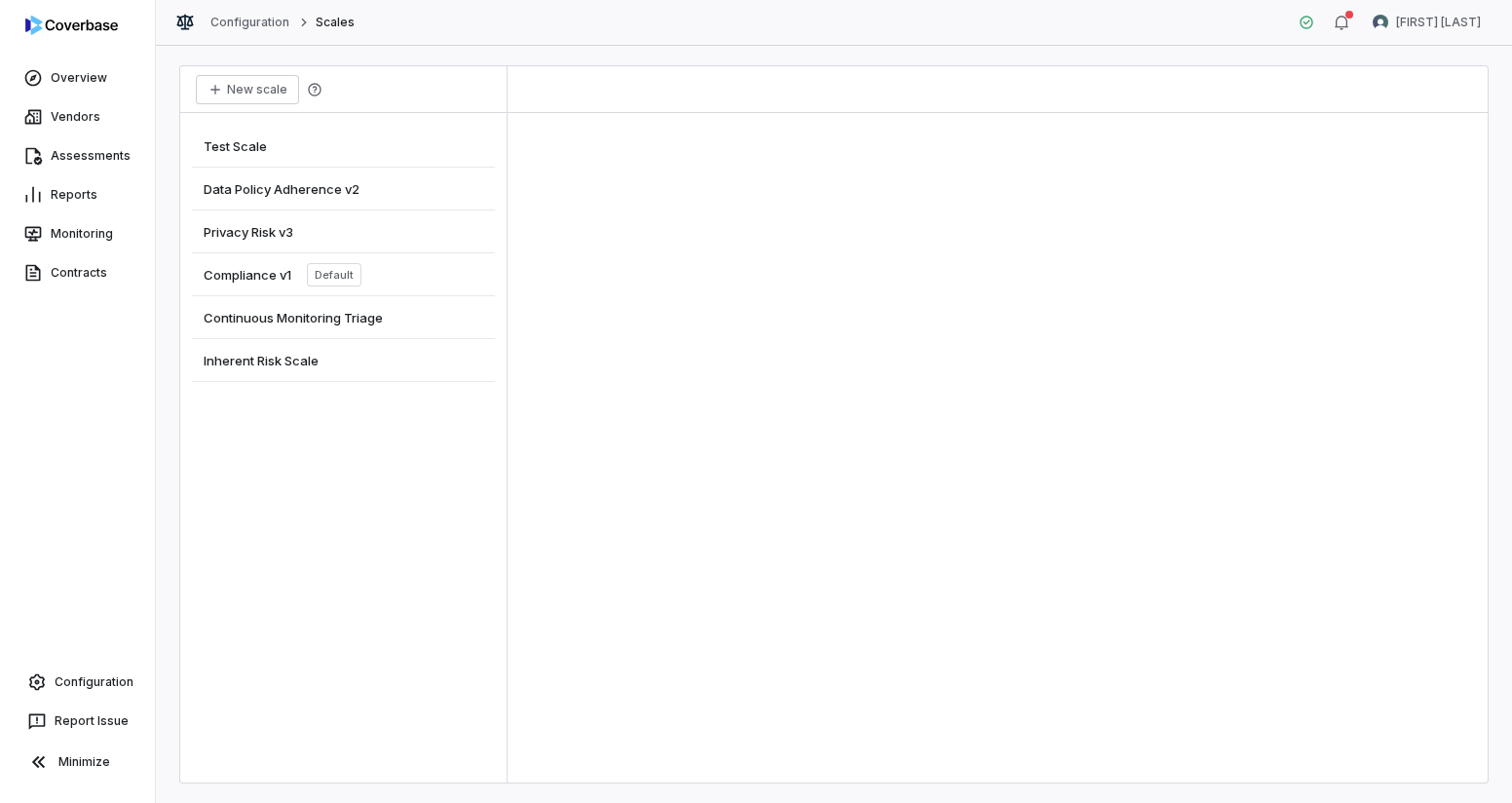 click on "Inherent Risk Scale" at bounding box center [343, 361] 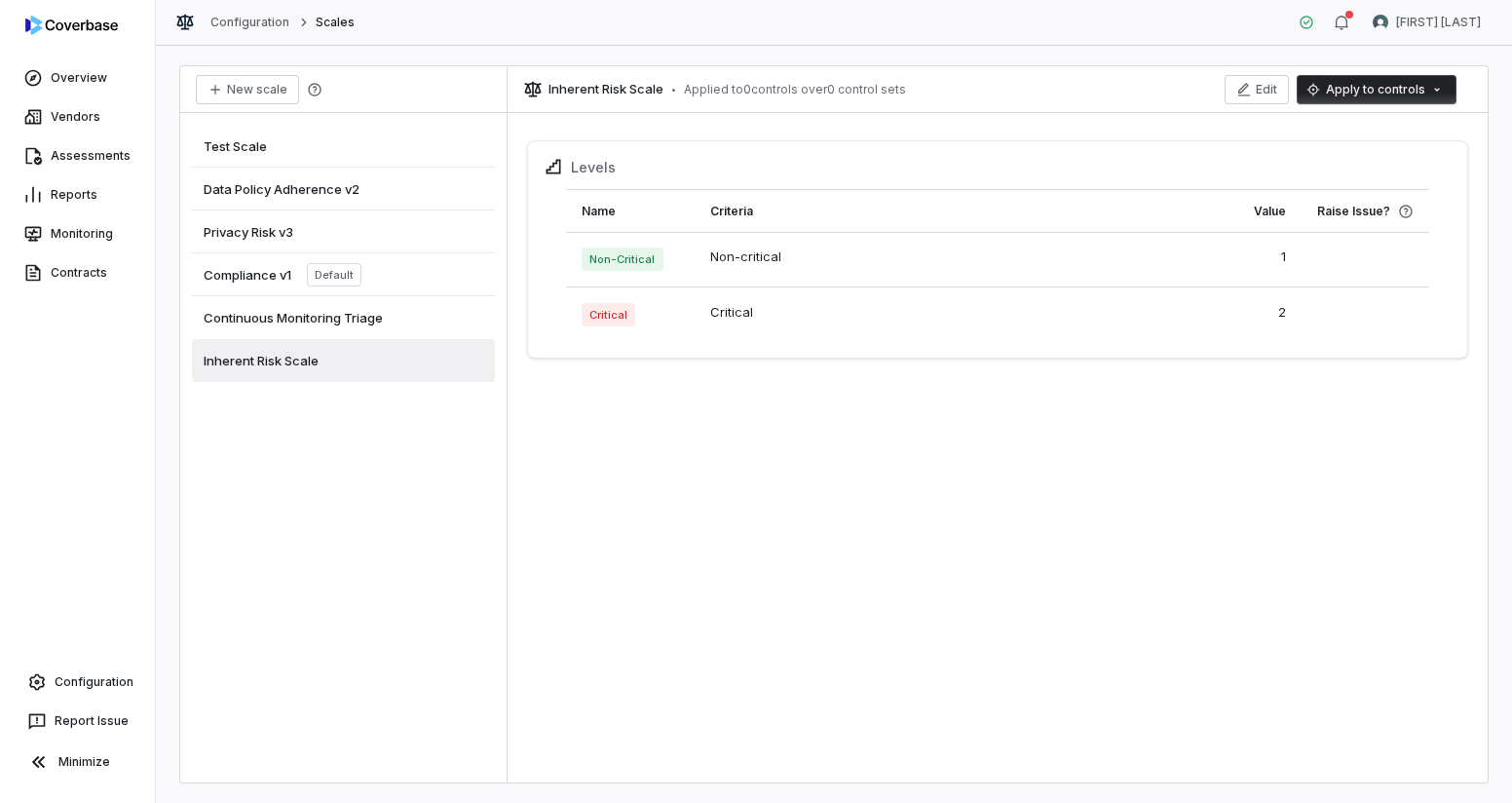 click on "Compliance v1" at bounding box center [247, 275] 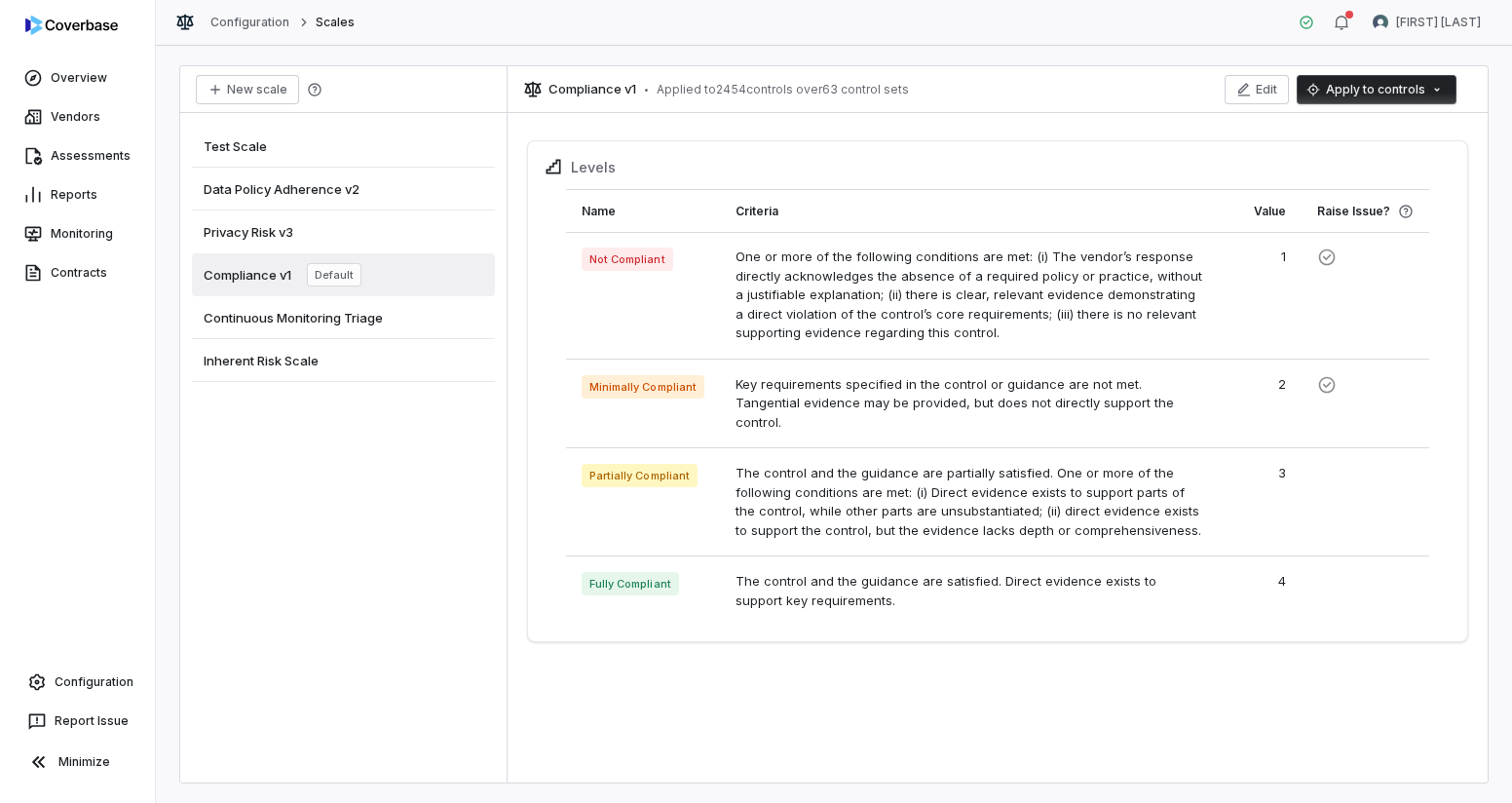click on "Data Policy Adherence v2" at bounding box center [343, 189] 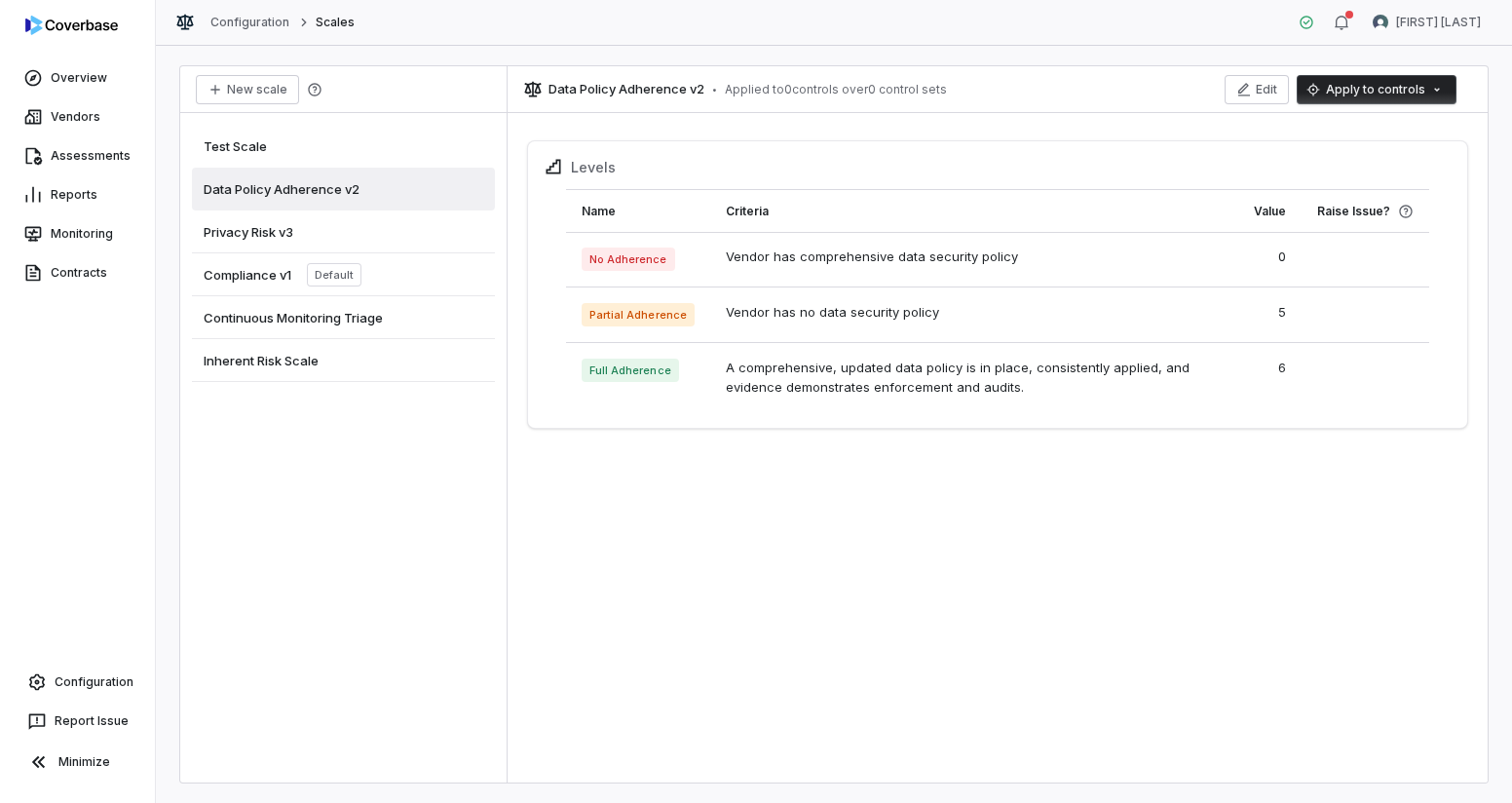 click on "Test Scale" at bounding box center (235, 146) 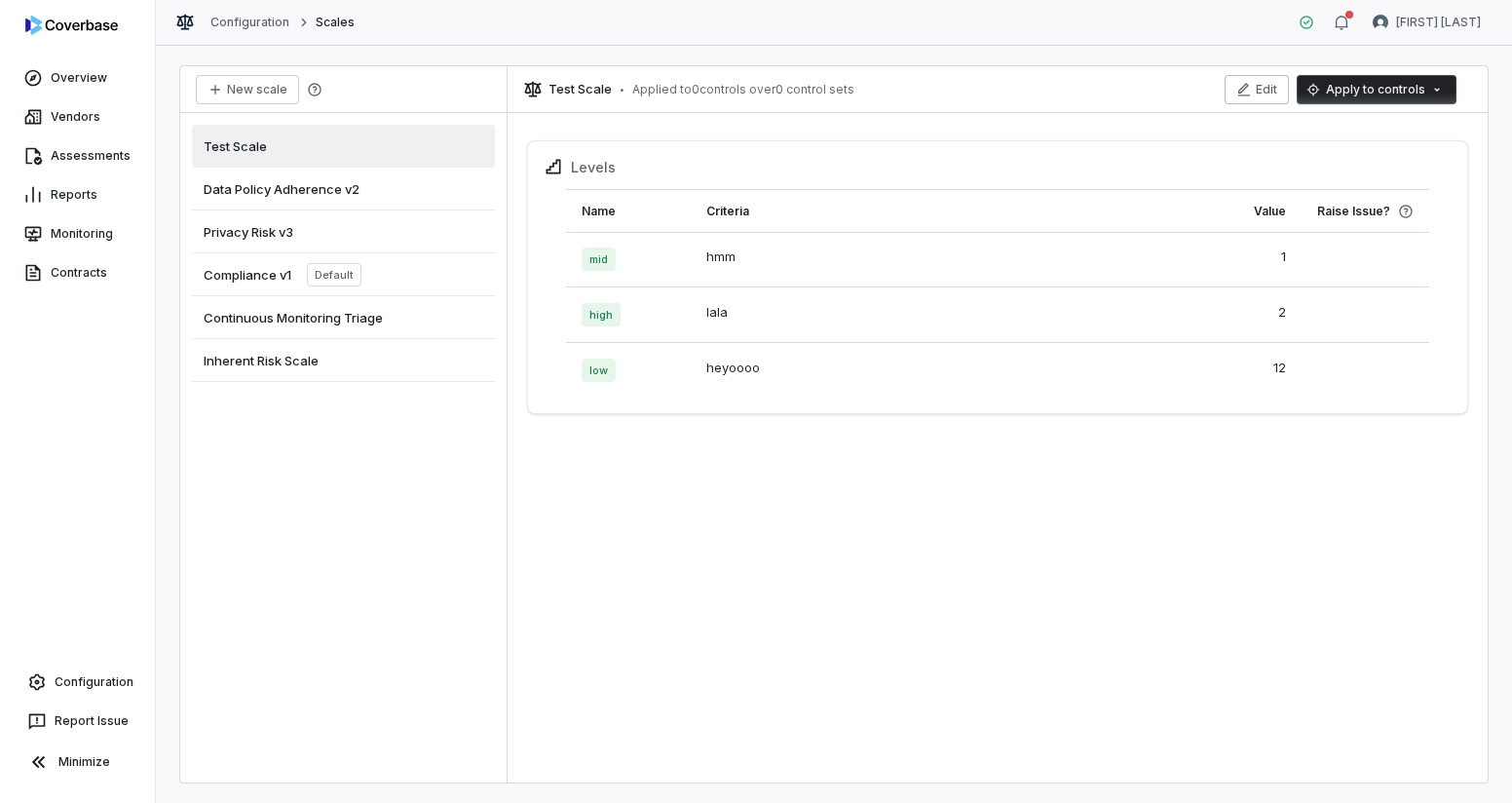 click on "Edit" at bounding box center [1257, 90] 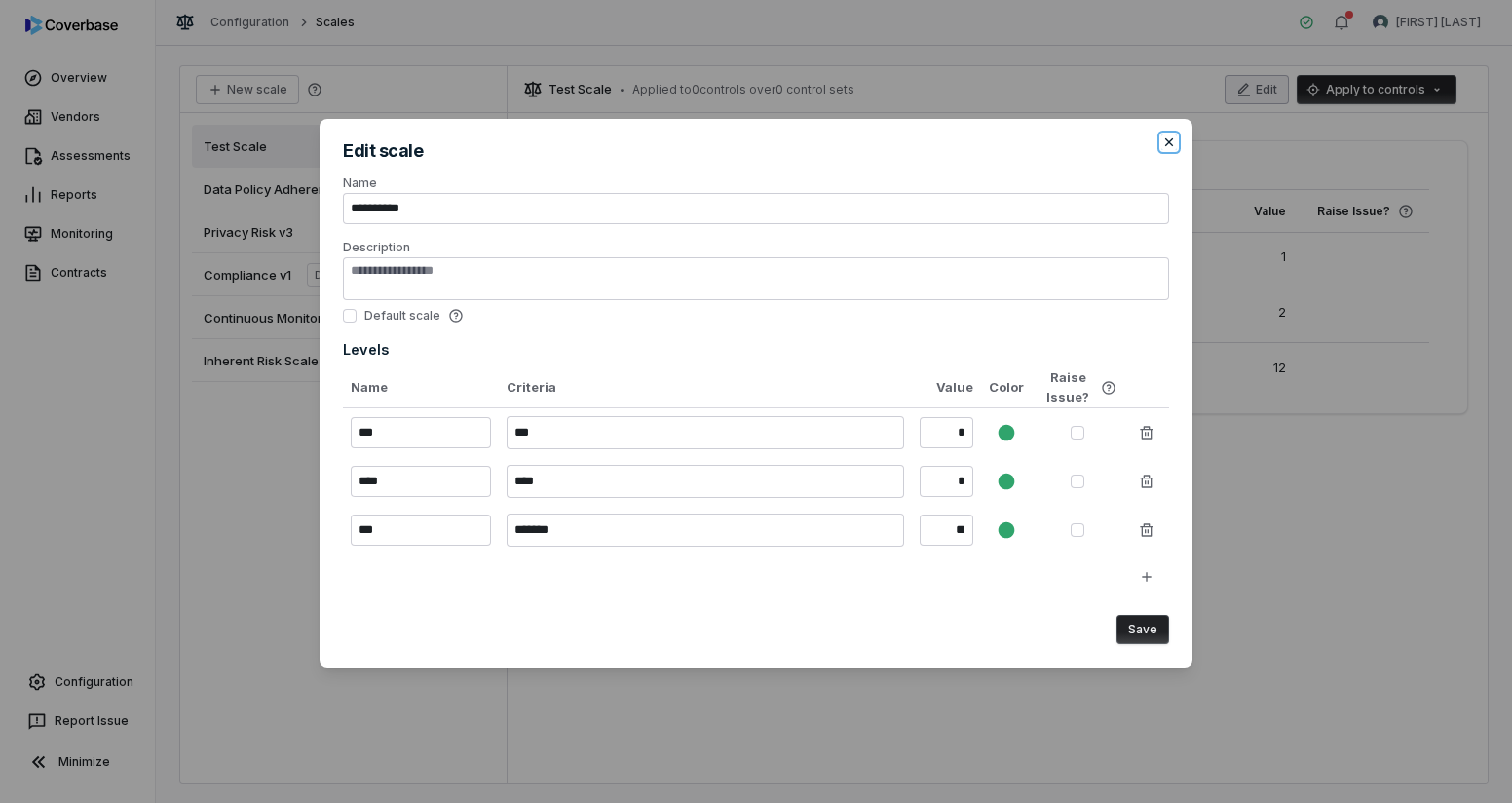 click 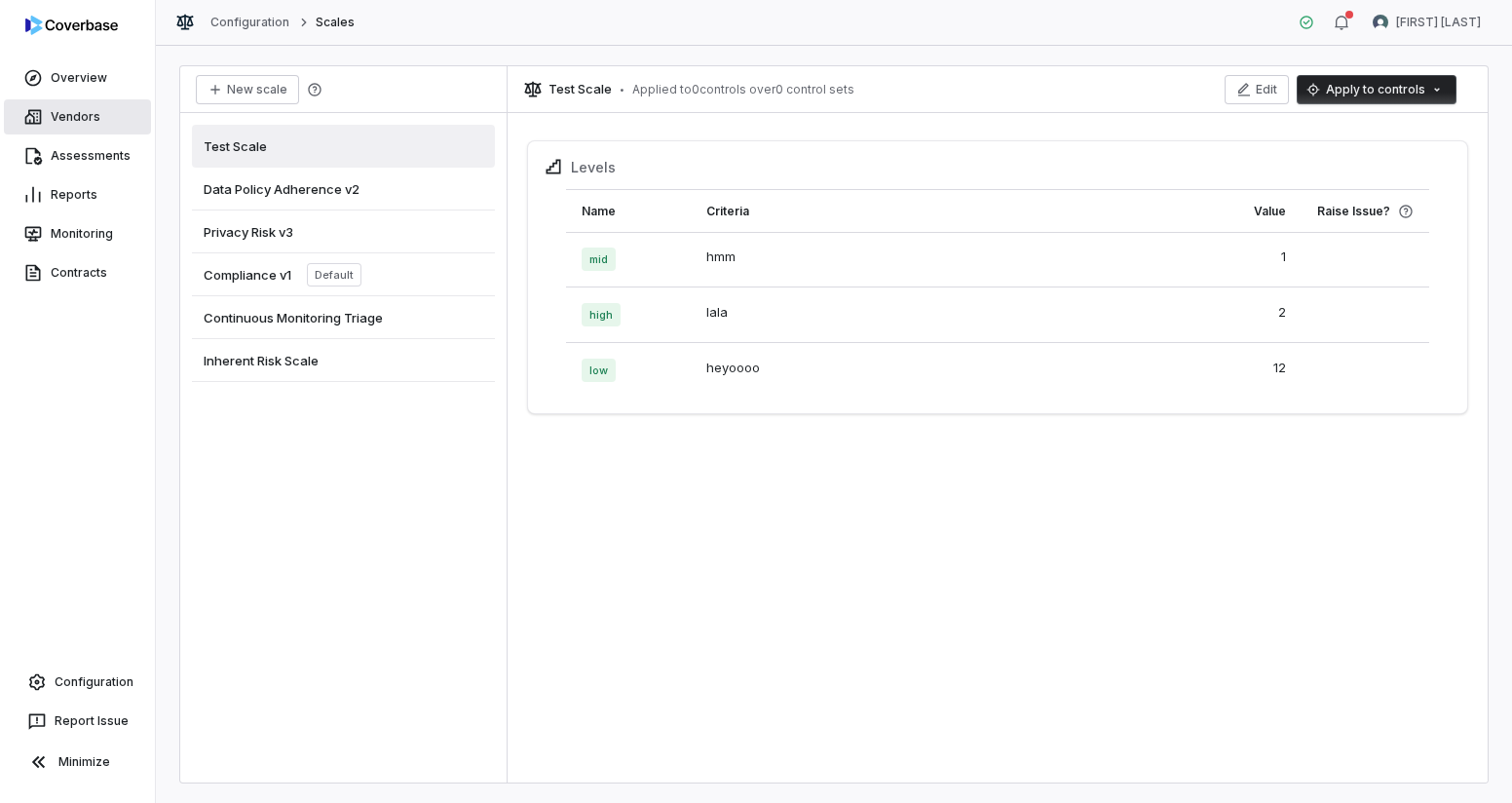 click on "Vendors" at bounding box center (77, 117) 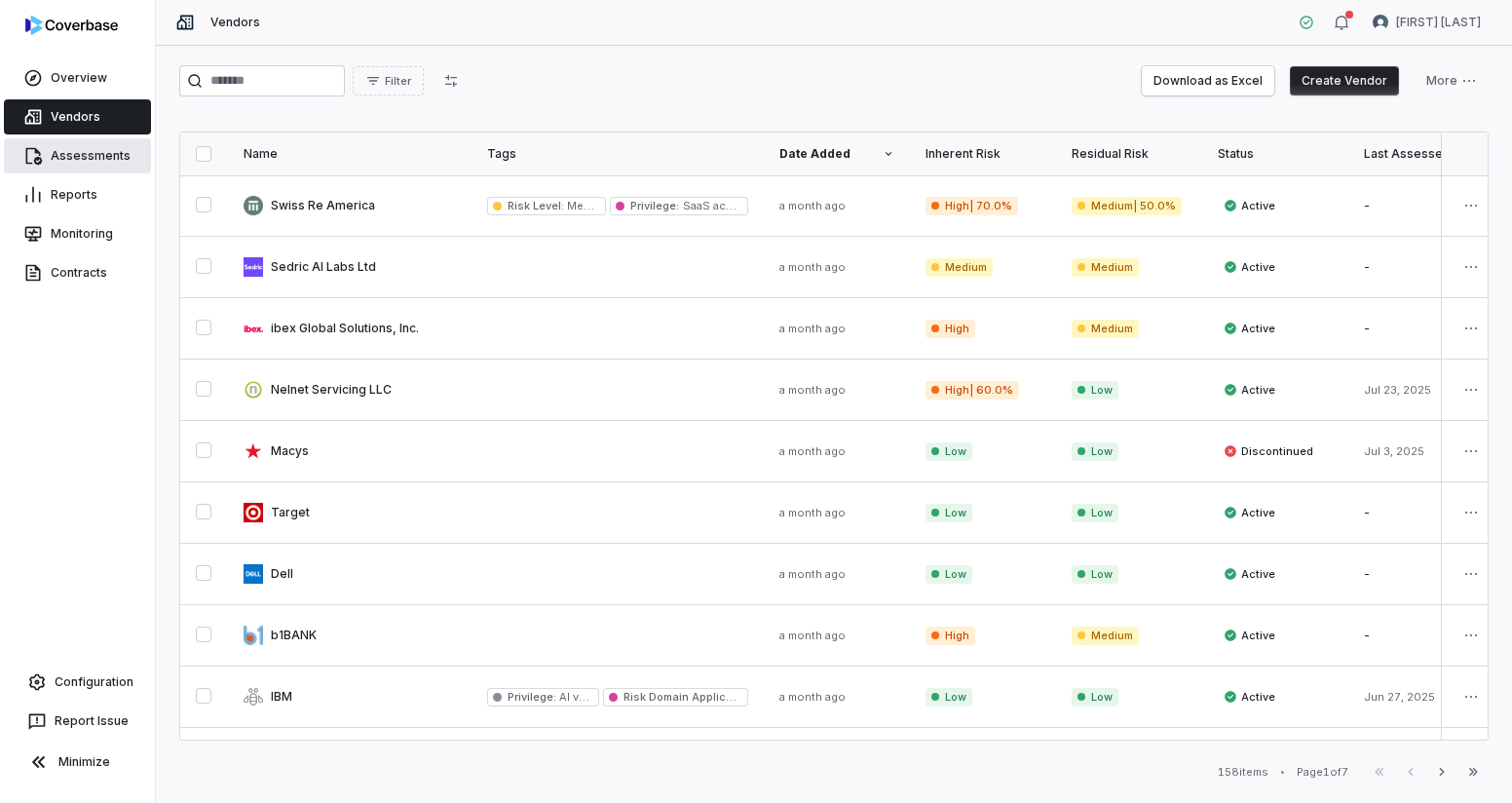 click on "Assessments" at bounding box center (77, 156) 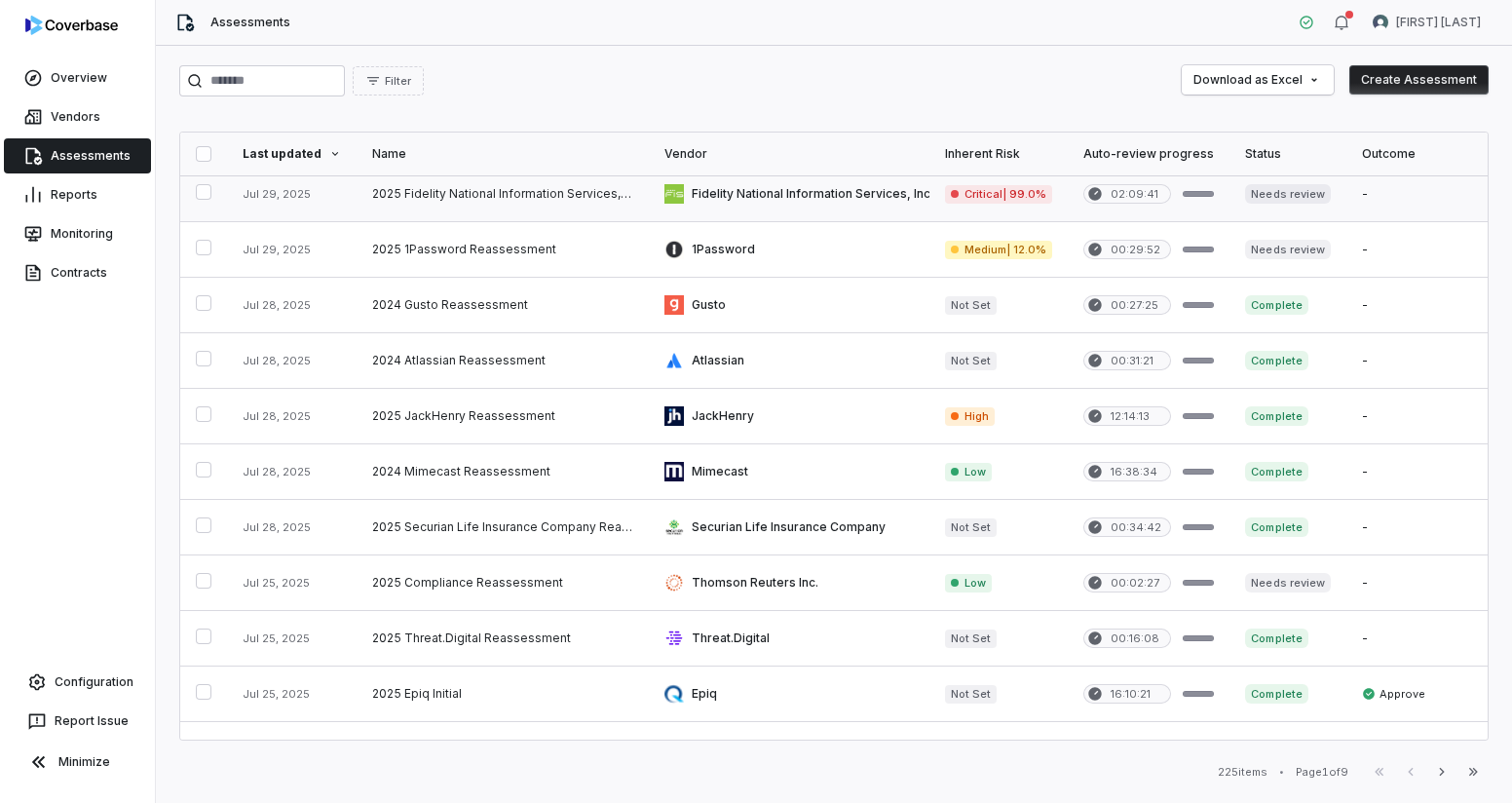 scroll, scrollTop: 195, scrollLeft: 0, axis: vertical 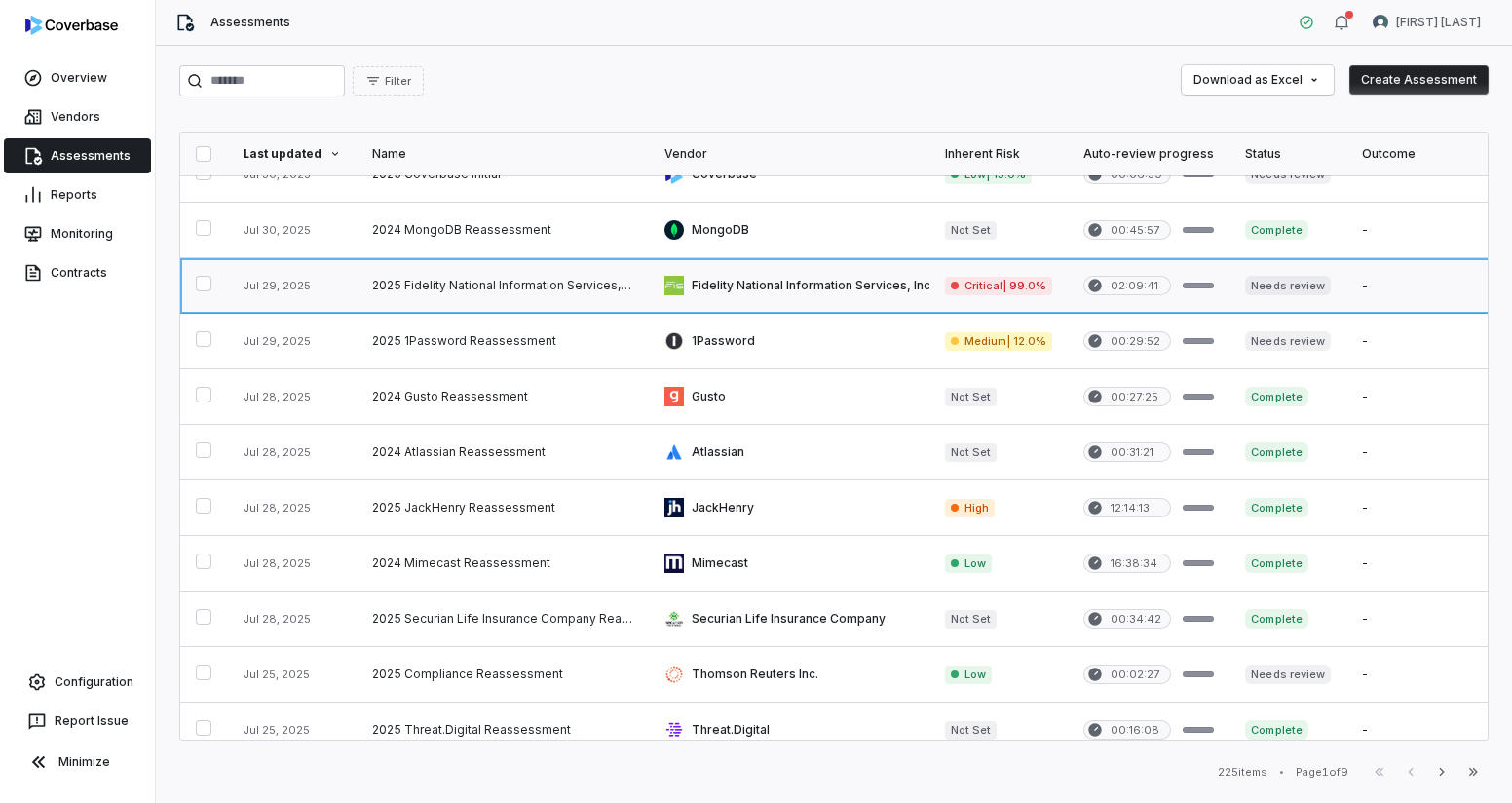 click at bounding box center (503, 286) 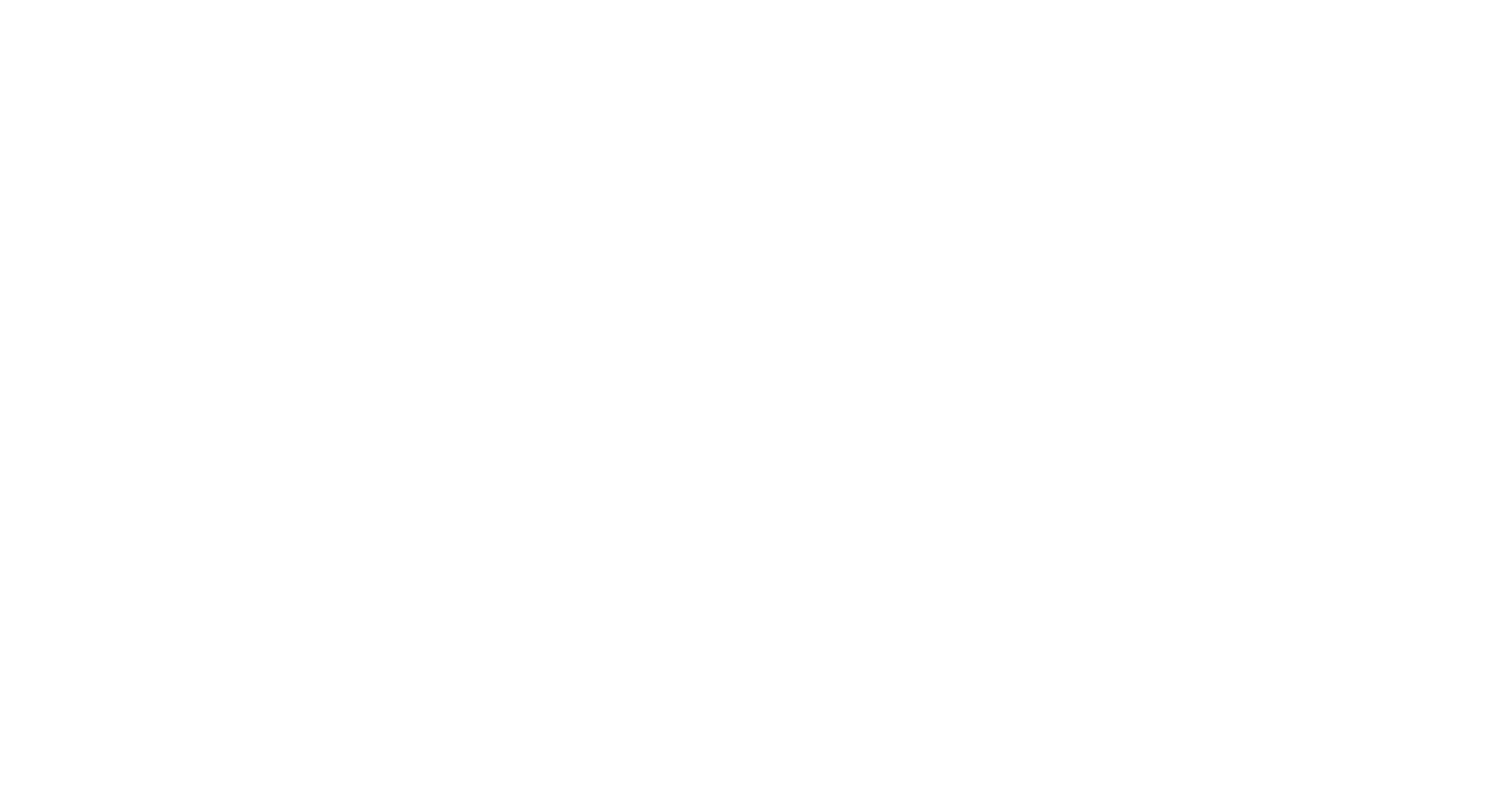 scroll, scrollTop: 0, scrollLeft: 0, axis: both 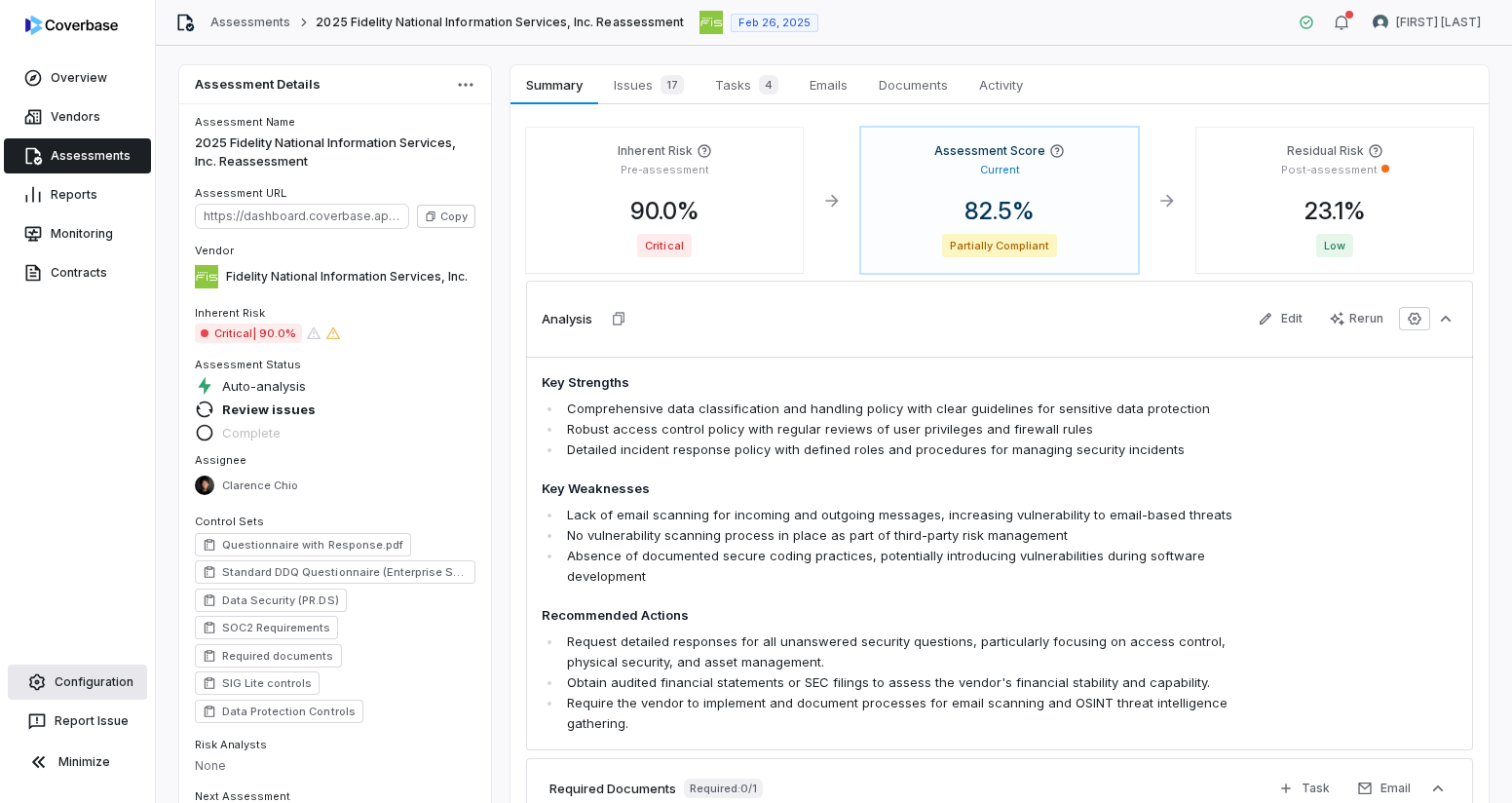 click on "Configuration" at bounding box center (77, 682) 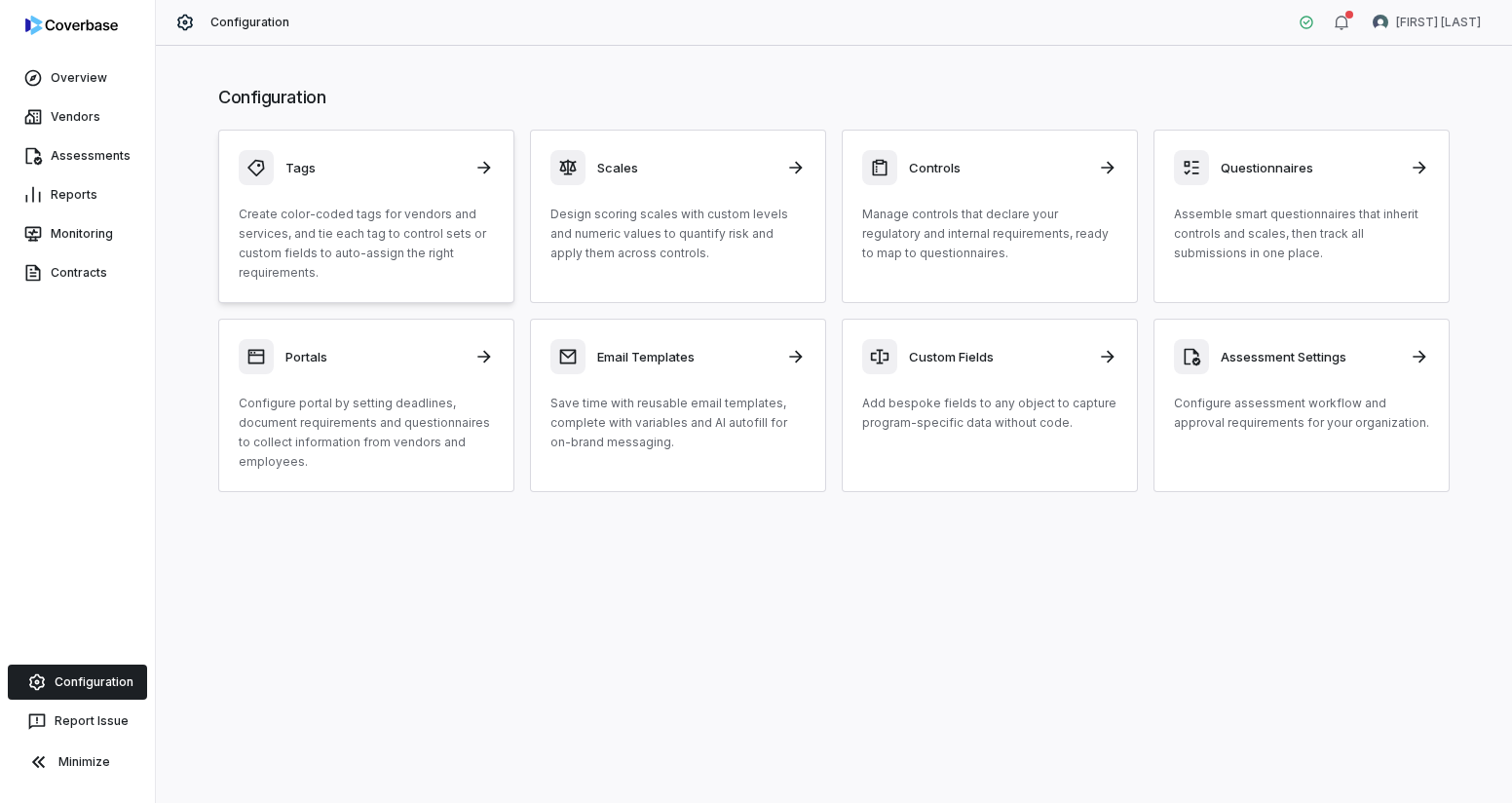 click on "Create color-coded tags for vendors and services, and tie each tag to control sets or custom fields to auto-assign the right requirements." at bounding box center [366, 244] 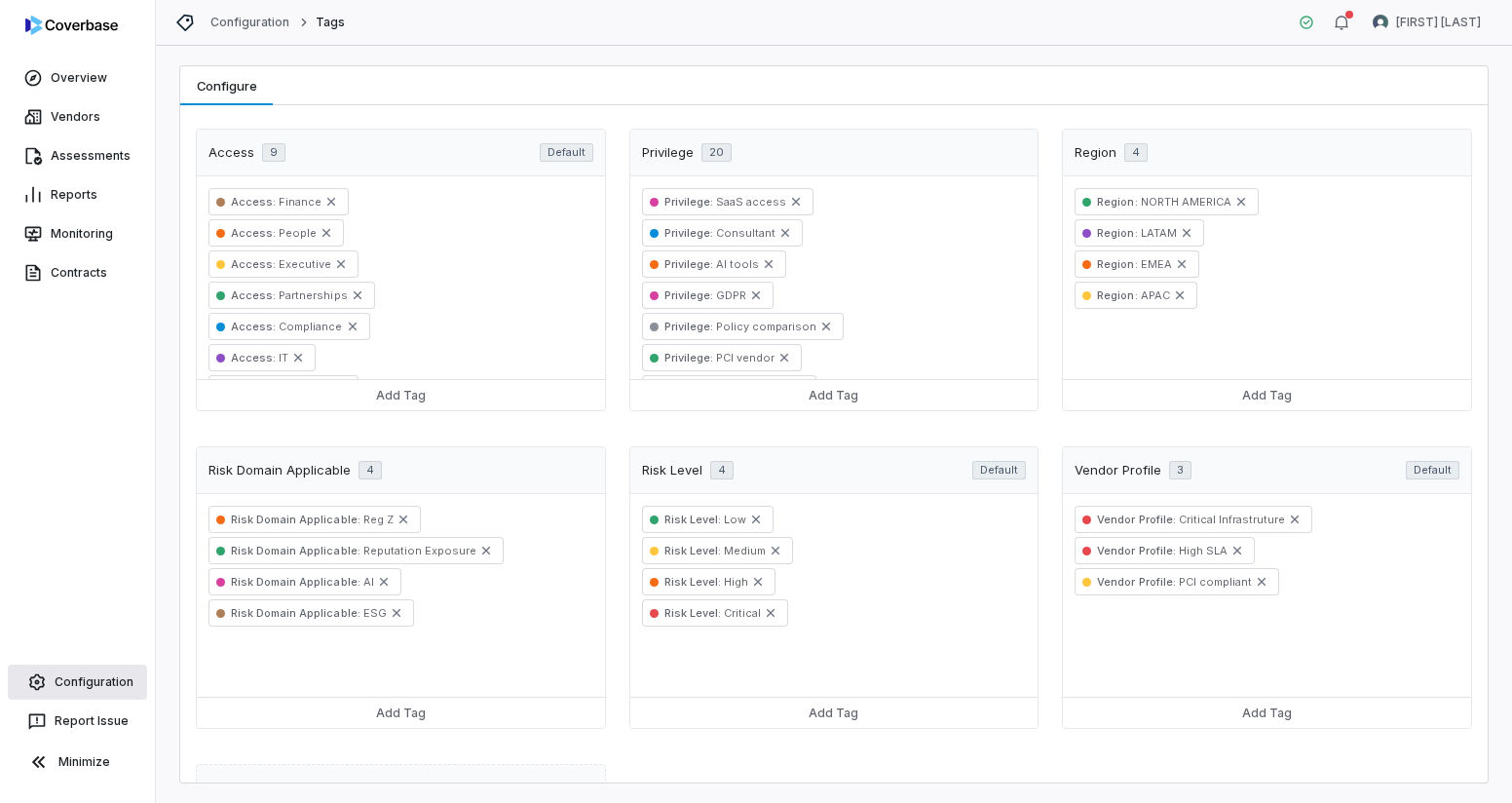 click on "Configuration" at bounding box center (77, 682) 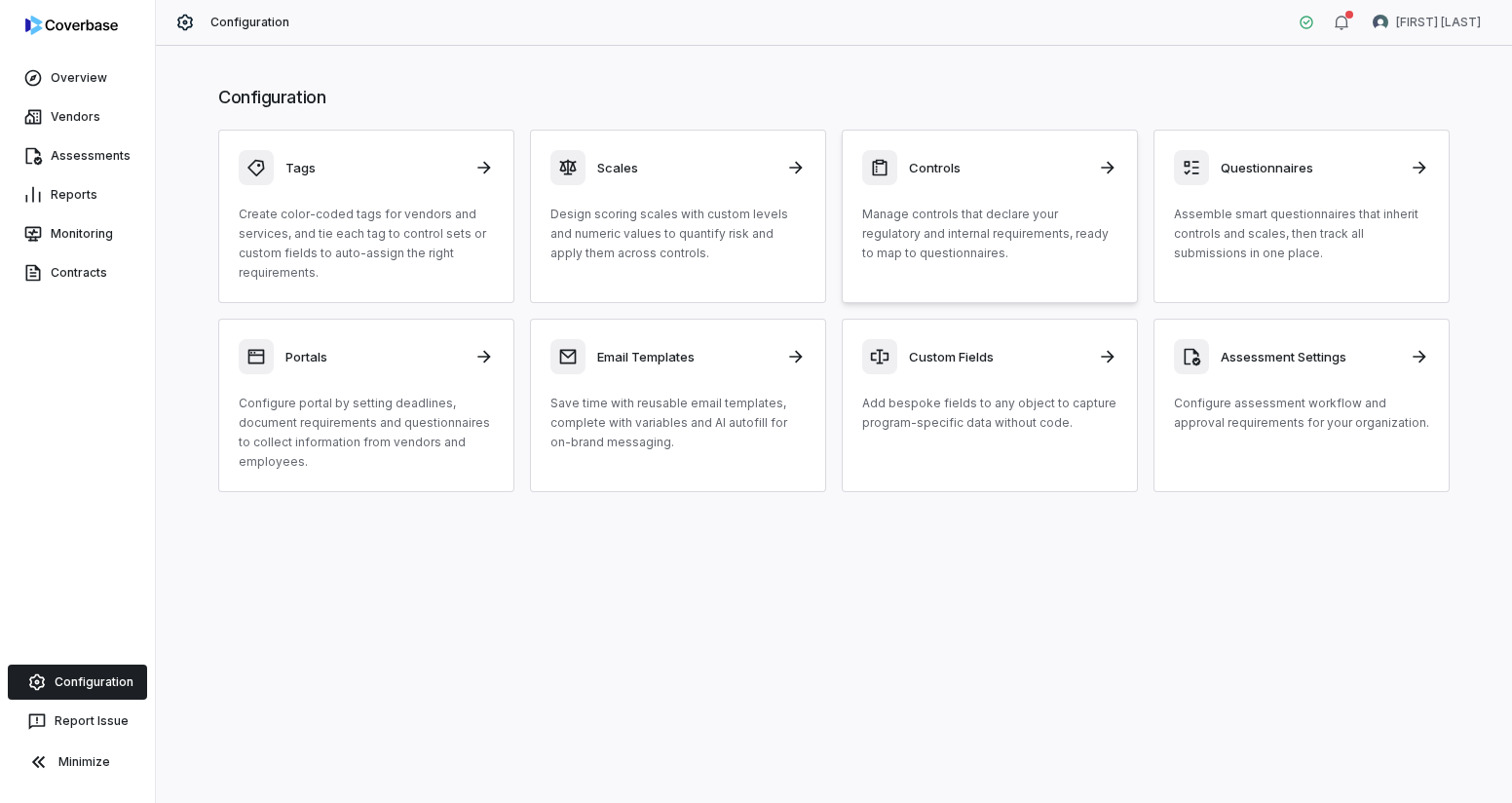 click on "Controls Manage controls that declare your regulatory and internal requirements, ready to map to questionnaires." at bounding box center (990, 216) 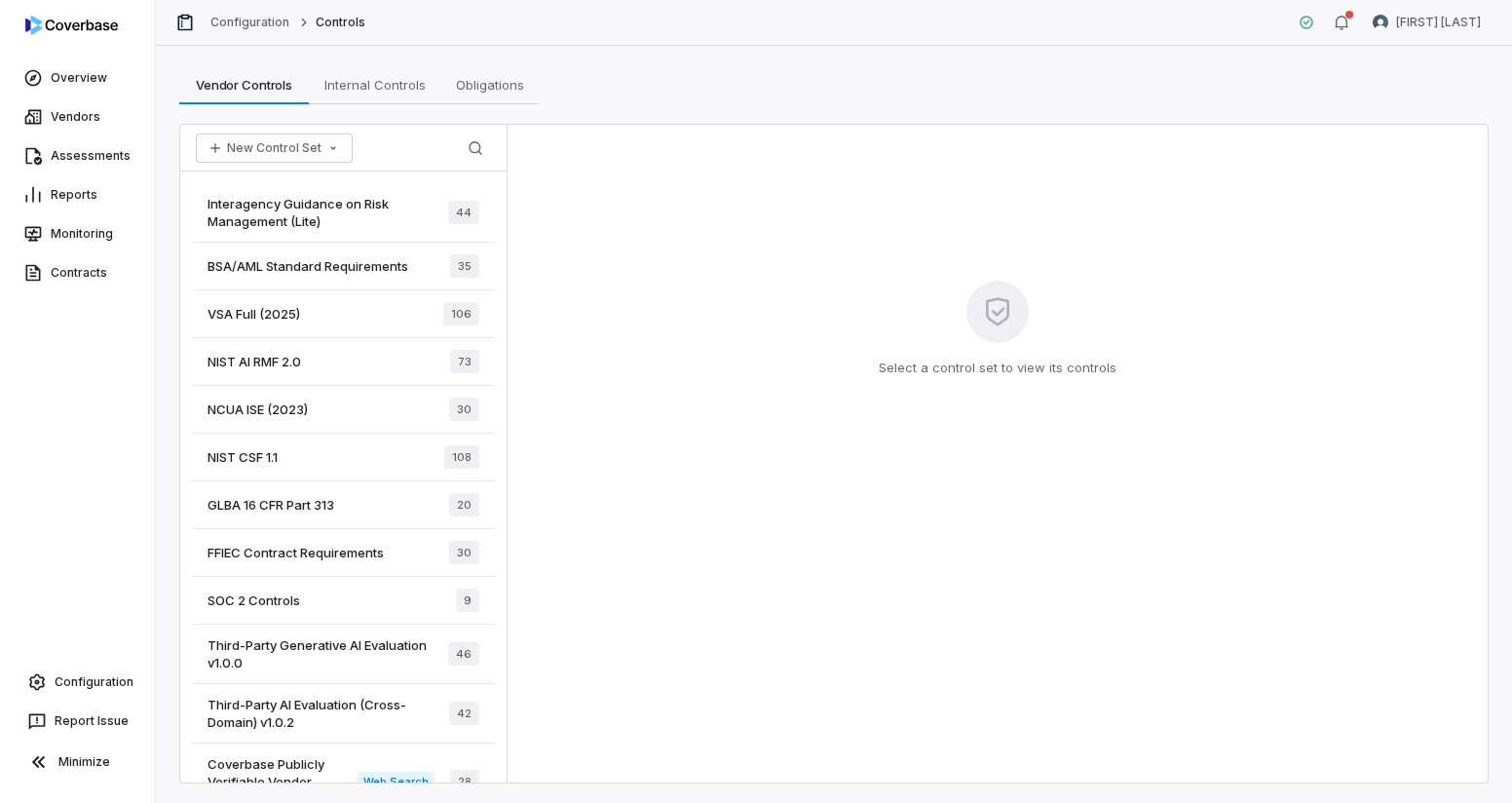 click on "SOC 2 Controls" at bounding box center [253, 600] 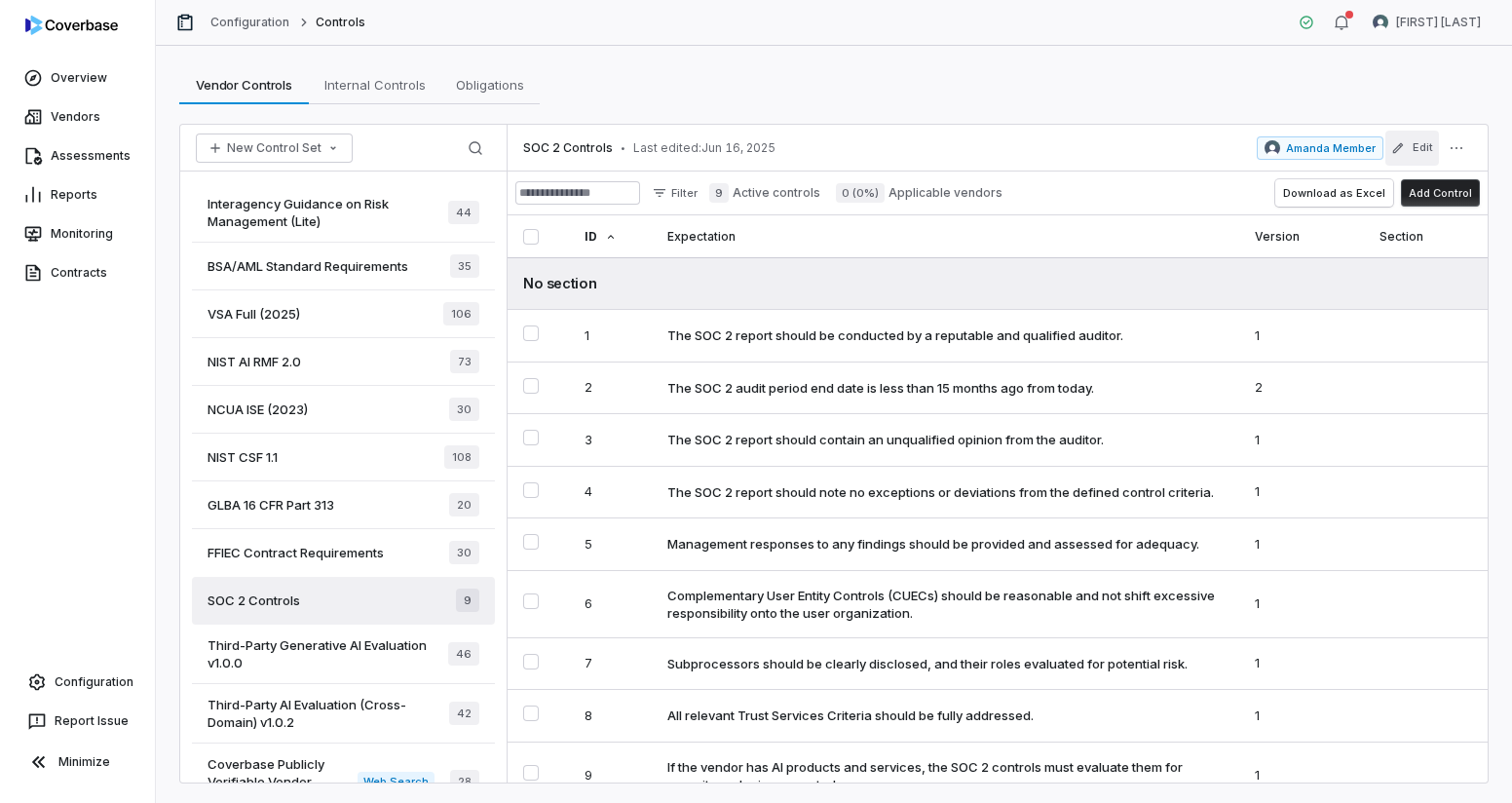 click on "Edit" at bounding box center (1412, 148) 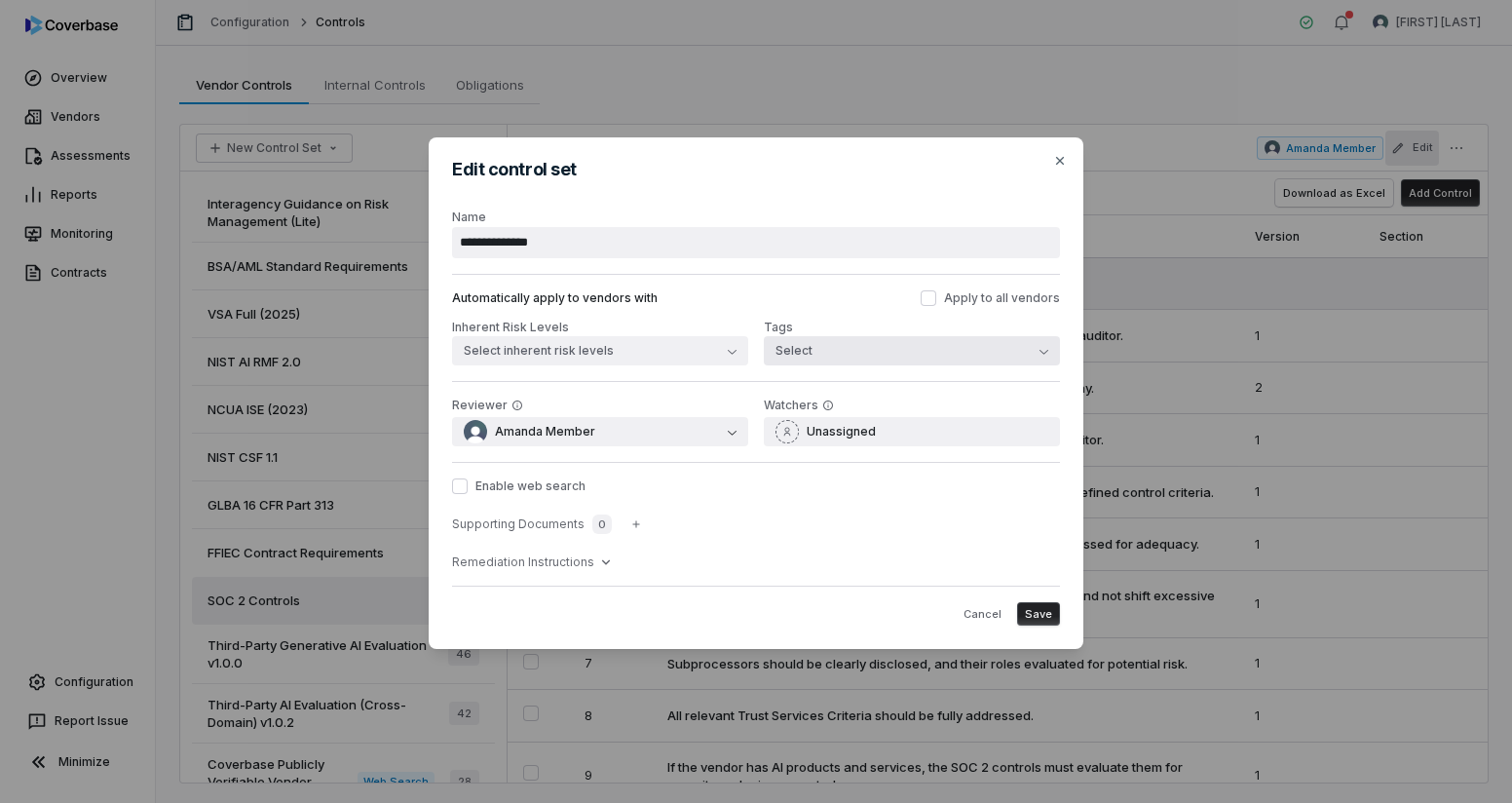 click on "Select" at bounding box center (912, 351) 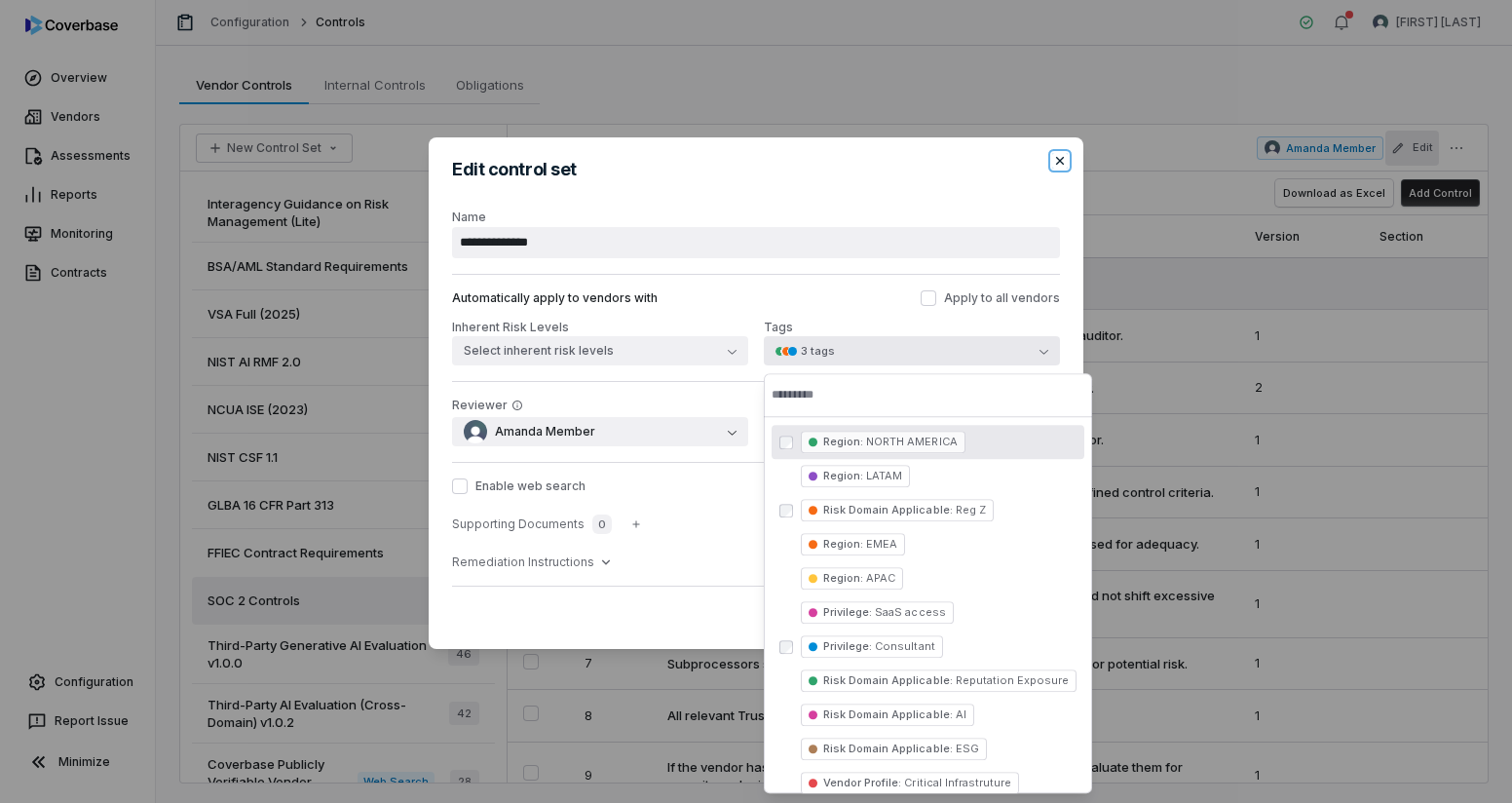 click 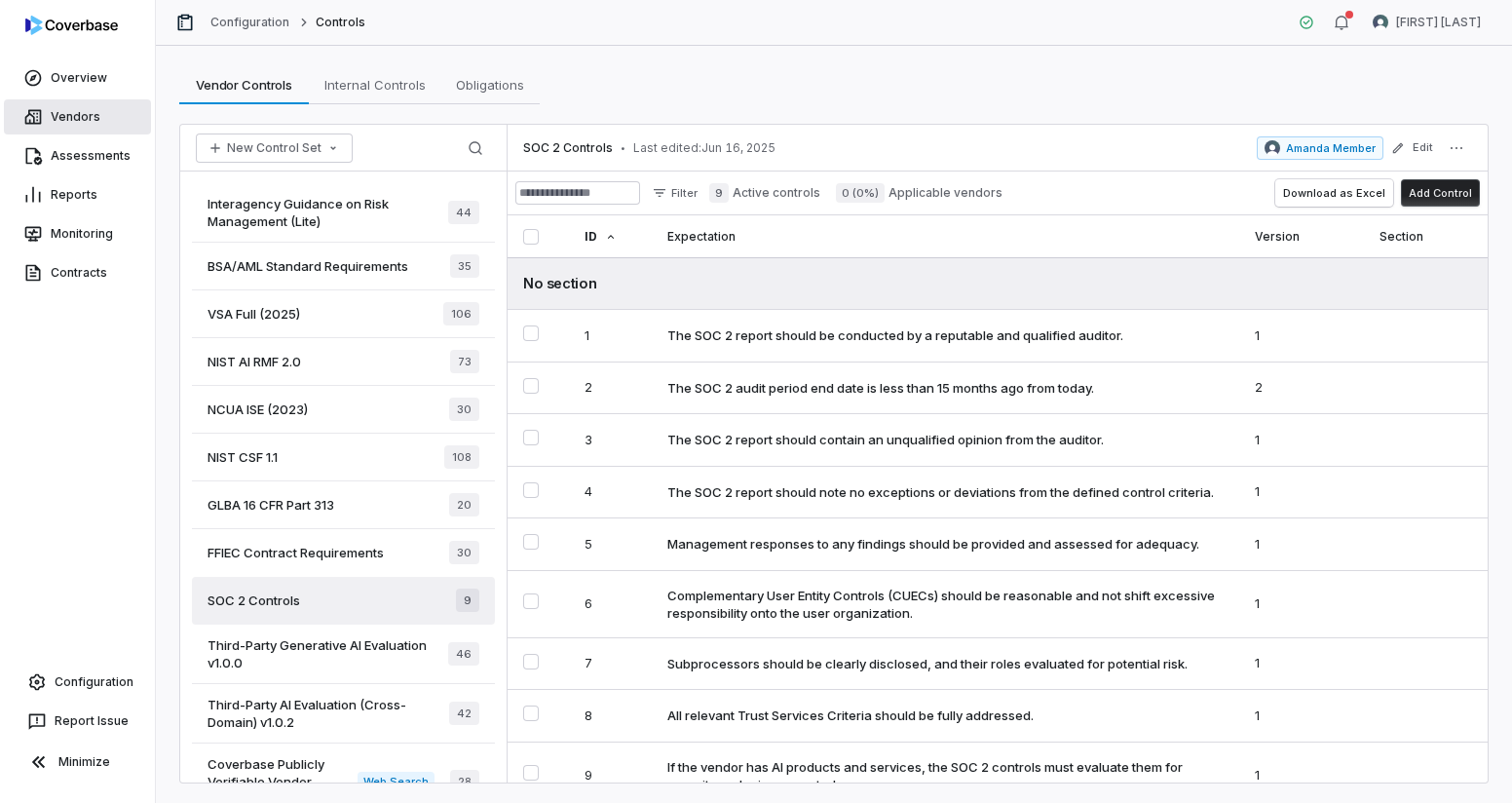 click on "Vendors" at bounding box center (77, 117) 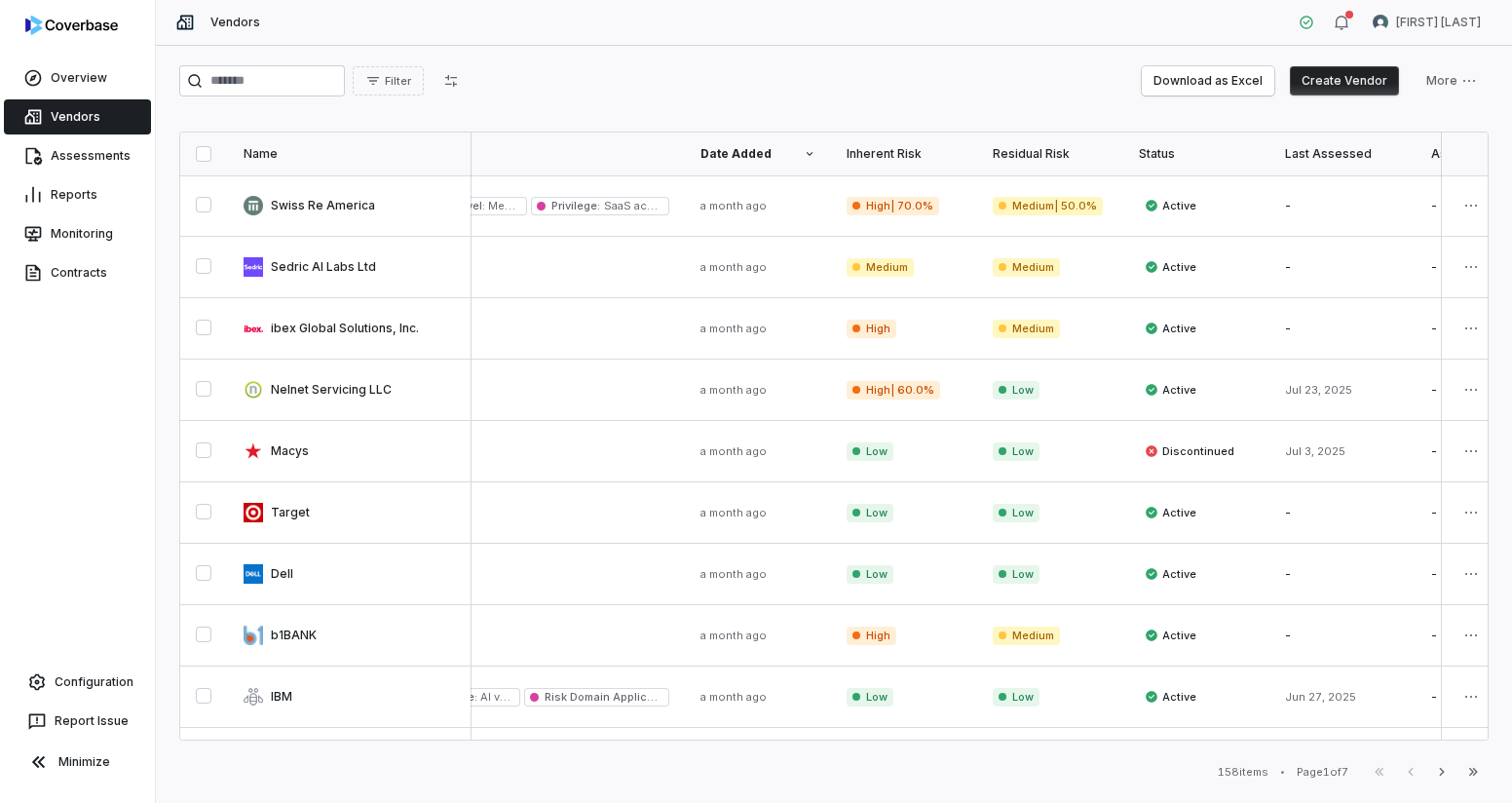 scroll, scrollTop: 0, scrollLeft: 0, axis: both 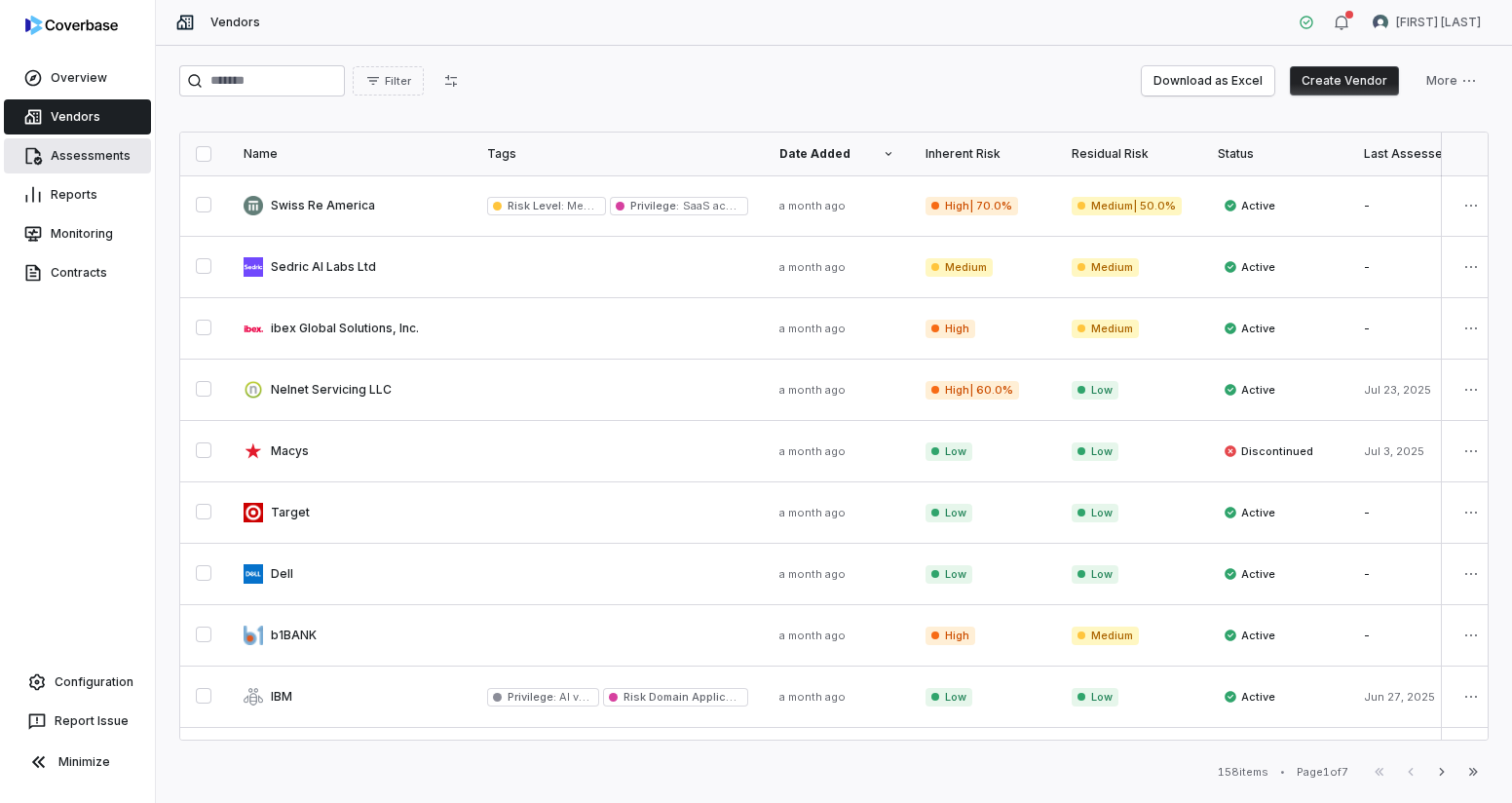 click on "Assessments" at bounding box center [77, 156] 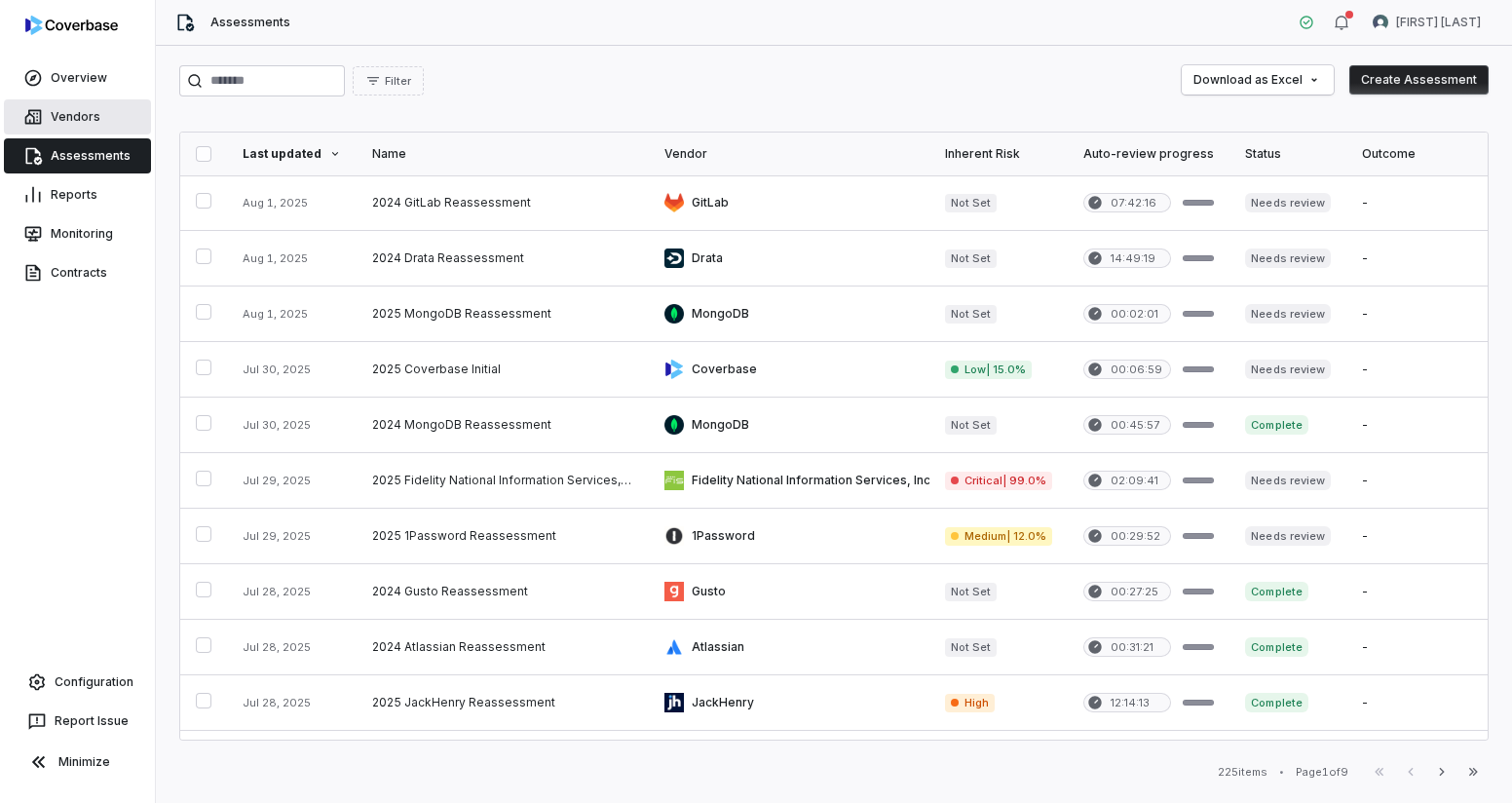 click on "Vendors" at bounding box center [77, 117] 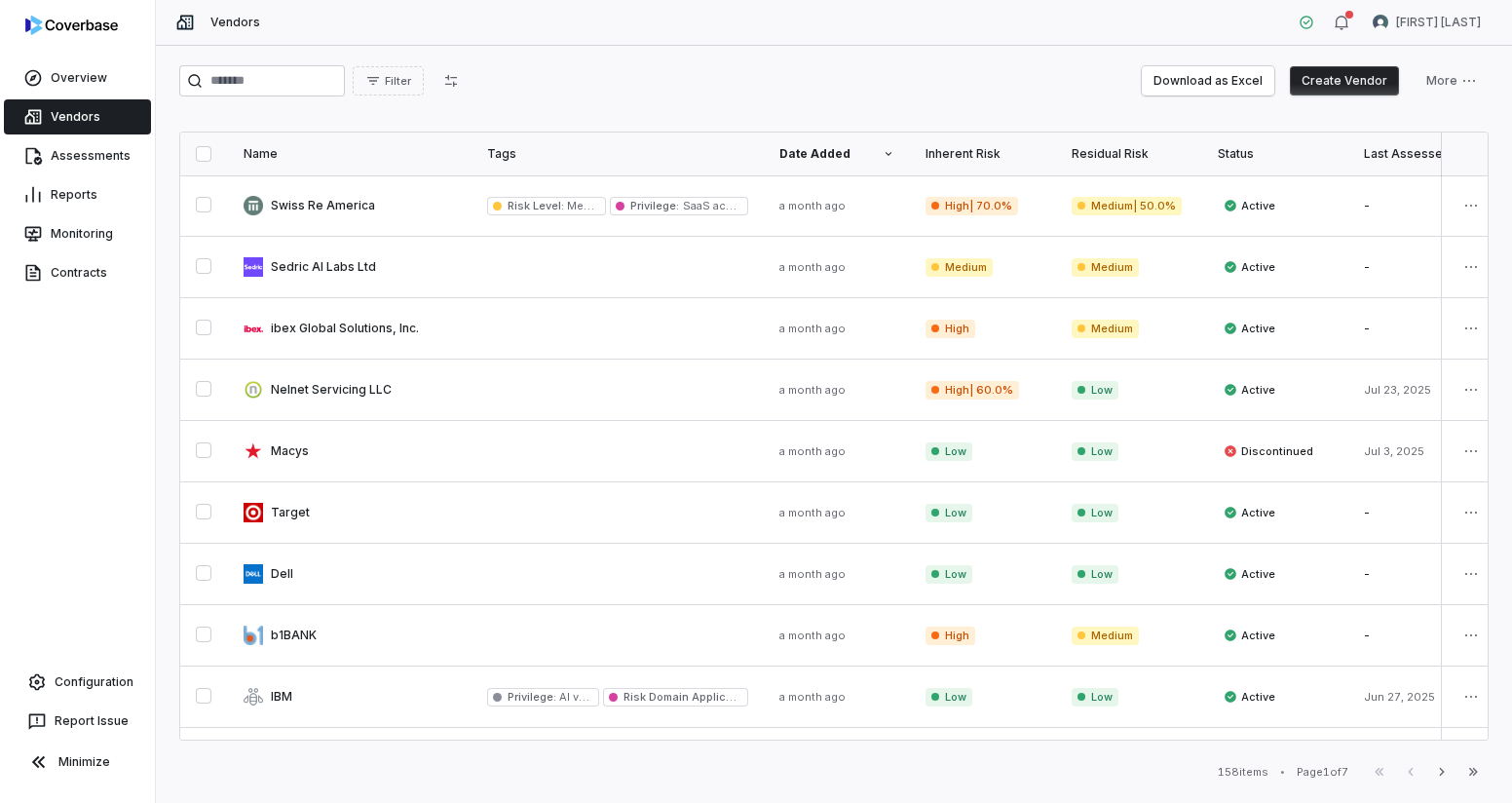 click on "Create Vendor" at bounding box center (1344, 81) 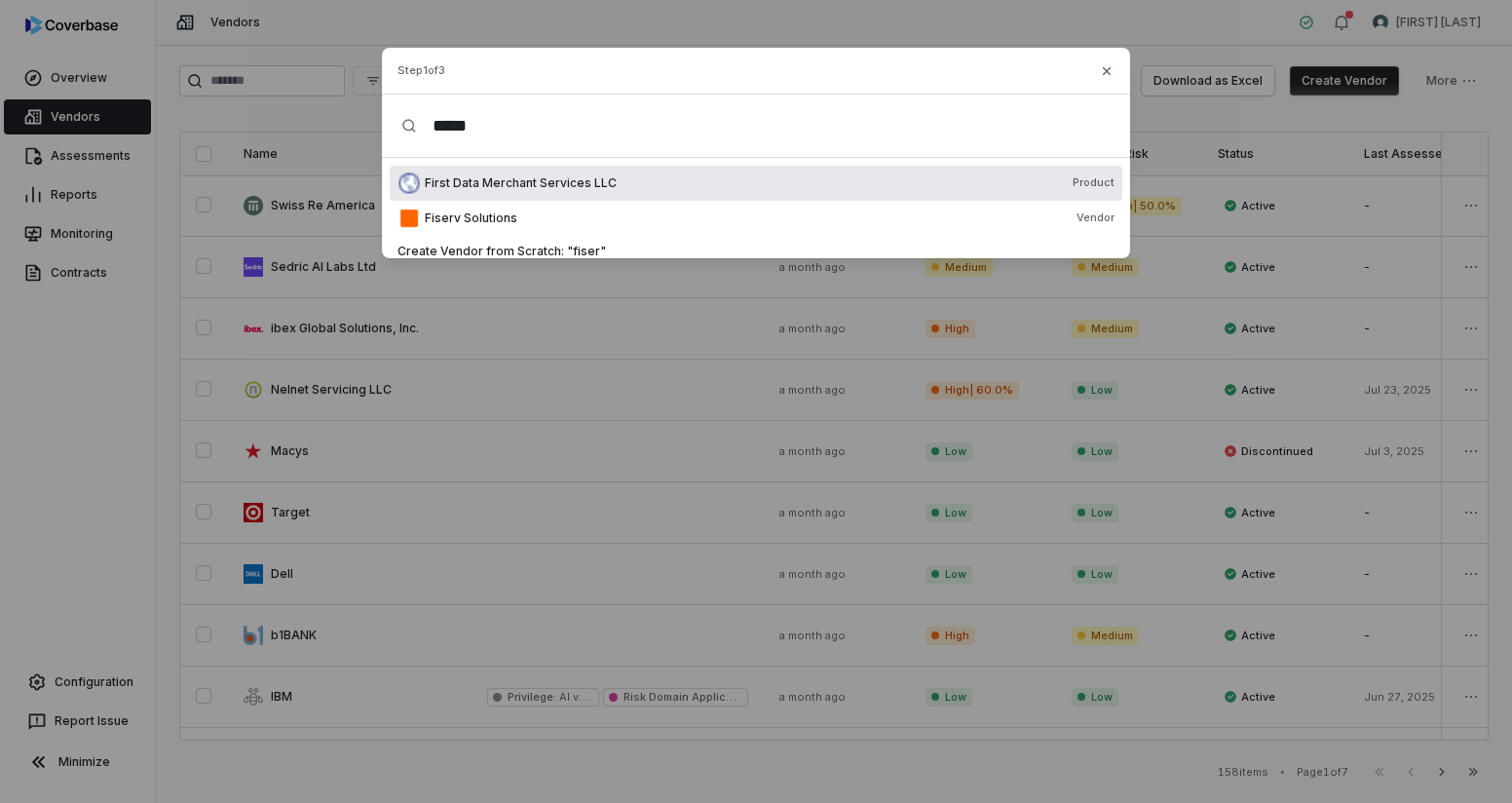 scroll, scrollTop: 0, scrollLeft: 0, axis: both 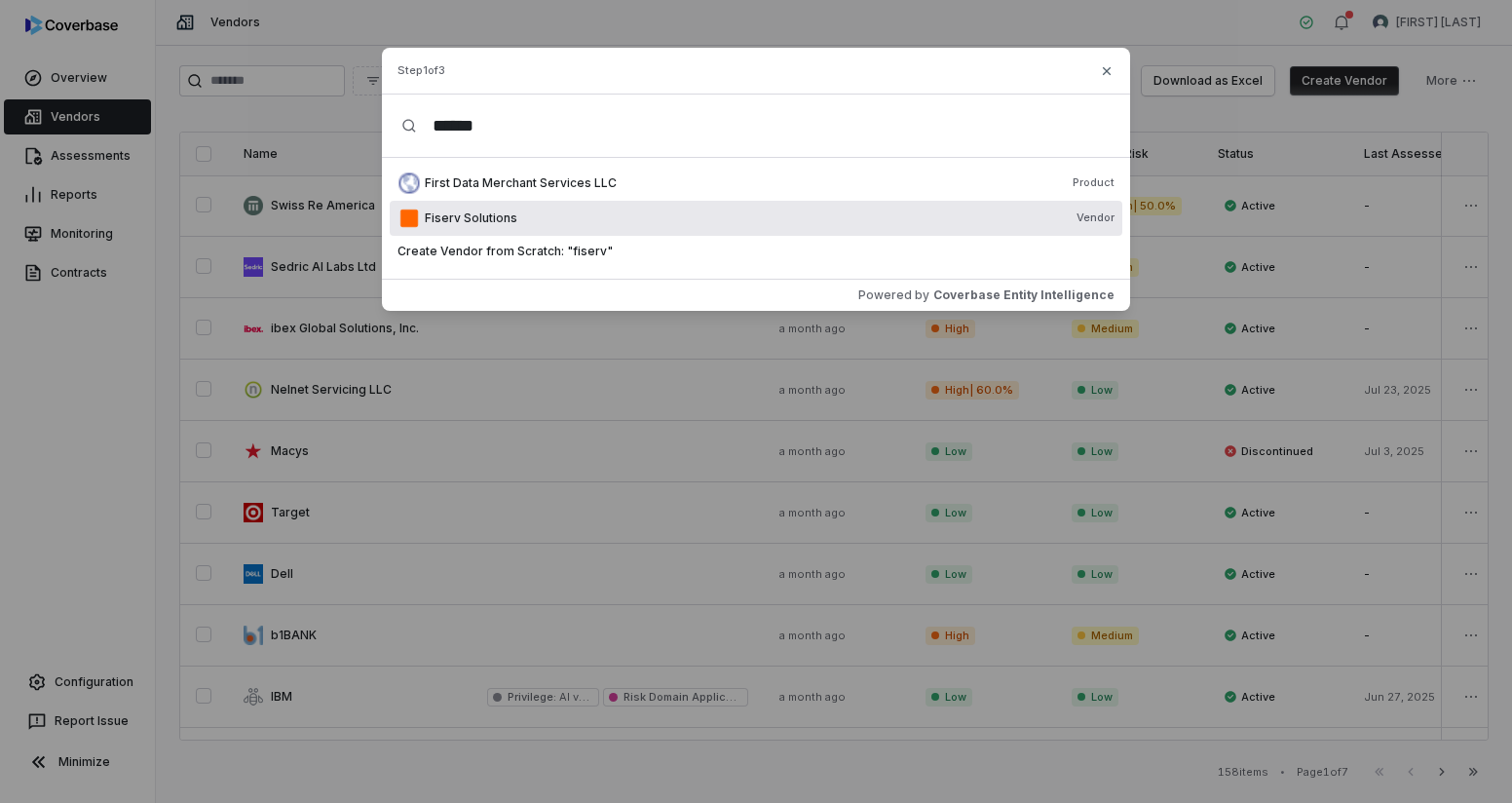 type on "******" 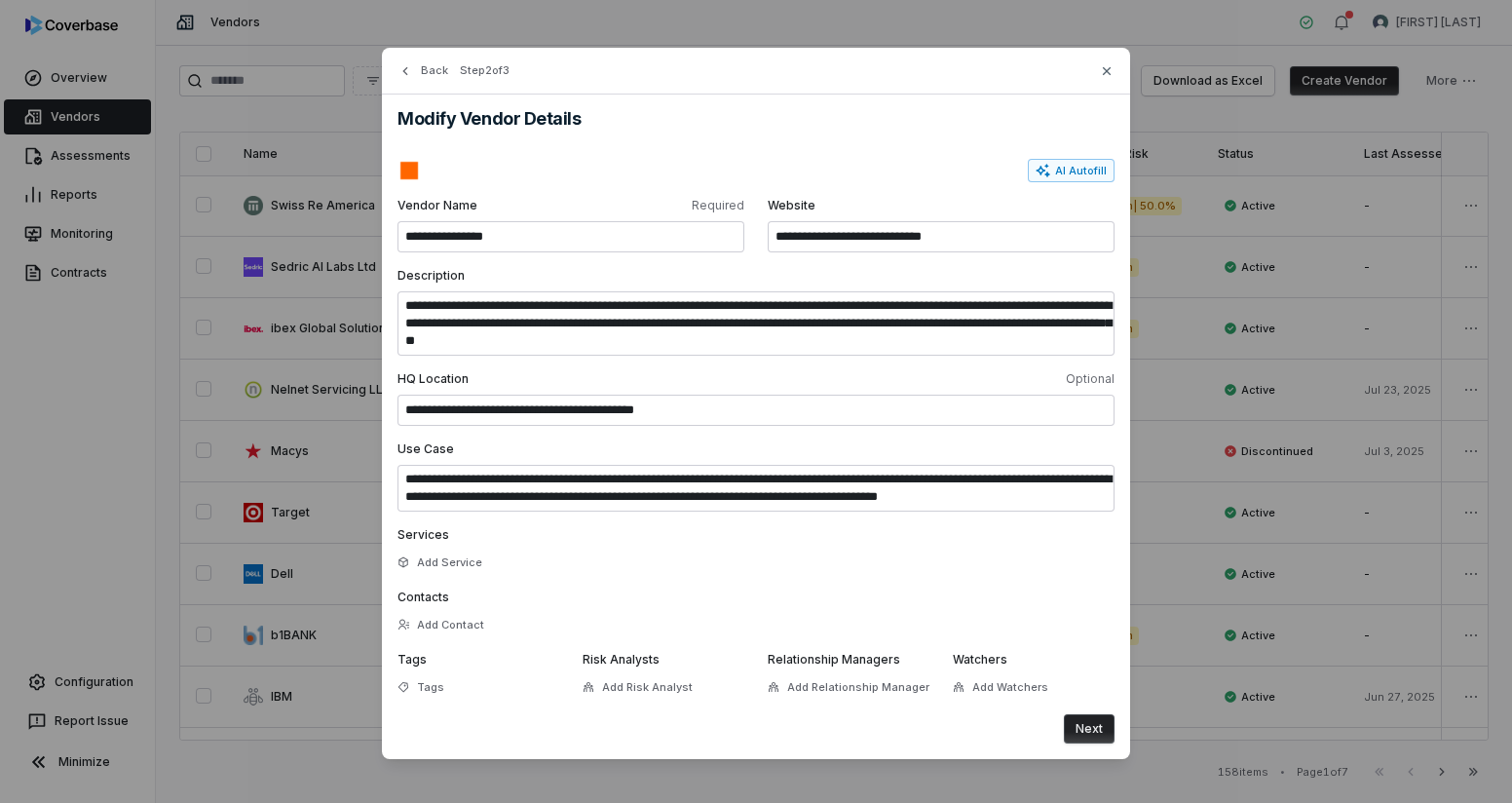 scroll, scrollTop: 17, scrollLeft: 0, axis: vertical 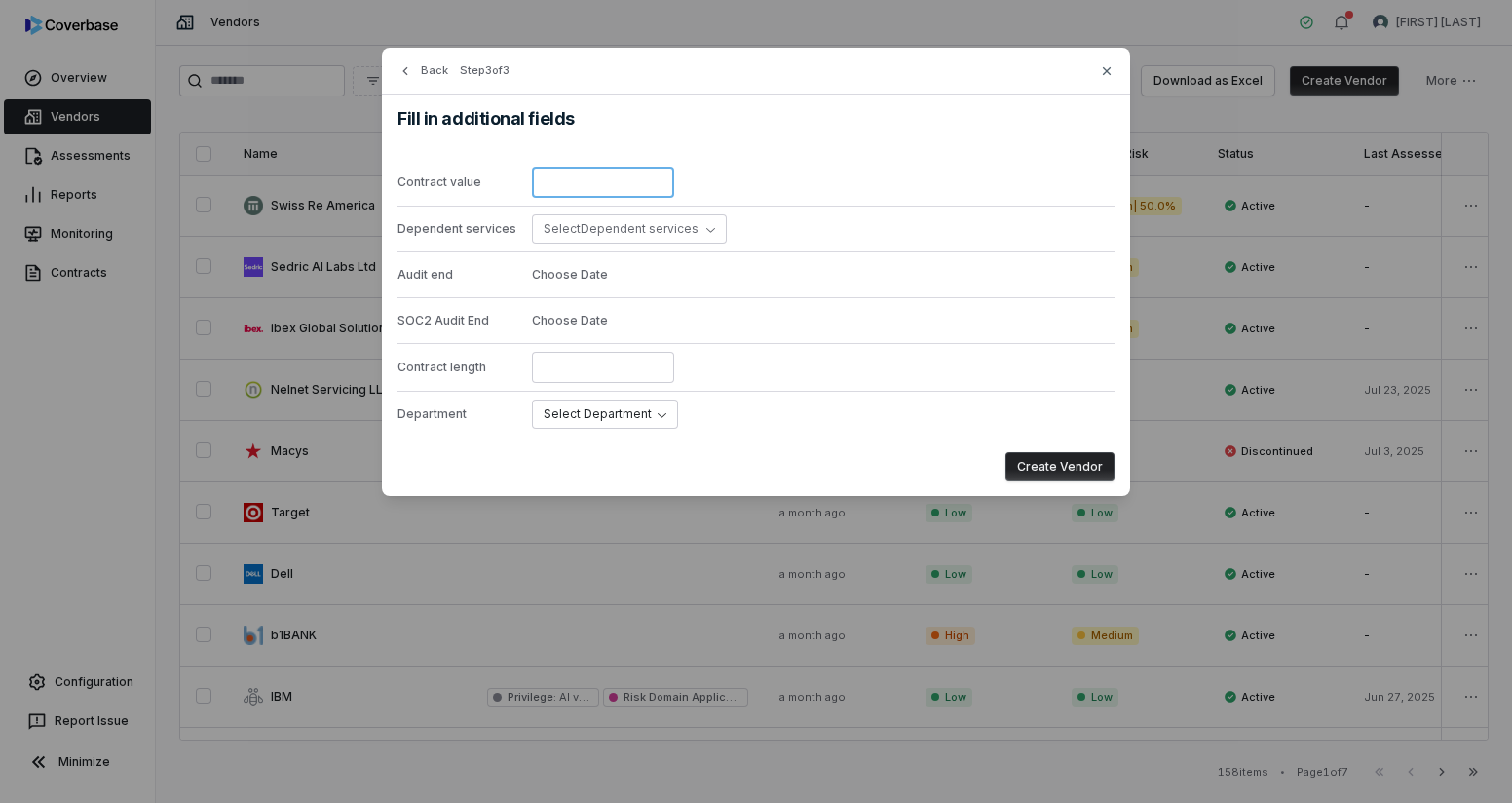 click at bounding box center [603, 182] 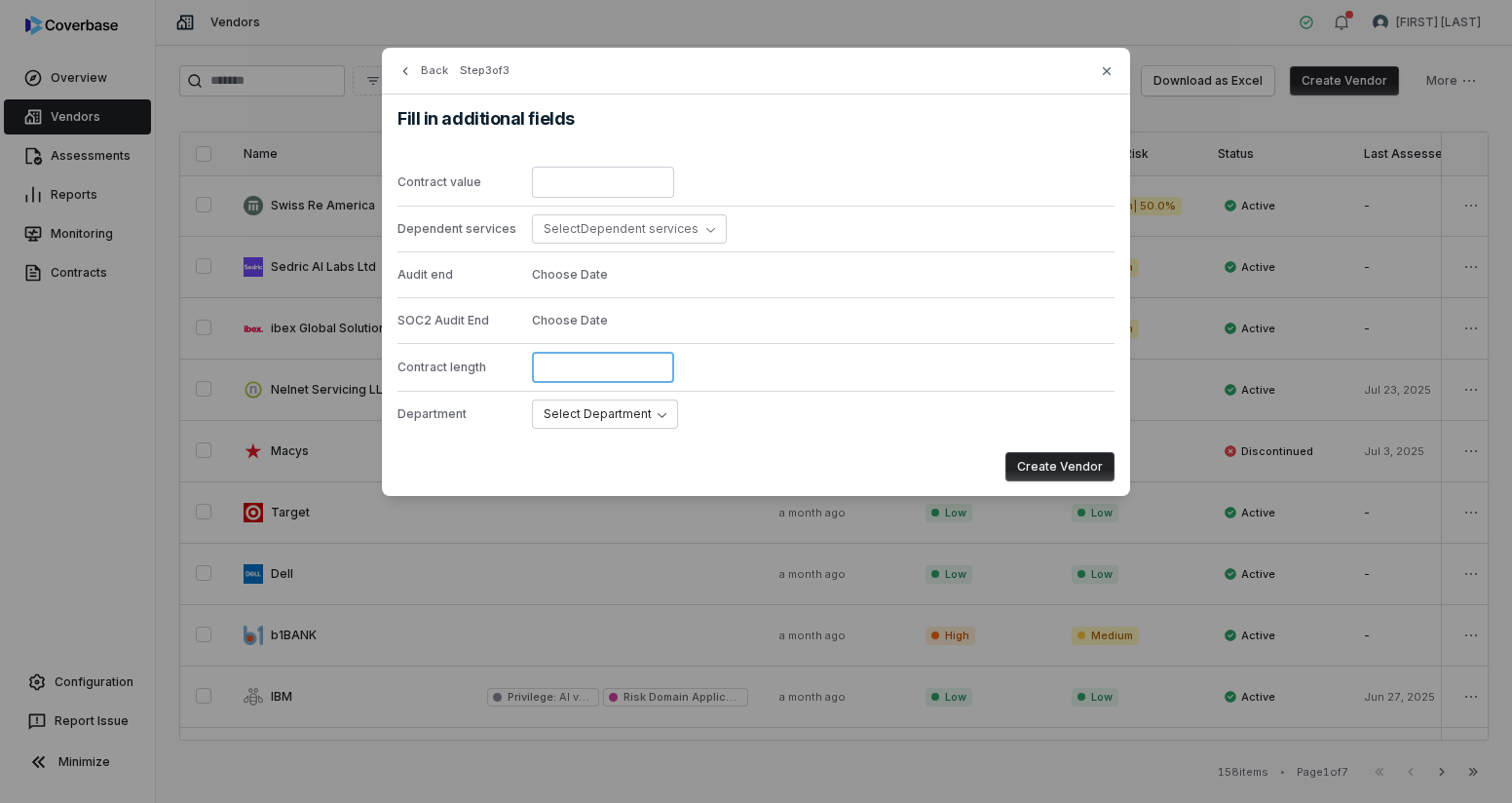 click at bounding box center (603, 367) 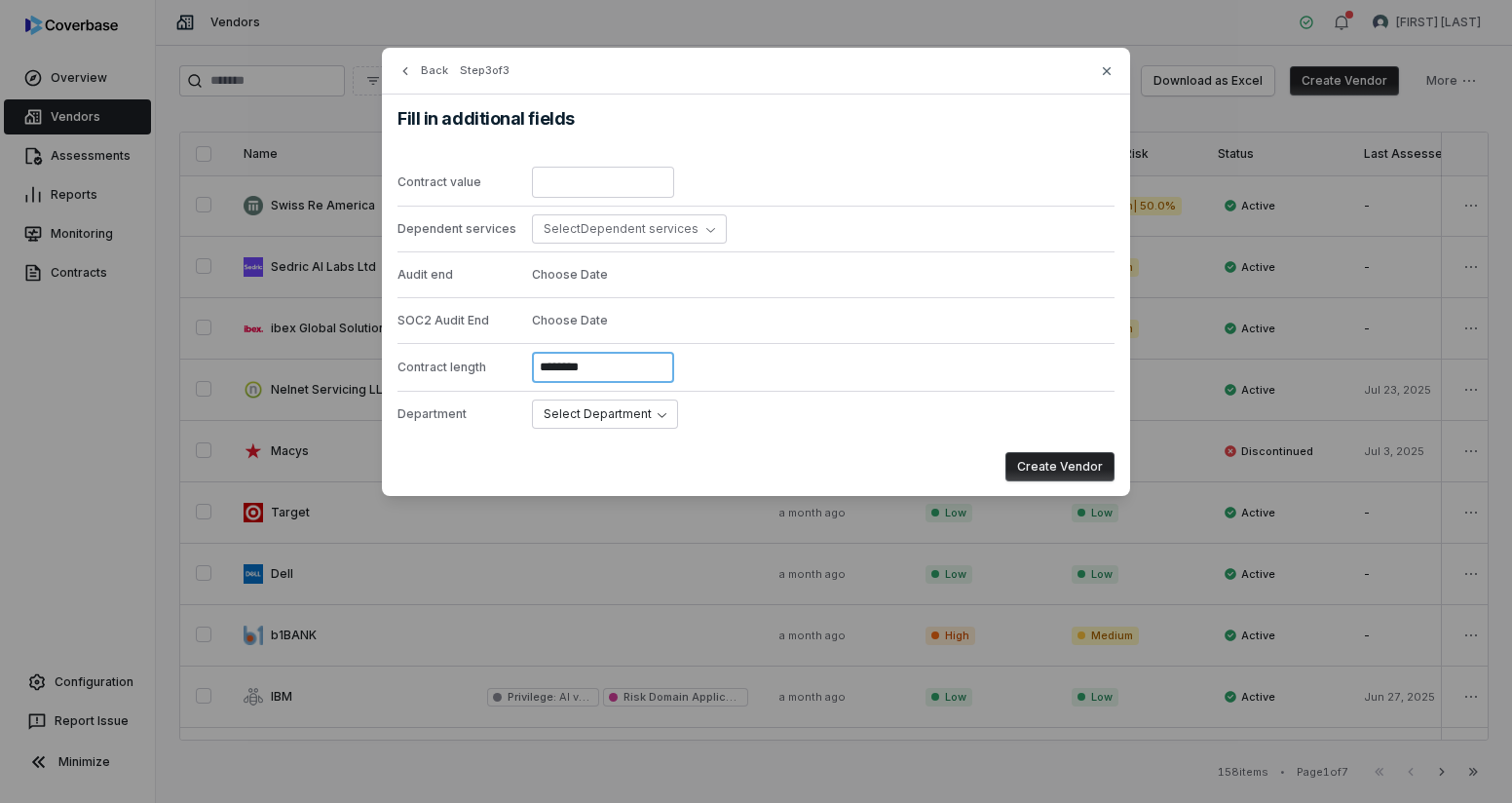 type on "********" 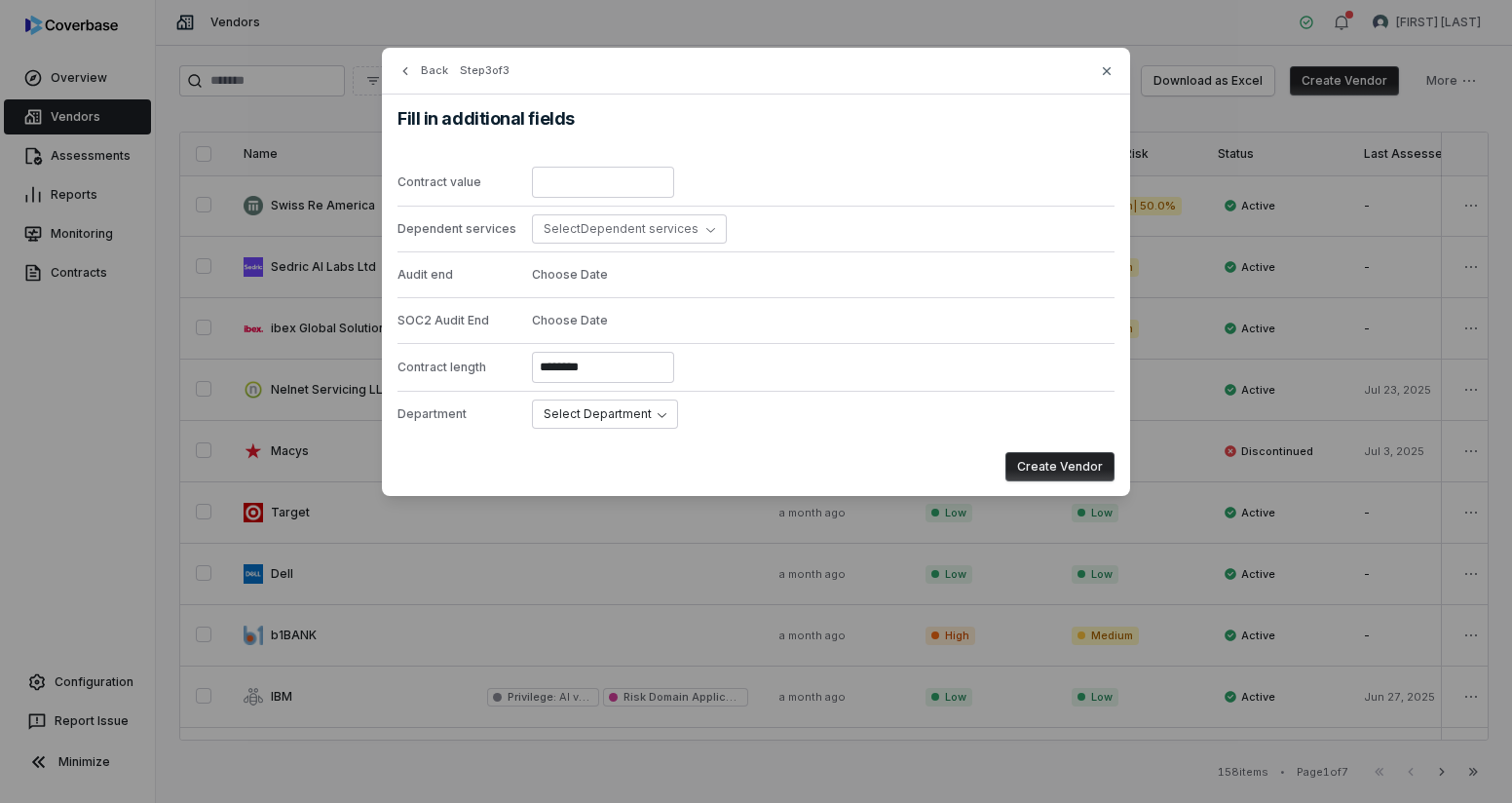 click on "Create Vendor" at bounding box center (1060, 467) 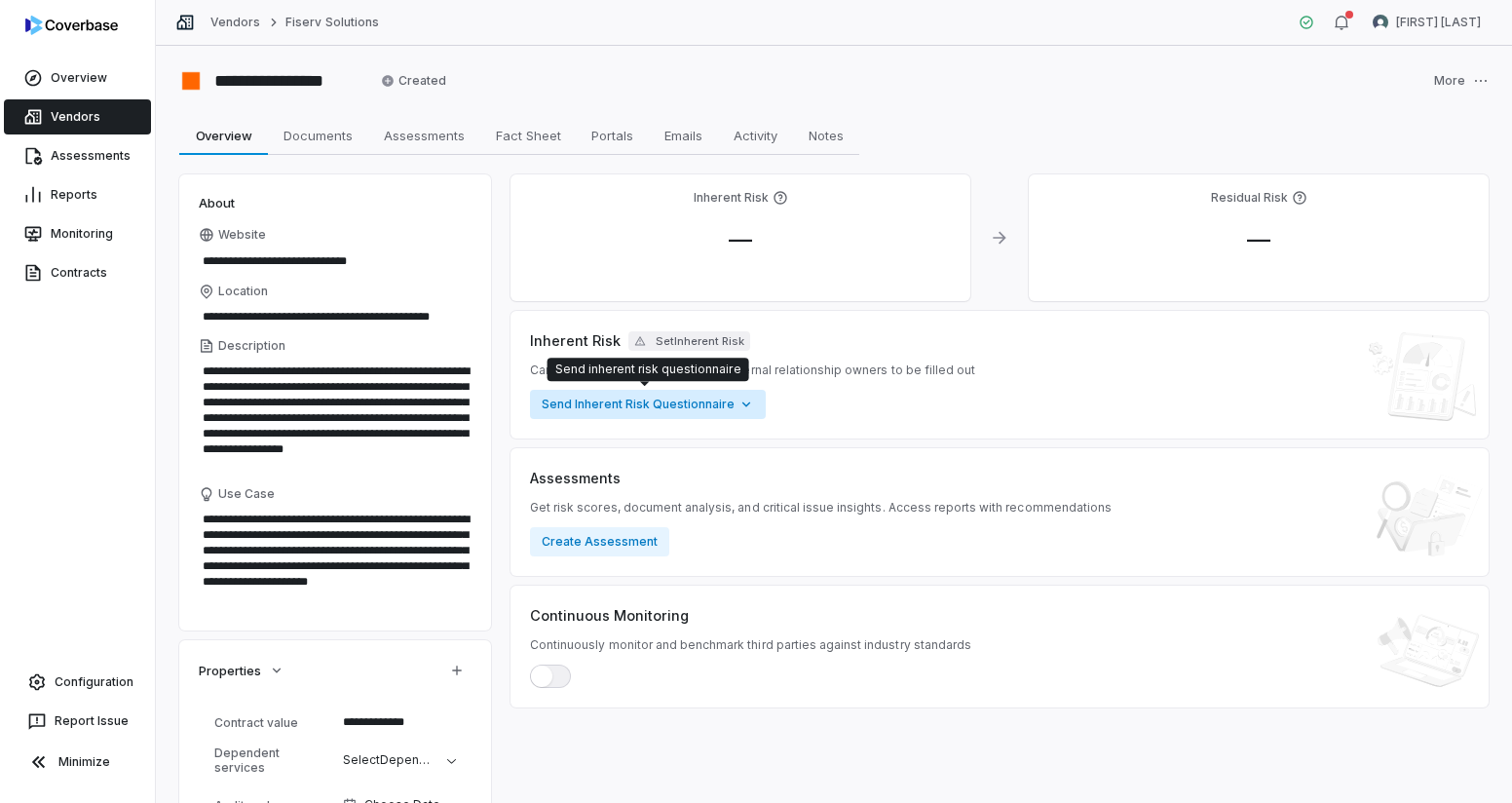 click on "**********" at bounding box center [756, 402] 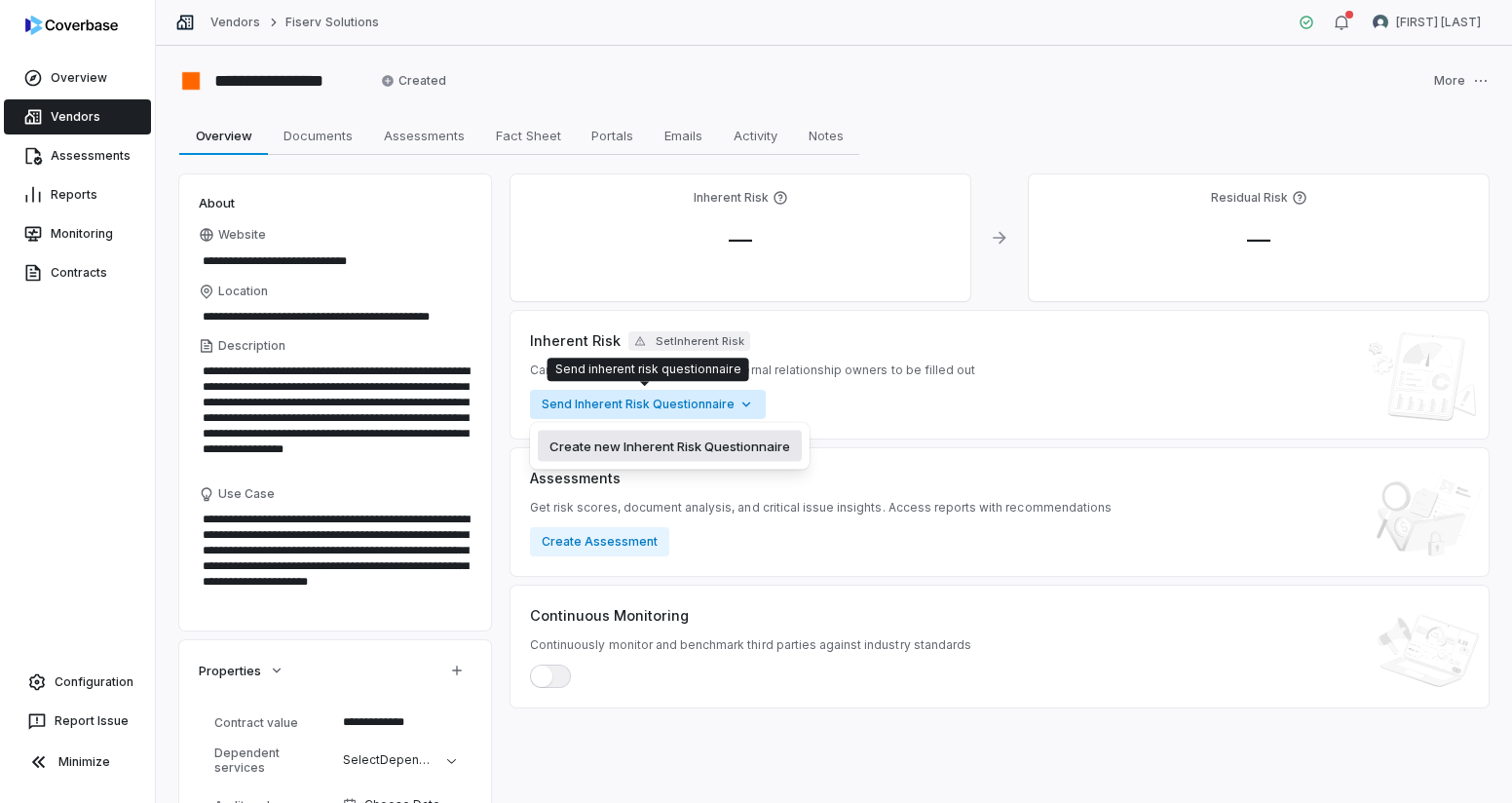 click on "Create new Inherent Risk Questionnaire" at bounding box center [669, 446] 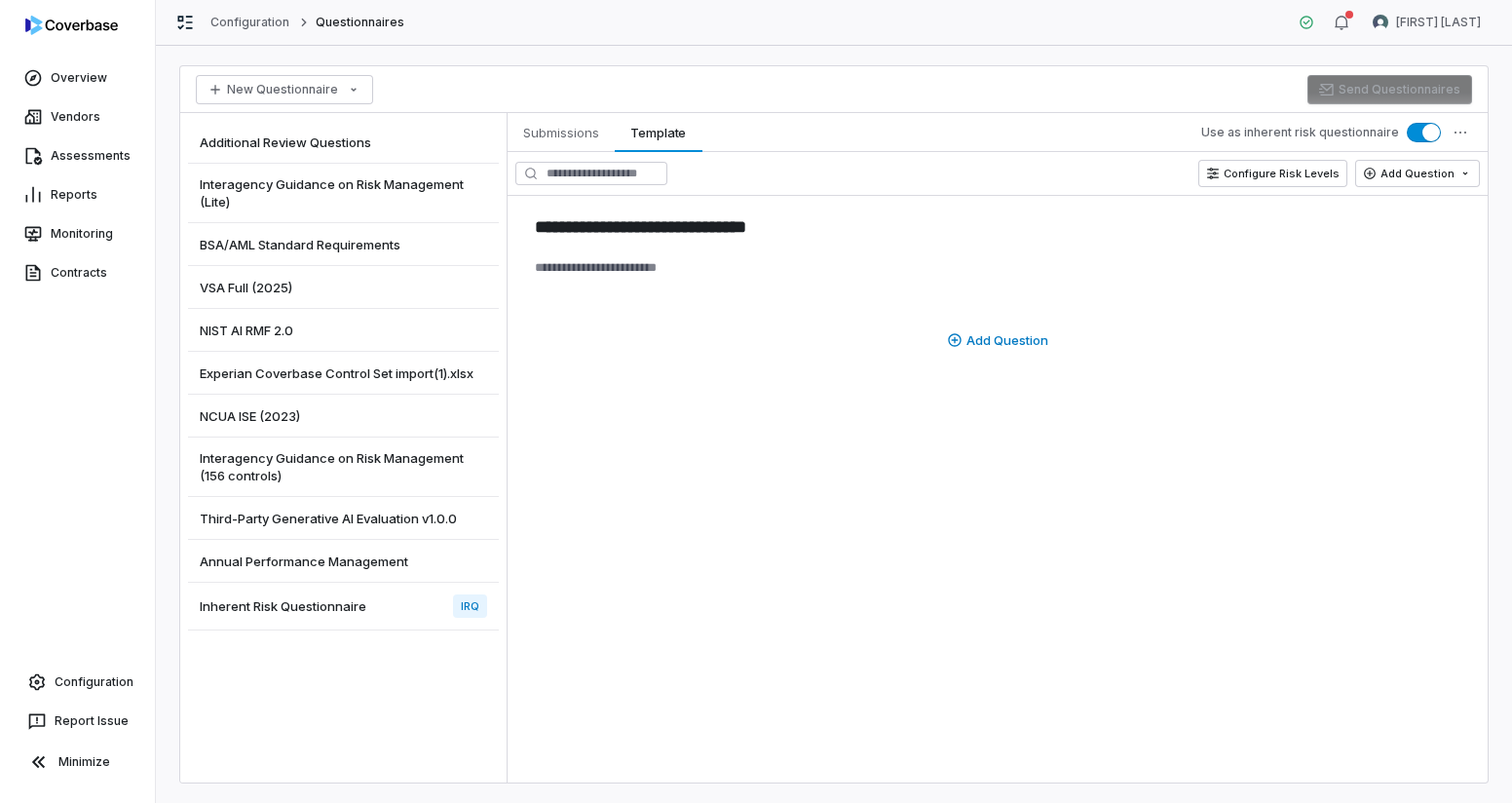 type on "*" 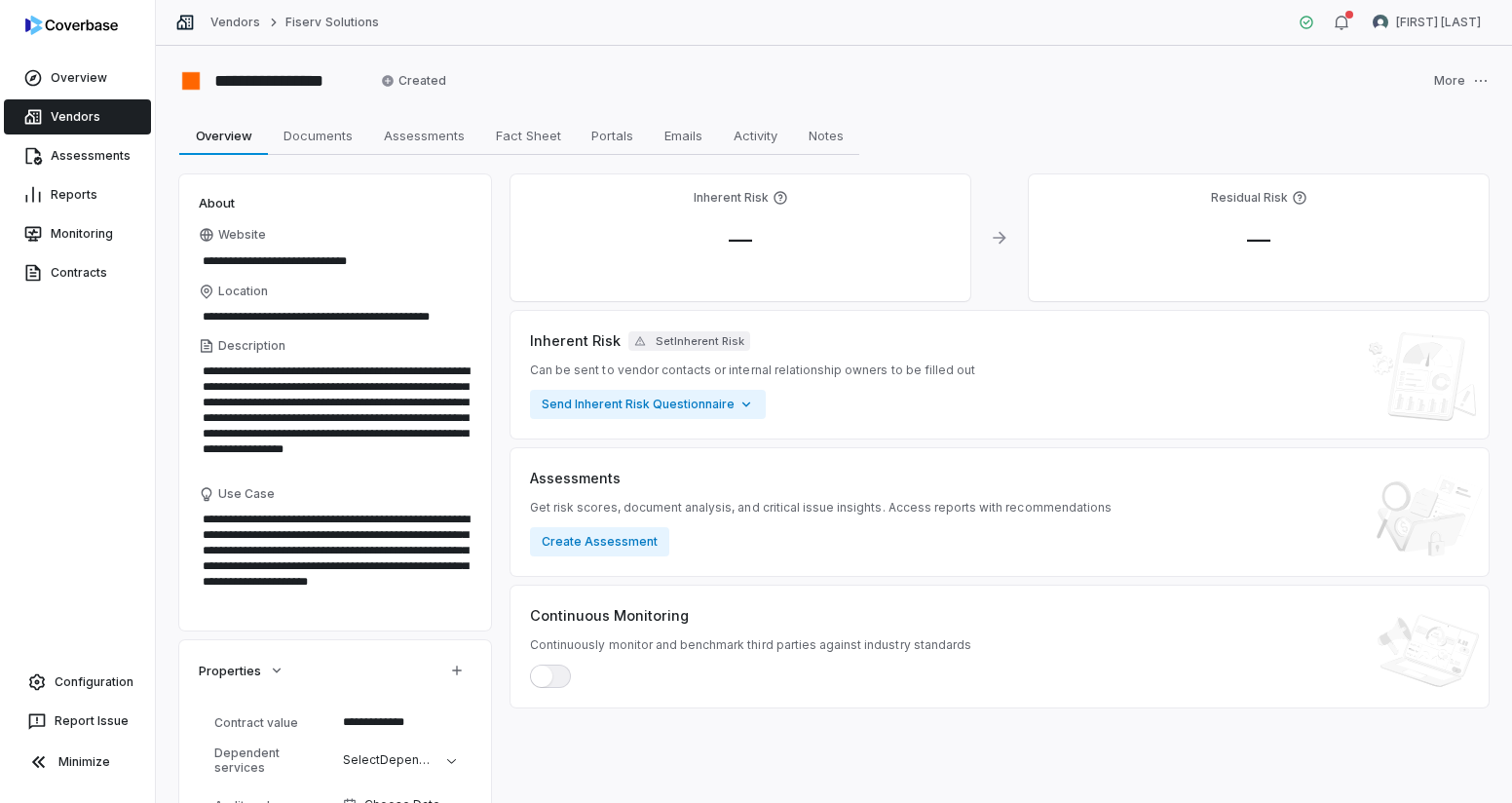 scroll, scrollTop: 172, scrollLeft: 0, axis: vertical 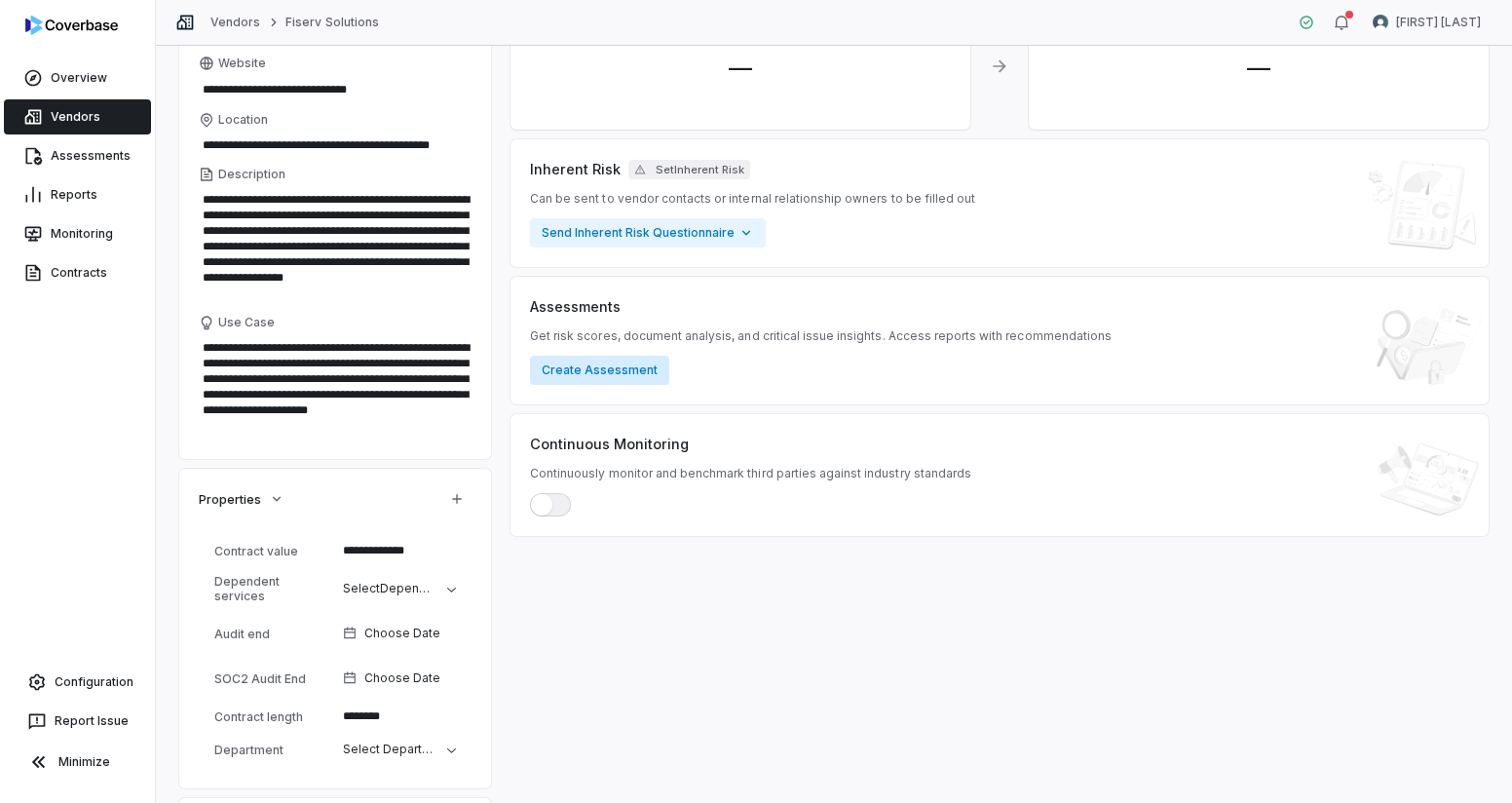 click on "Create Assessment" at bounding box center (599, 370) 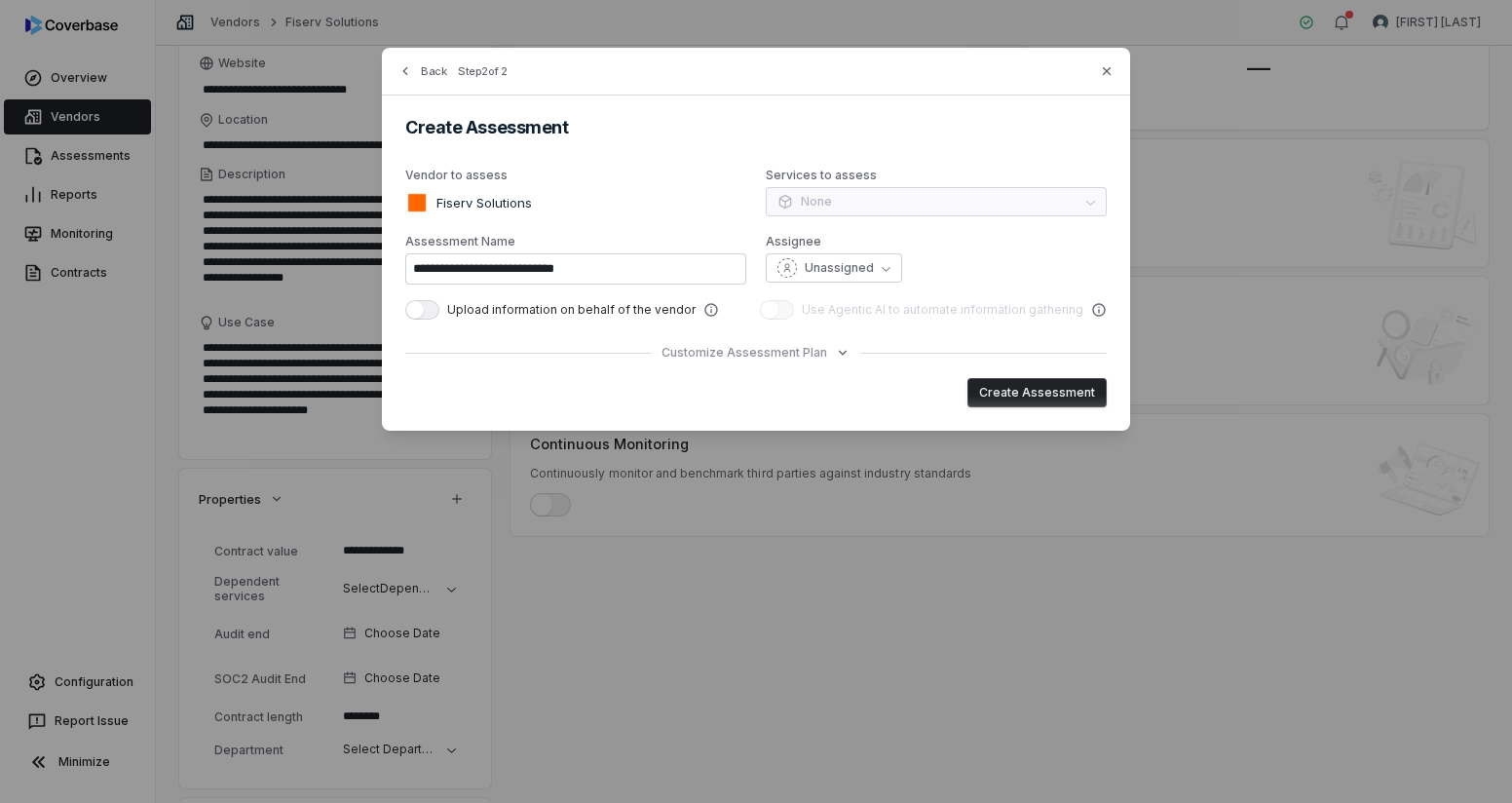 click on "Create Assessment" at bounding box center (1037, 393) 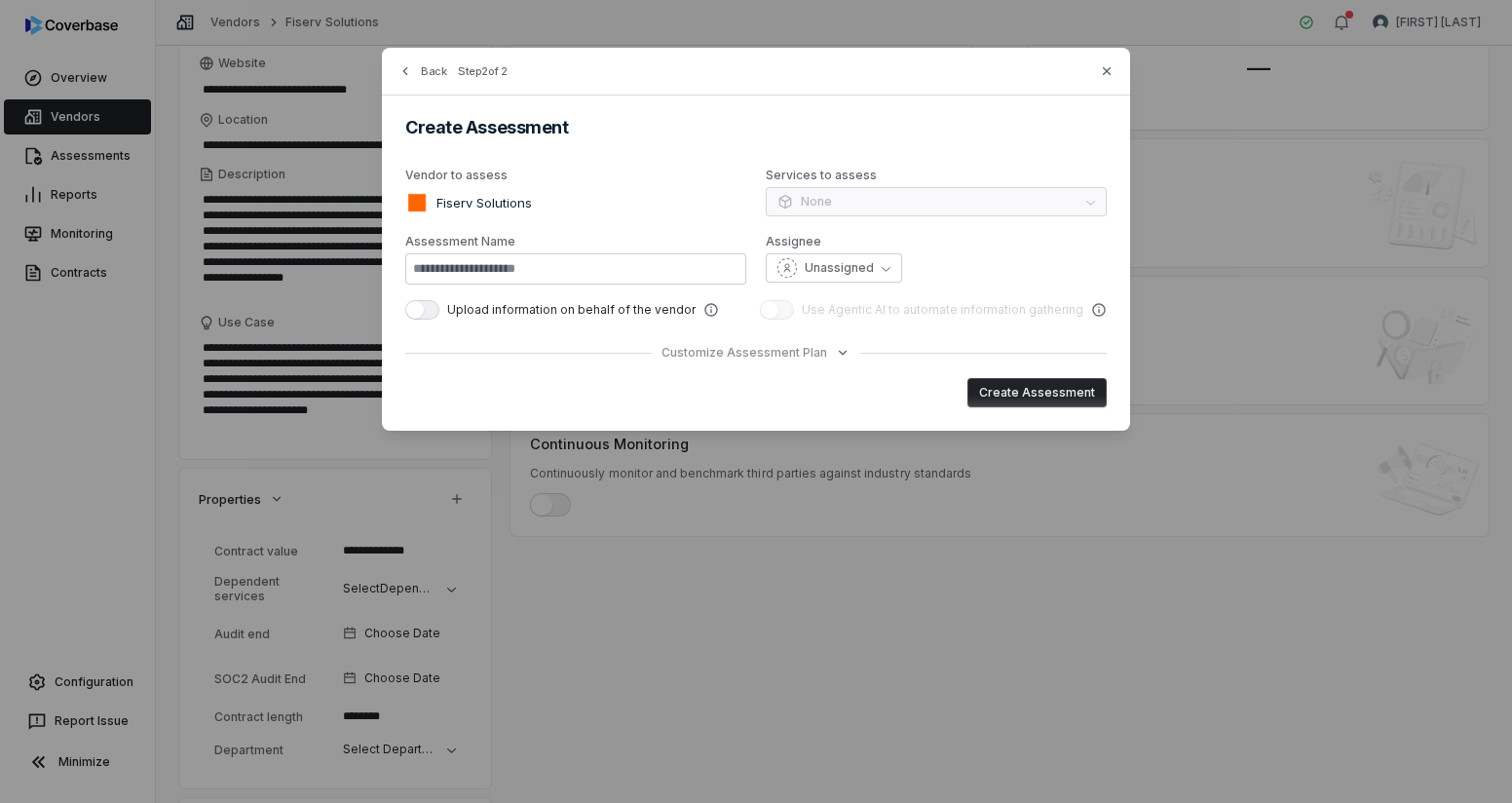 type on "**********" 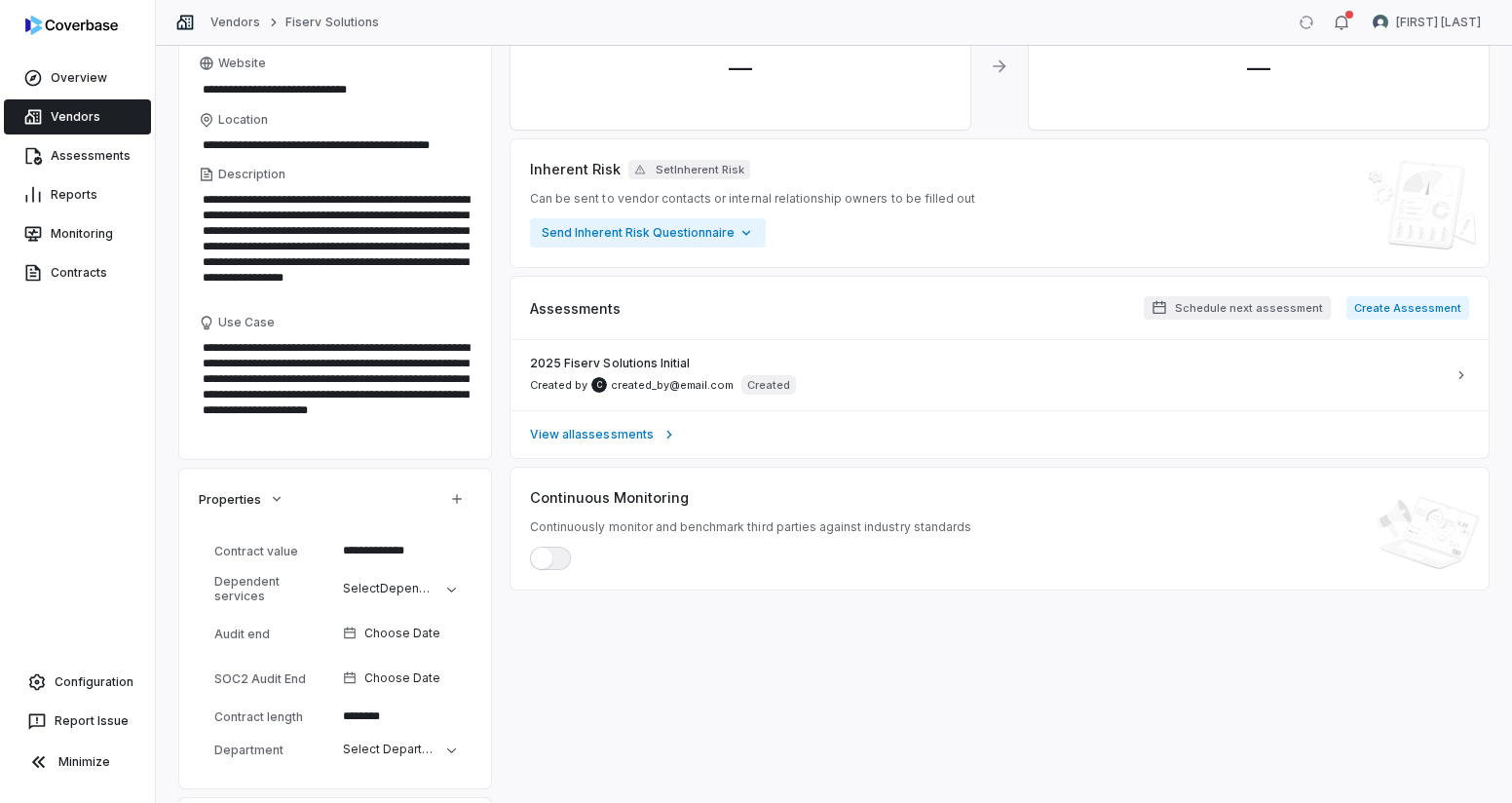 type on "*" 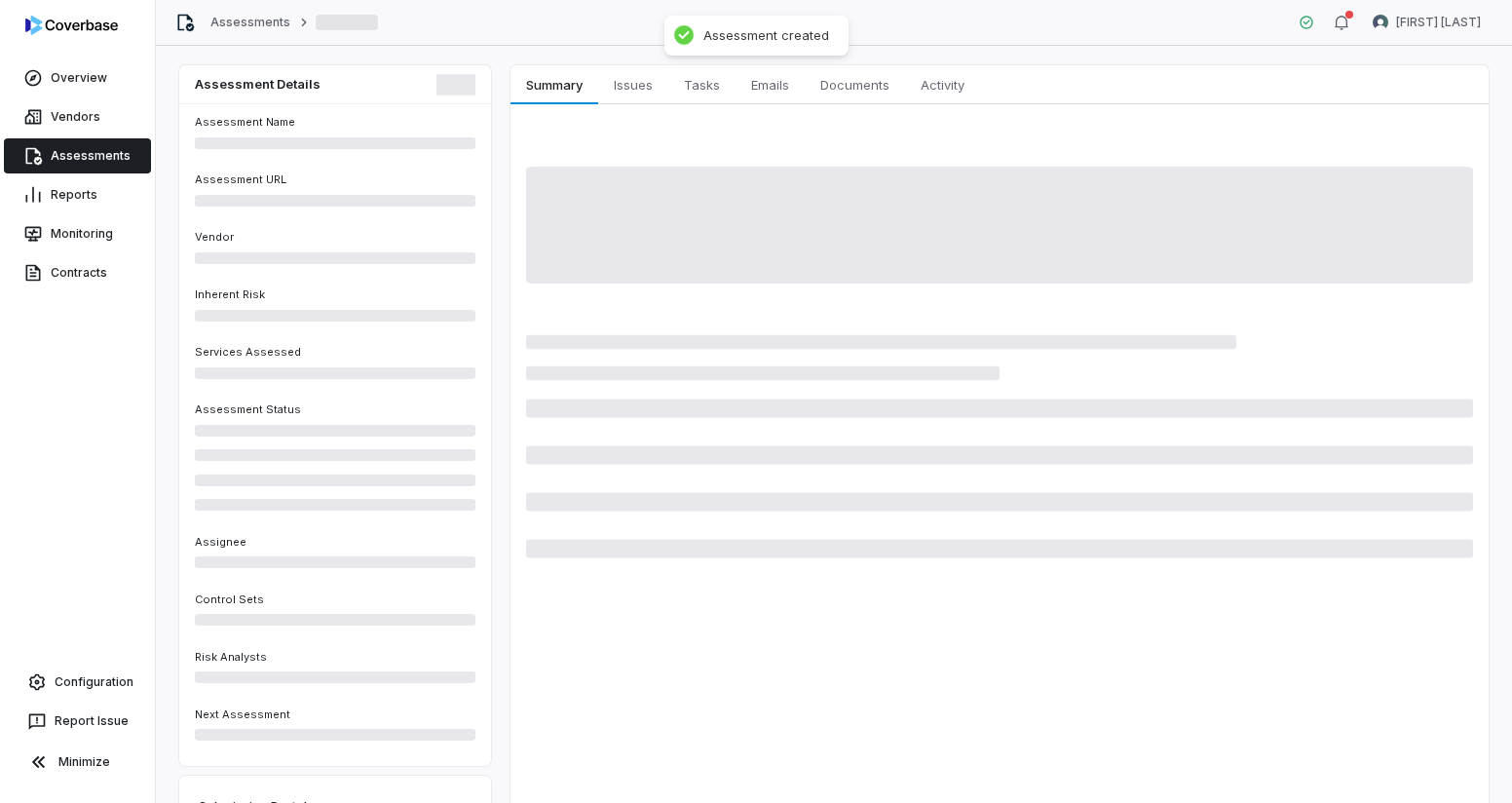 scroll, scrollTop: 4, scrollLeft: 0, axis: vertical 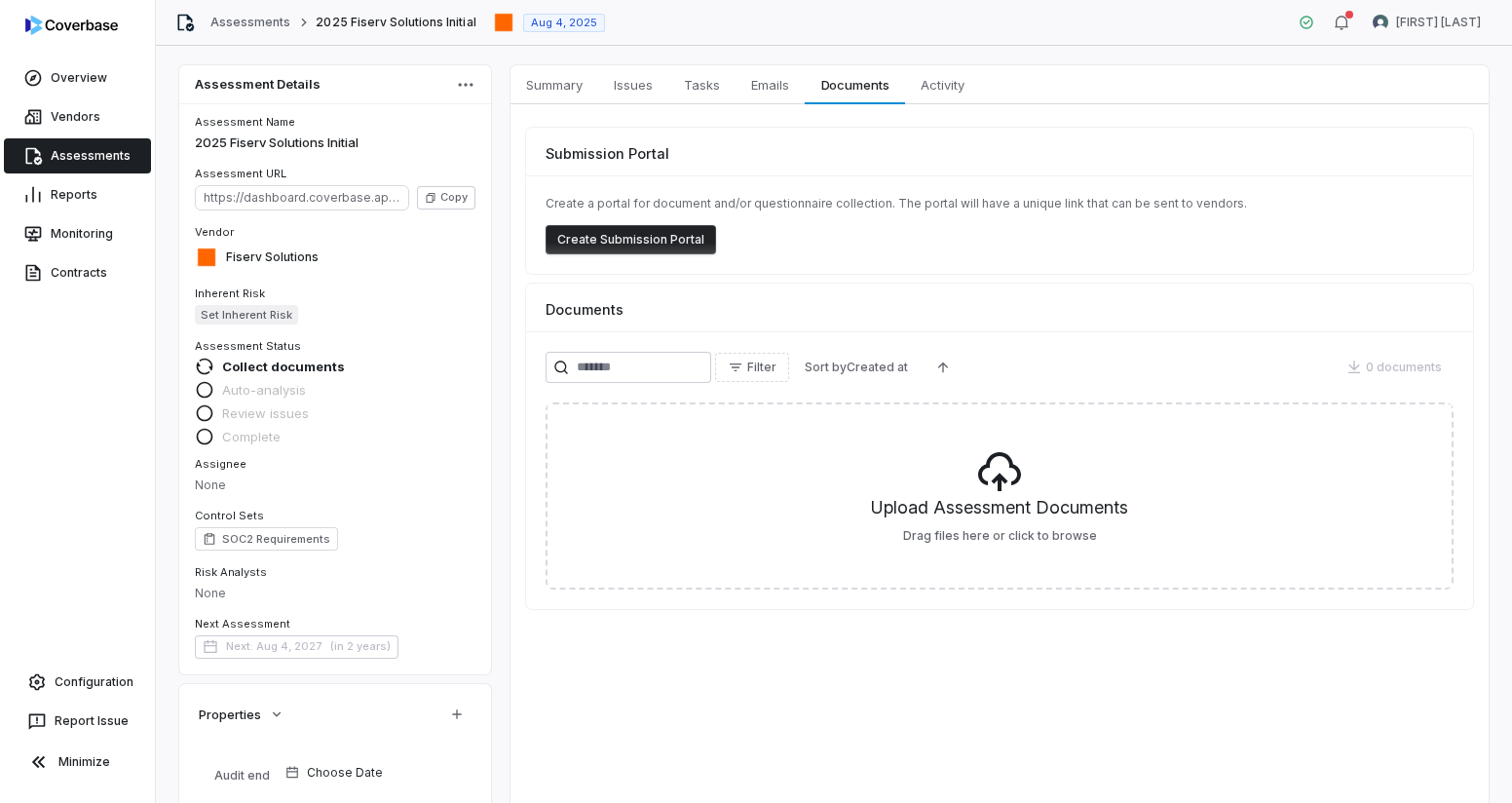 click on "Create Submission Portal" at bounding box center [630, 240] 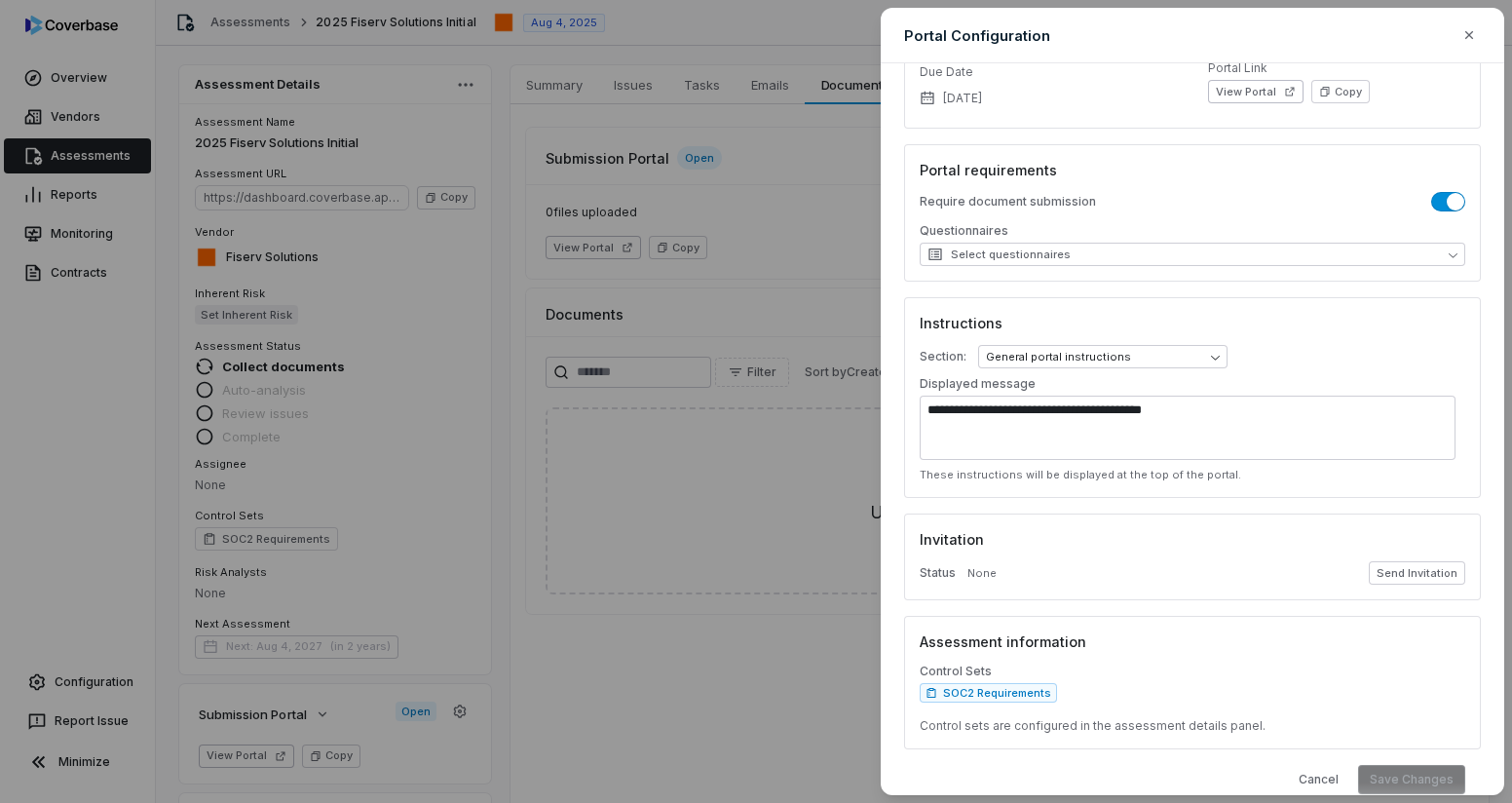 scroll, scrollTop: 197, scrollLeft: 0, axis: vertical 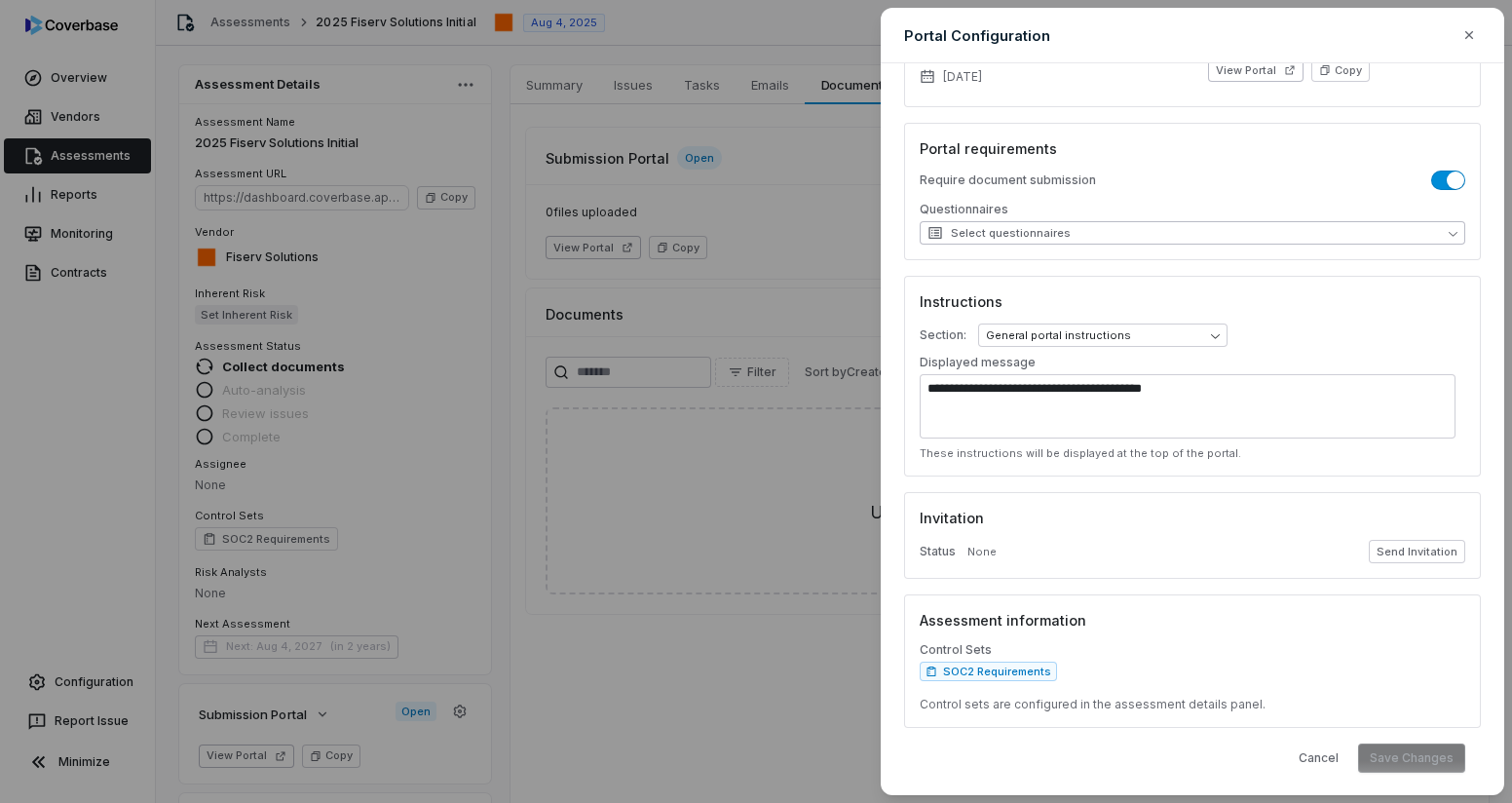 click on "Select questionnaires" at bounding box center [999, 233] 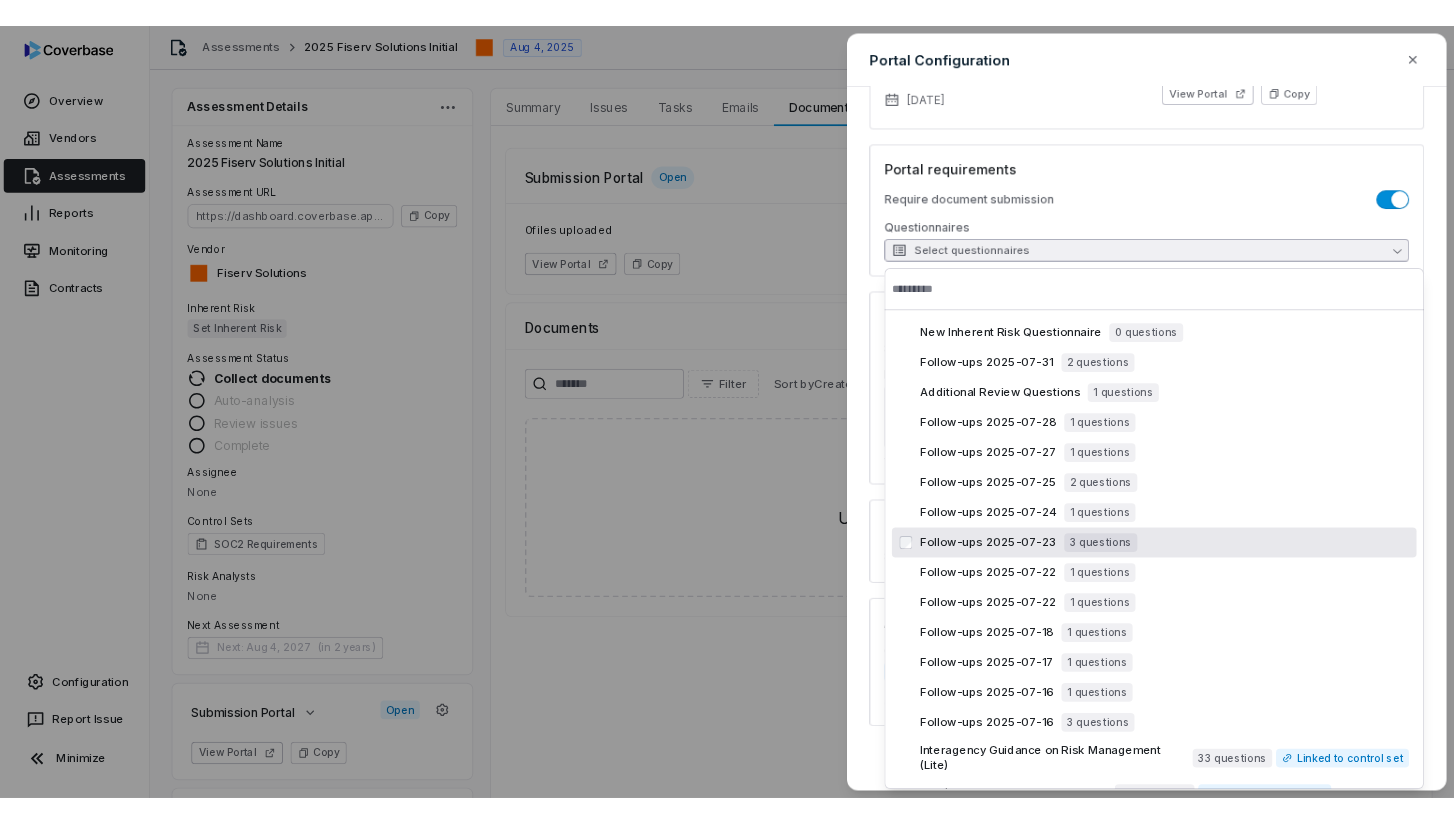 scroll, scrollTop: 284, scrollLeft: 0, axis: vertical 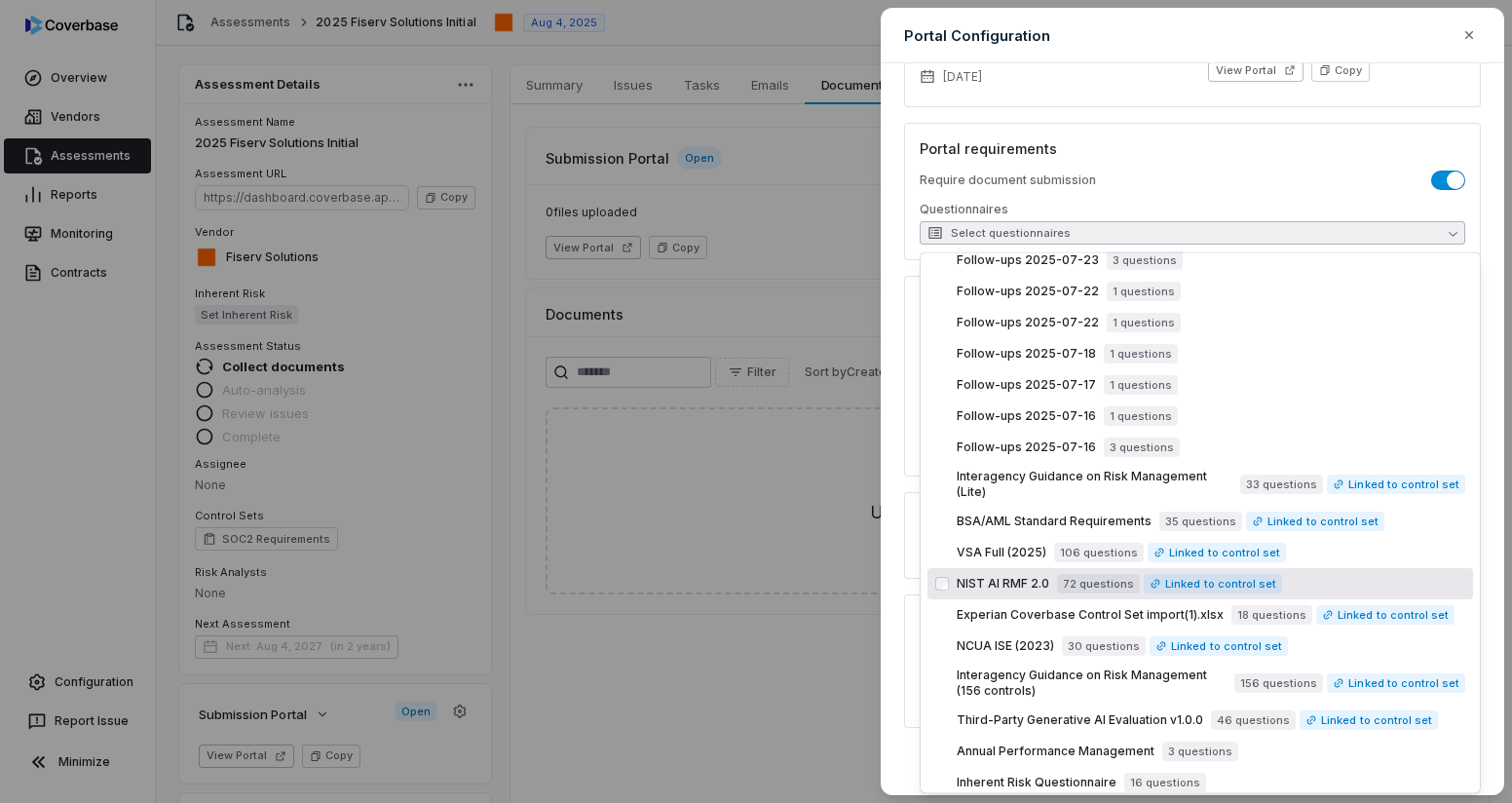 click on "NIST AI RMF 2.0" at bounding box center (1002, 584) 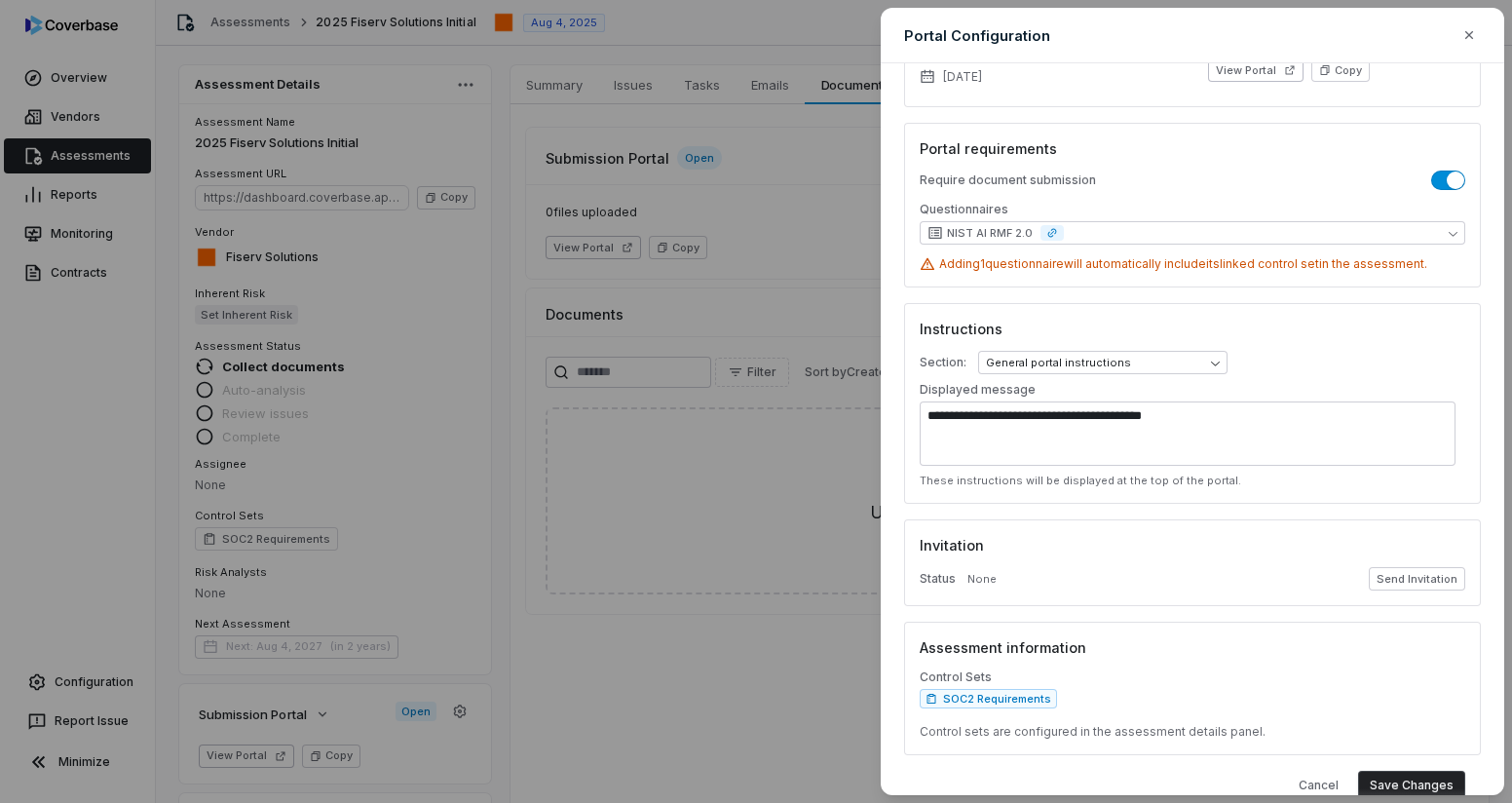 click on "Portal requirements" at bounding box center (1192, 148) 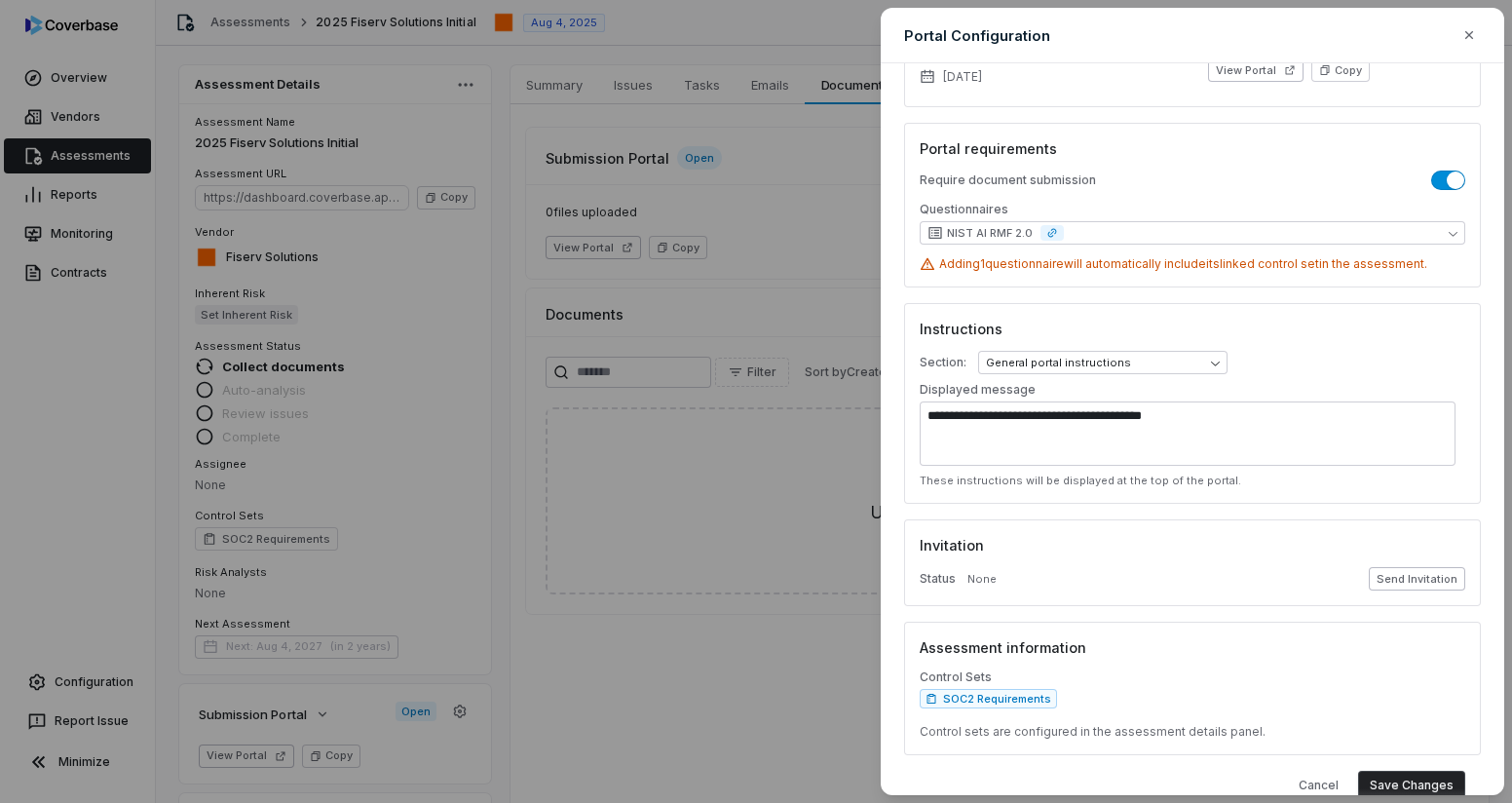 click on "Send Invitation" at bounding box center (1417, 579) 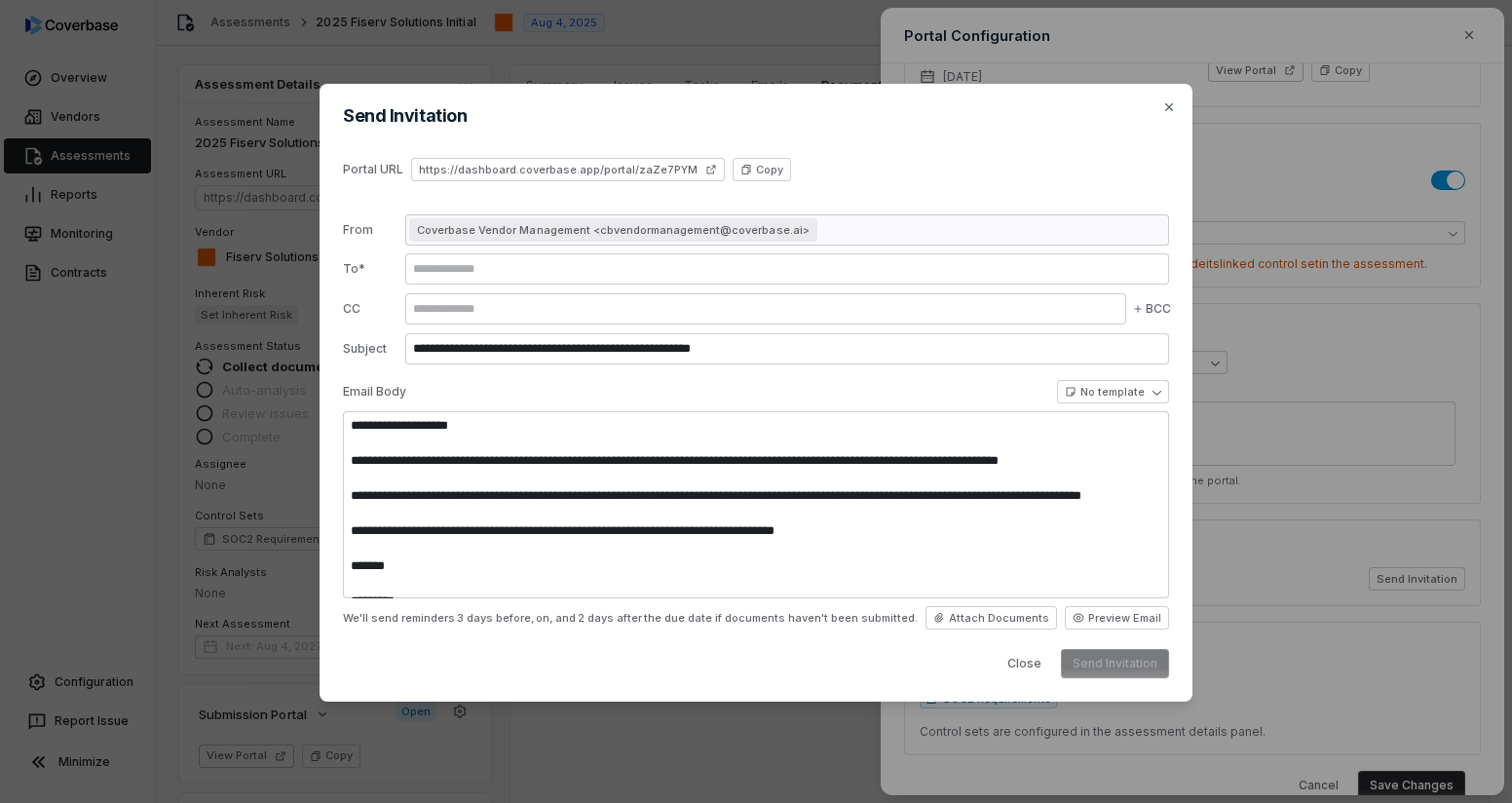 type on "**********" 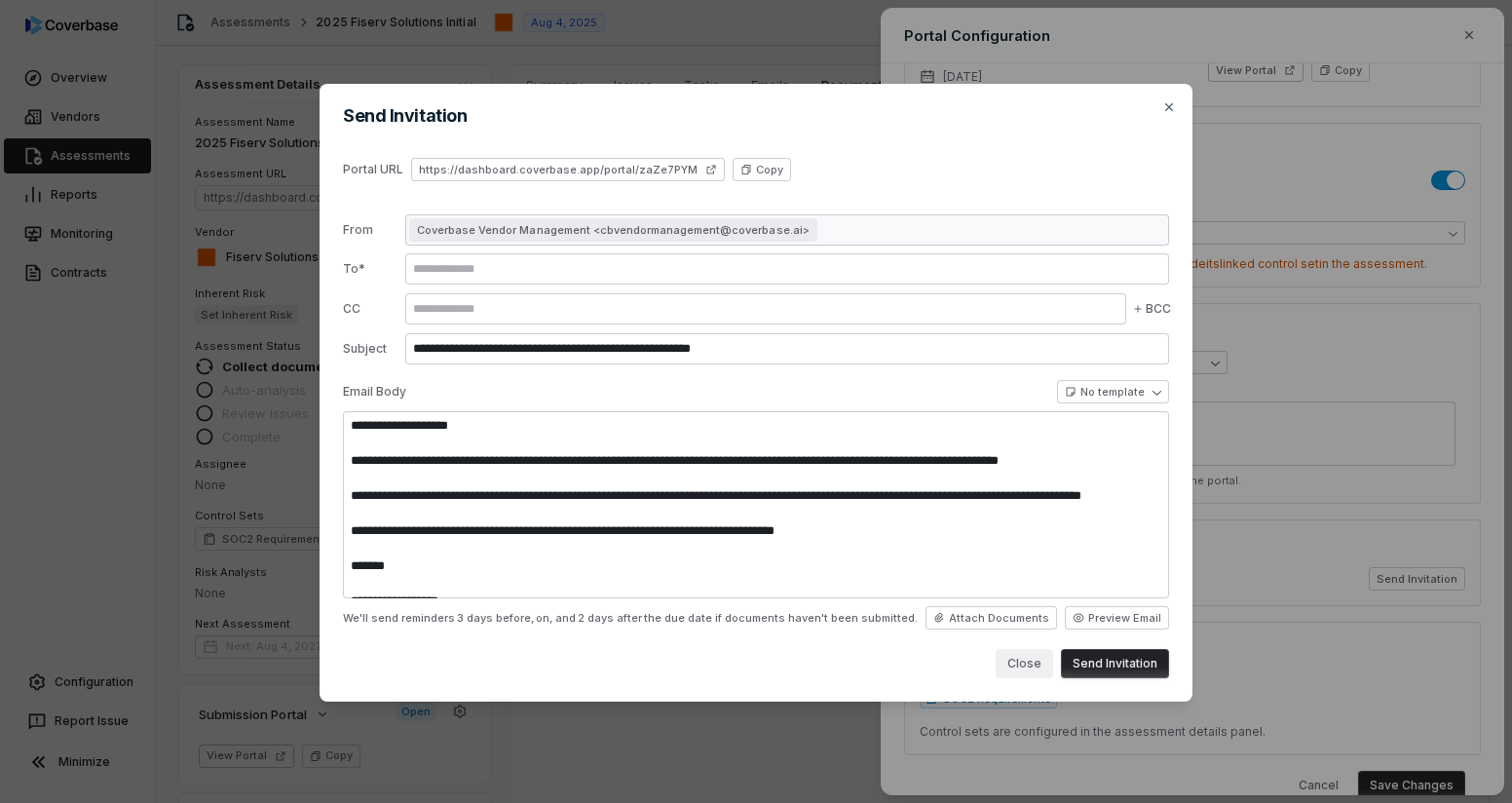 click on "Close" at bounding box center (1024, 664) 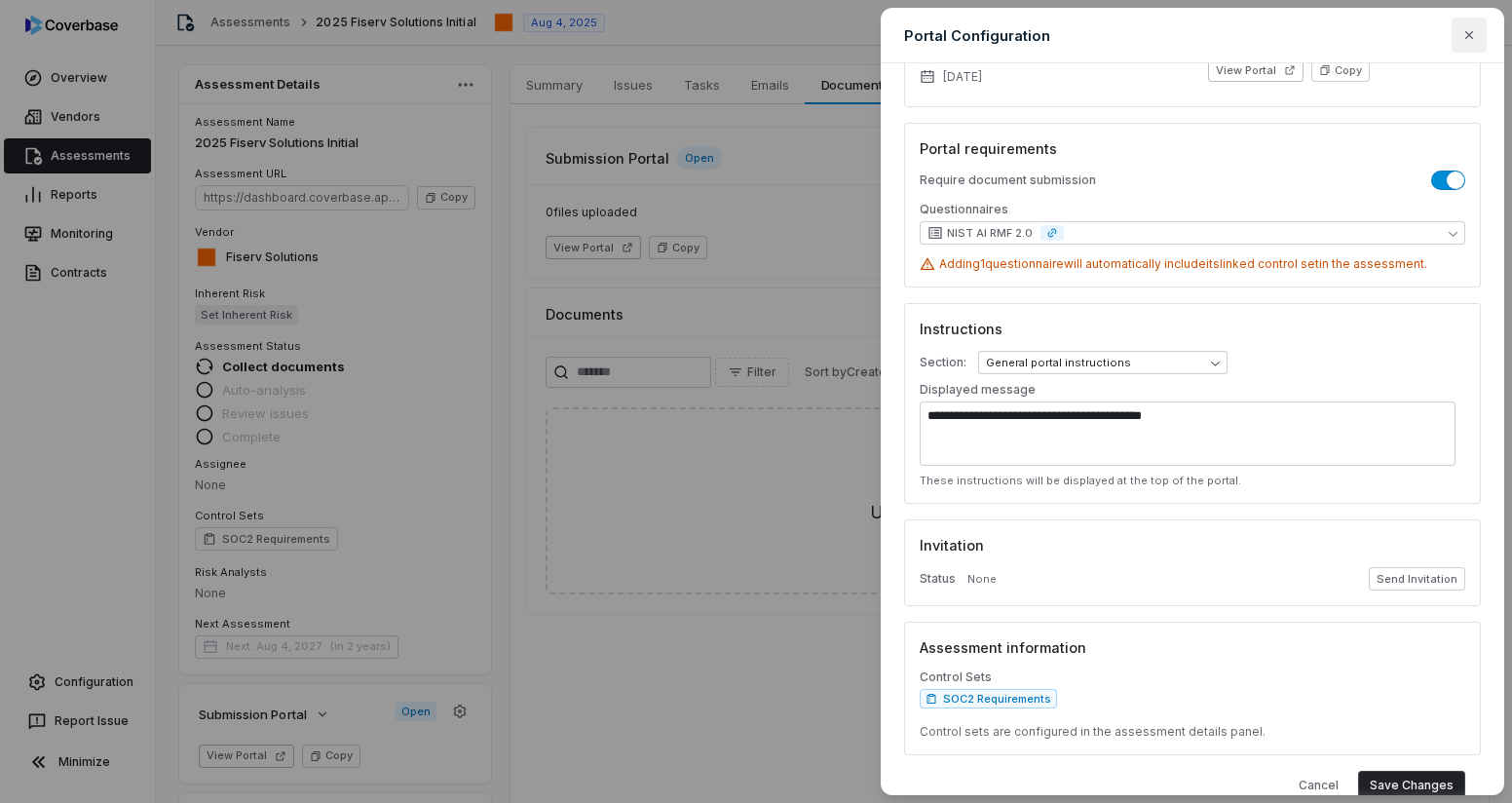click 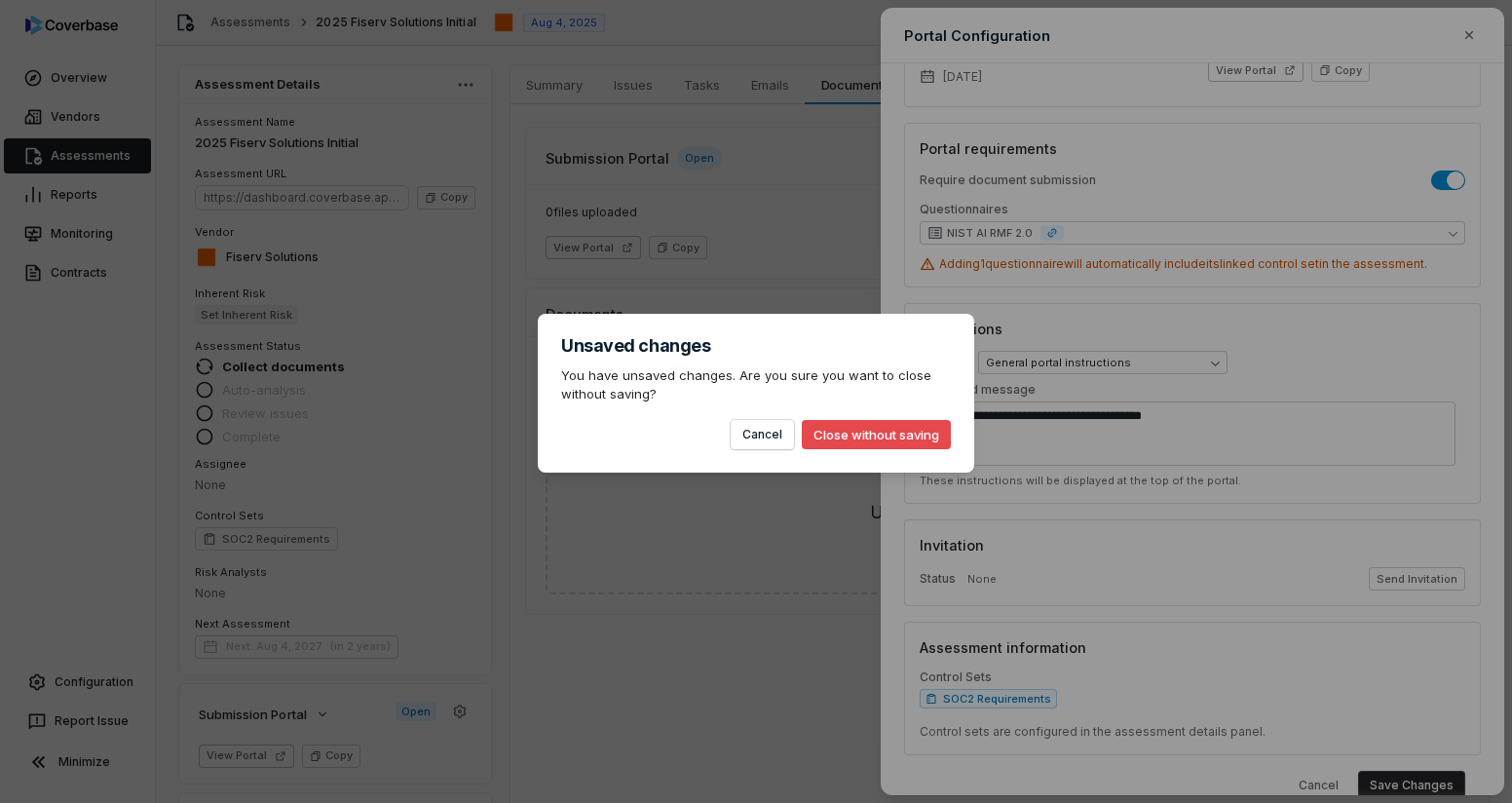 click on "Close without saving" at bounding box center (876, 435) 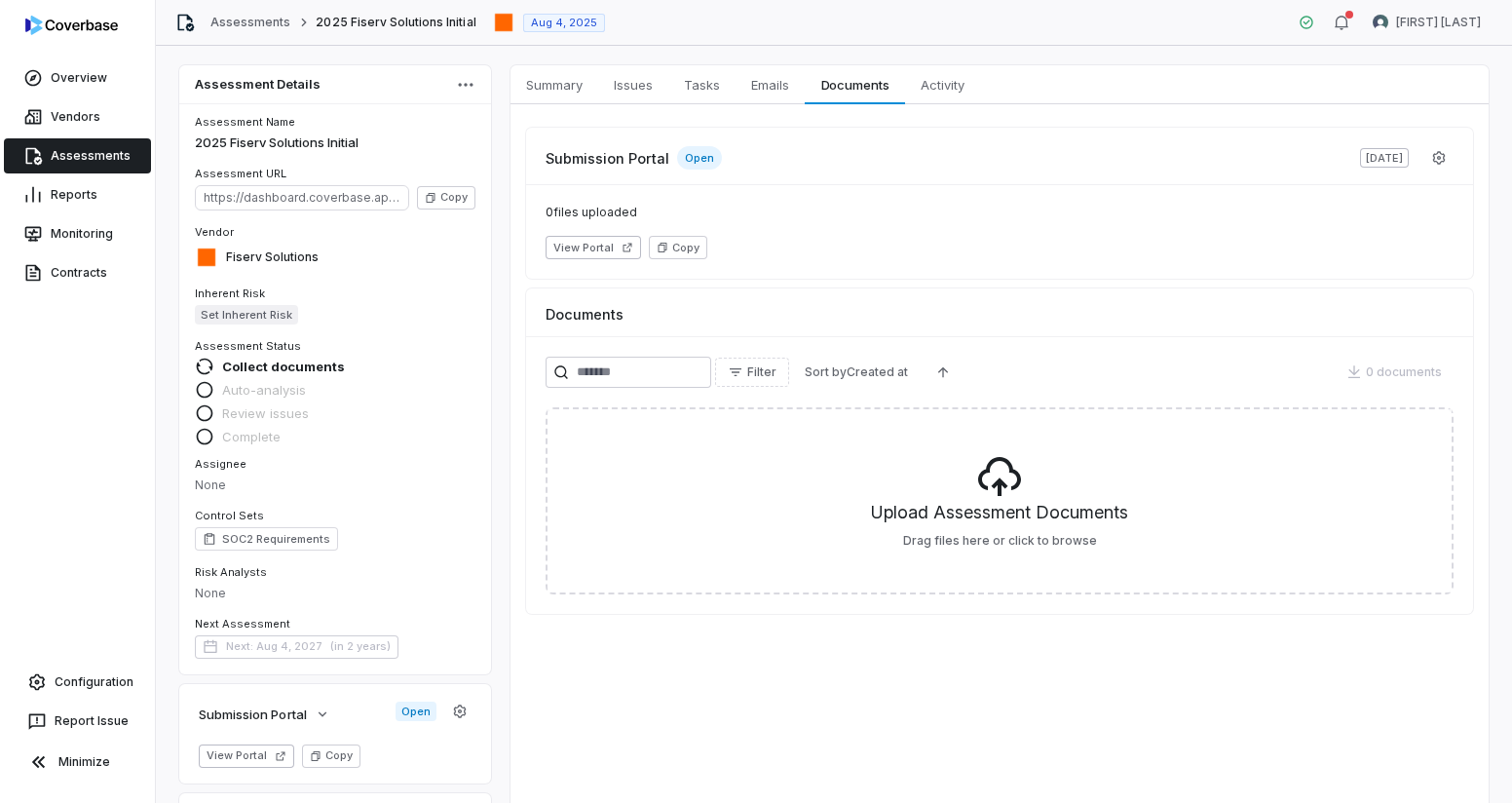 click on "Assessments" at bounding box center (77, 156) 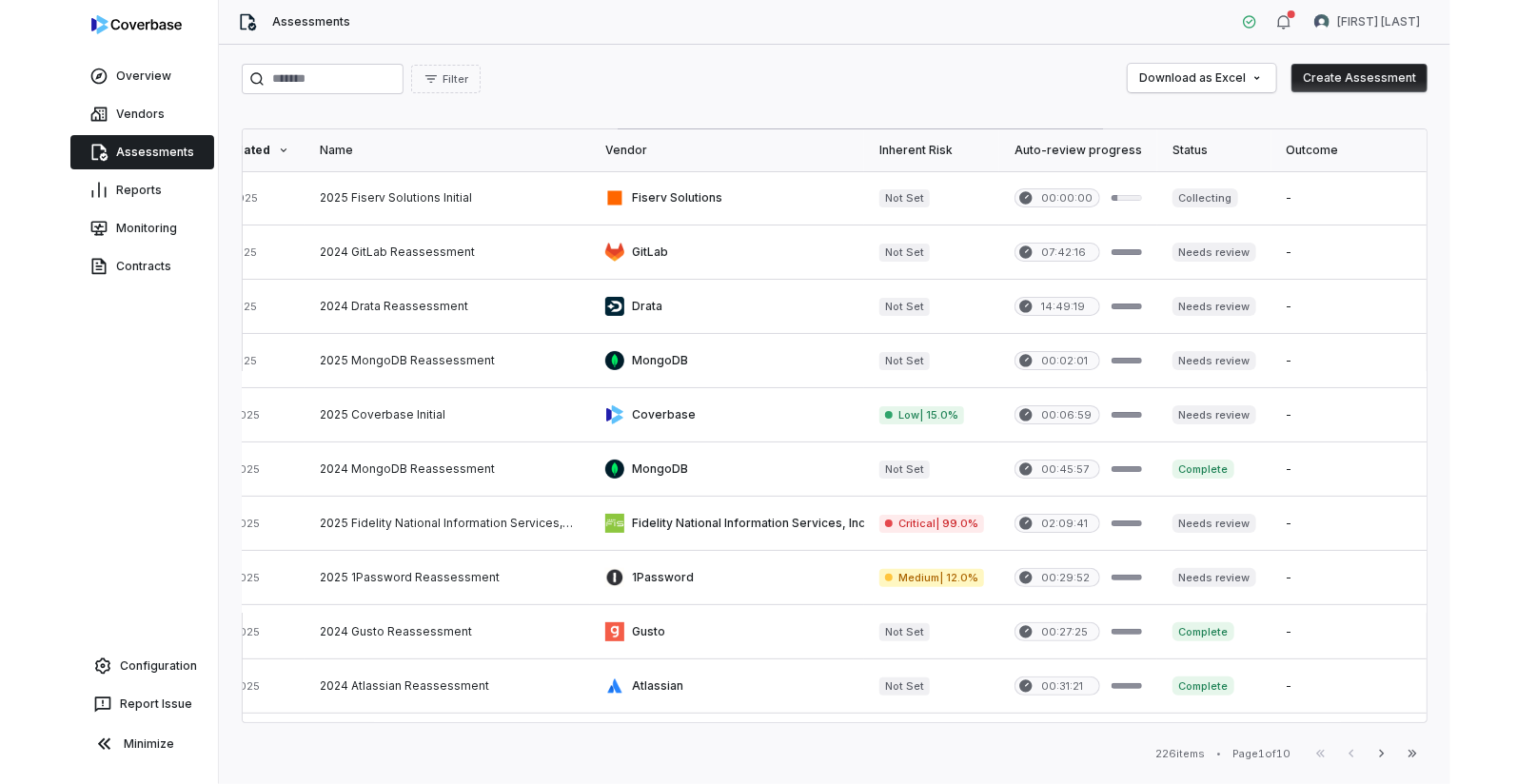 scroll, scrollTop: 0, scrollLeft: 0, axis: both 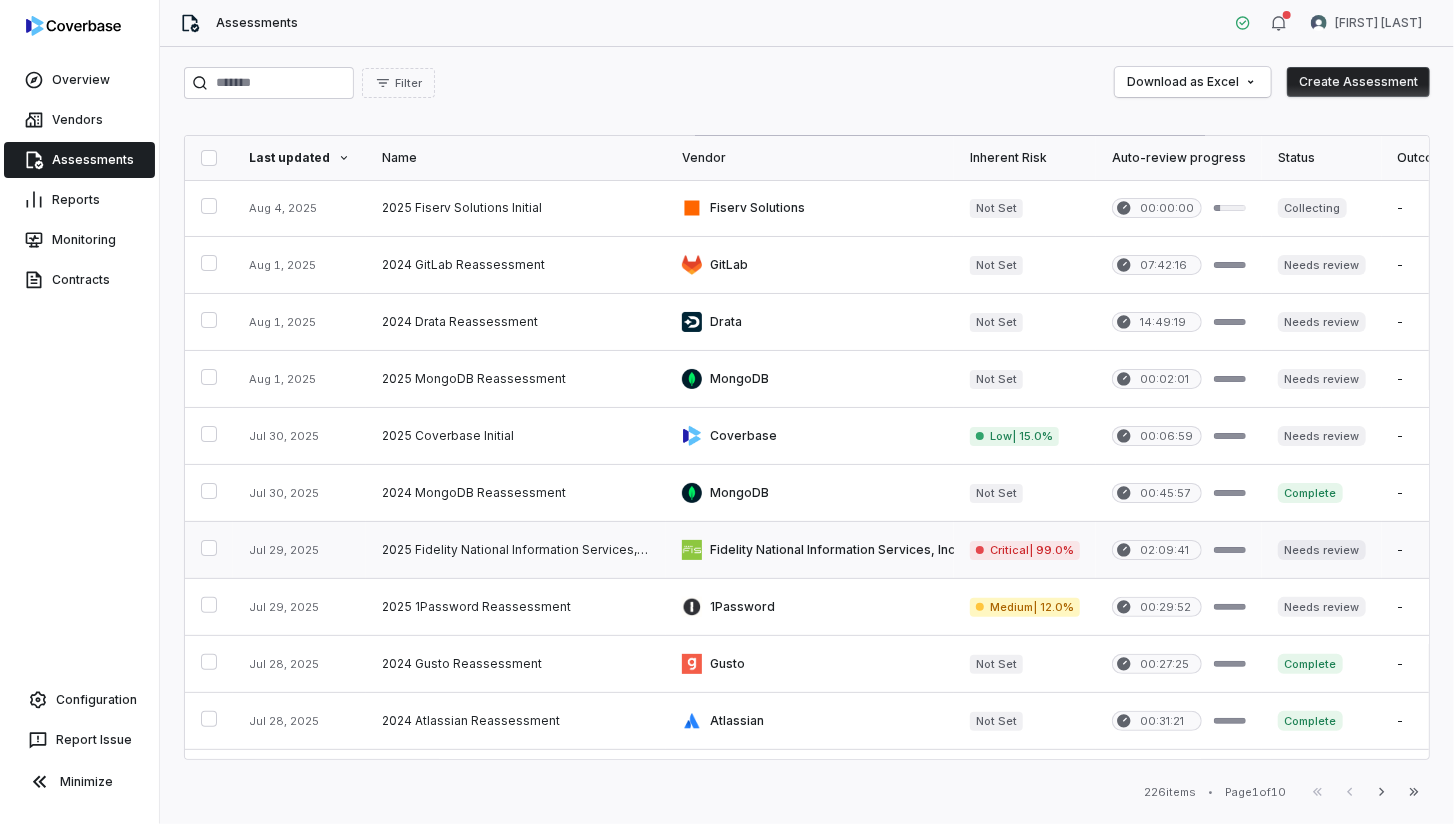 click at bounding box center (516, 550) 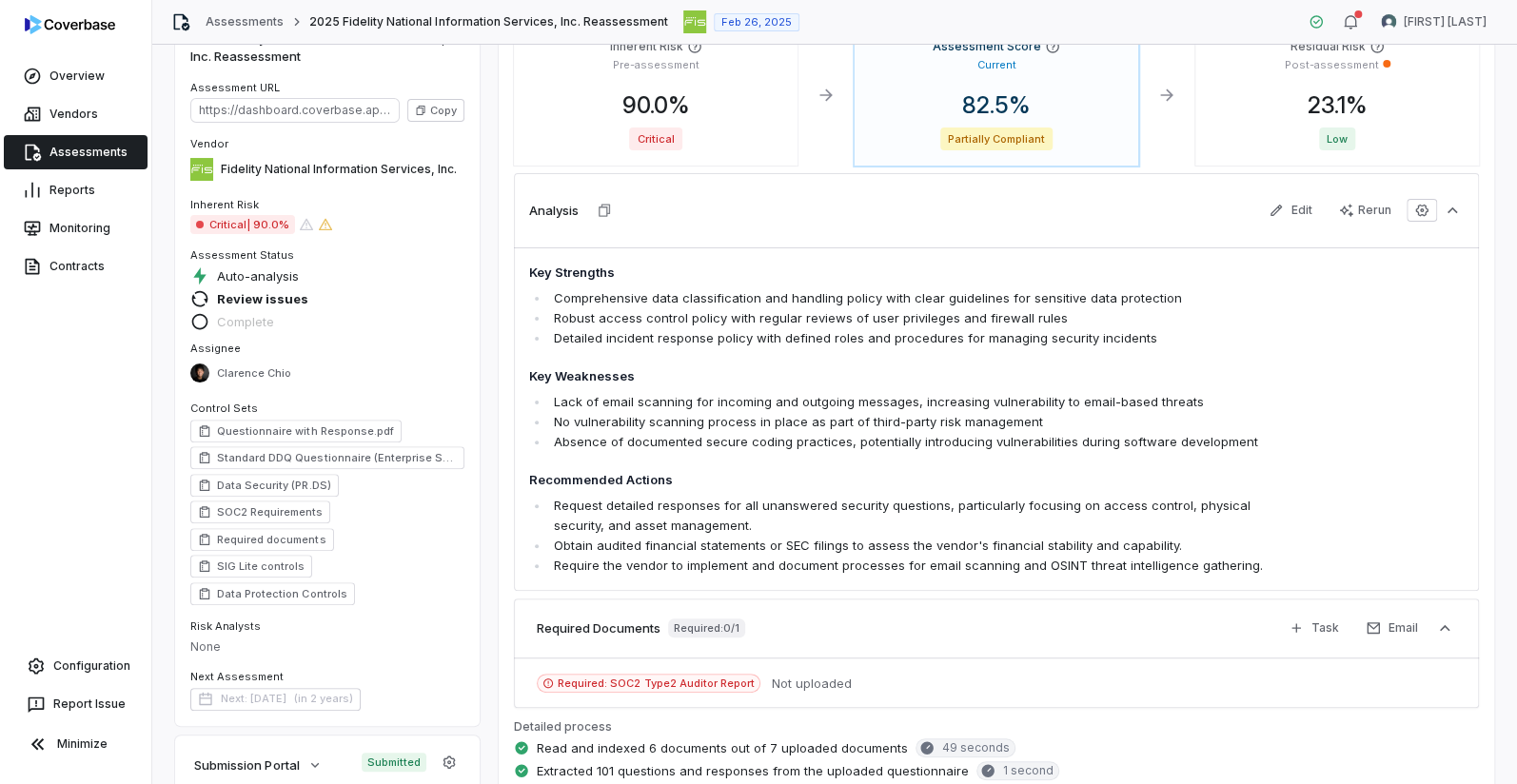 scroll, scrollTop: 0, scrollLeft: 0, axis: both 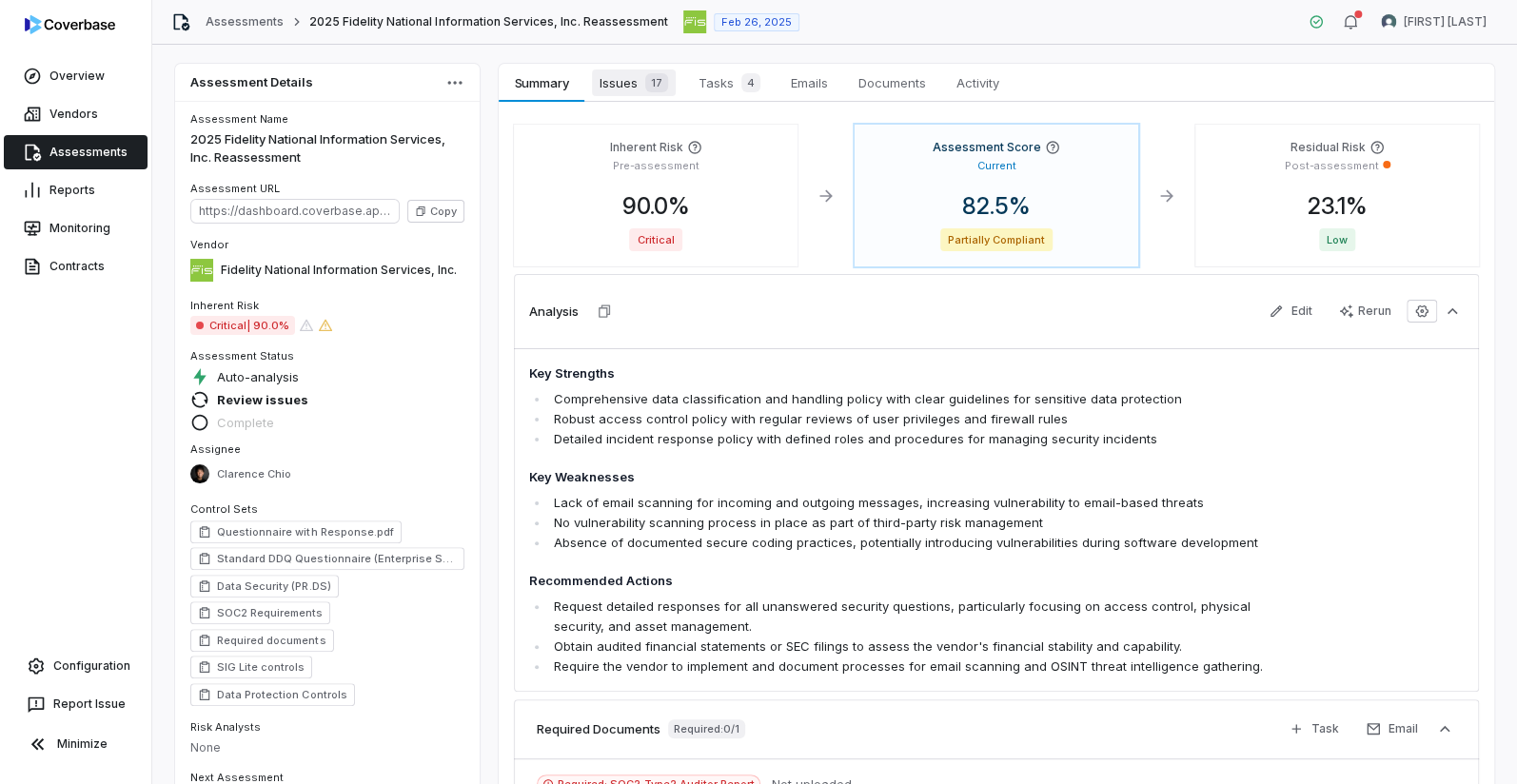 click on "Issues 17" at bounding box center [634, 83] 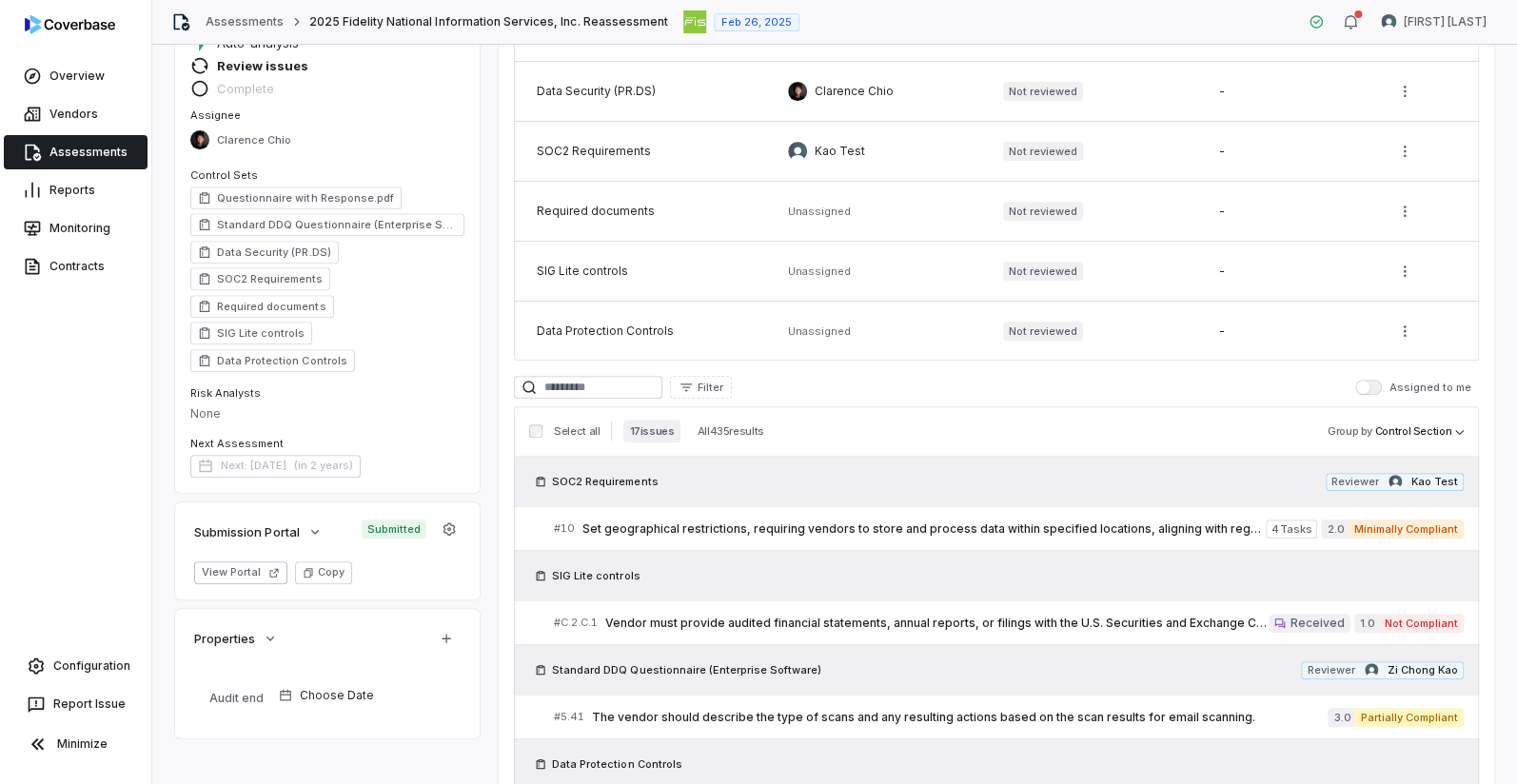 scroll, scrollTop: 107, scrollLeft: 0, axis: vertical 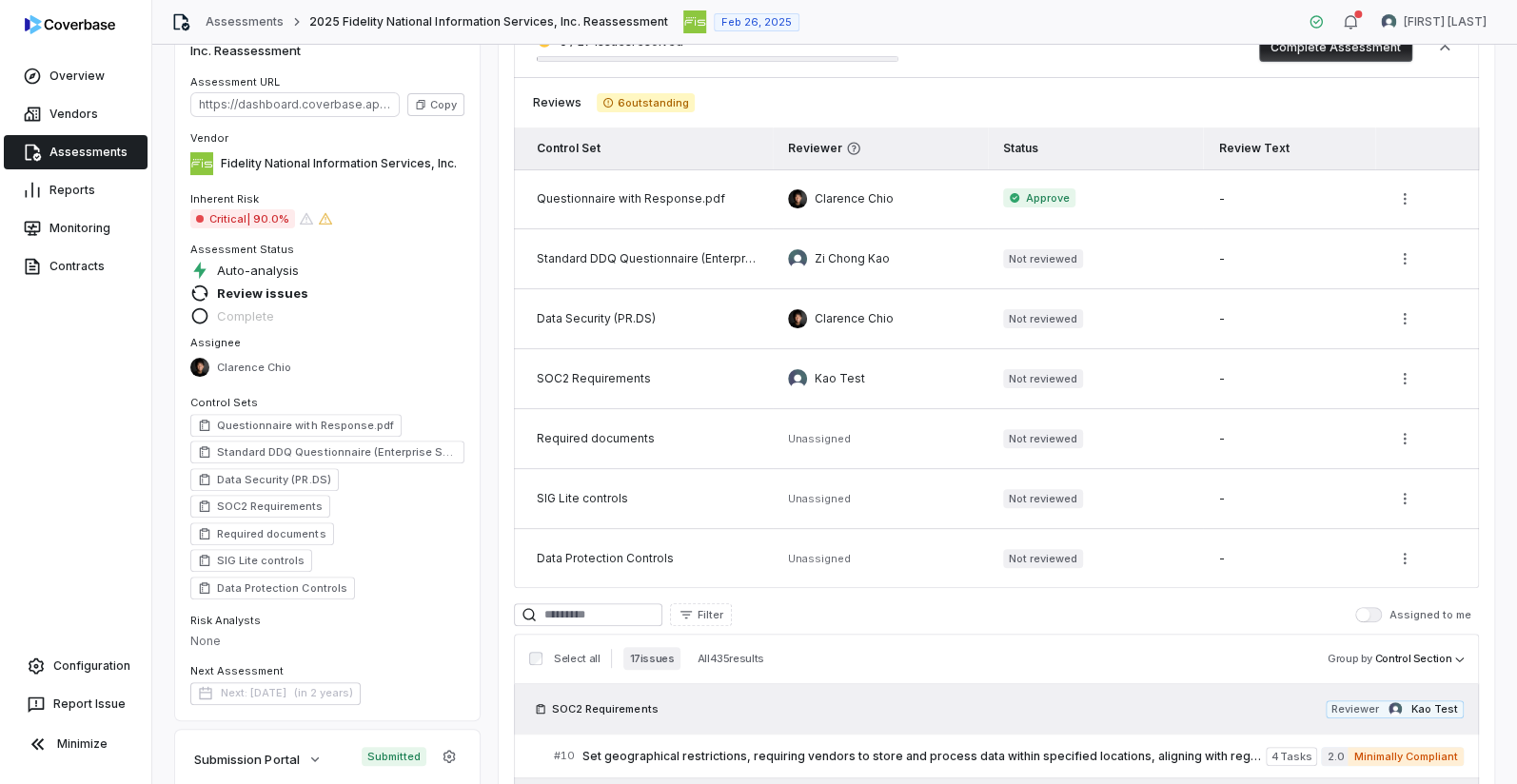 click on "Assigned to me" at bounding box center (1369, 615) 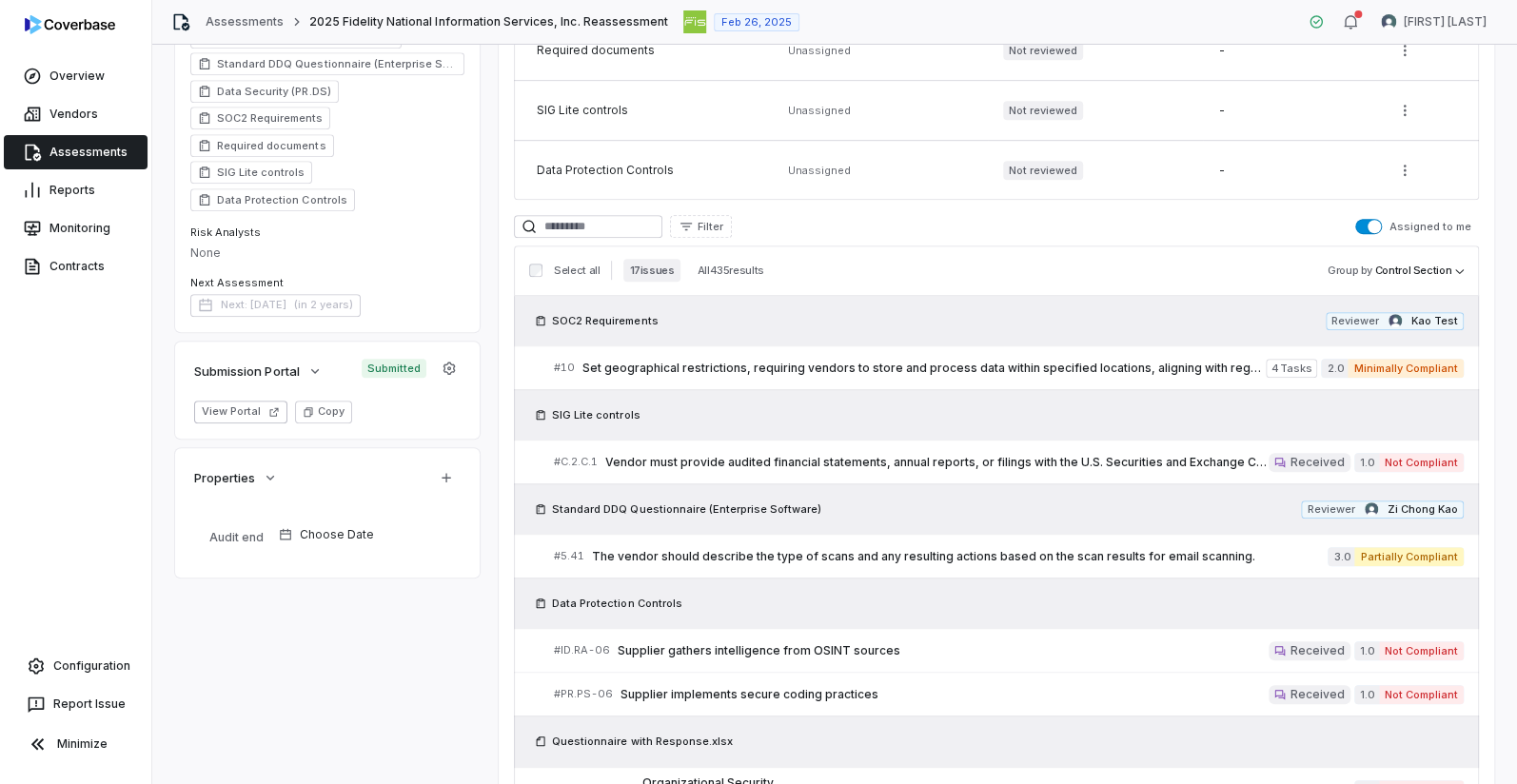 scroll, scrollTop: 137, scrollLeft: 0, axis: vertical 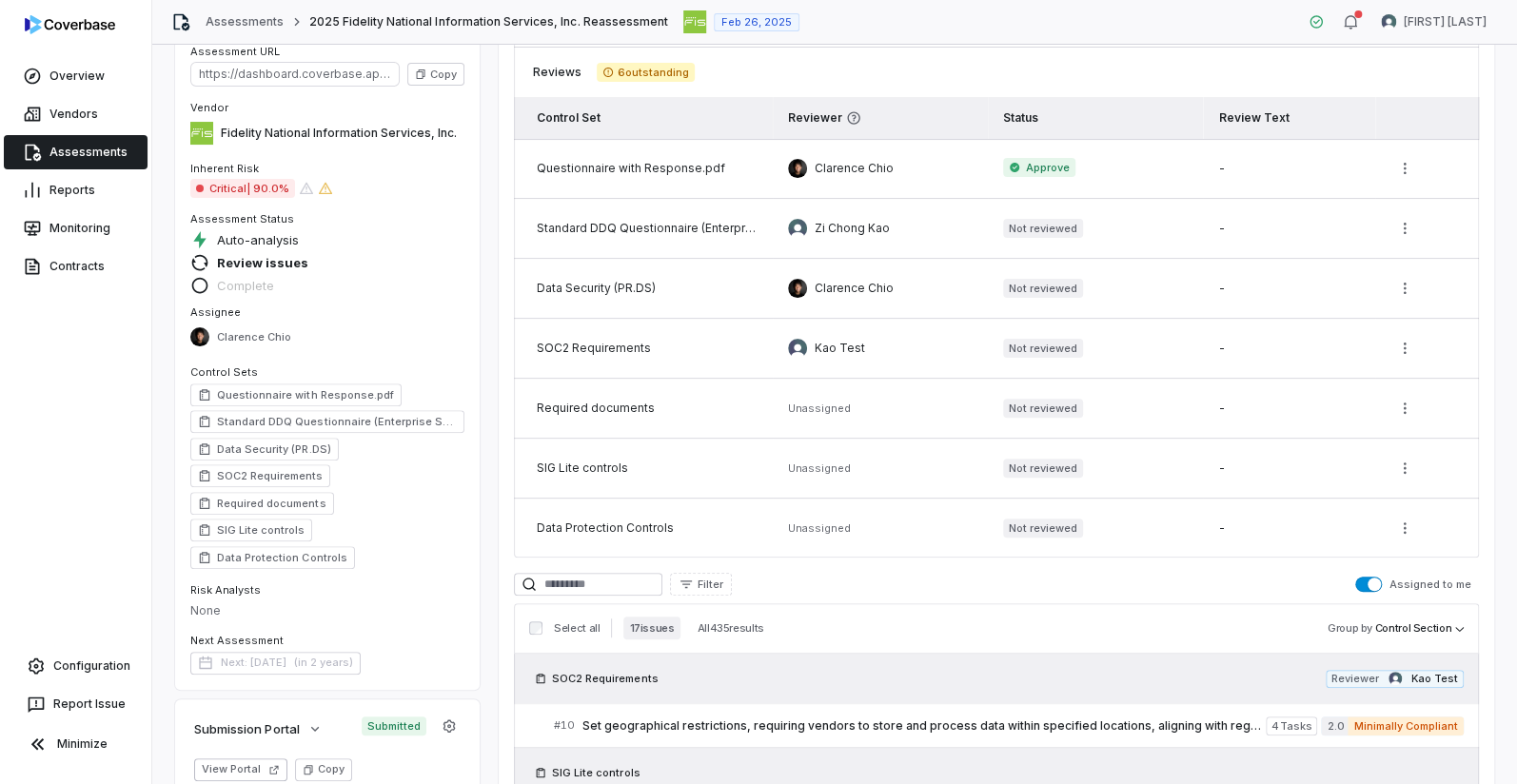 click on "Assigned to me" at bounding box center [1369, 584] 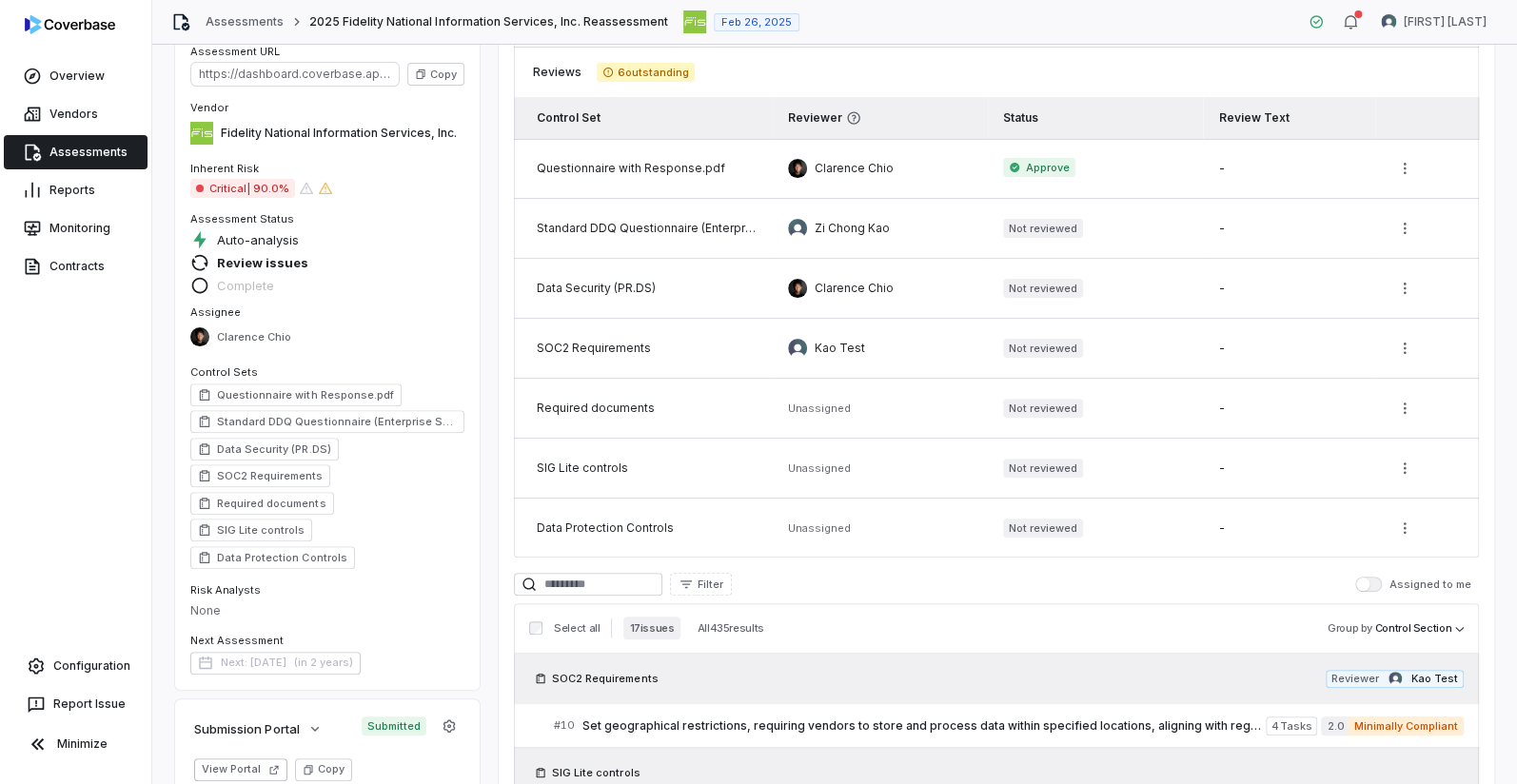 click at bounding box center [1363, 584] 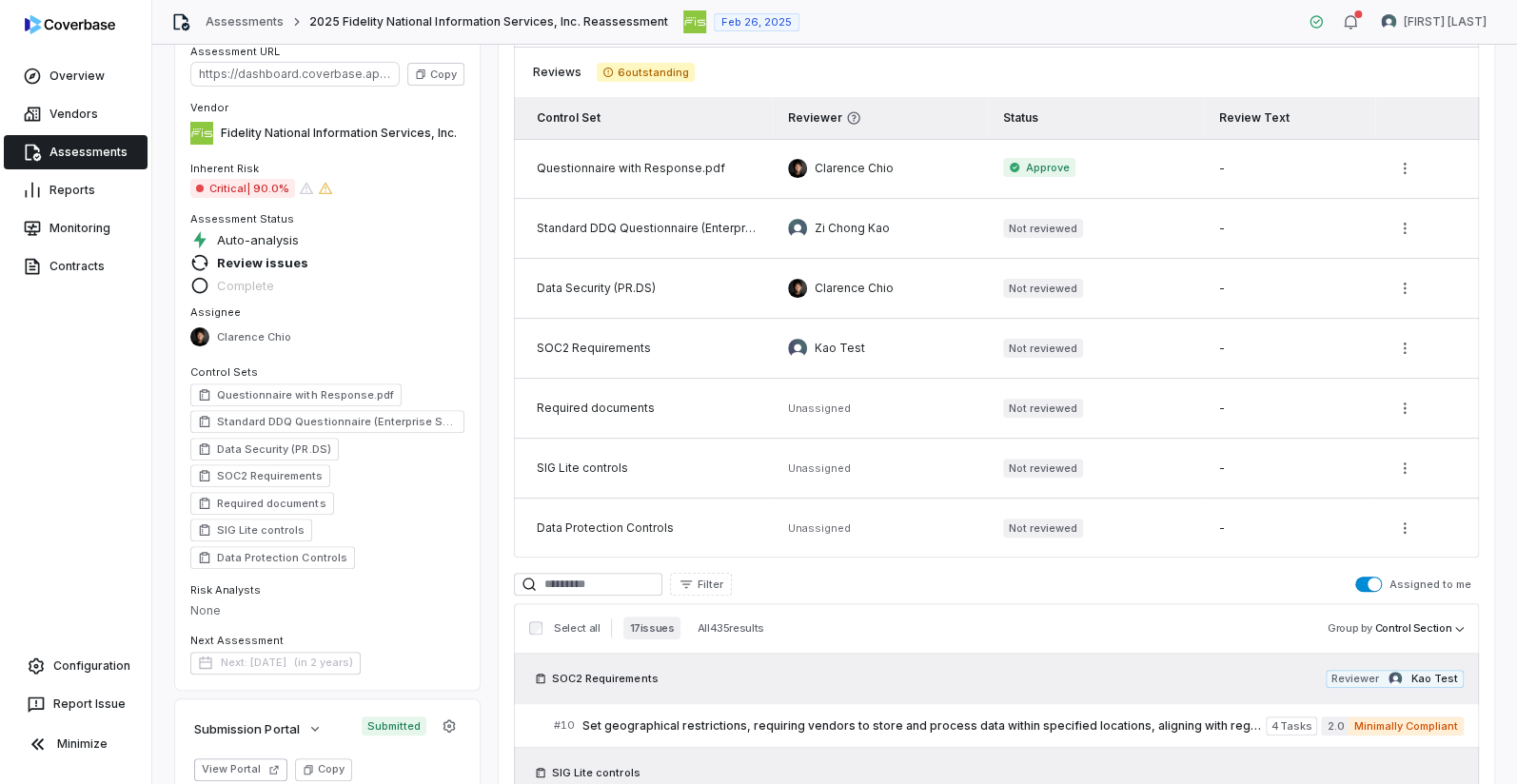 scroll, scrollTop: 315, scrollLeft: 0, axis: vertical 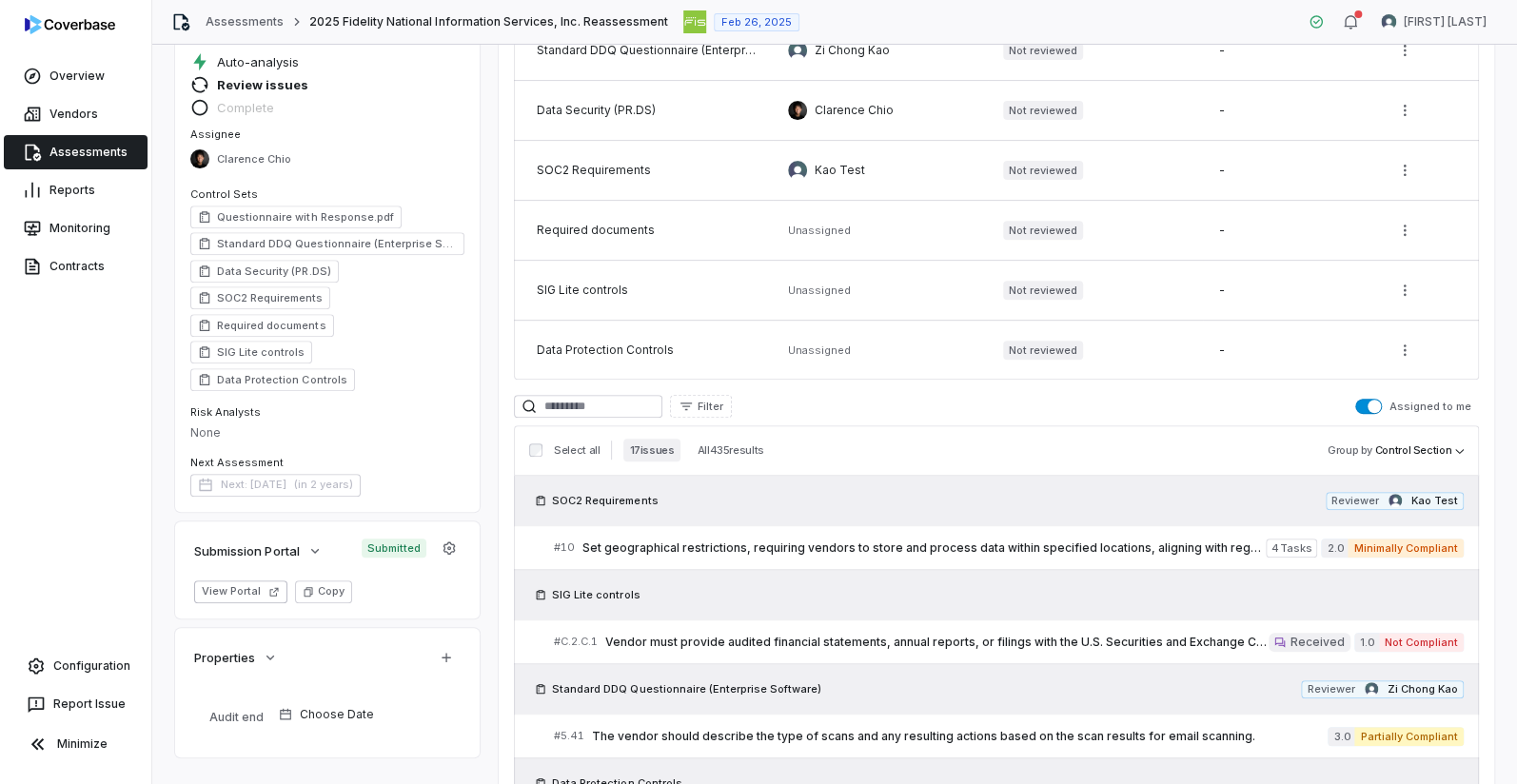 click on "Assigned to me" at bounding box center (1369, 406) 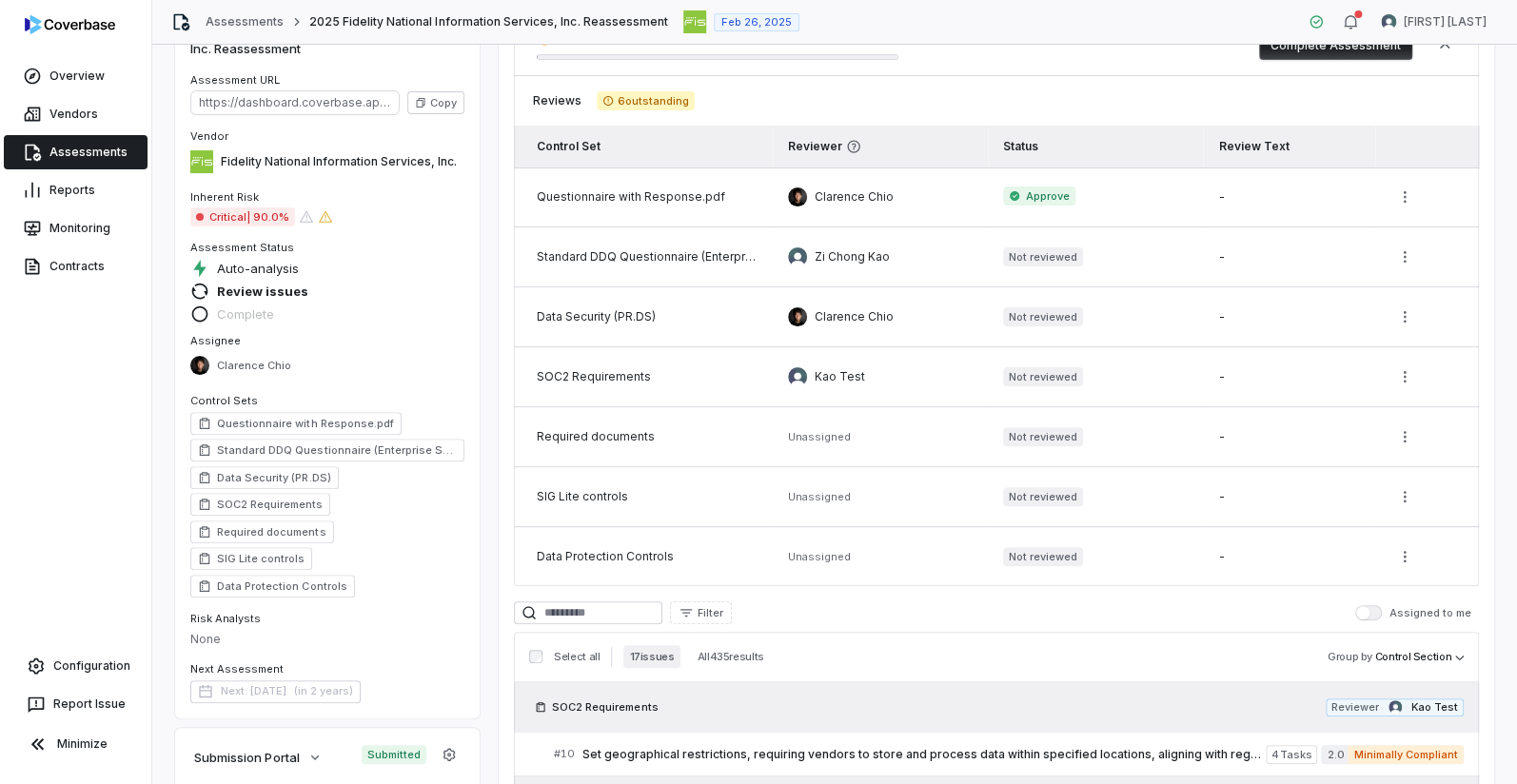 scroll, scrollTop: 99, scrollLeft: 0, axis: vertical 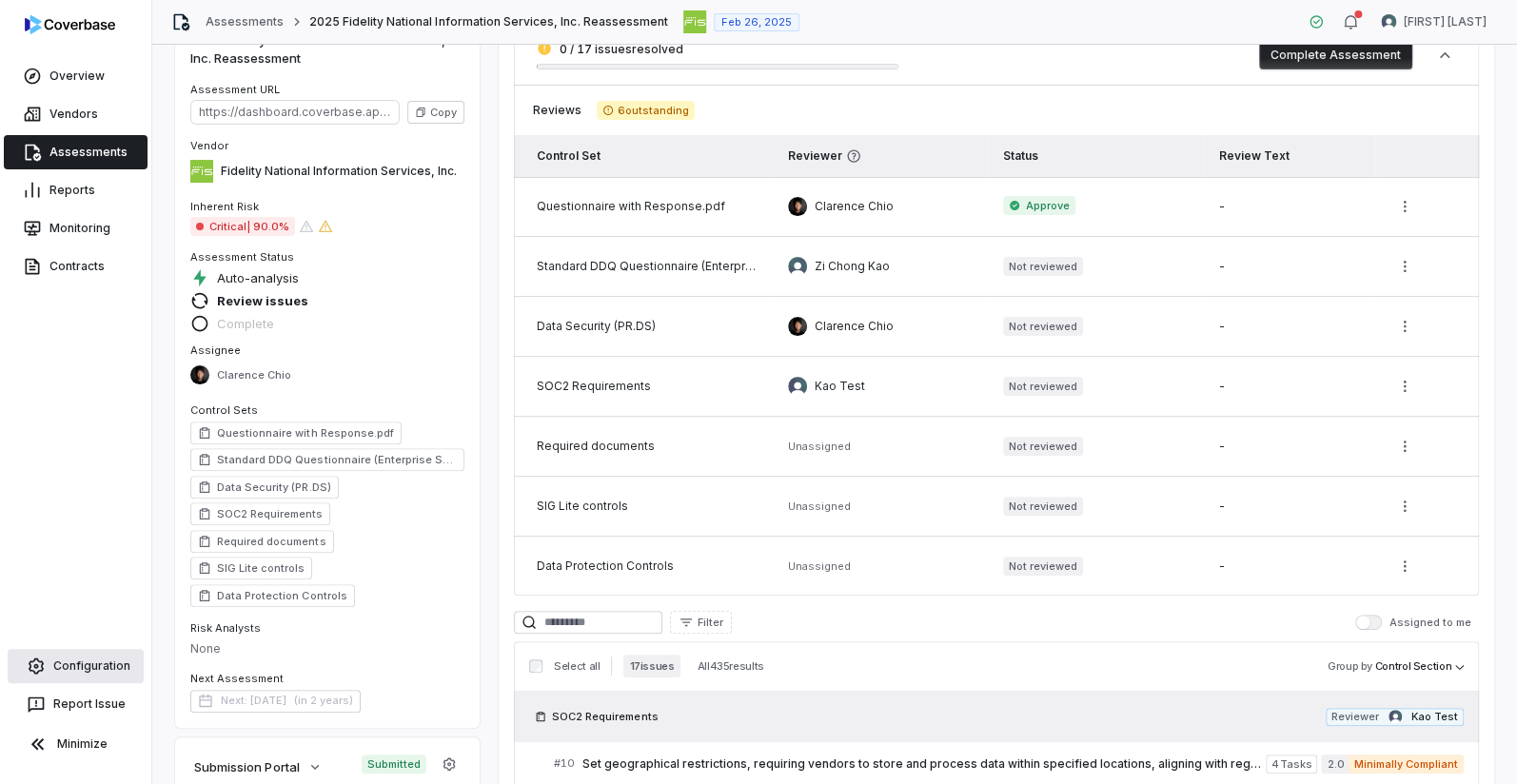 click on "Configuration" at bounding box center [75, 666] 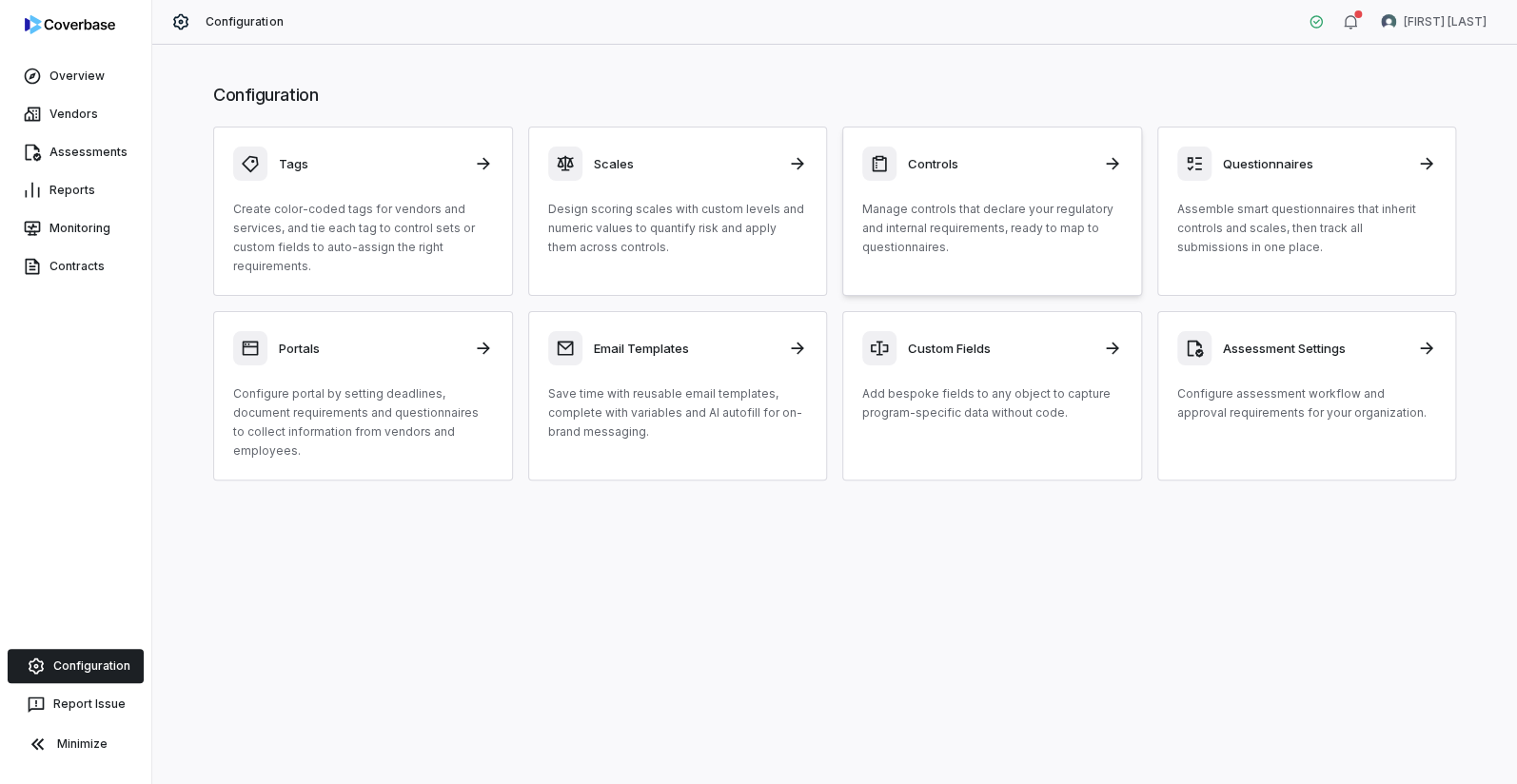 click on "Manage controls that declare your regulatory and internal requirements, ready to map to questionnaires." at bounding box center [992, 228] 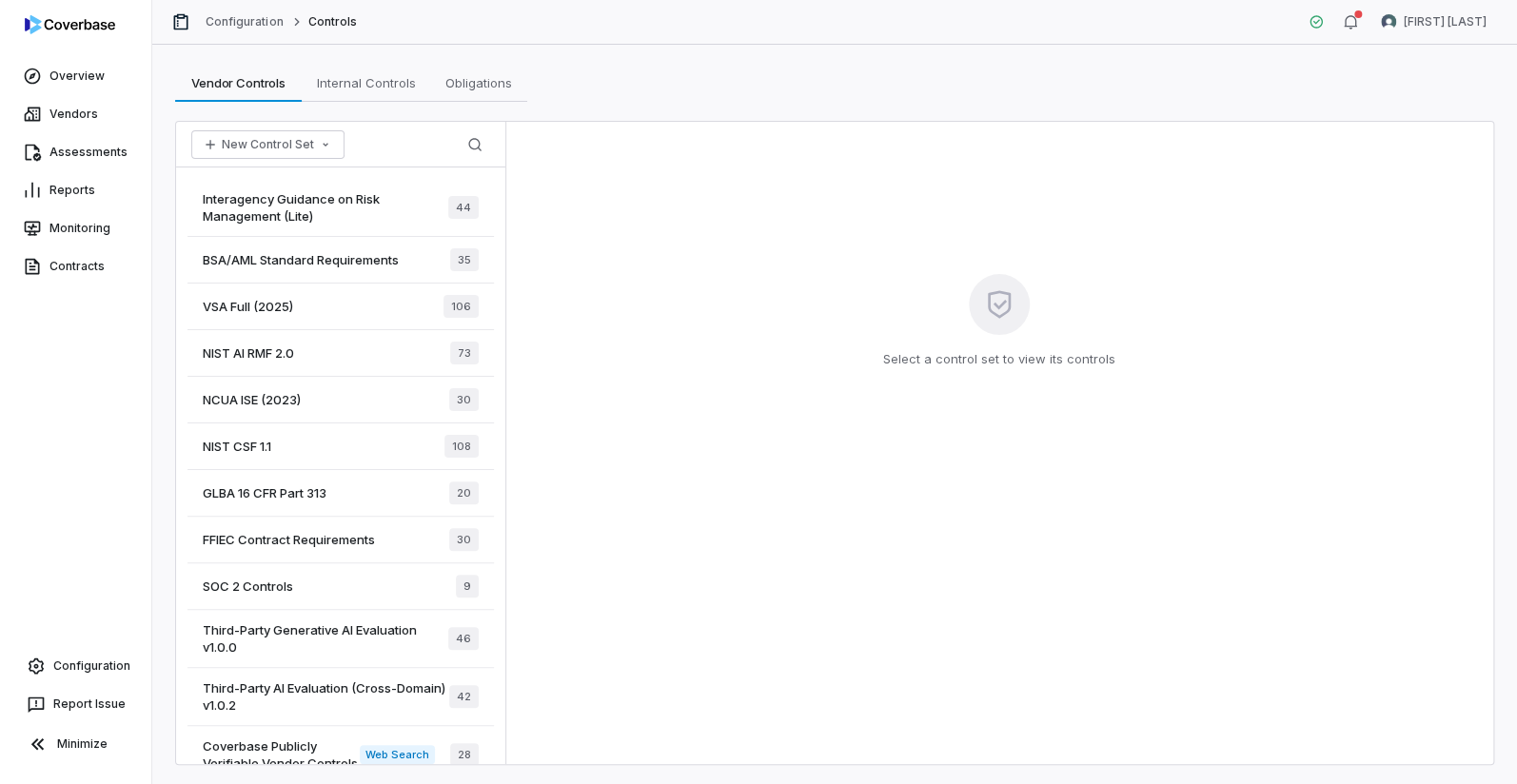 click on "VSA Full (2025) 106" at bounding box center (341, 306) 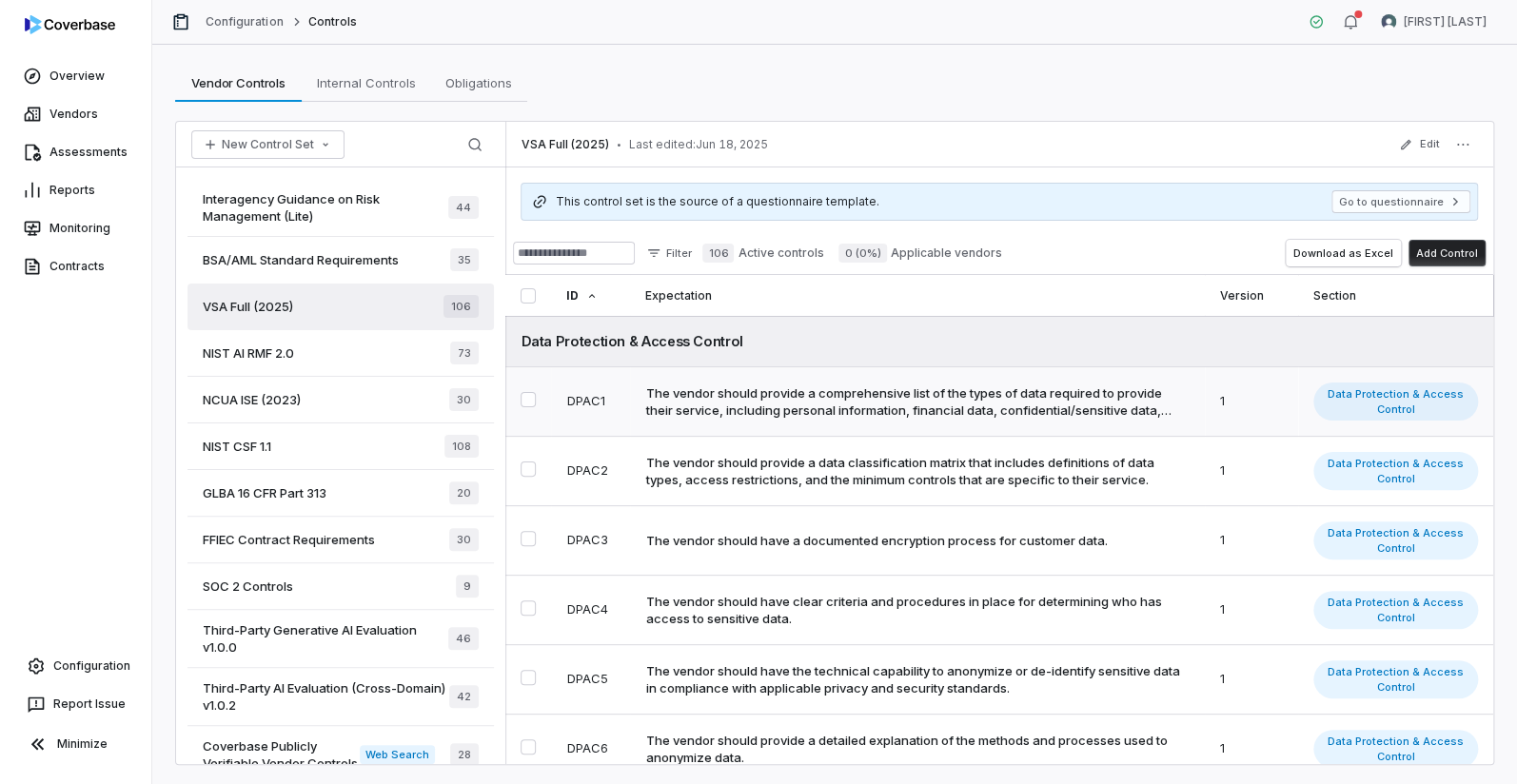 click on "The vendor should provide a comprehensive list of the types of data required to provide their service, including personal information, financial data, confidential/sensitive data, and any government data." at bounding box center [913, 402] 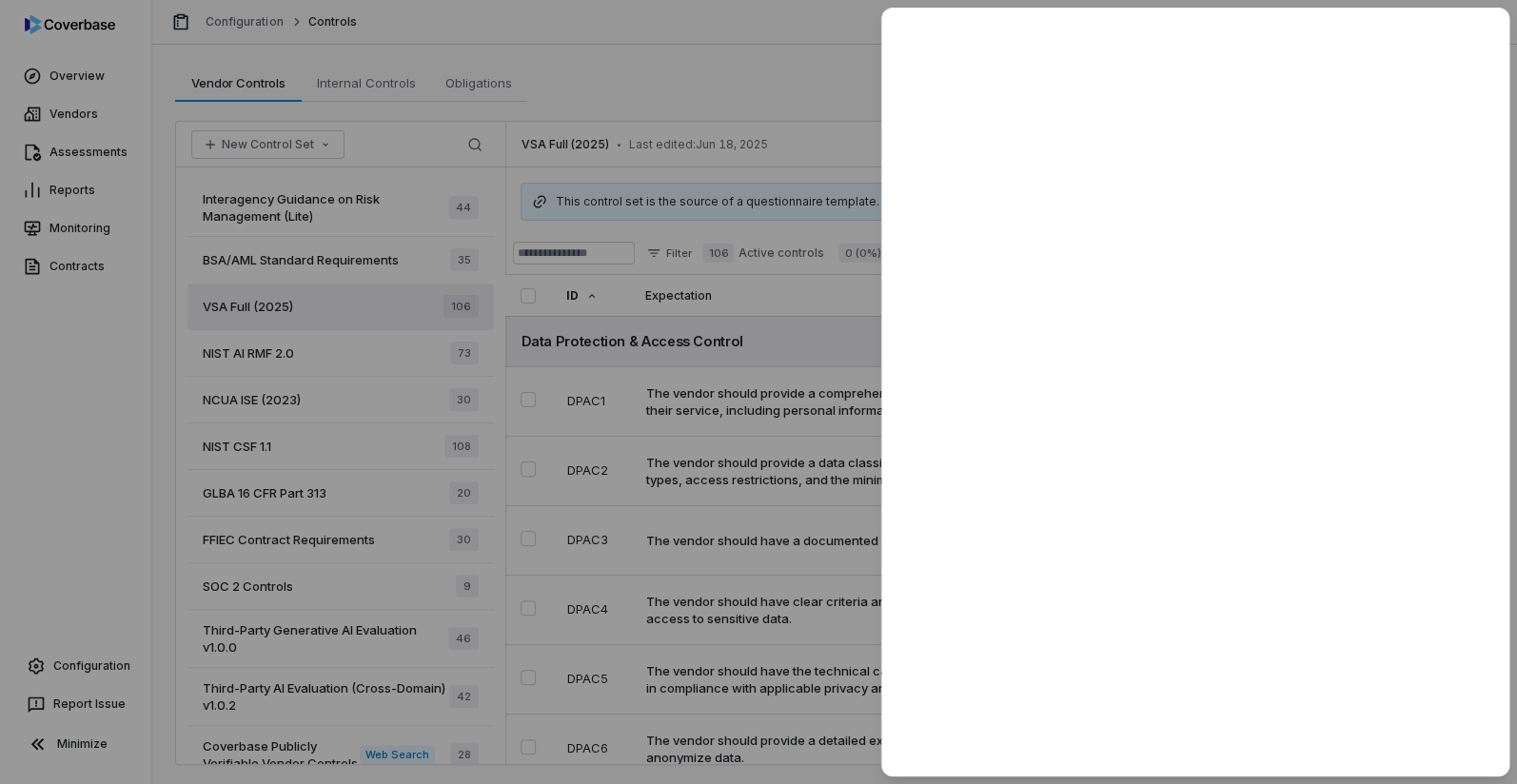 click at bounding box center [758, 392] 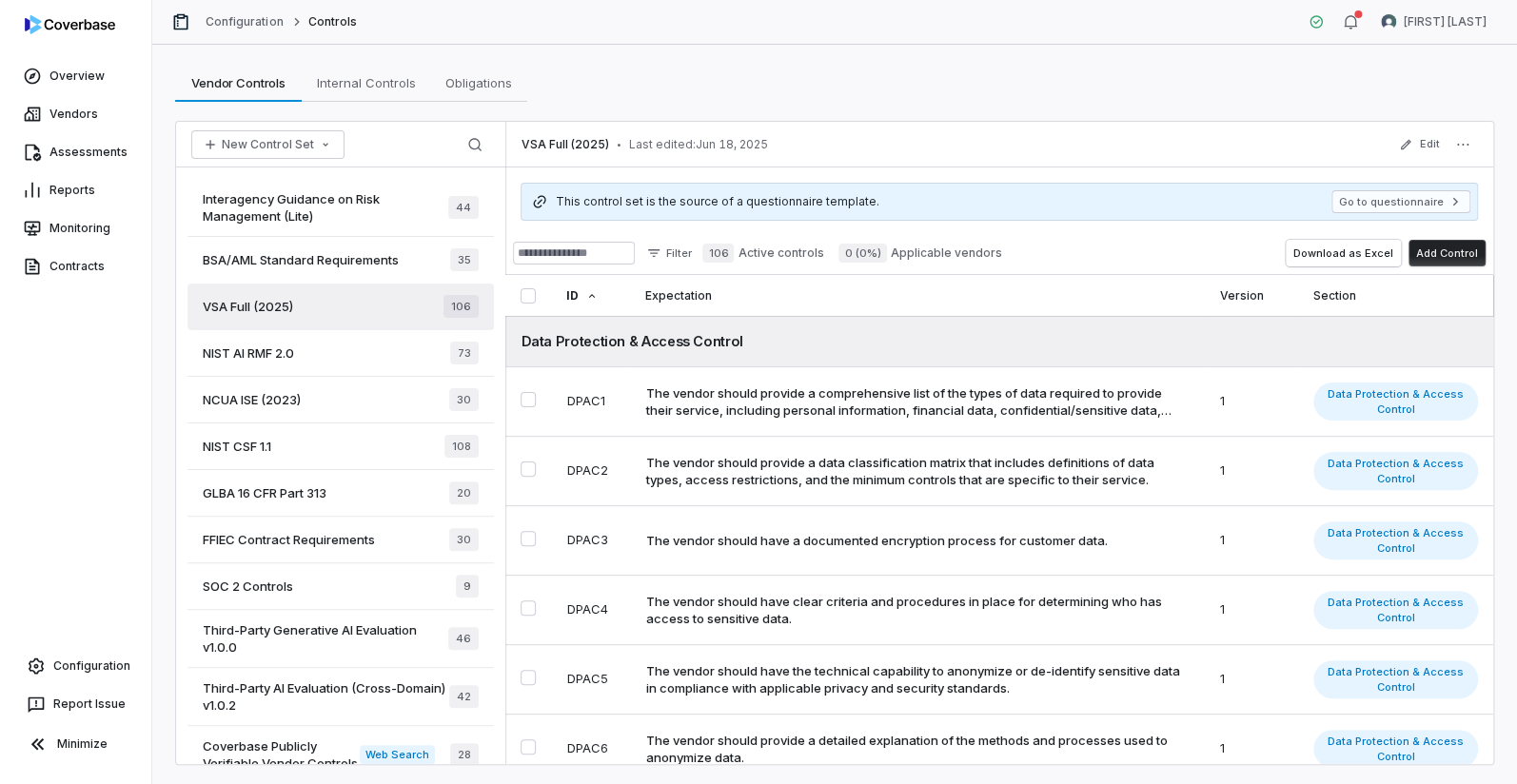 type on "*" 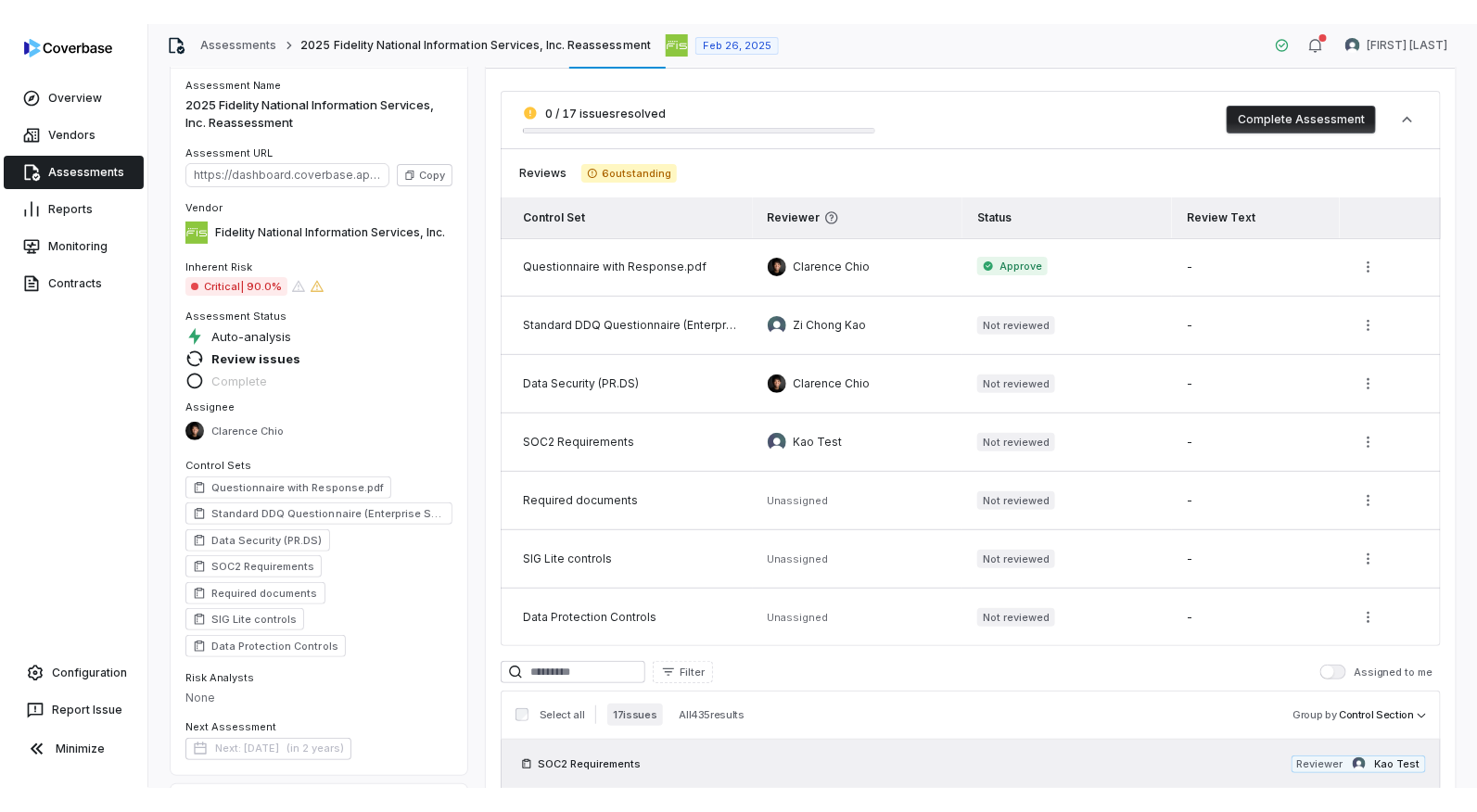 scroll, scrollTop: 55, scrollLeft: 0, axis: vertical 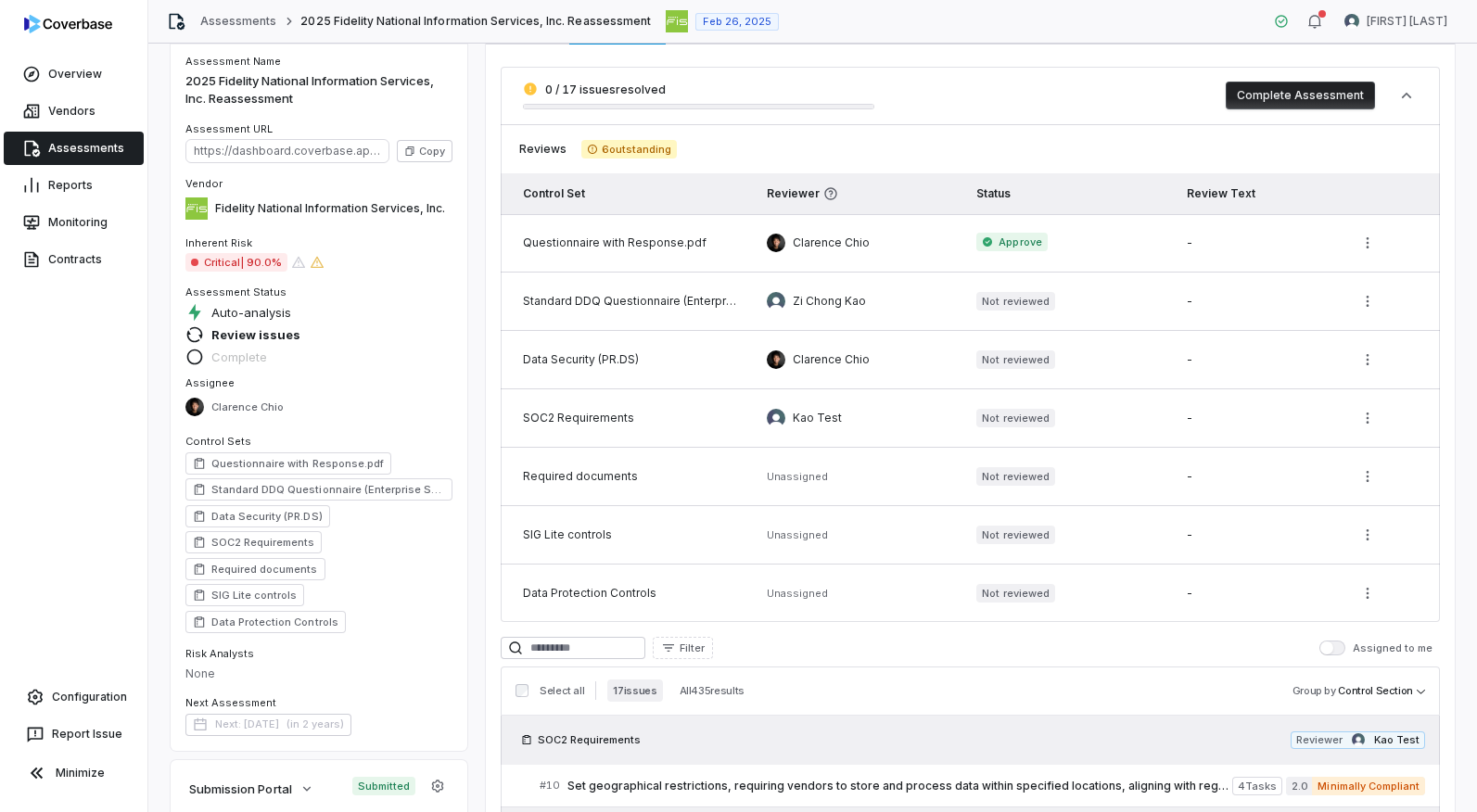 click at bounding box center [1327, 648] 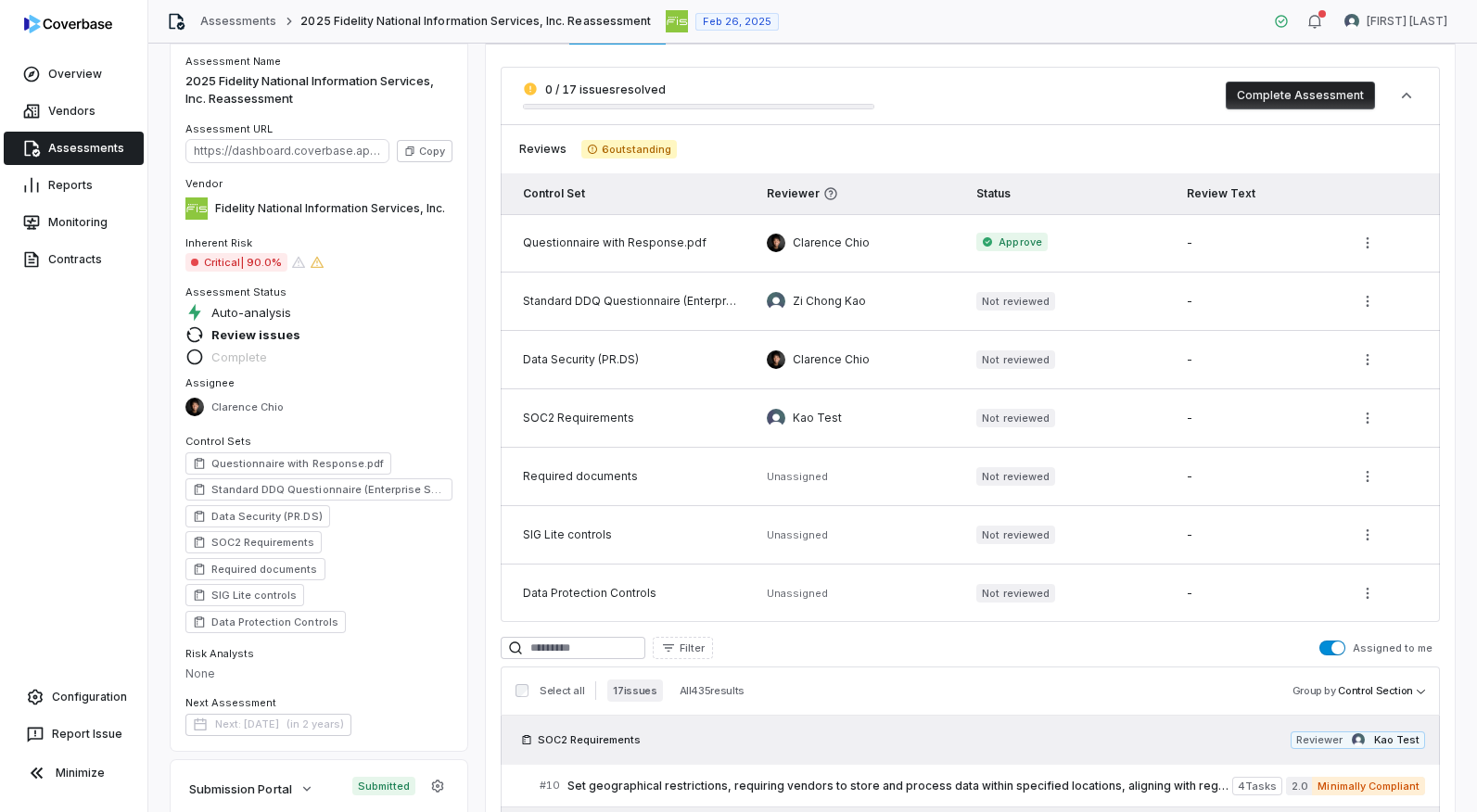 scroll, scrollTop: 229, scrollLeft: 0, axis: vertical 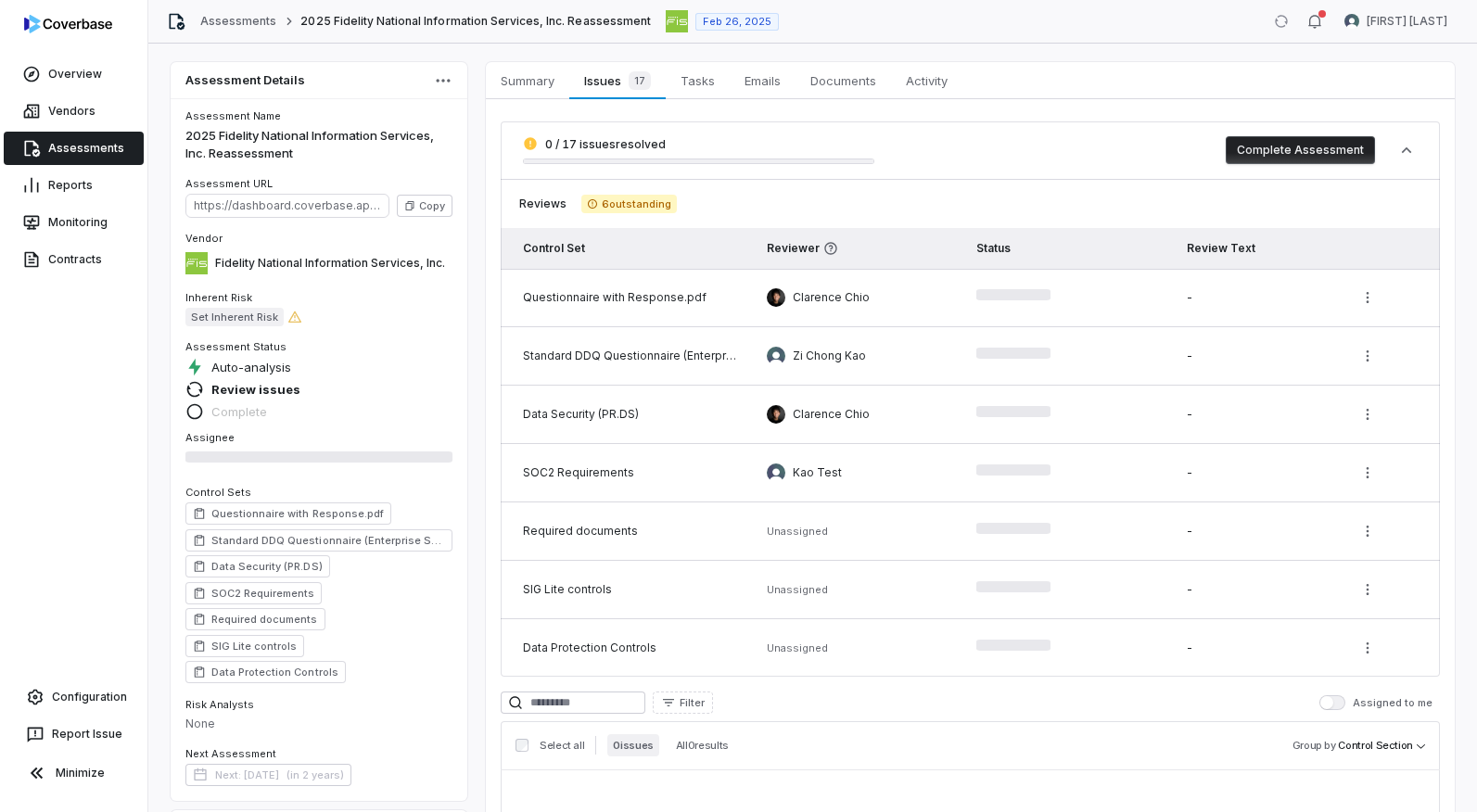 click at bounding box center (1327, 703) 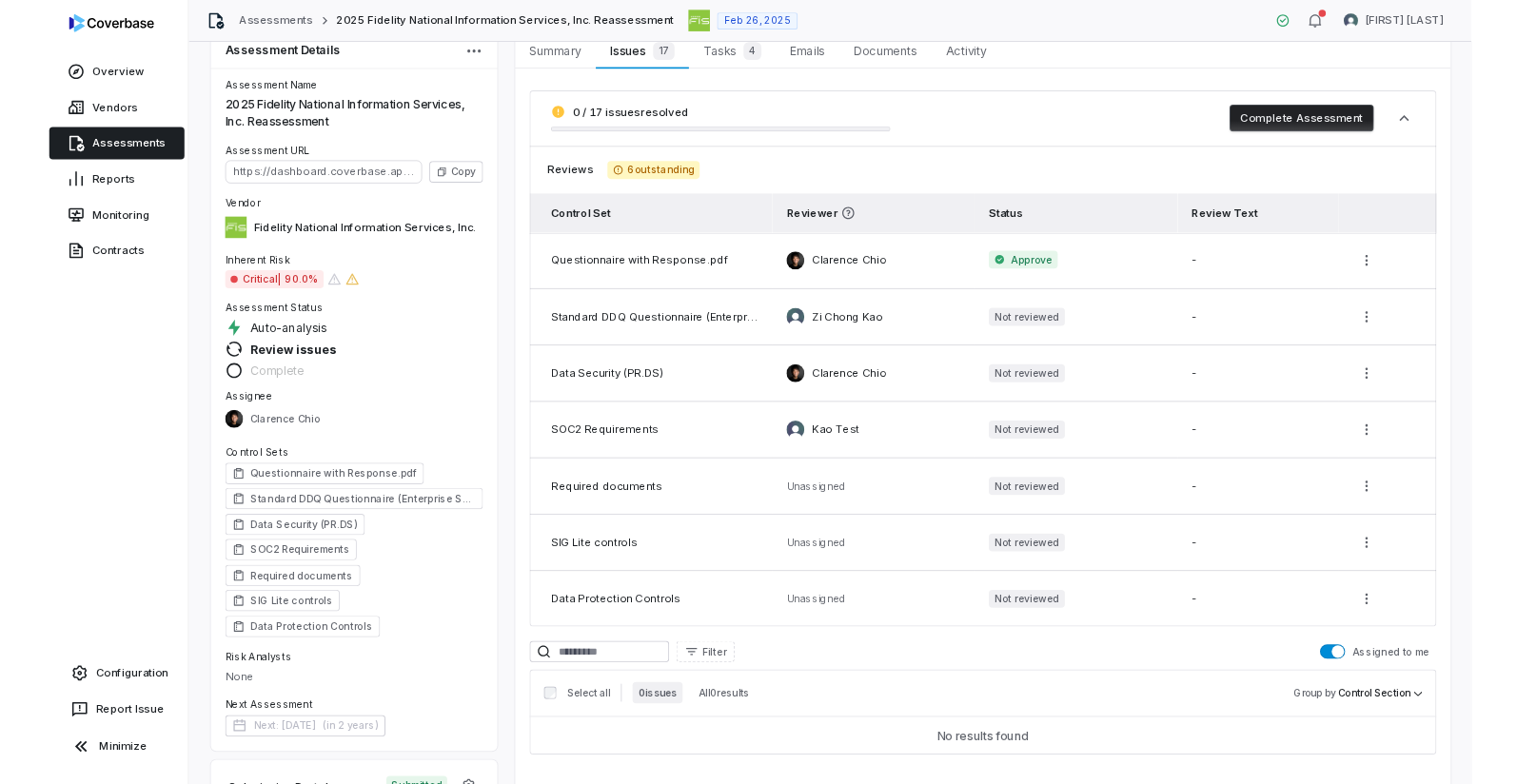 scroll, scrollTop: 0, scrollLeft: 0, axis: both 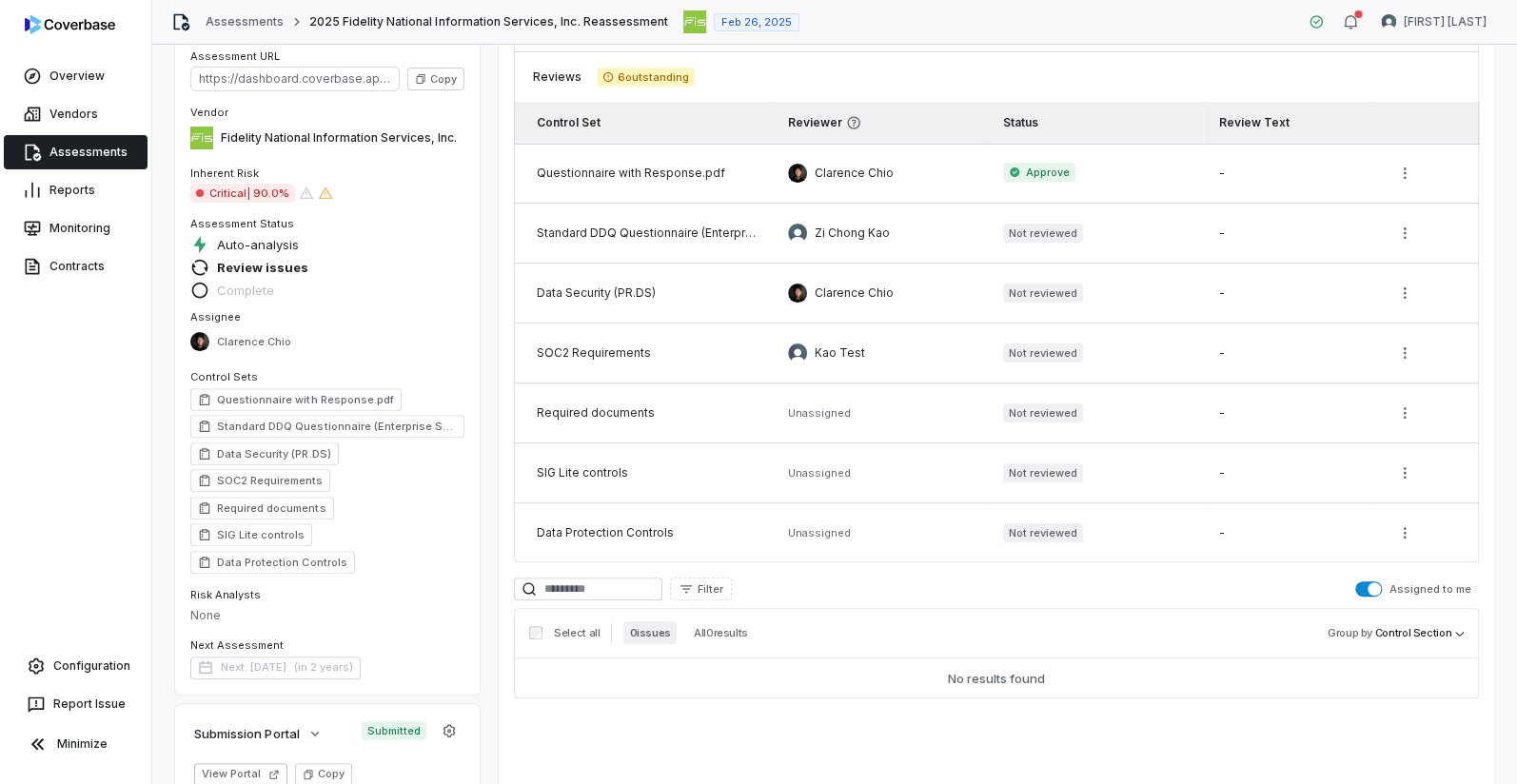 click at bounding box center (1374, 589) 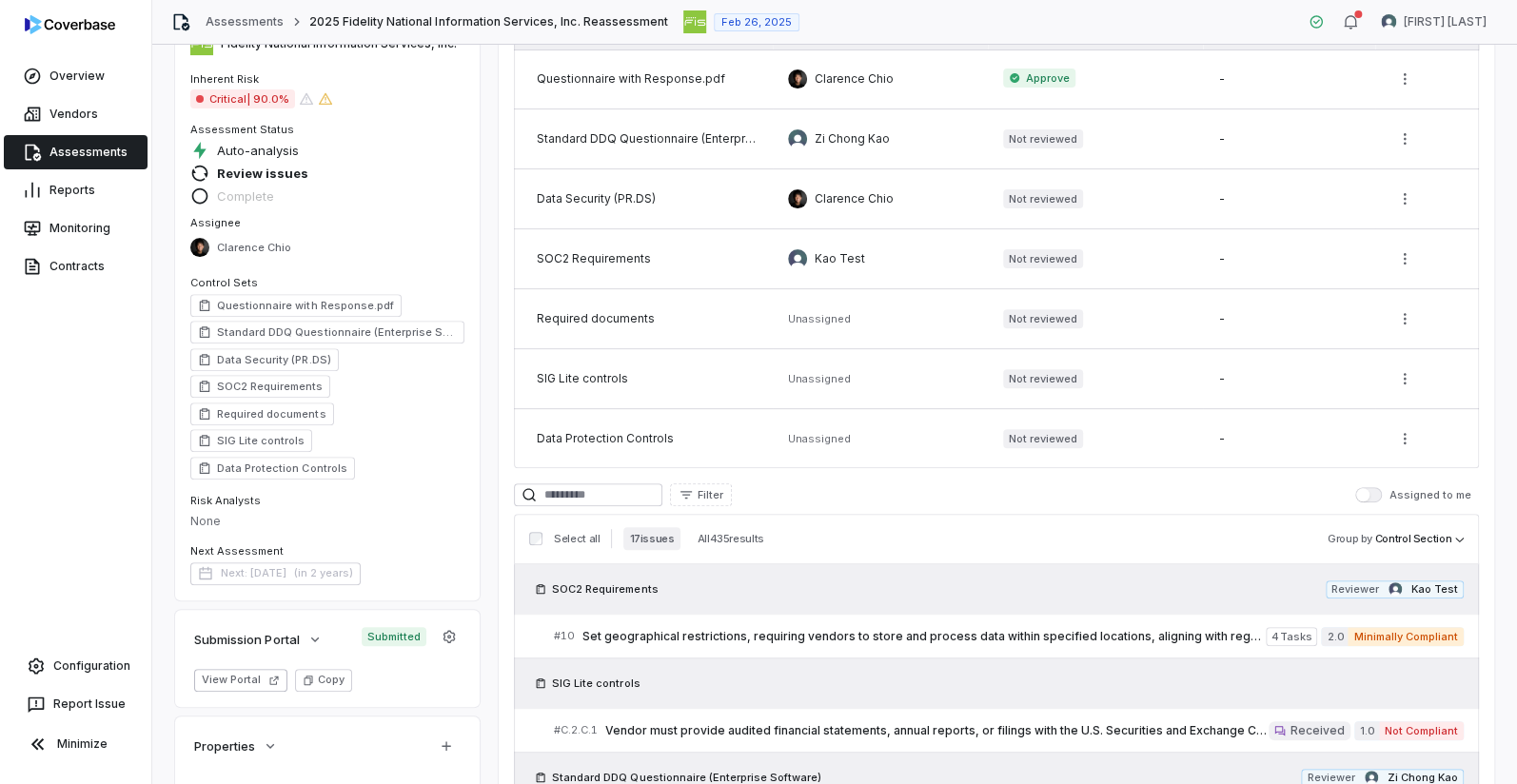 scroll, scrollTop: 304, scrollLeft: 0, axis: vertical 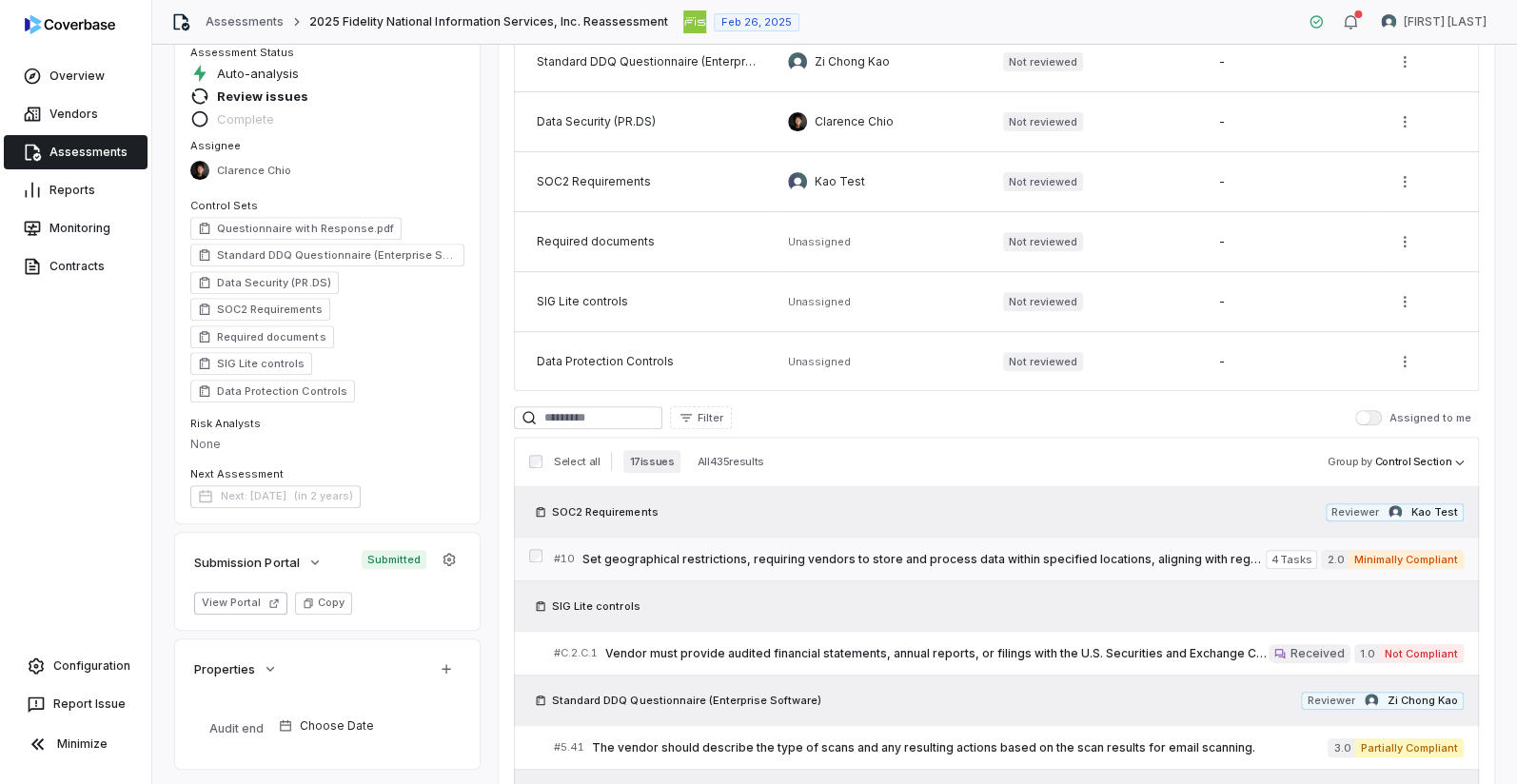 click on "Set geographical restrictions, requiring vendors to store and process data within specified locations, aligning with regulatory requirements and ensuring data sovereignty." at bounding box center [924, 559] 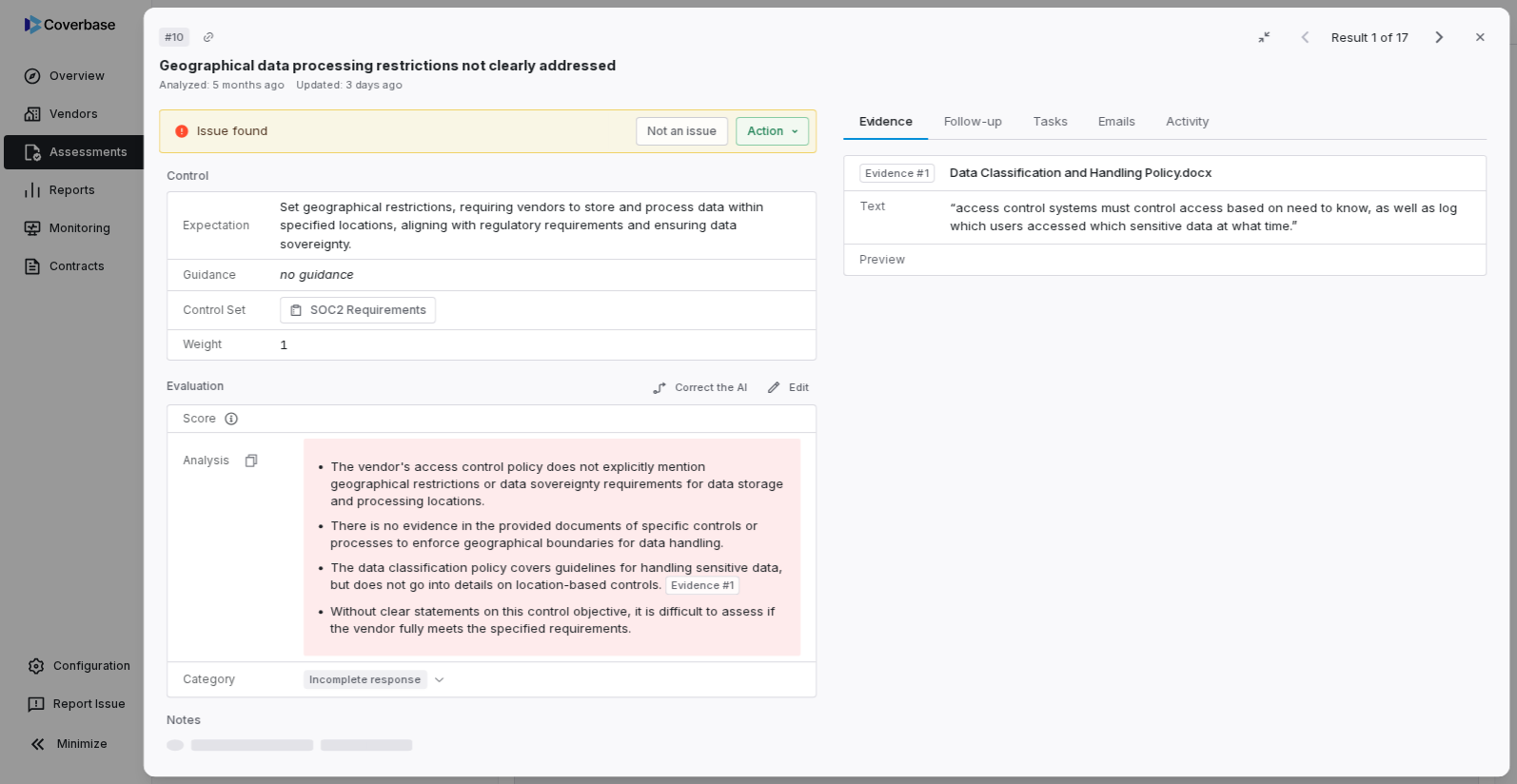 scroll, scrollTop: 304, scrollLeft: 0, axis: vertical 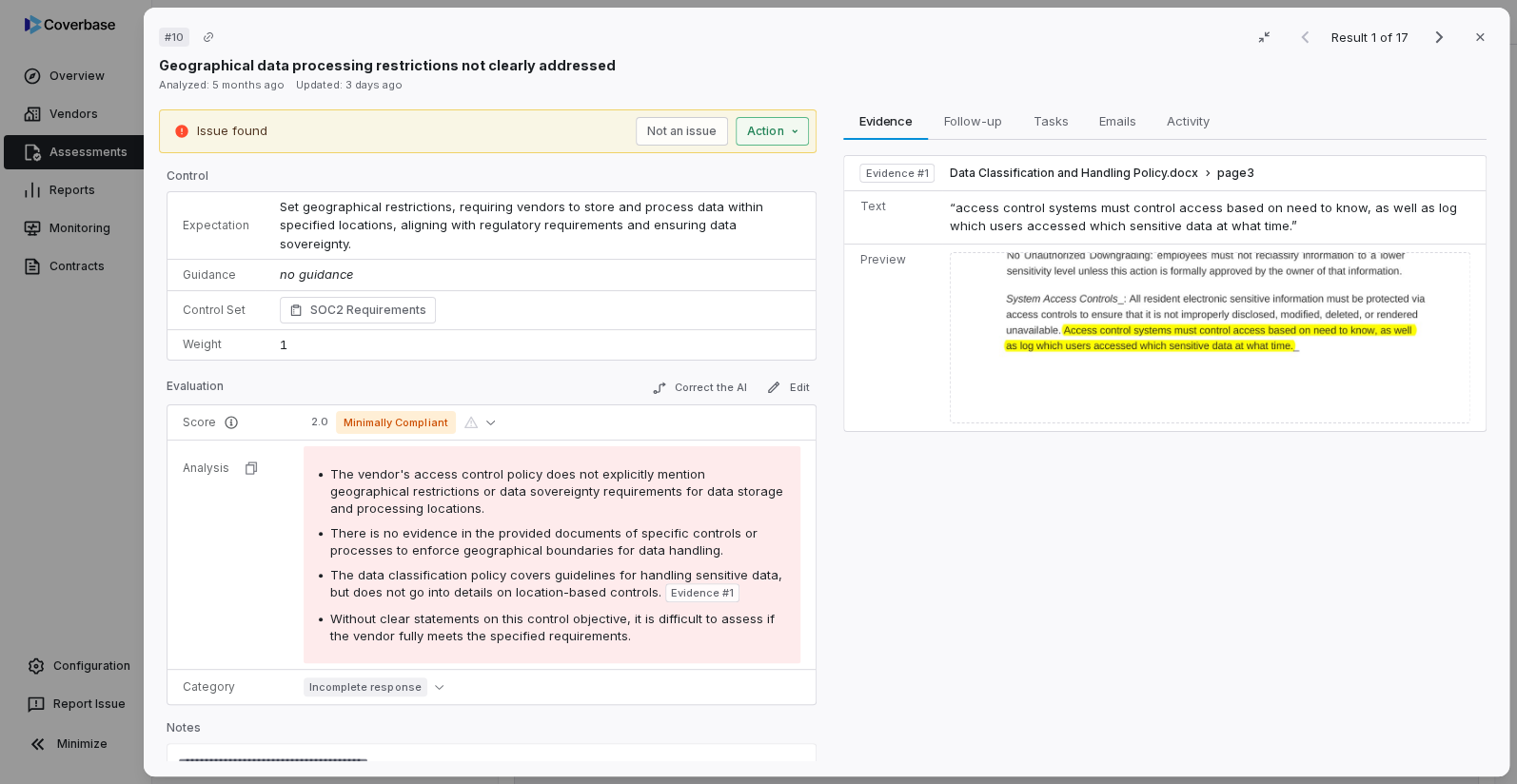 click on "# 10 Result 1 of 17 Close Geographical data processing restrictions not clearly addressed Analyzed: 5 months ago Updated: 3 days ago Issue found Not an issue Action Control Expectation Set geographical restrictions, requiring vendors to store and process data within specified locations, aligning with regulatory requirements and ensuring data sovereignty. Guidance no guidance Control Set SOC2 Requirements Weight 1 Evaluation Correct the AI Edit   Score 2.0 Minimally Compliant Analysis The vendor's access control policy does not explicitly mention geographical restrictions or data sovereignty requirements for data storage and processing locations. There is no evidence in the provided documents of specific controls or processes to enforce geographical boundaries for data handling. The data classification policy covers guidelines for handling sensitive data, but does not go into details on location-based controls. Evidence # 1 Category Incomplete response Notes   Save Evidence Evidence Follow-up Follow-up Tasks 1" at bounding box center [758, 392] 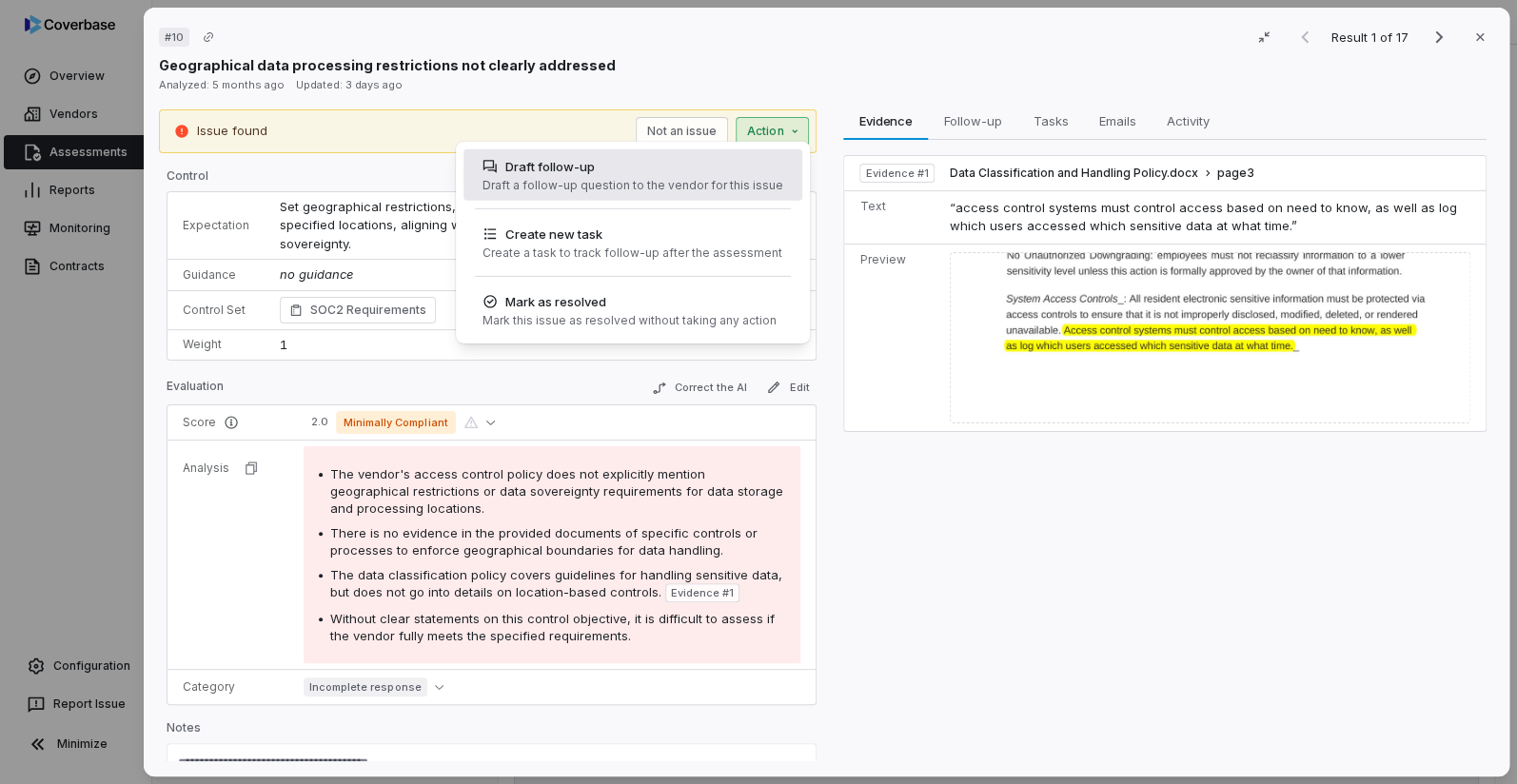 click on "Draft follow-up" at bounding box center (633, 167) 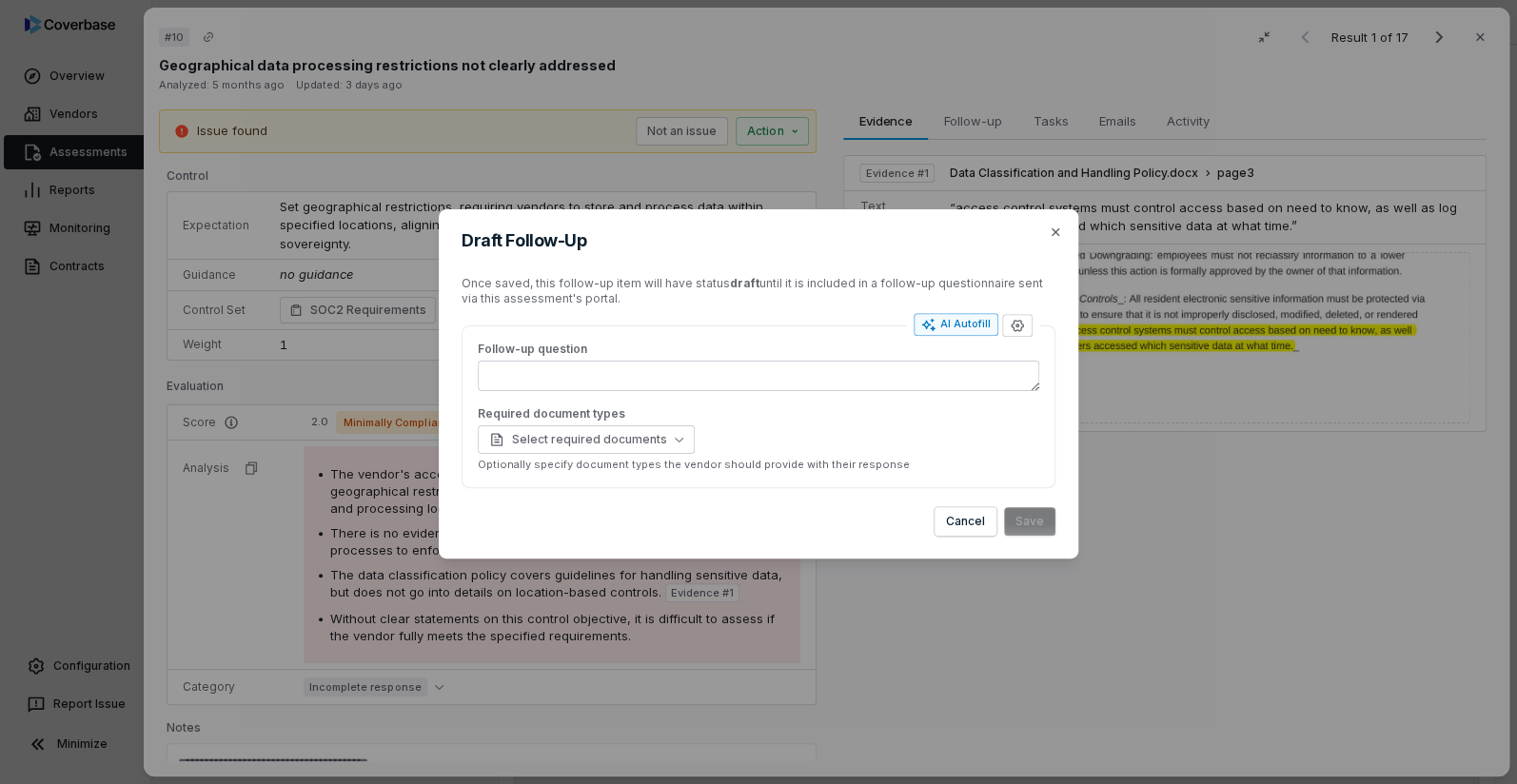 click on "AI Autofill" at bounding box center [956, 324] 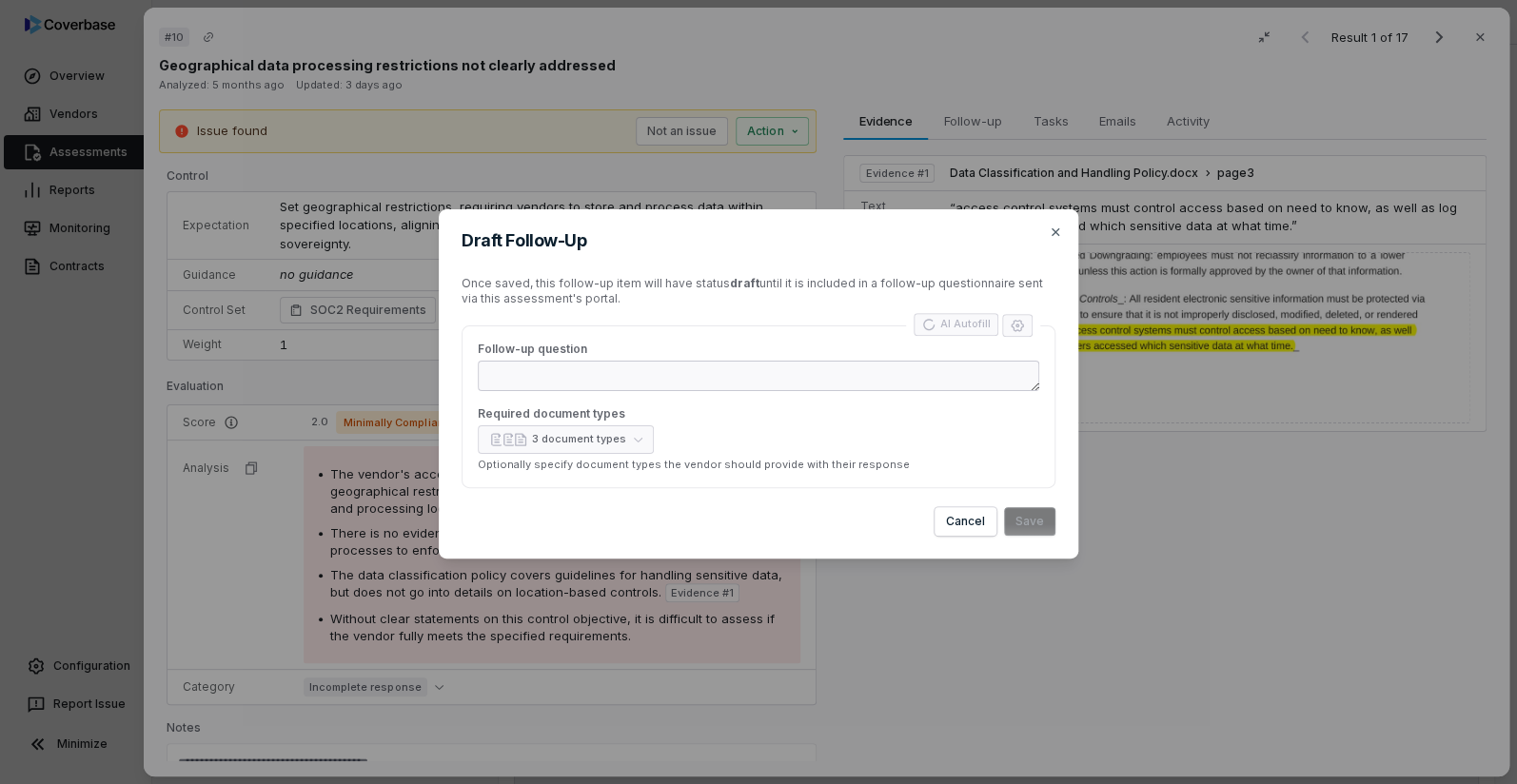 type on "*" 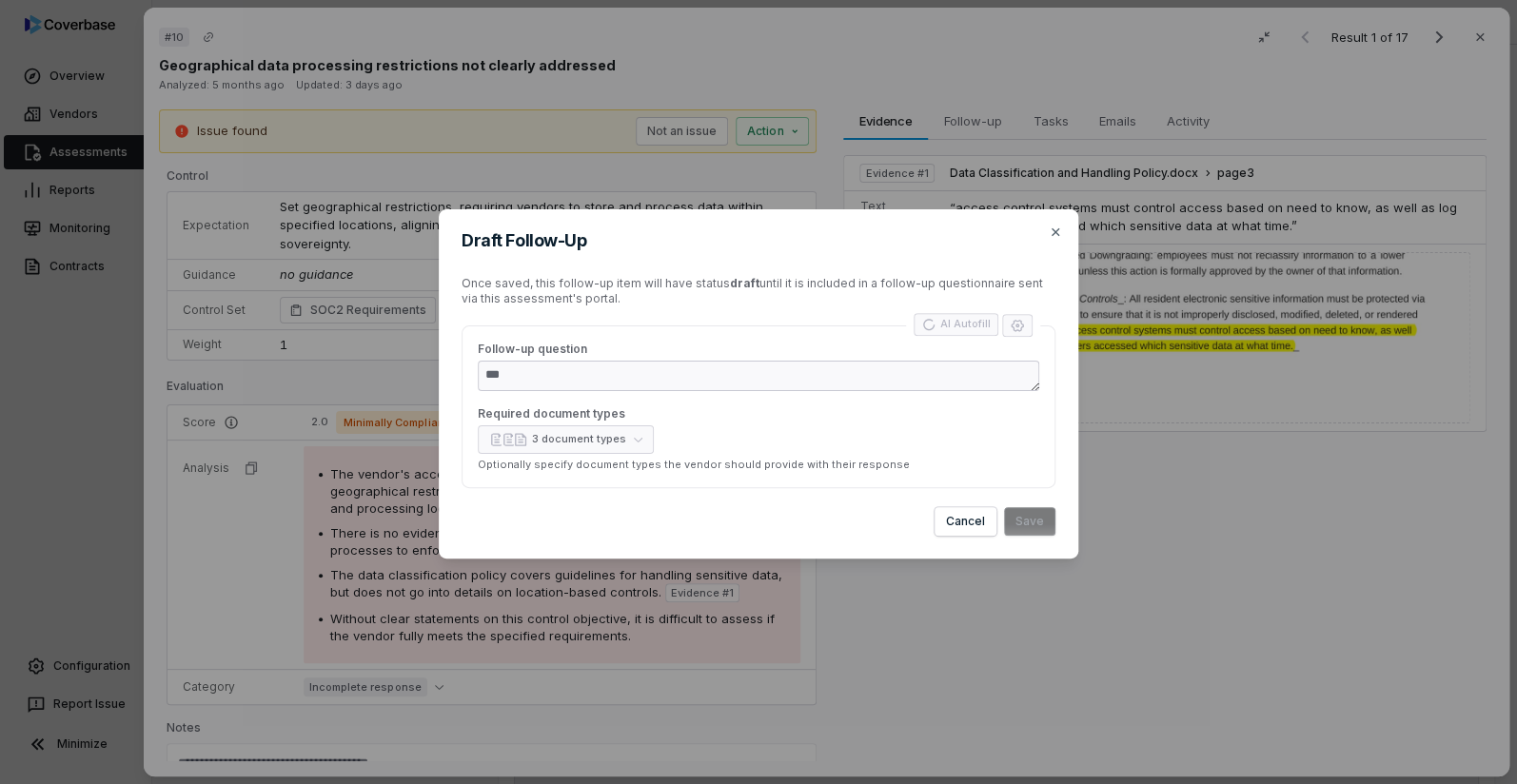type on "*" 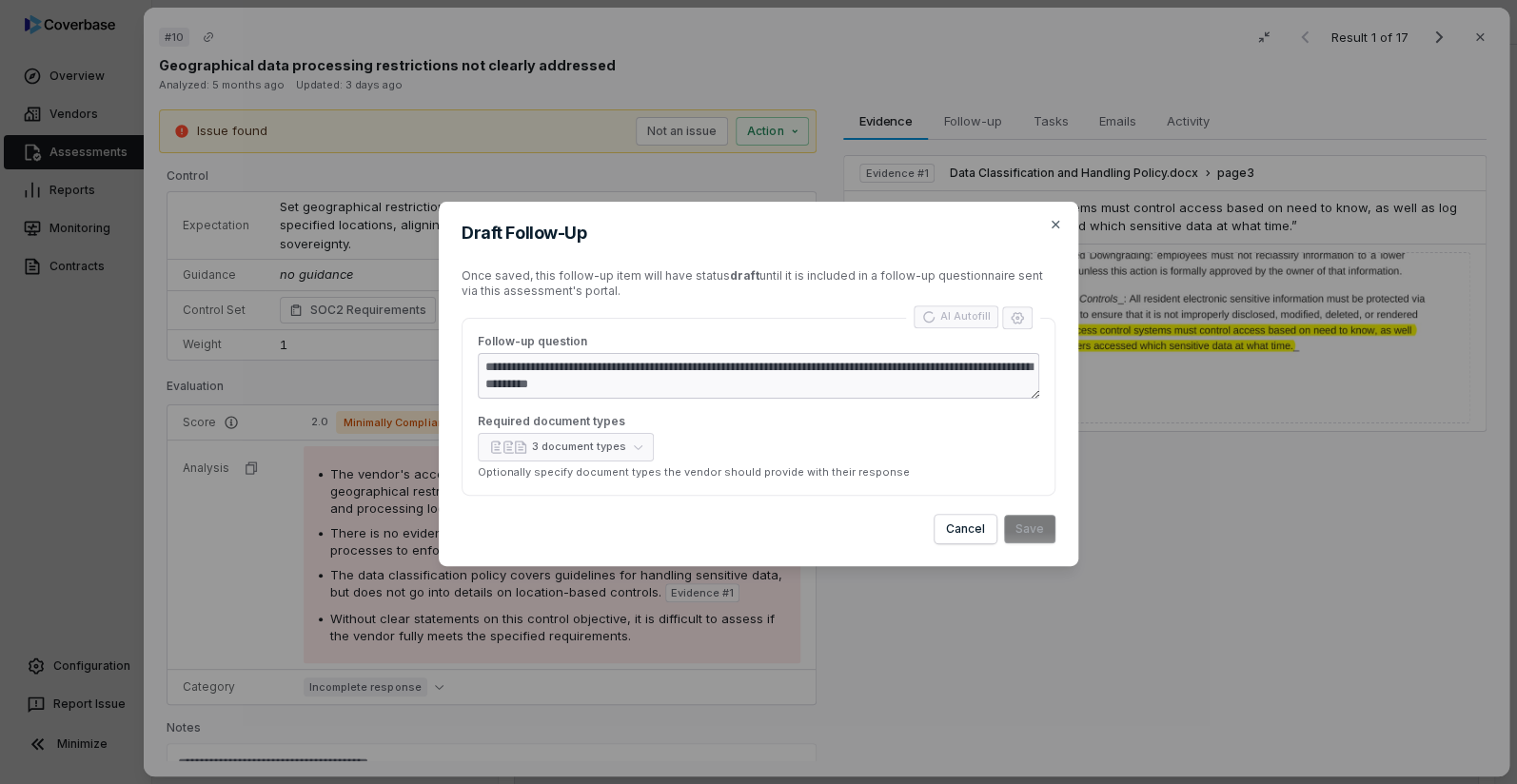 type on "*" 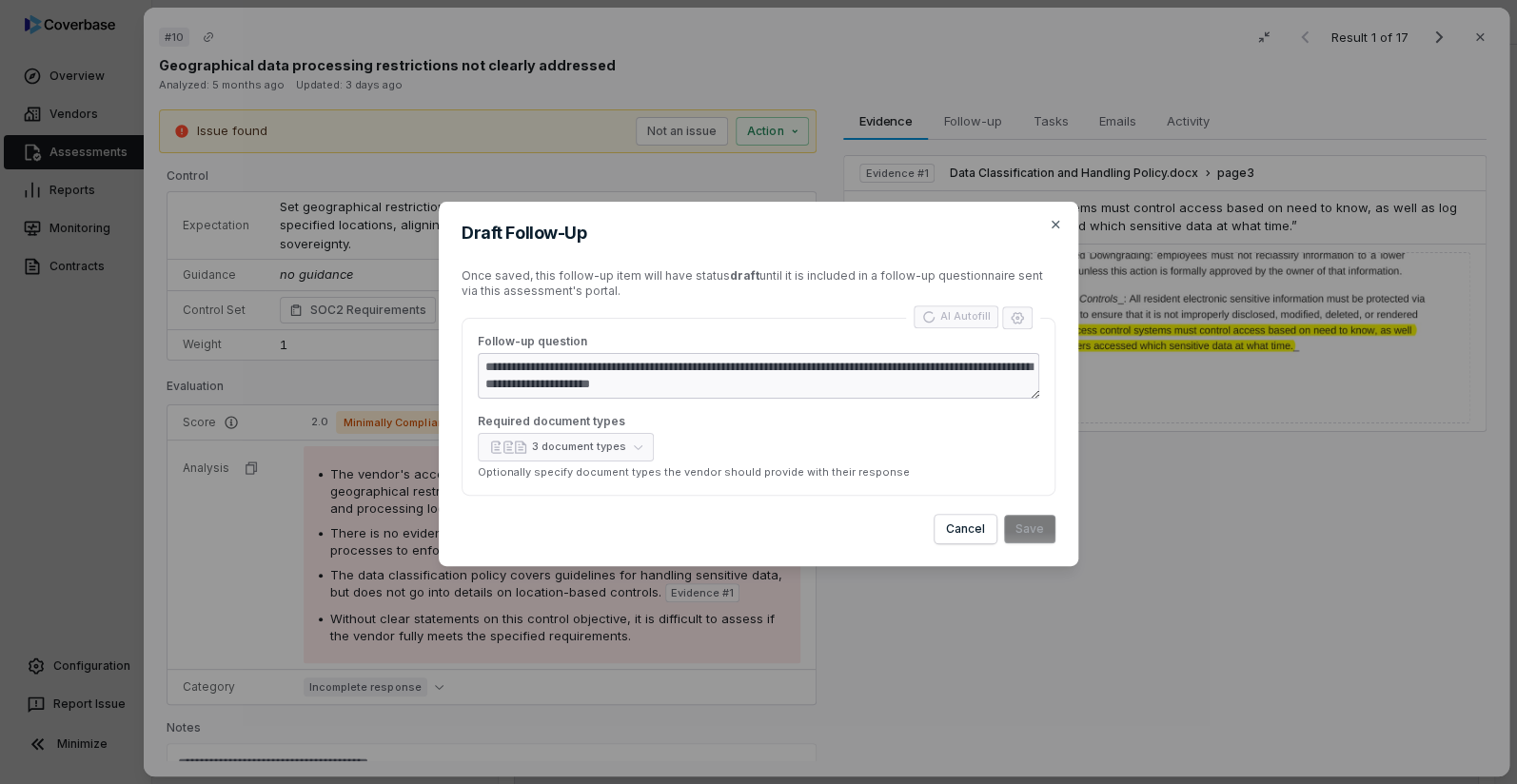 type on "*" 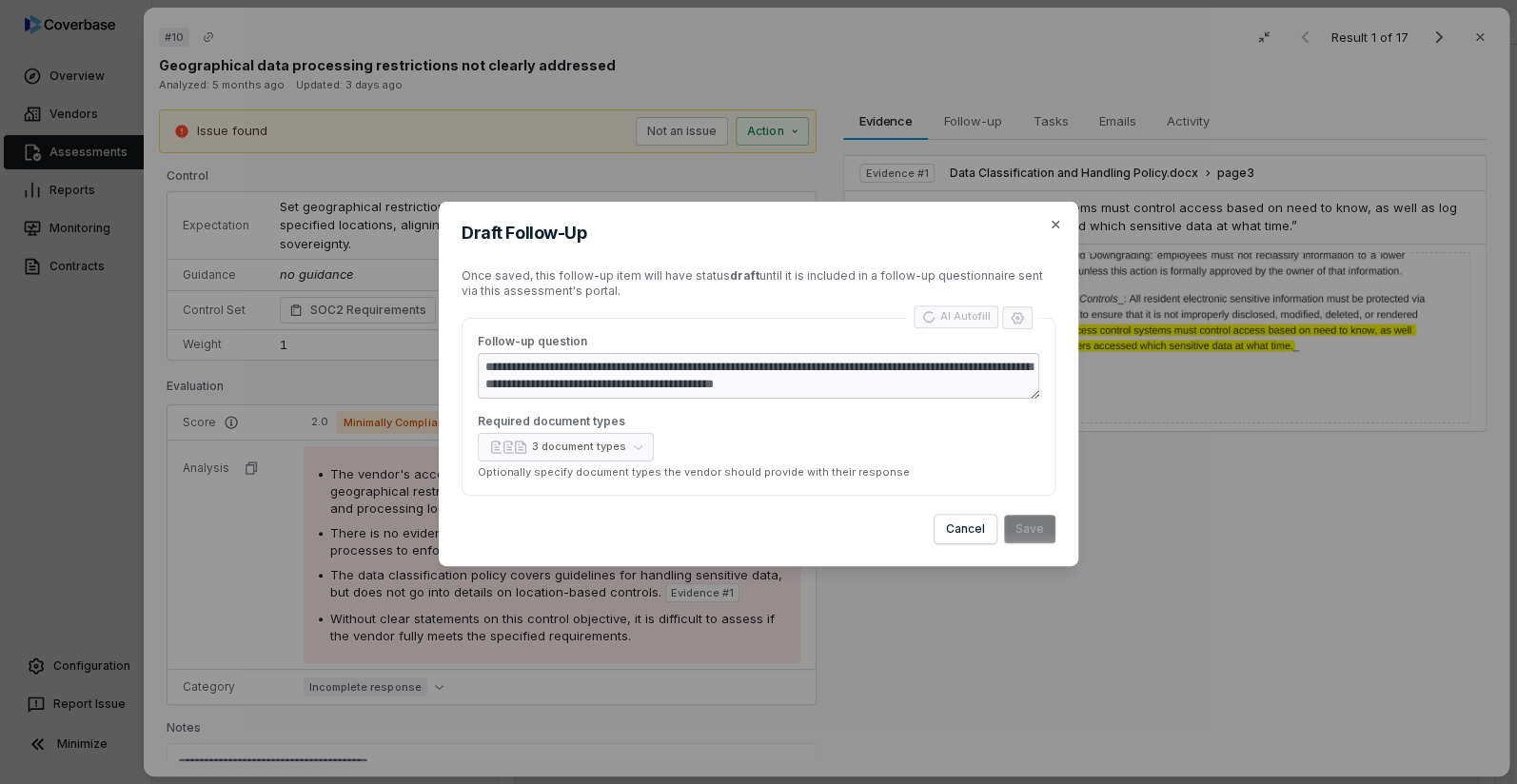 type on "*" 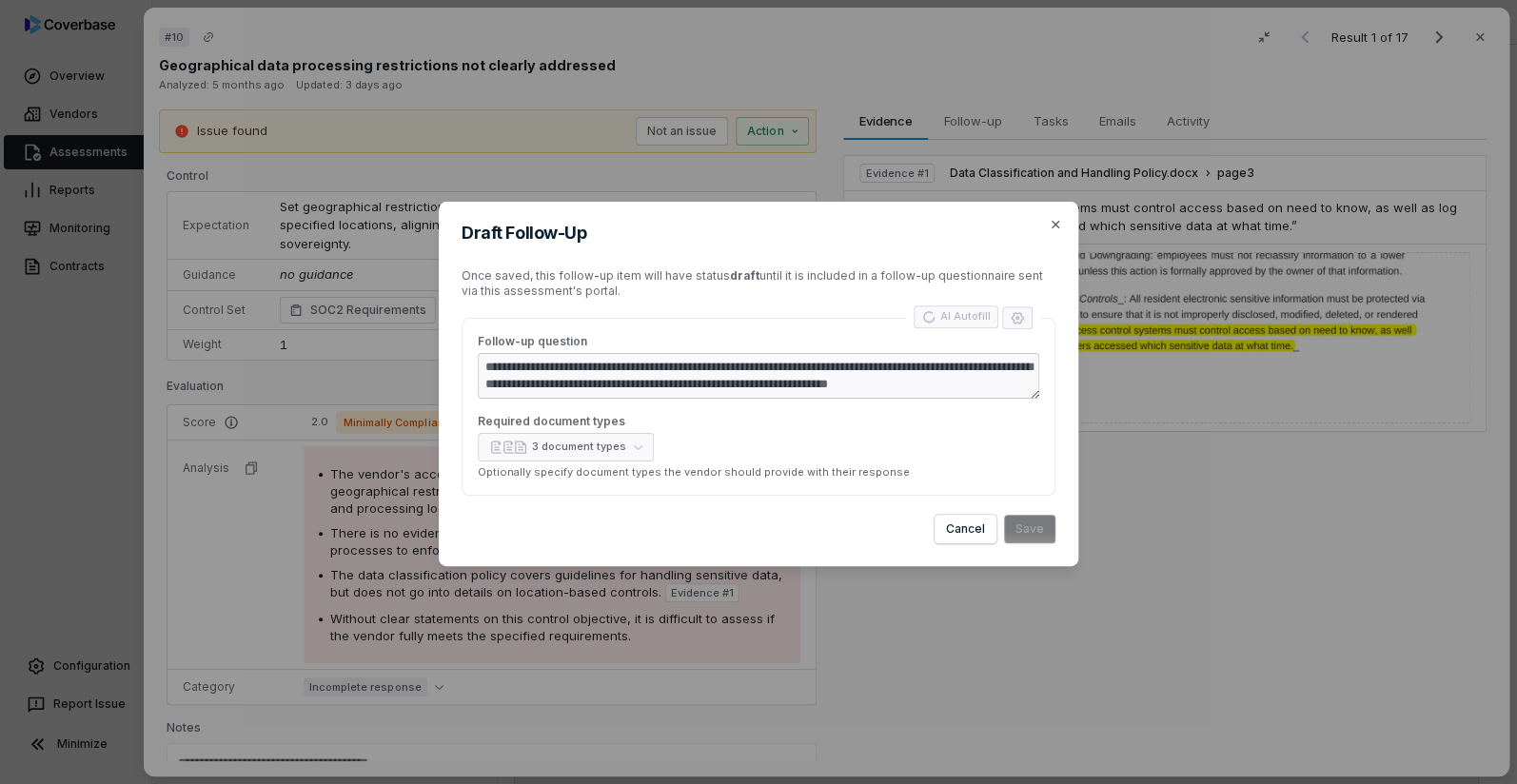 type on "*" 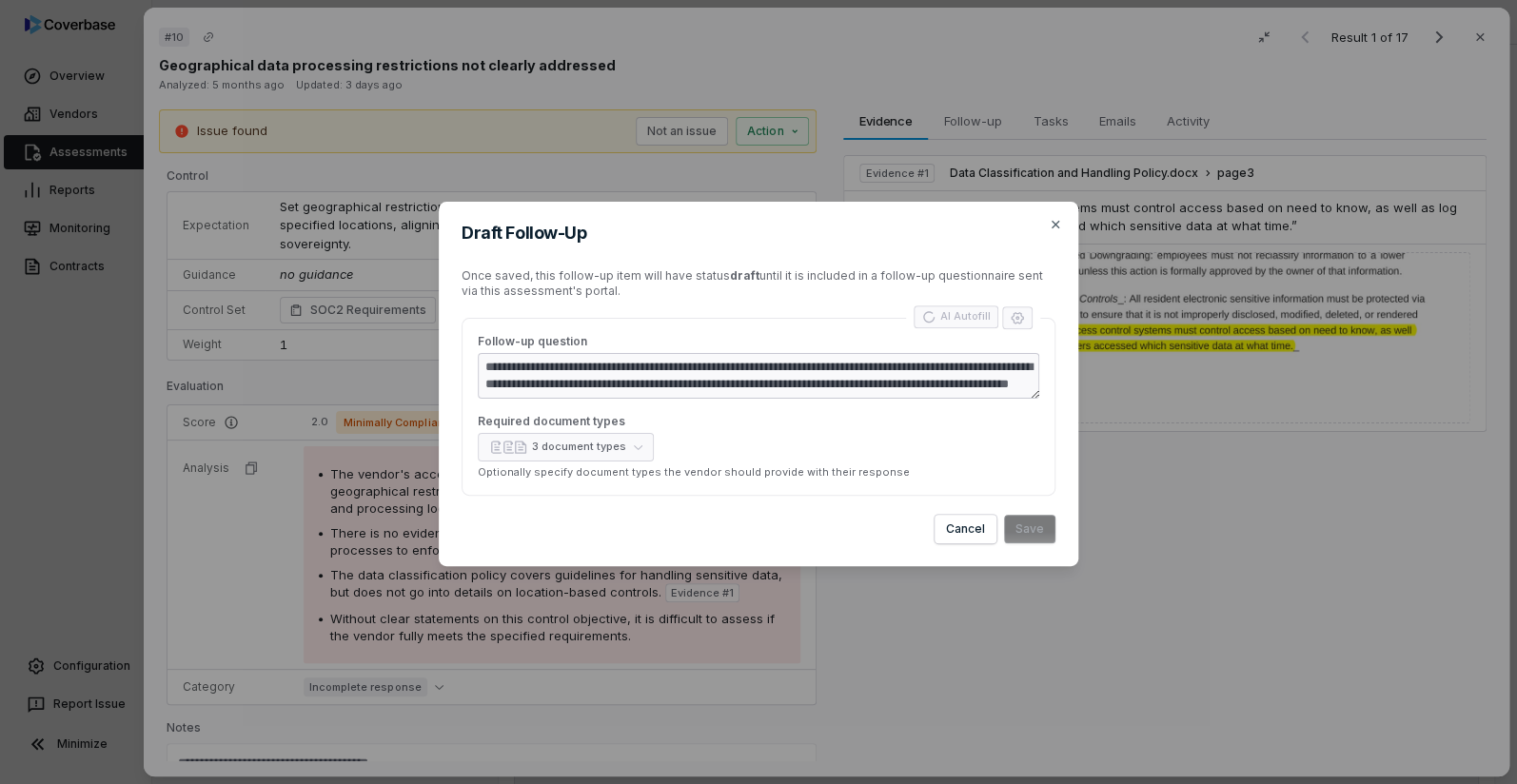 type on "*" 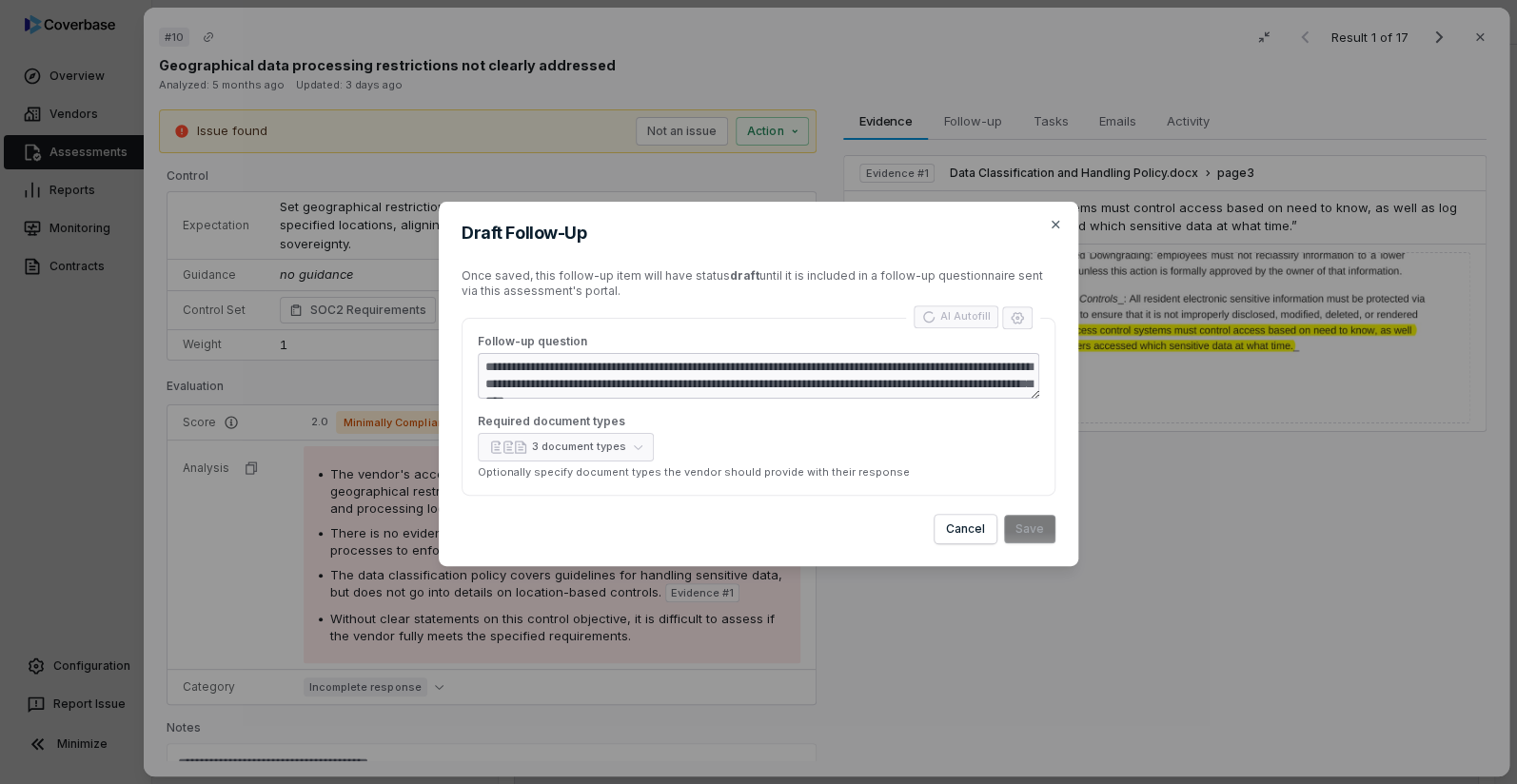type on "*" 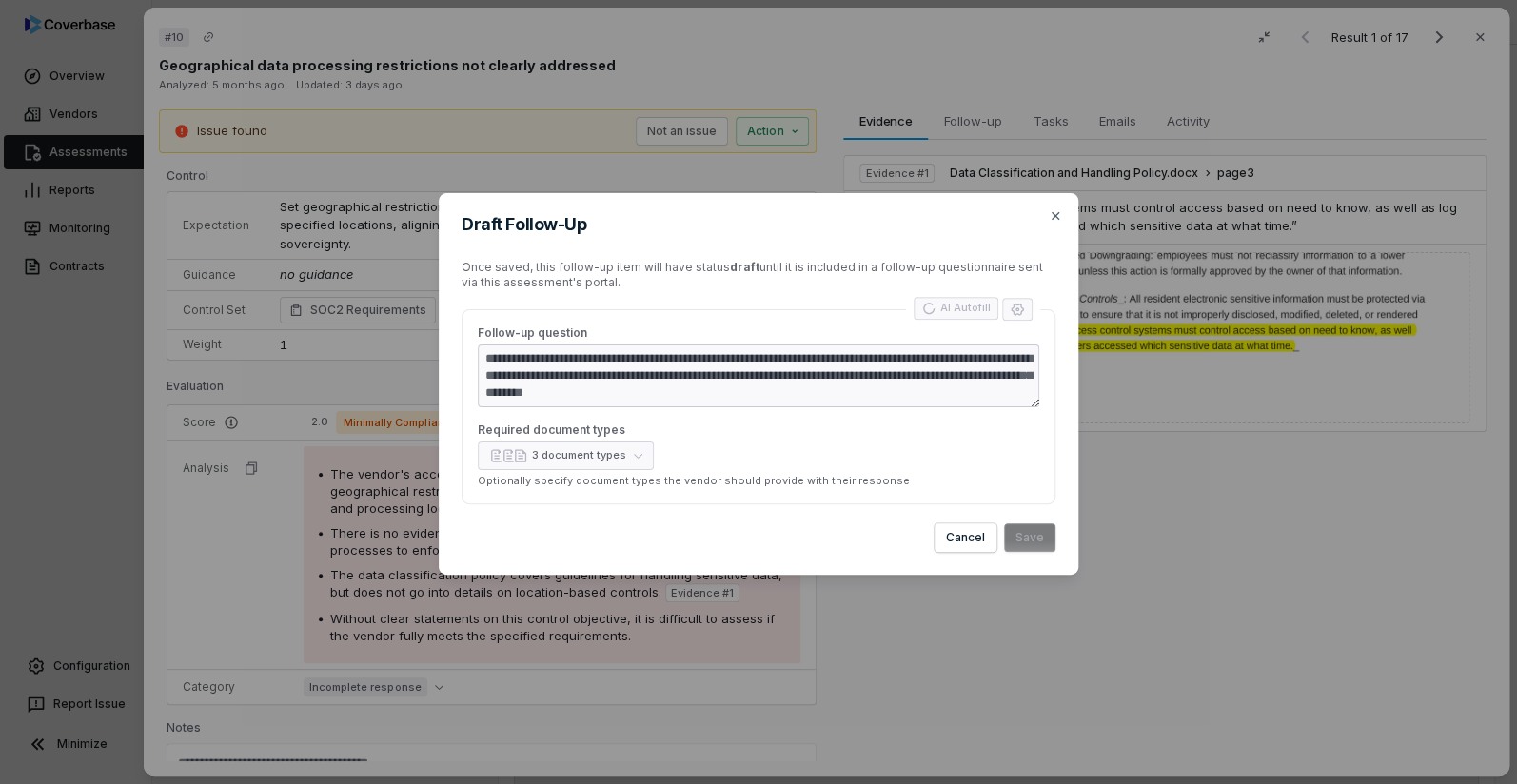 type on "*" 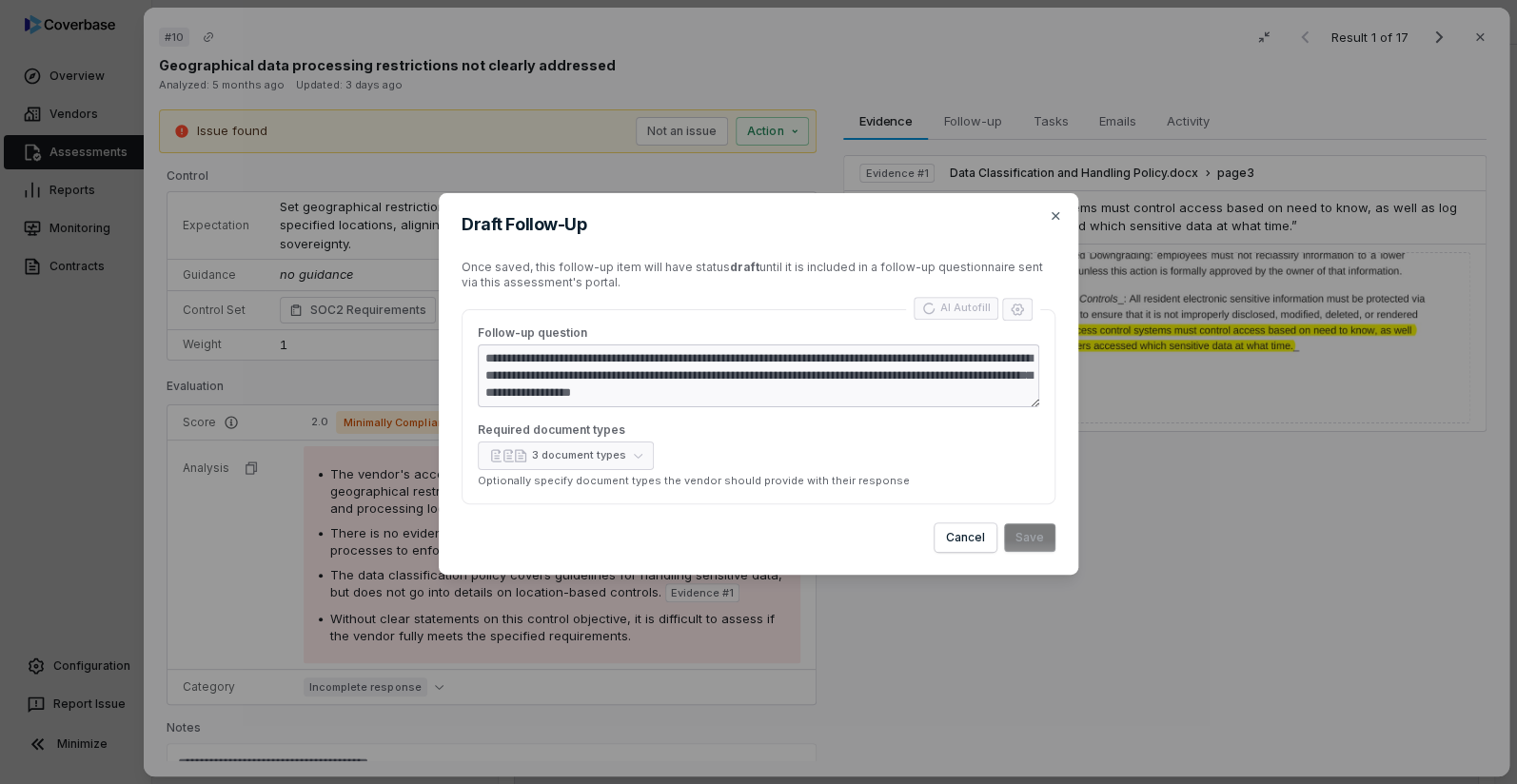 type on "*" 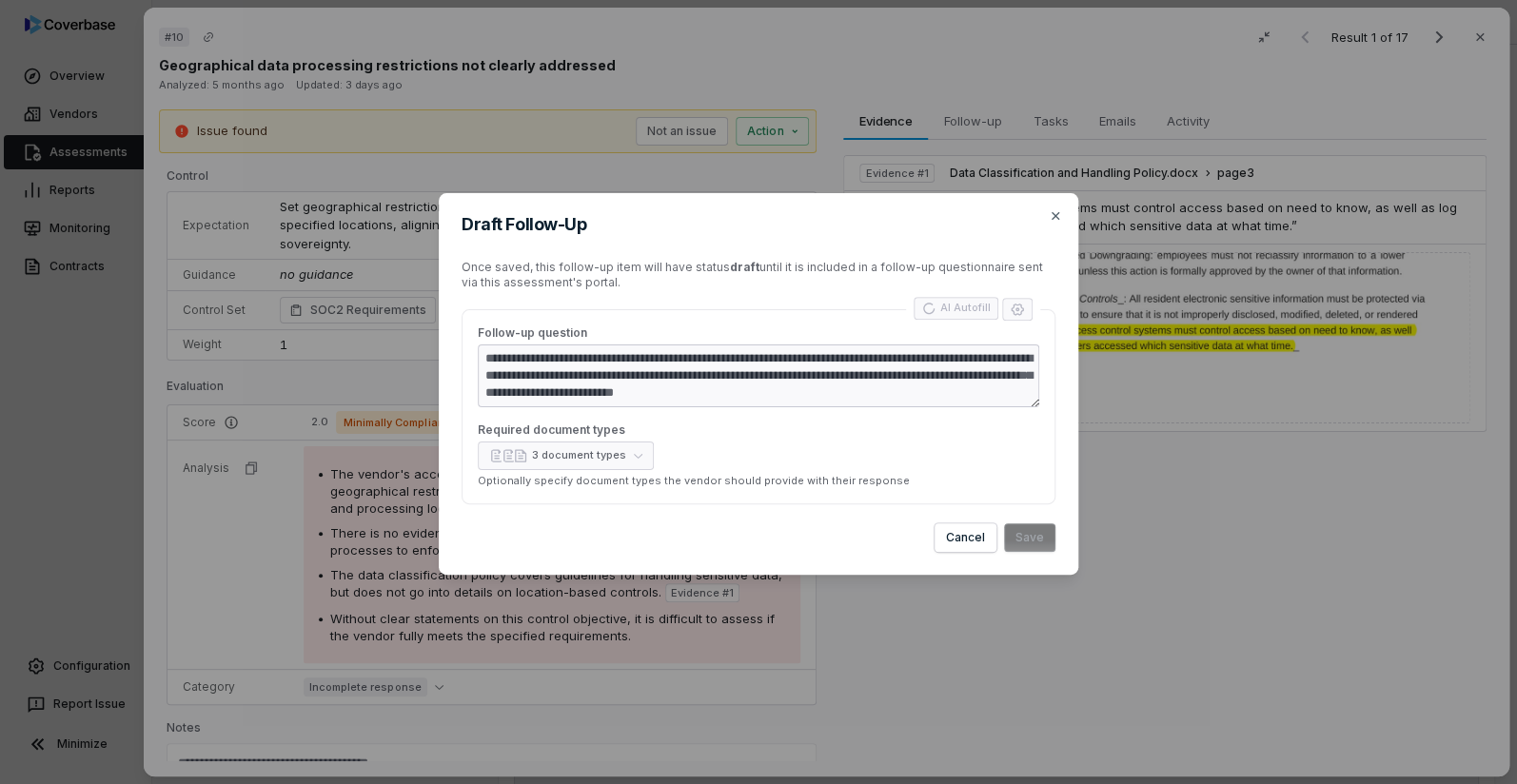 type on "*" 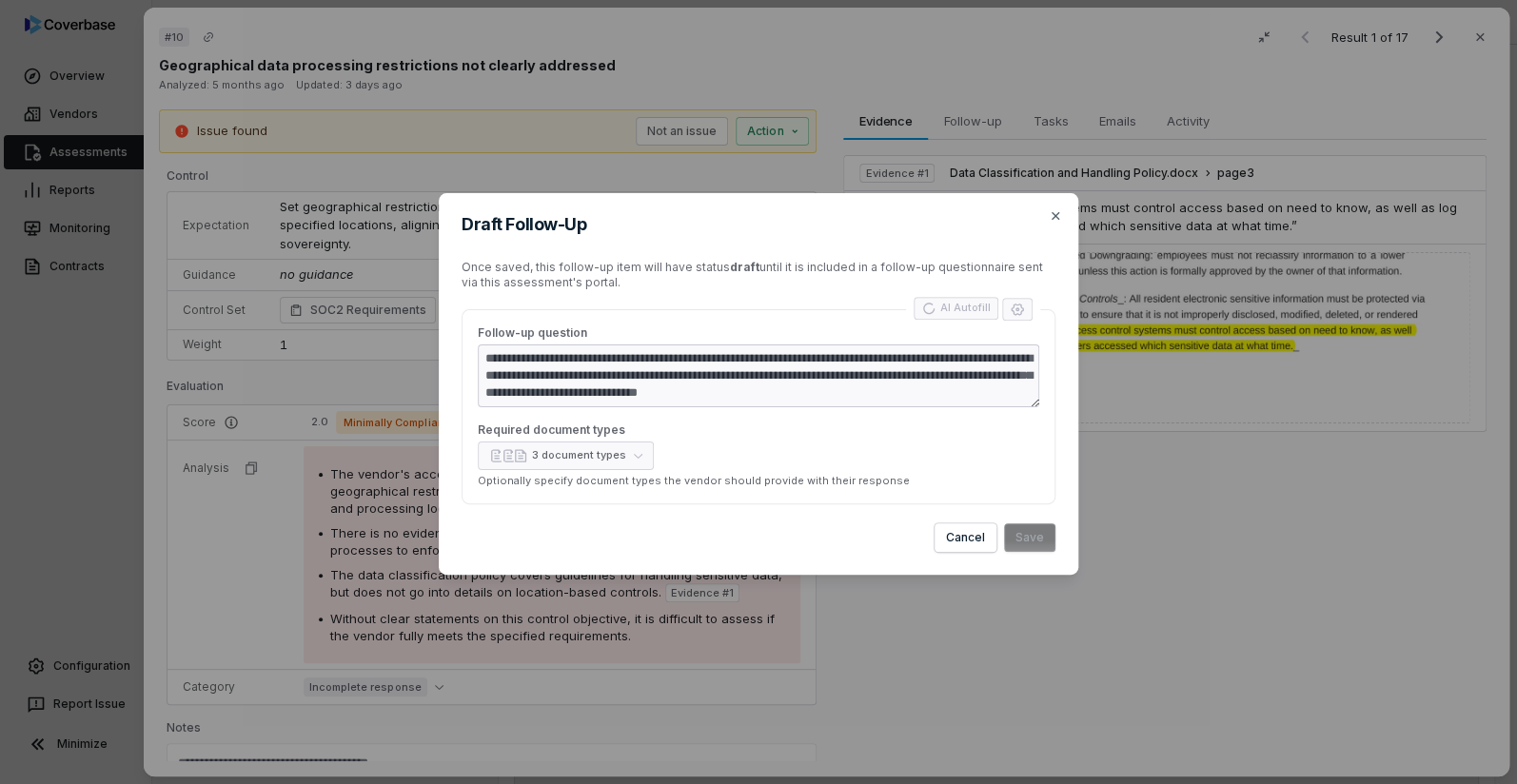 type on "*" 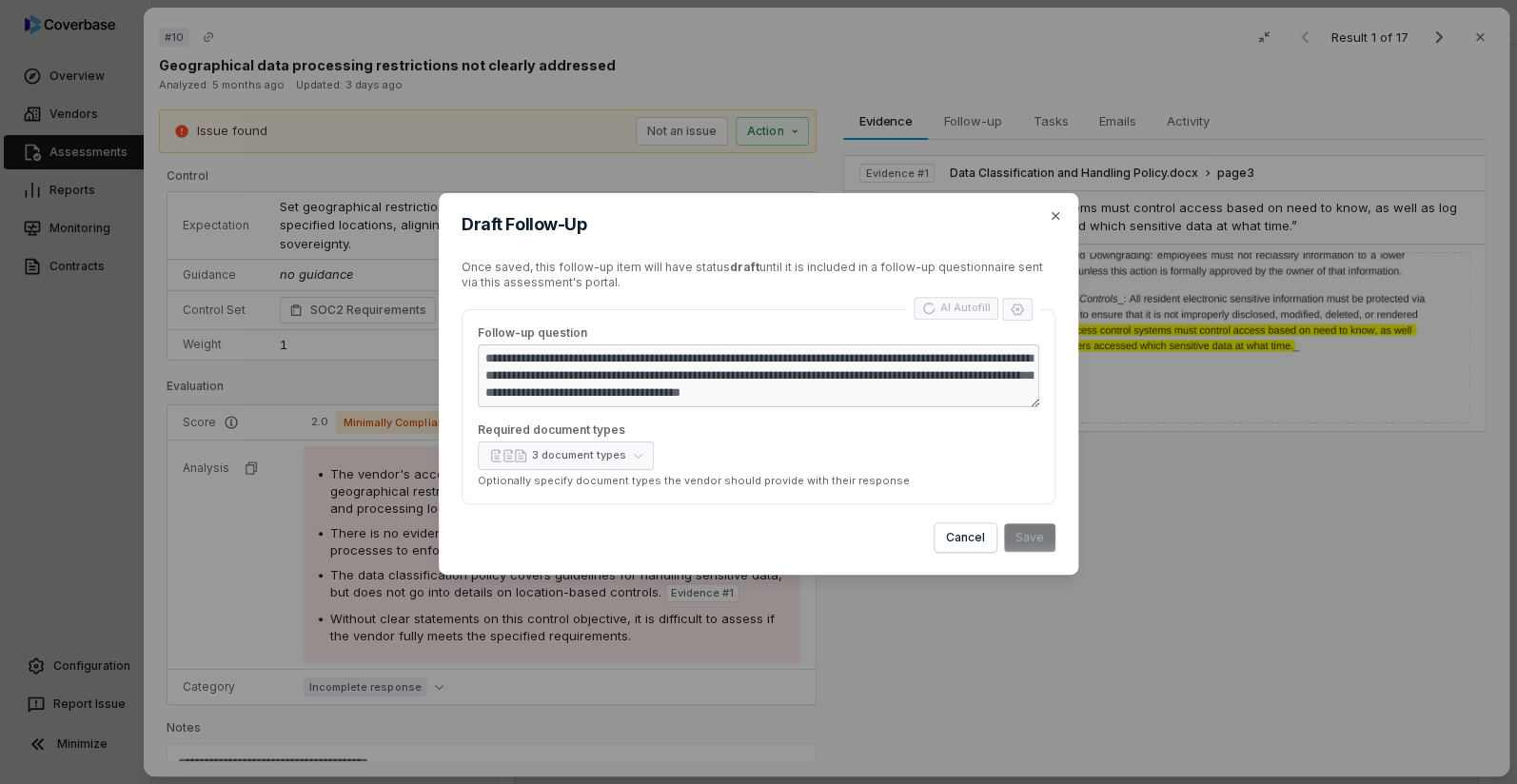 type on "*" 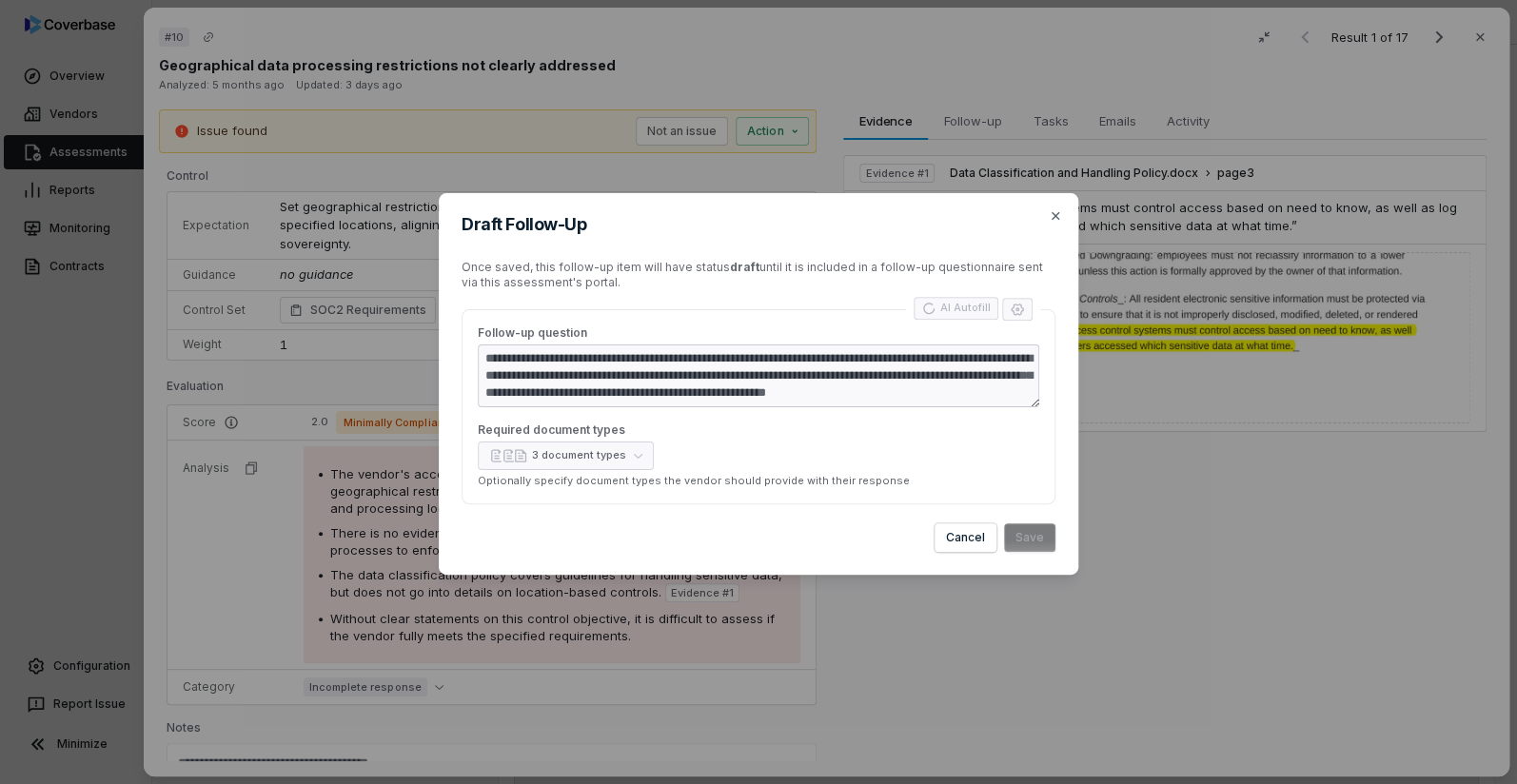 type on "*" 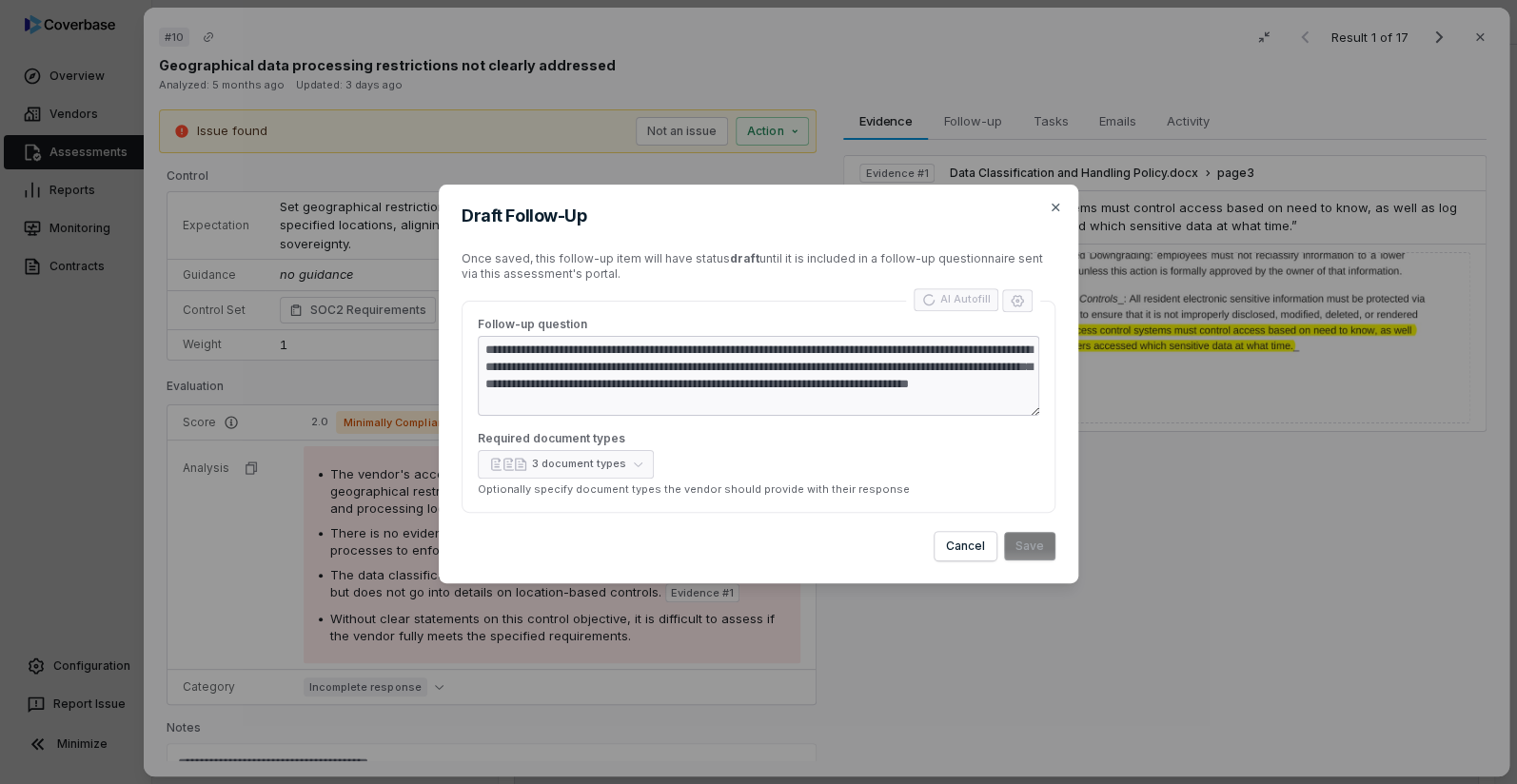 type on "*" 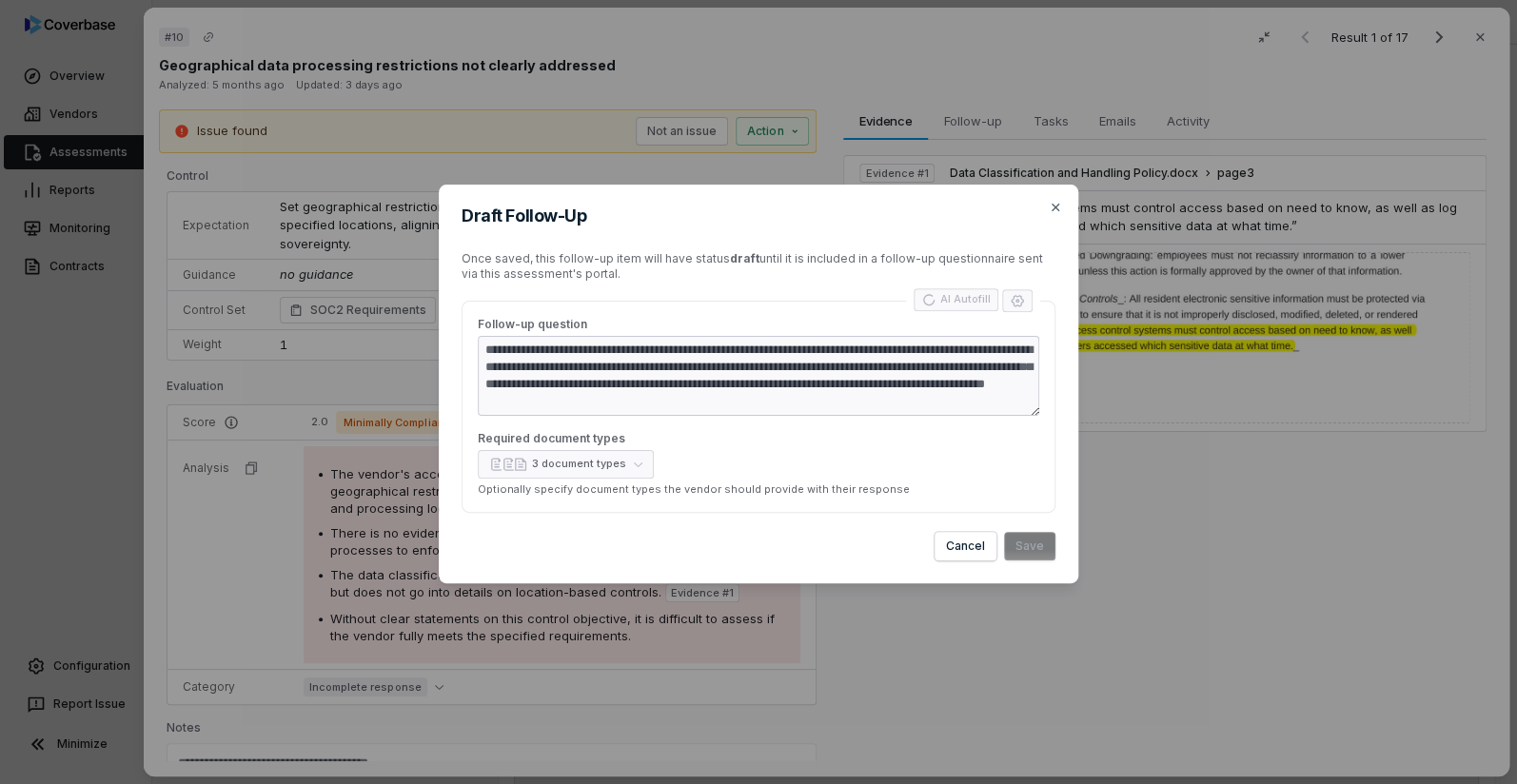 type on "*" 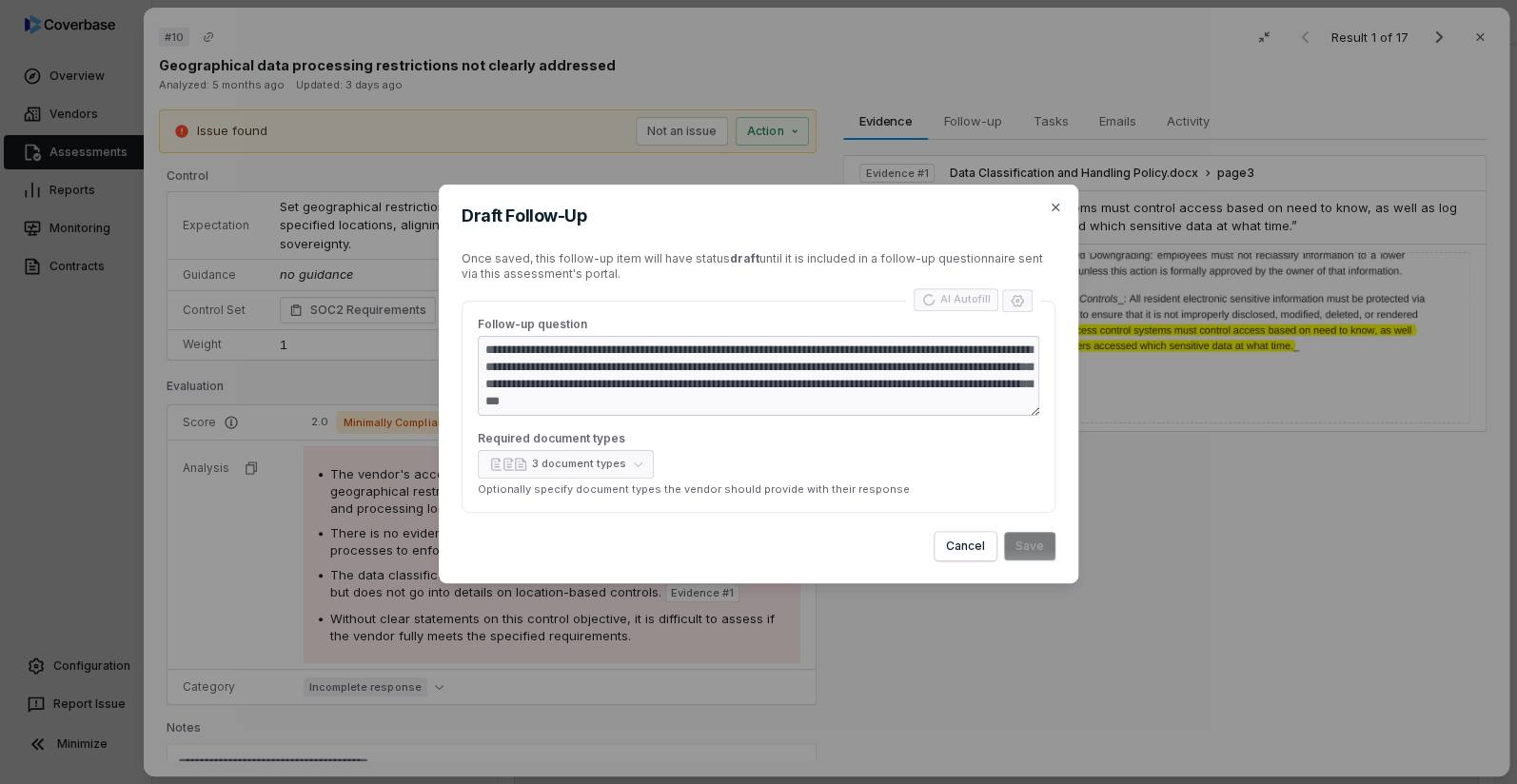 type on "*" 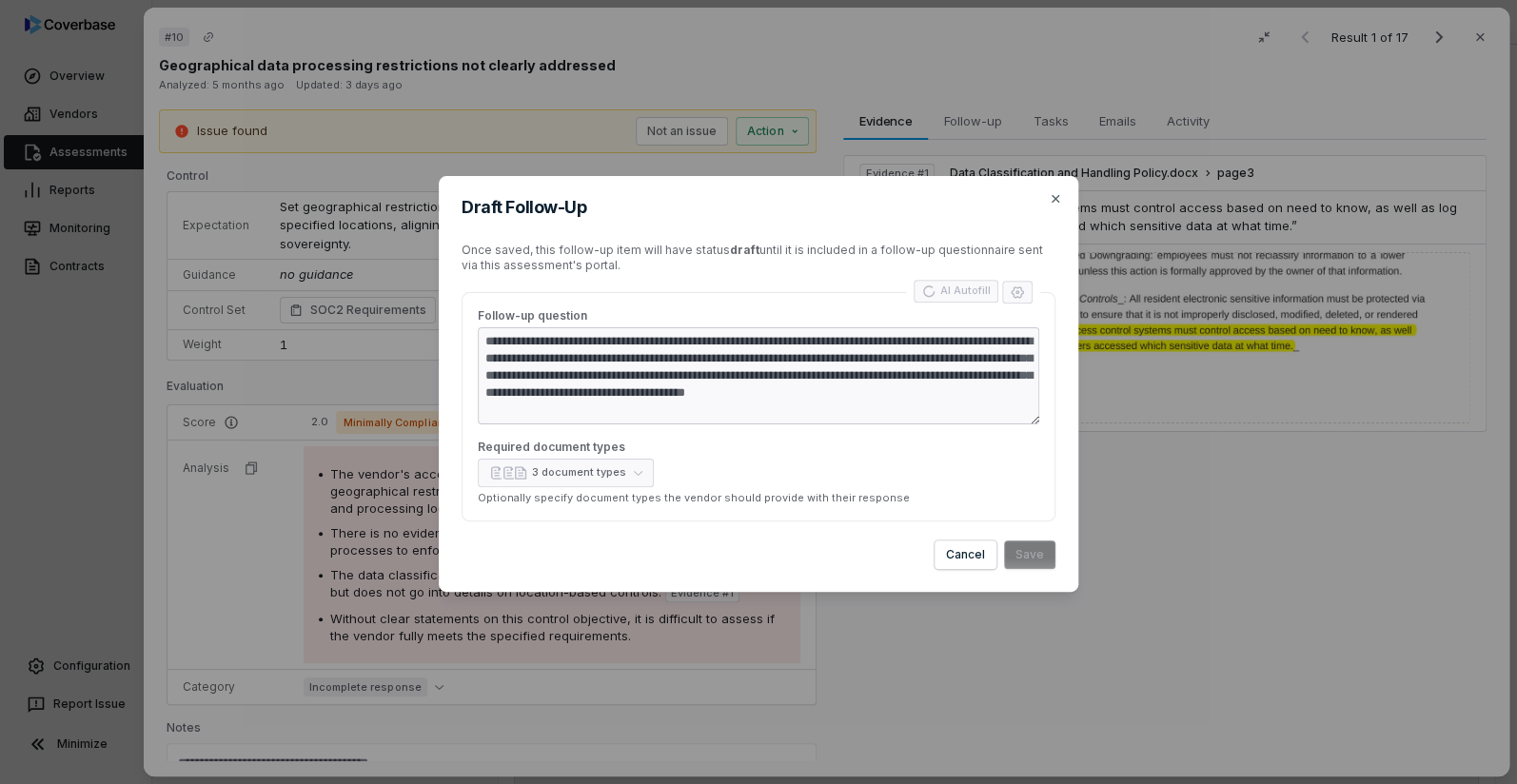 type on "*" 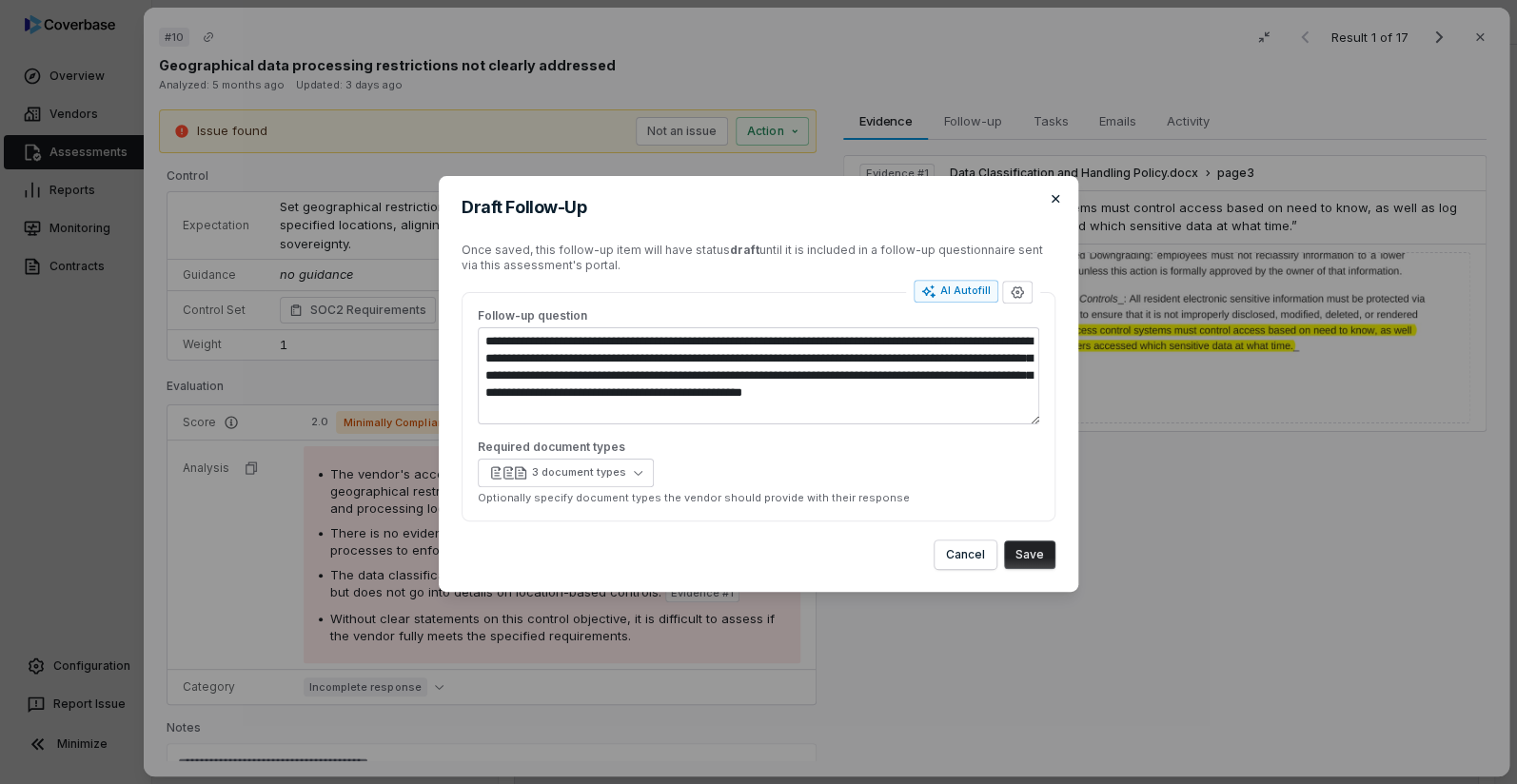click 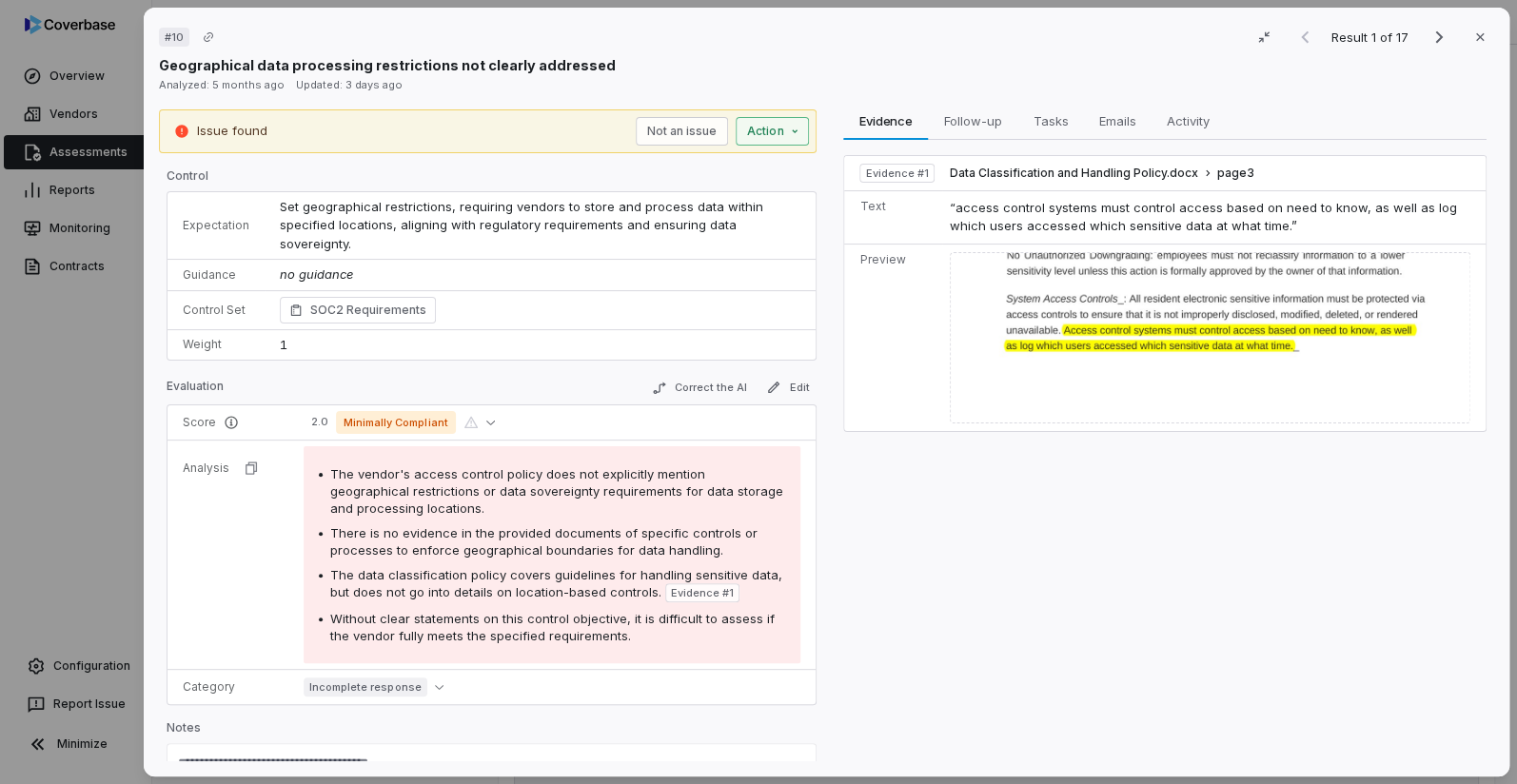 click on "# 10 Result 1 of 17 Close Geographical data processing restrictions not clearly addressed Analyzed: 5 months ago Updated: 3 days ago Issue found Not an issue Action Control Expectation Set geographical restrictions, requiring vendors to store and process data within specified locations, aligning with regulatory requirements and ensuring data sovereignty. Guidance no guidance Control Set SOC2 Requirements Weight 1 Evaluation Correct the AI Edit   Score 2.0 Minimally Compliant Analysis The vendor's access control policy does not explicitly mention geographical restrictions or data sovereignty requirements for data storage and processing locations. There is no evidence in the provided documents of specific controls or processes to enforce geographical boundaries for data handling. The data classification policy covers guidelines for handling sensitive data, but does not go into details on location-based controls. Evidence # 1 Category Incomplete response Notes   Save Evidence Evidence Follow-up Follow-up Tasks 1" at bounding box center (758, 392) 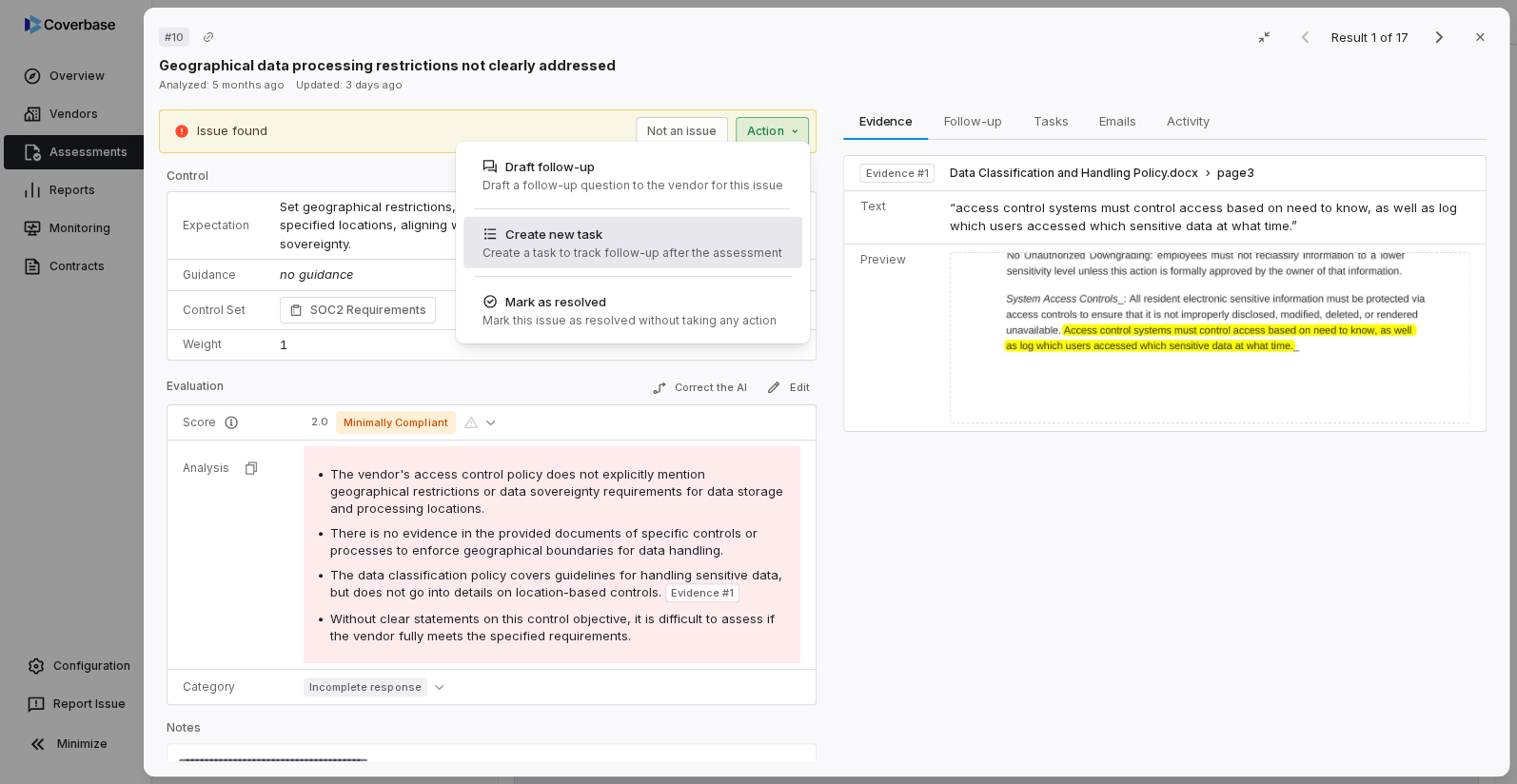 click on "Create new task Create a task to track follow-up after the assessment" at bounding box center [632, 243] 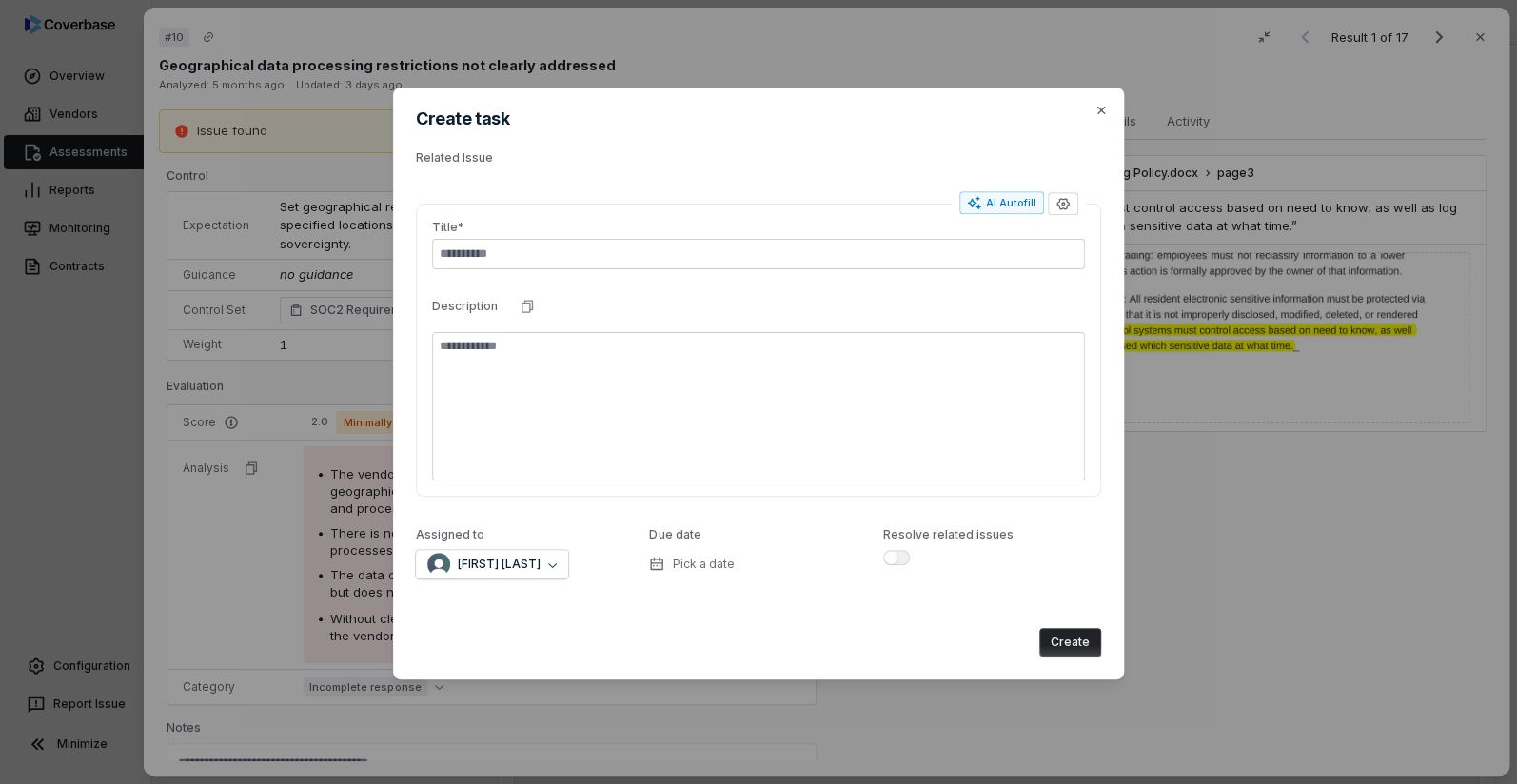 click at bounding box center (758, 254) 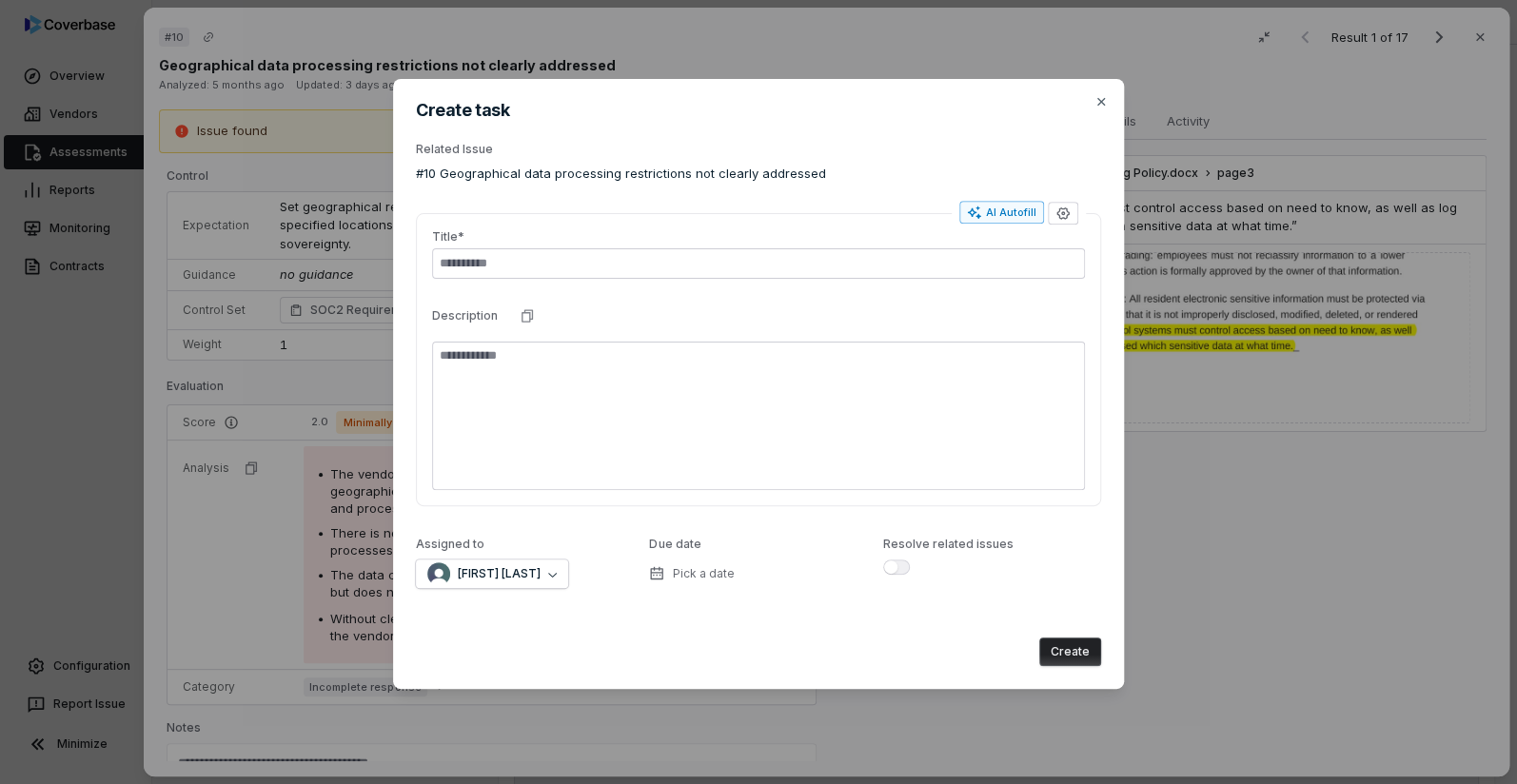 click on "AI Autofill" at bounding box center [1001, 212] 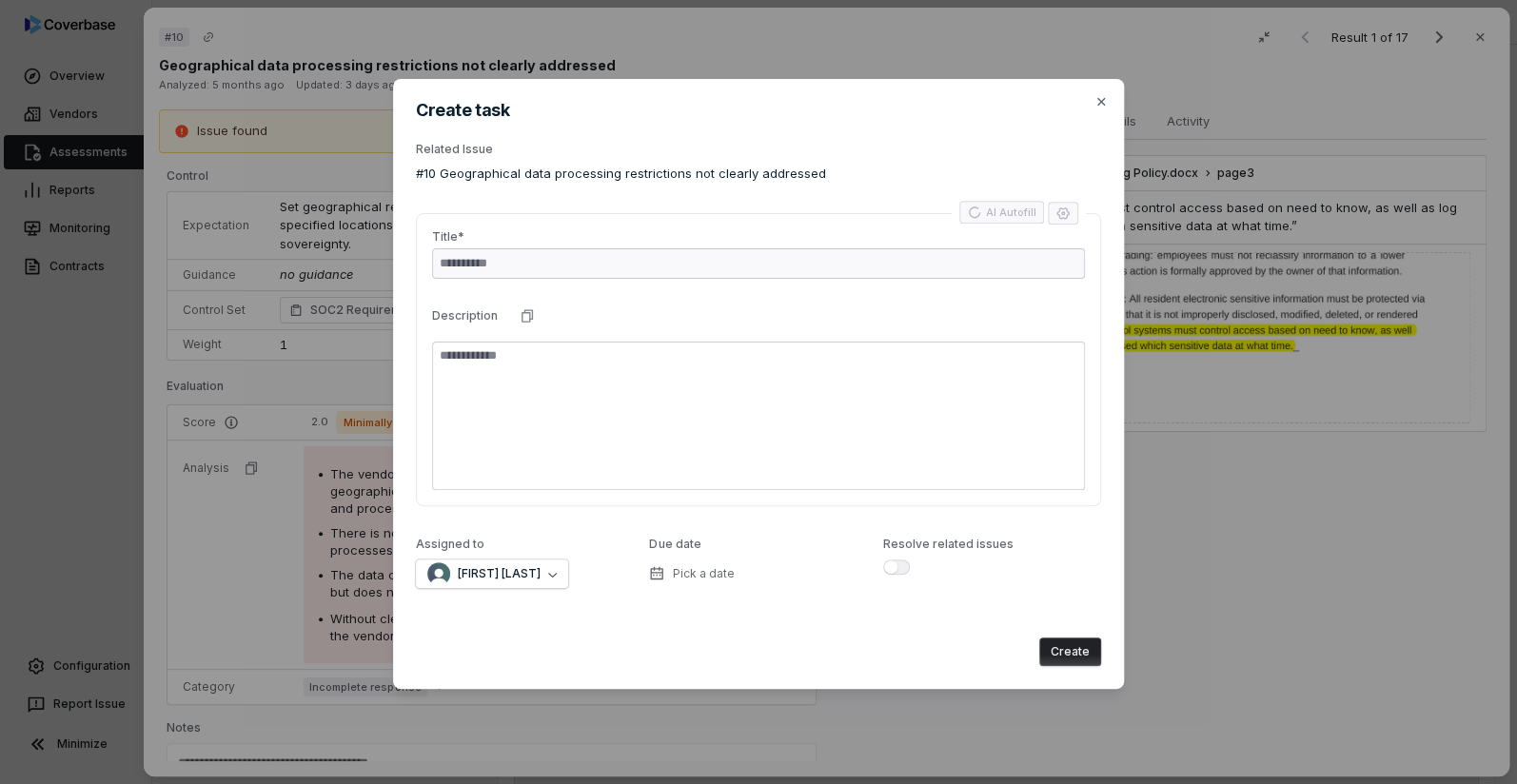 type on "*" 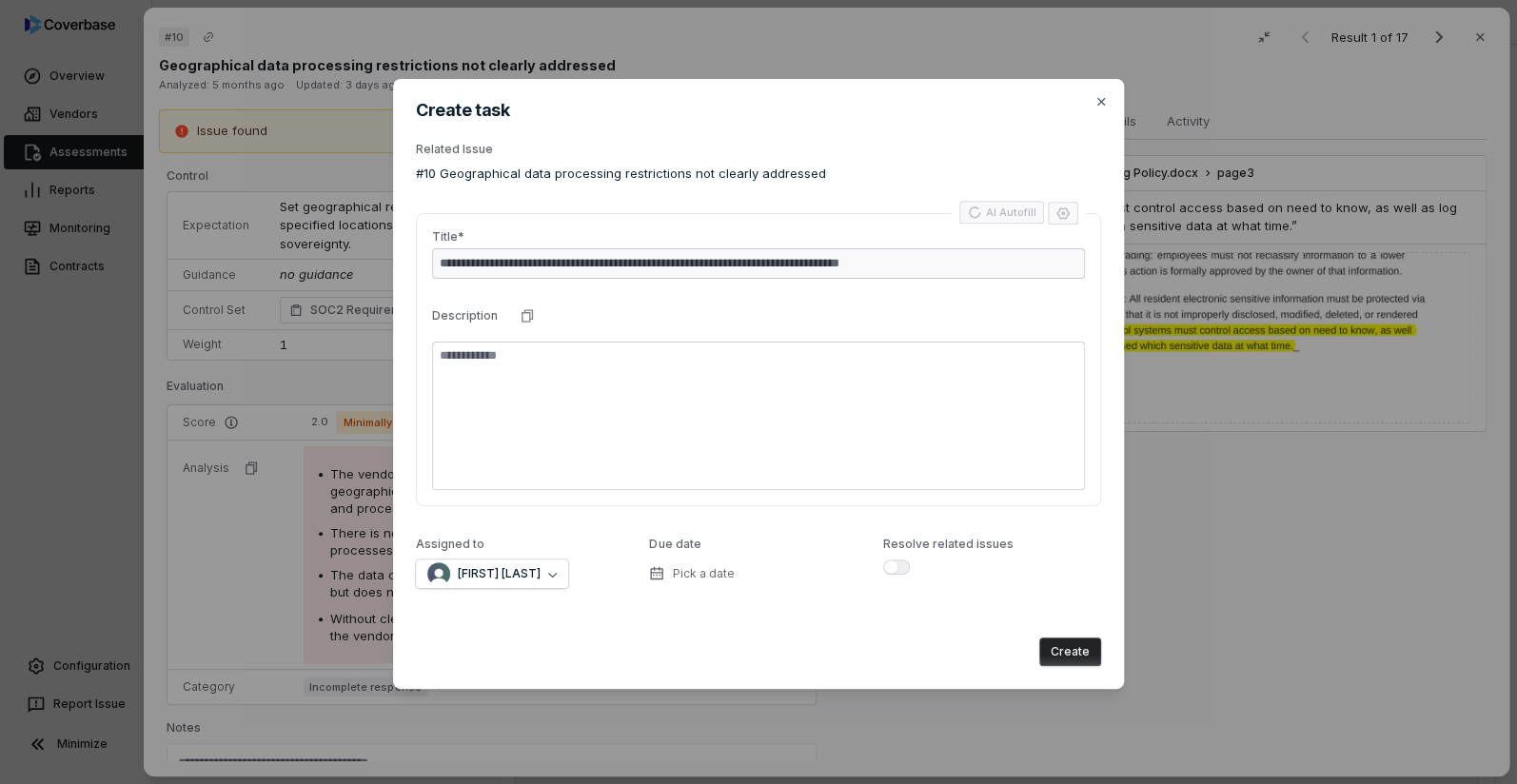 type on "*" 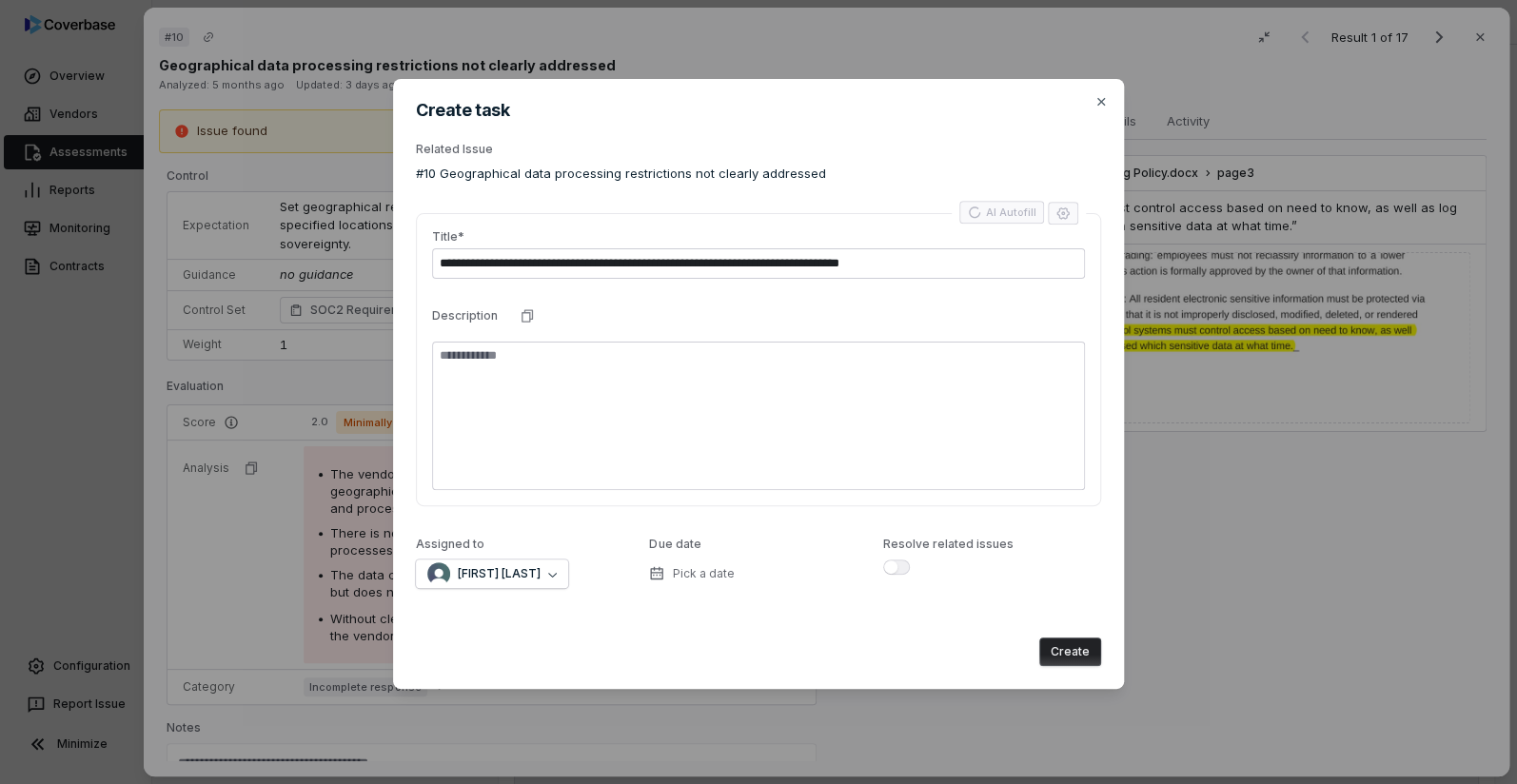 type on "**********" 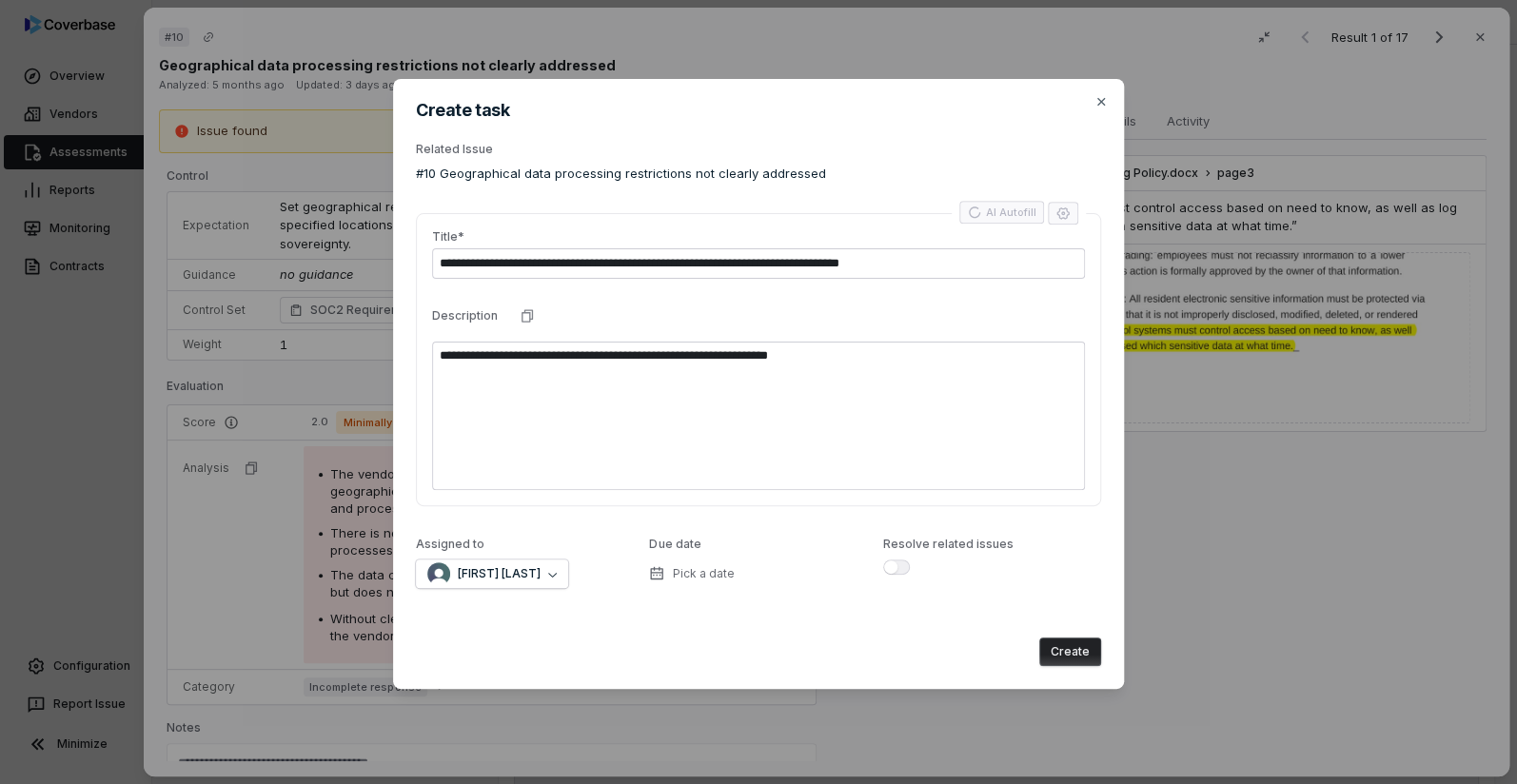 type on "*" 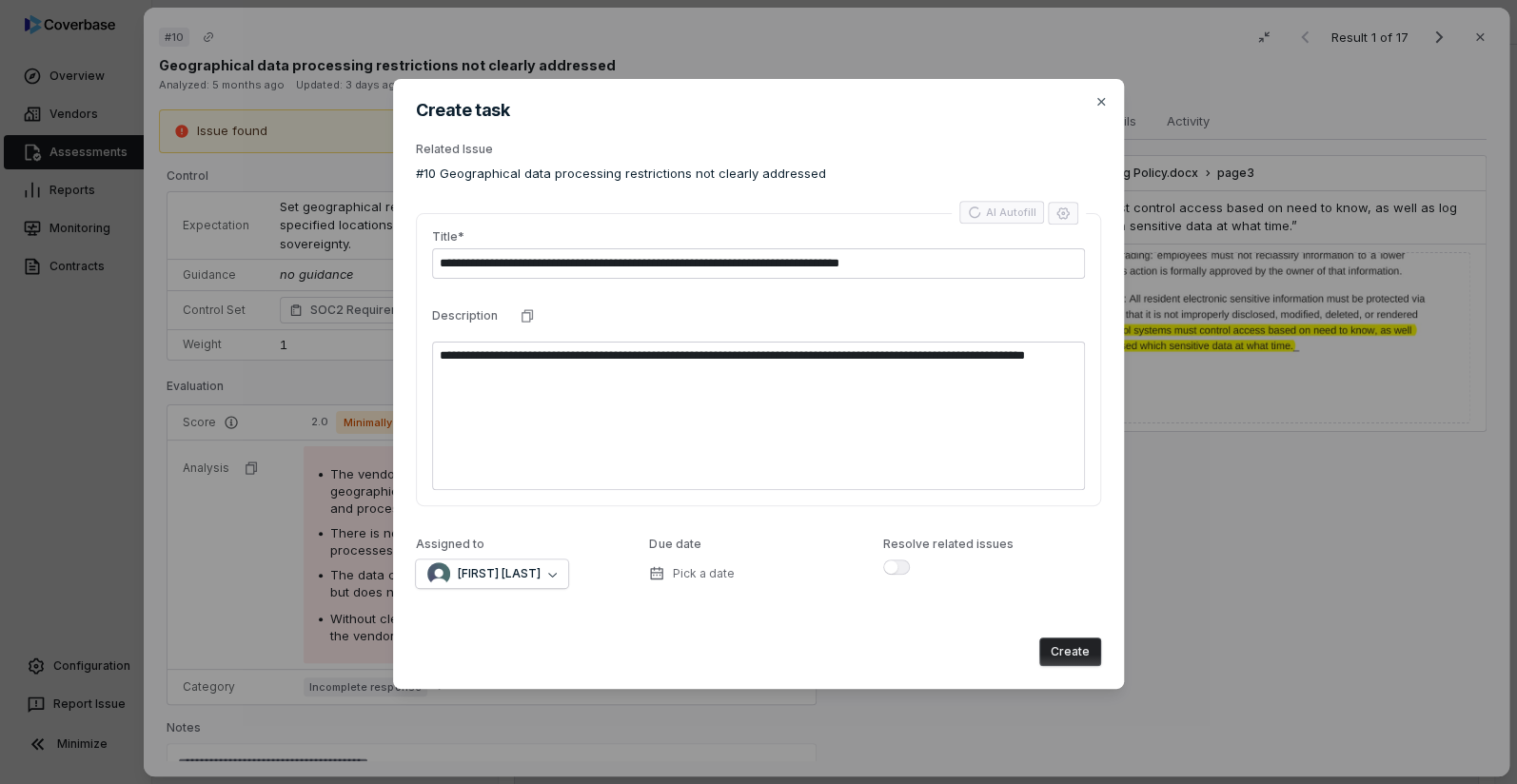 type on "*" 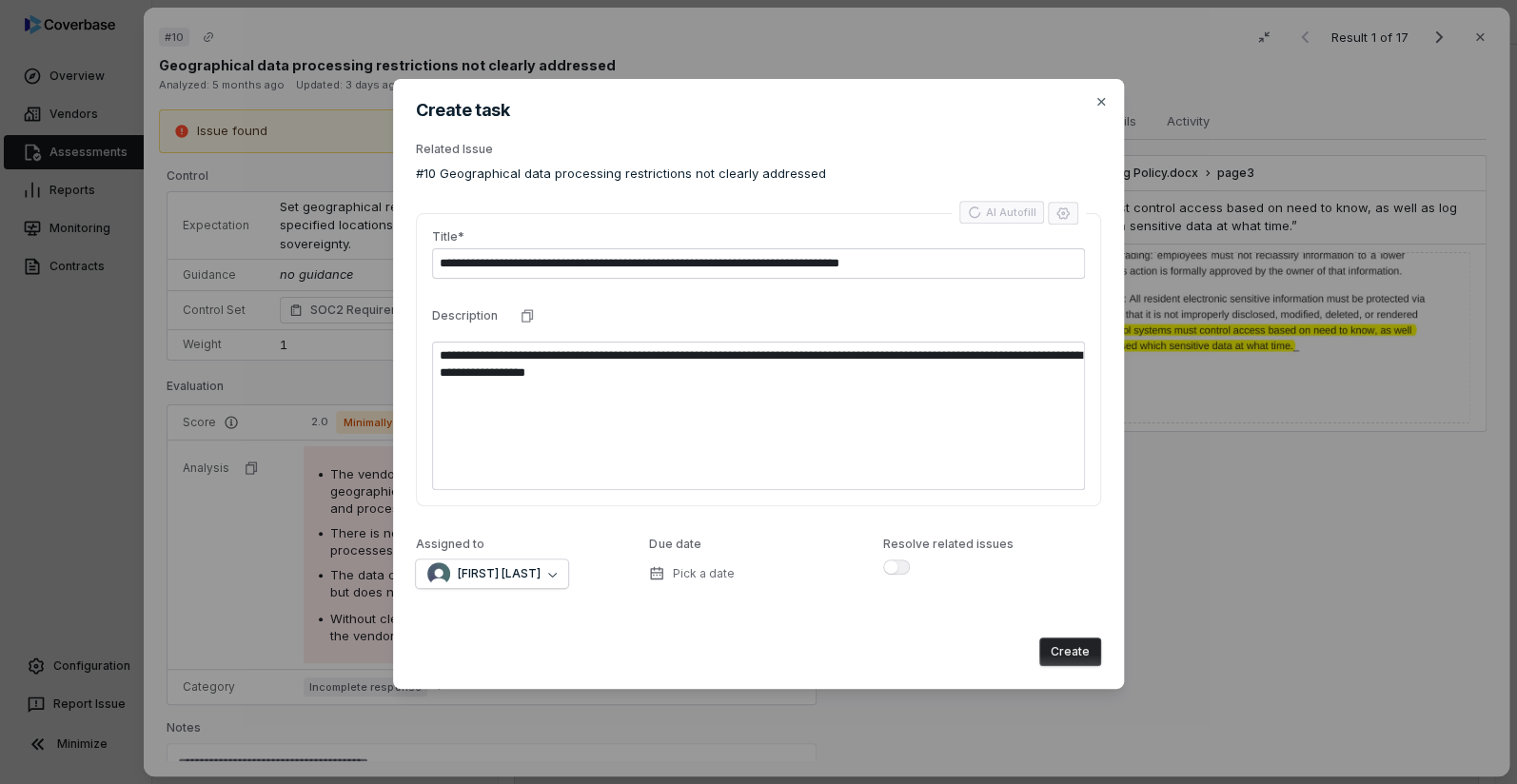 type on "*" 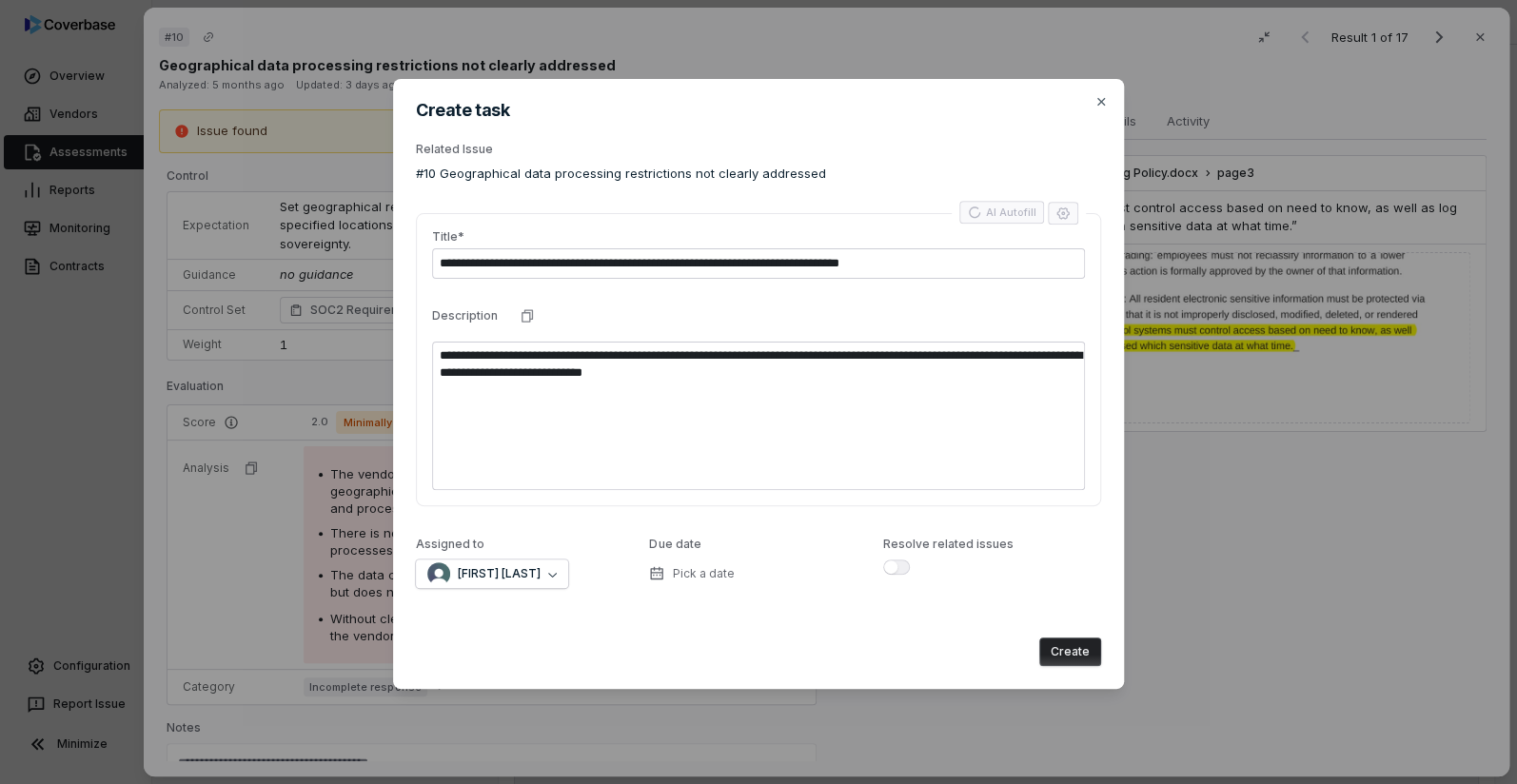 type on "*" 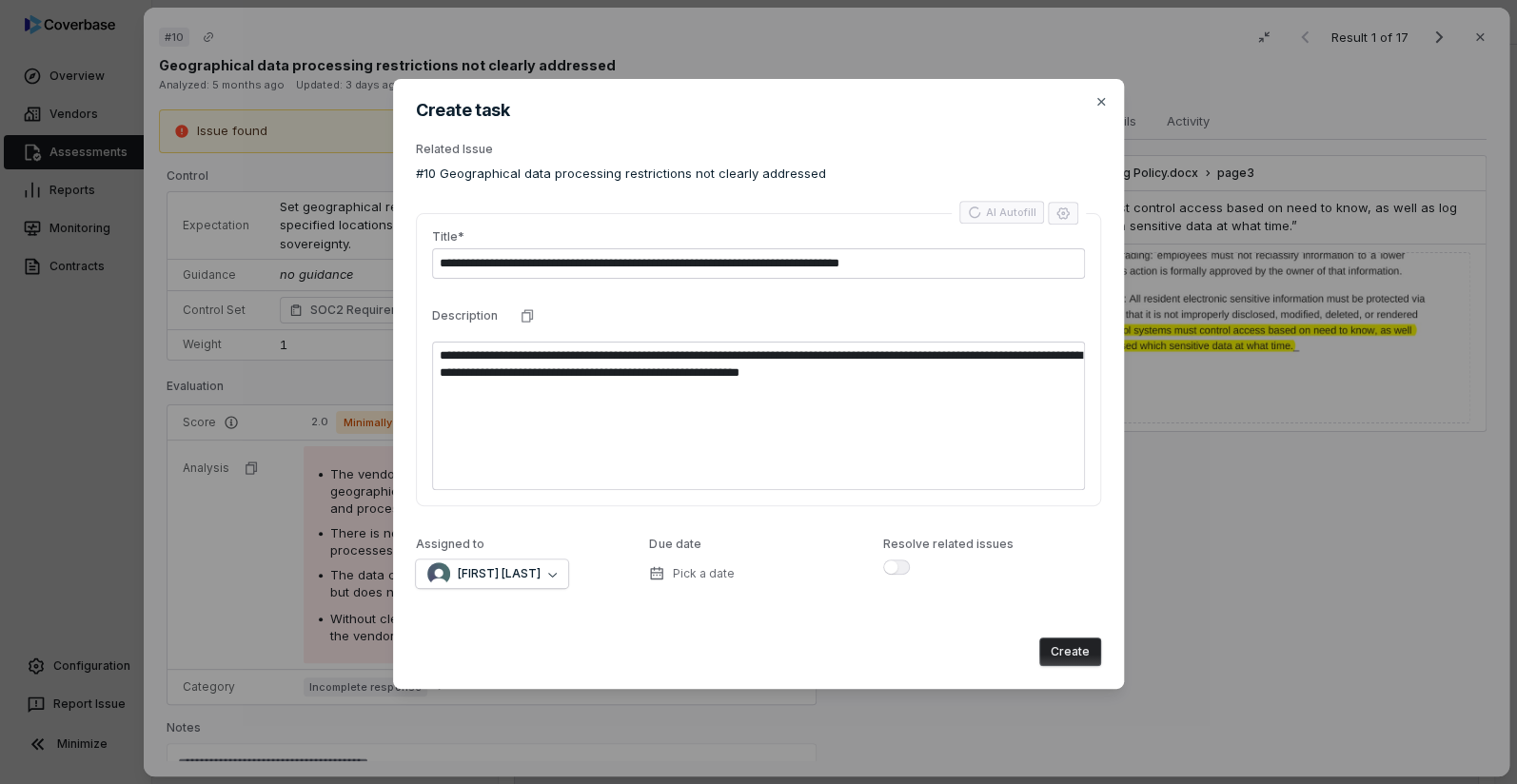 type on "*" 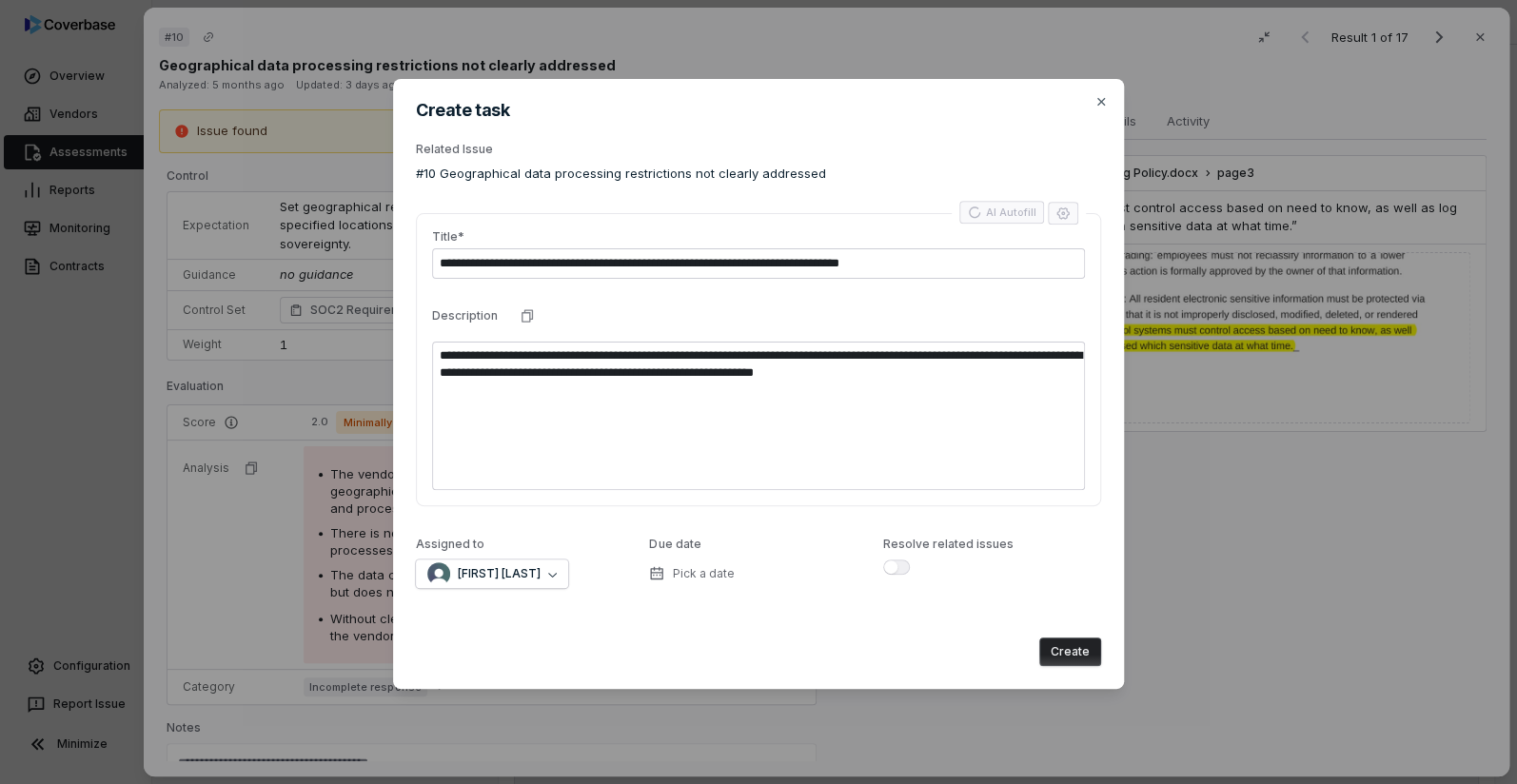 type on "*" 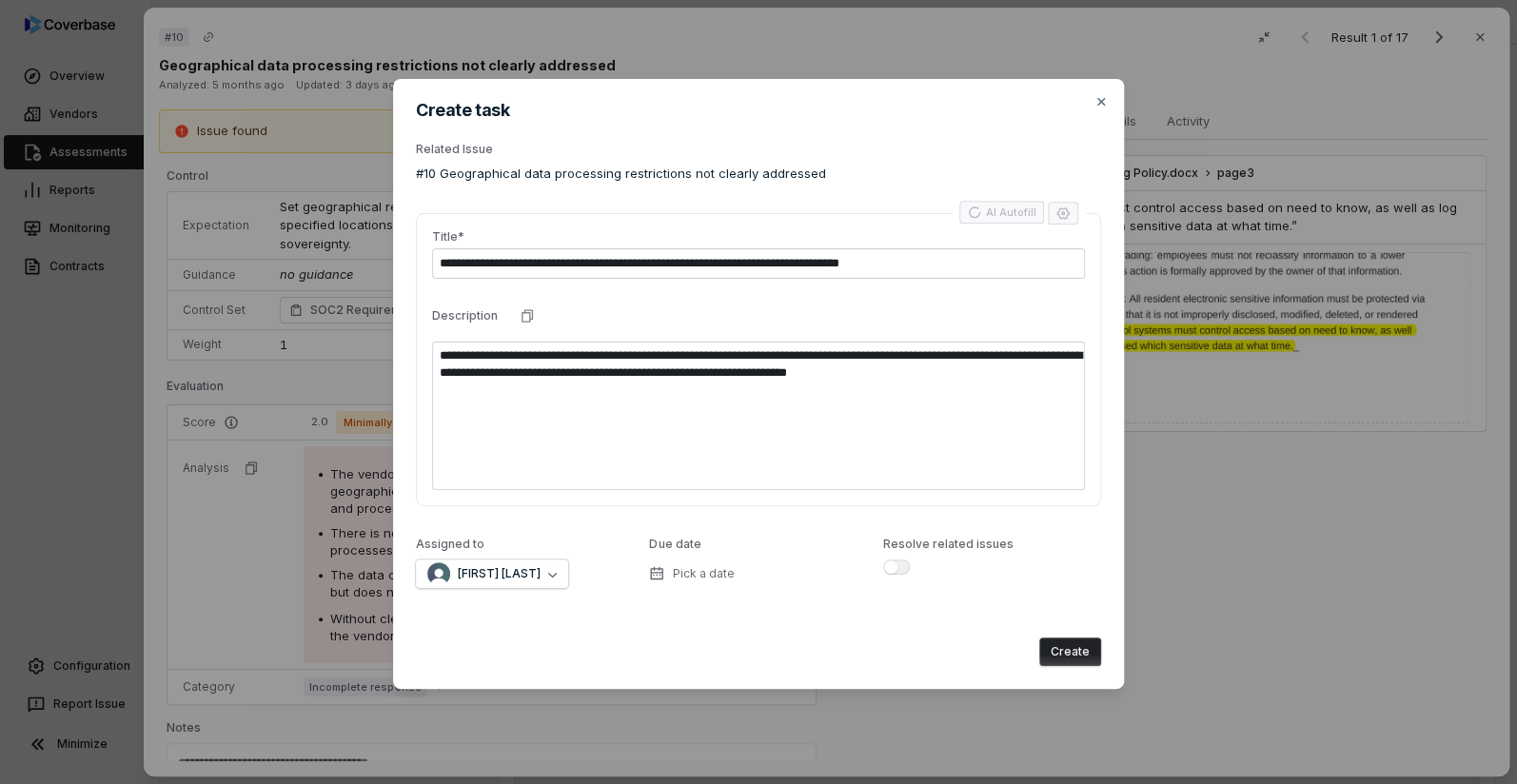 type on "*" 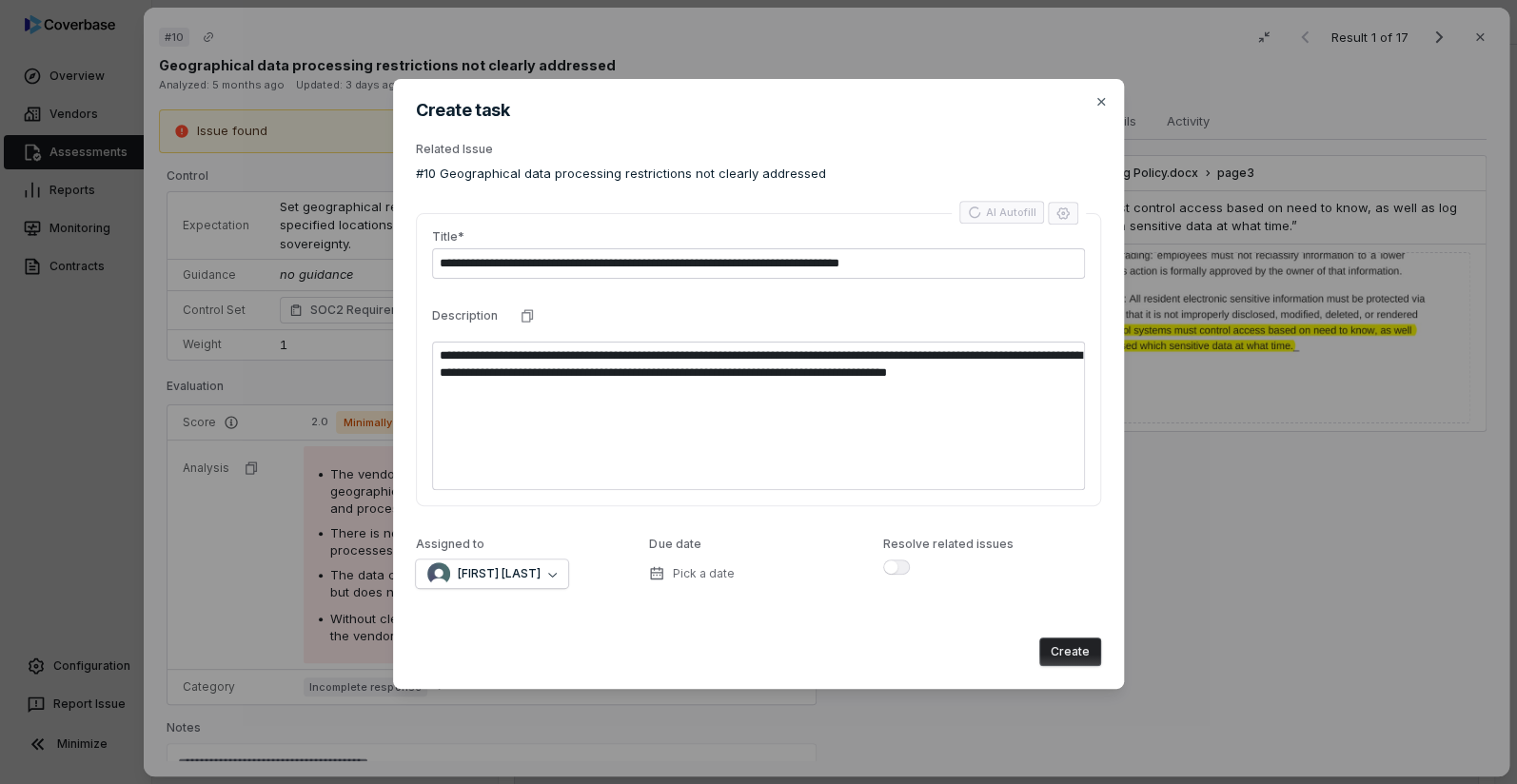 type on "*" 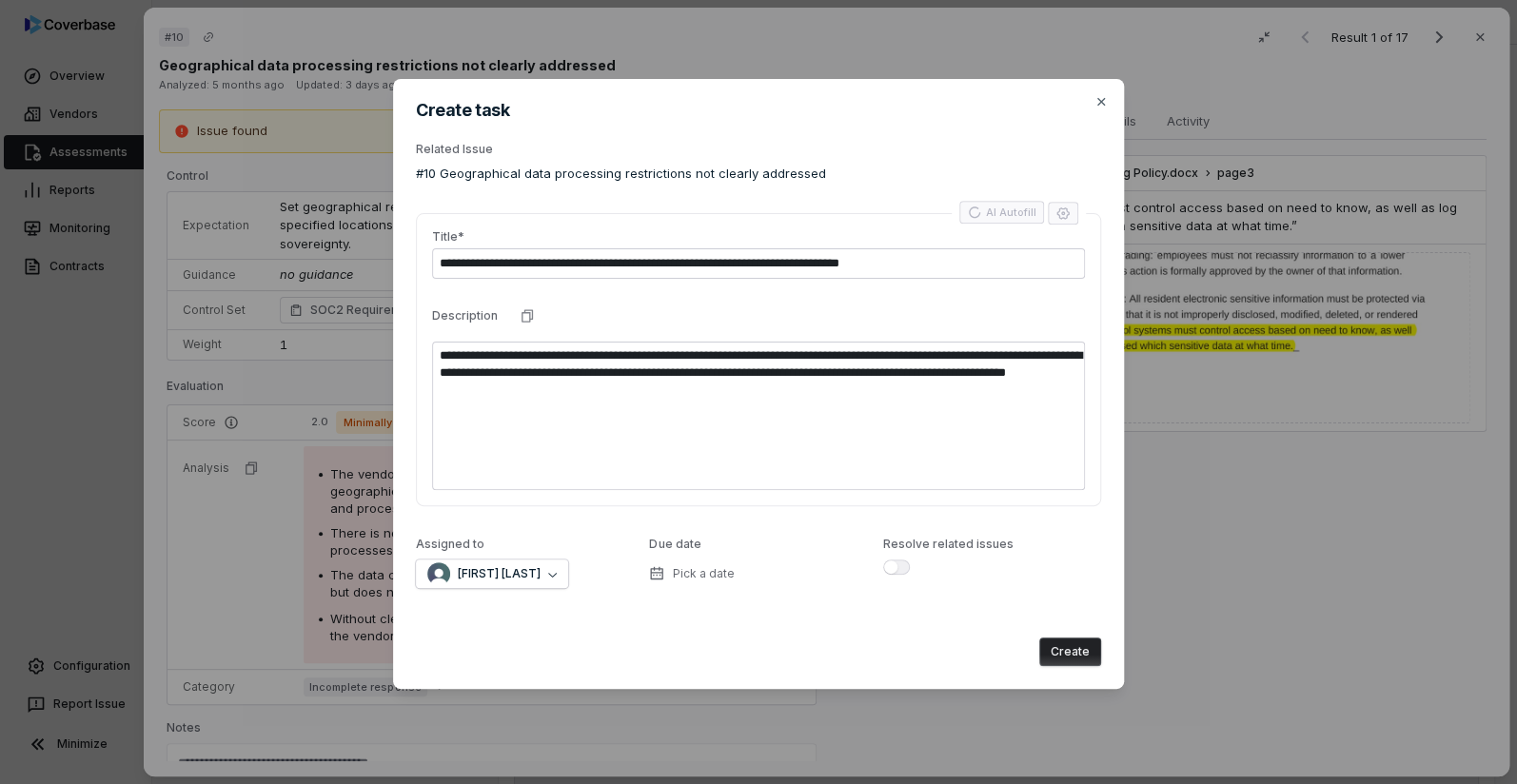 type on "*" 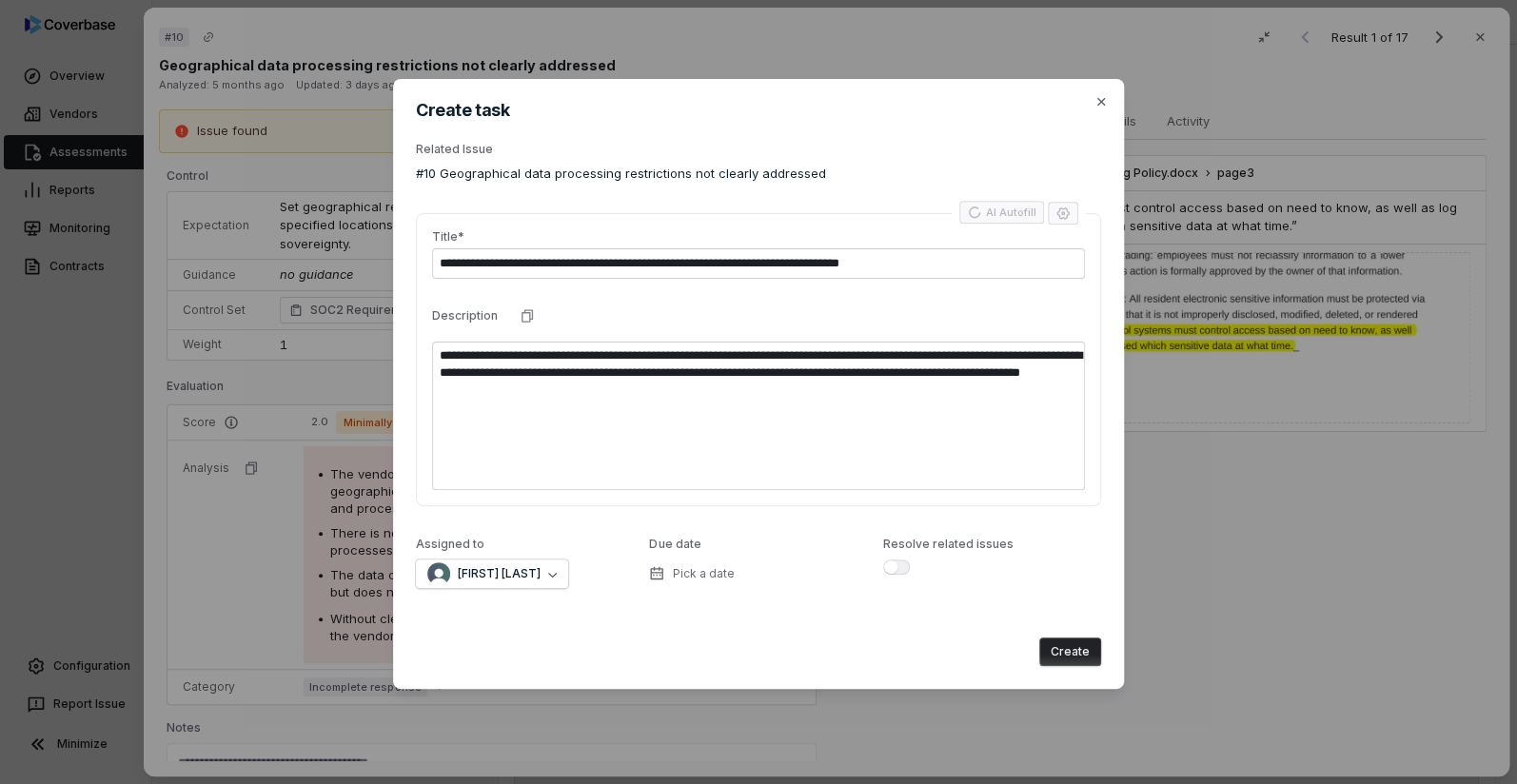 type on "*" 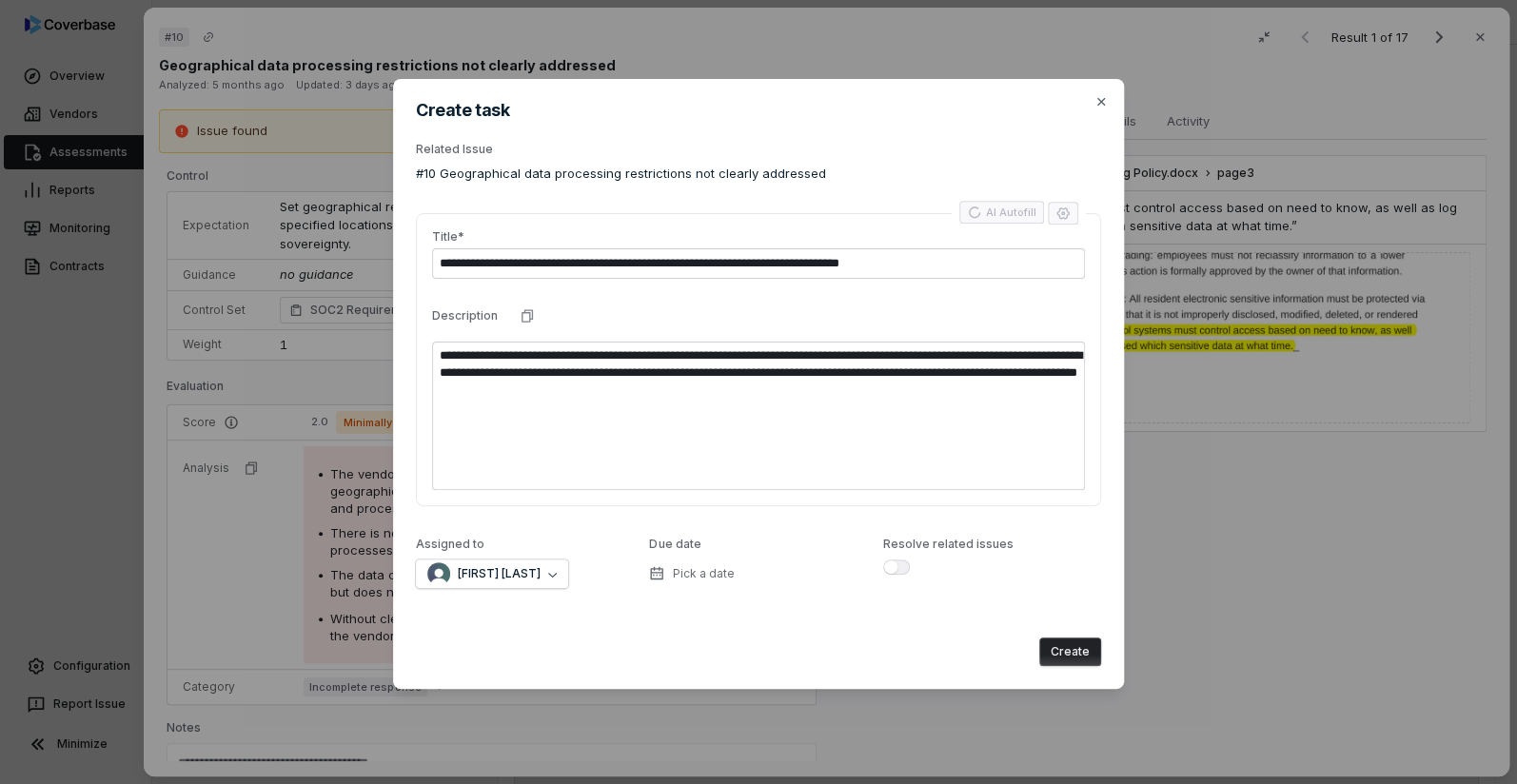 type on "*" 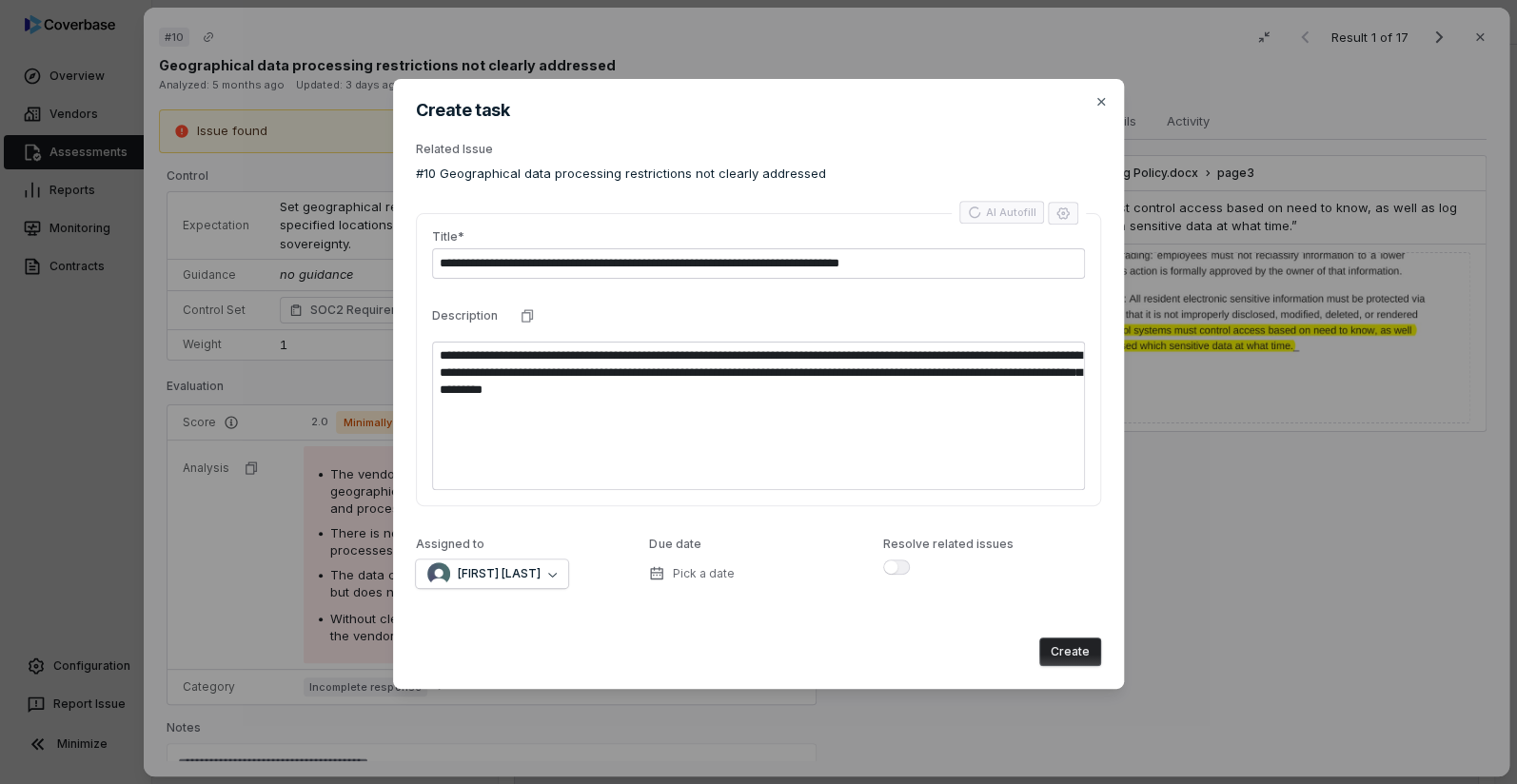 type on "*" 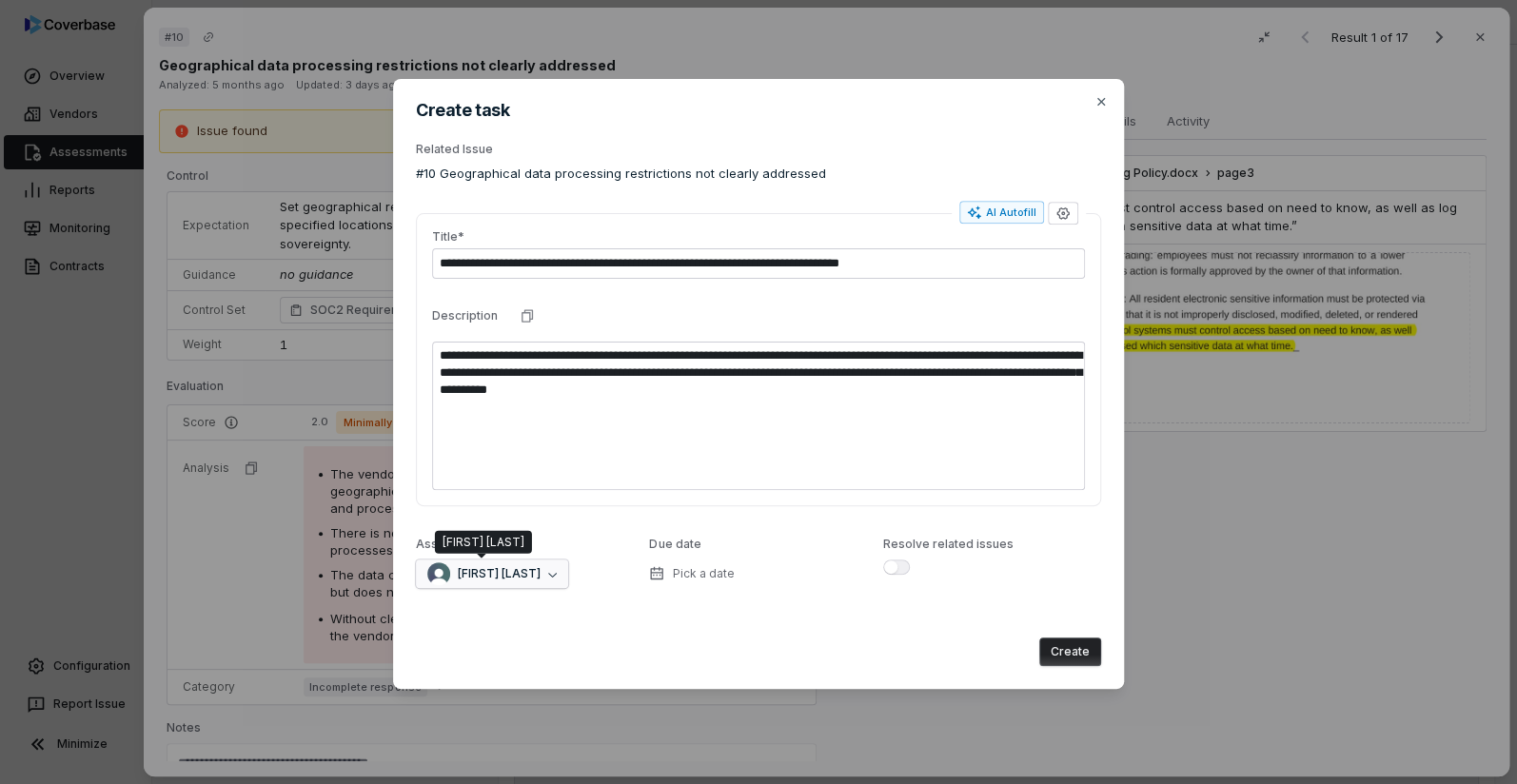 click on "[NAME] [NAME]" at bounding box center [499, 574] 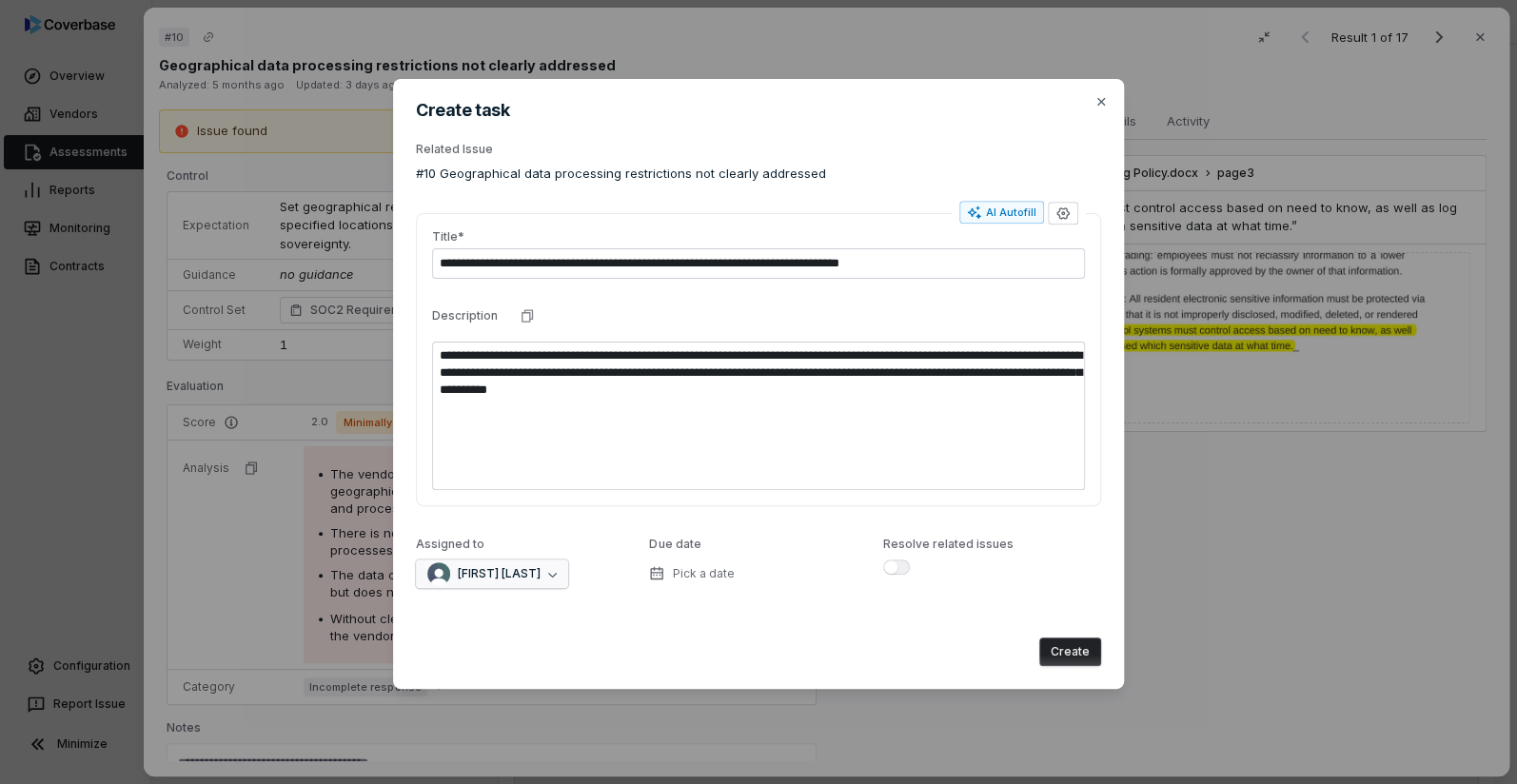 click on "[NAME] [NAME]" at bounding box center (499, 574) 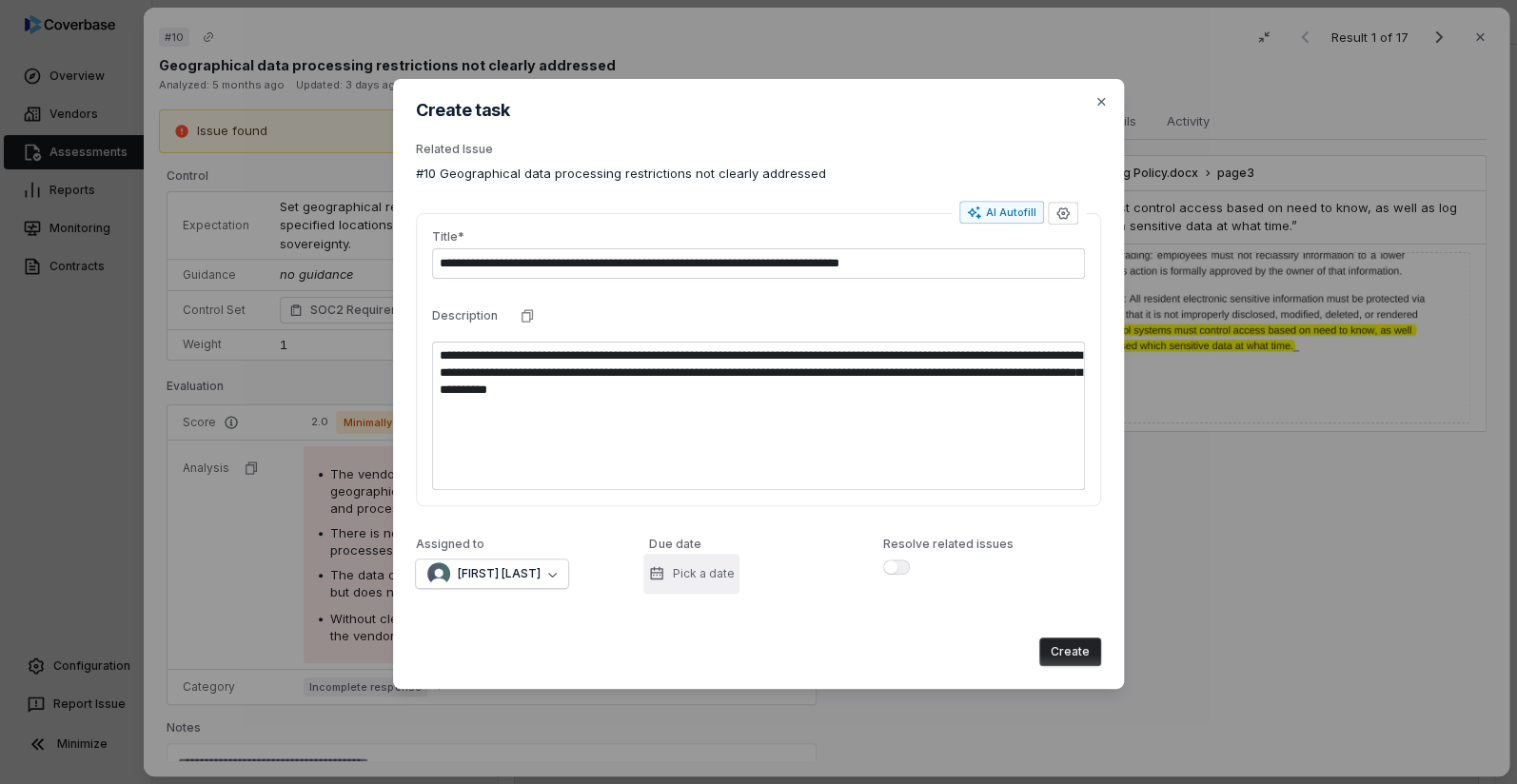 click on "Pick a date" at bounding box center (691, 574) 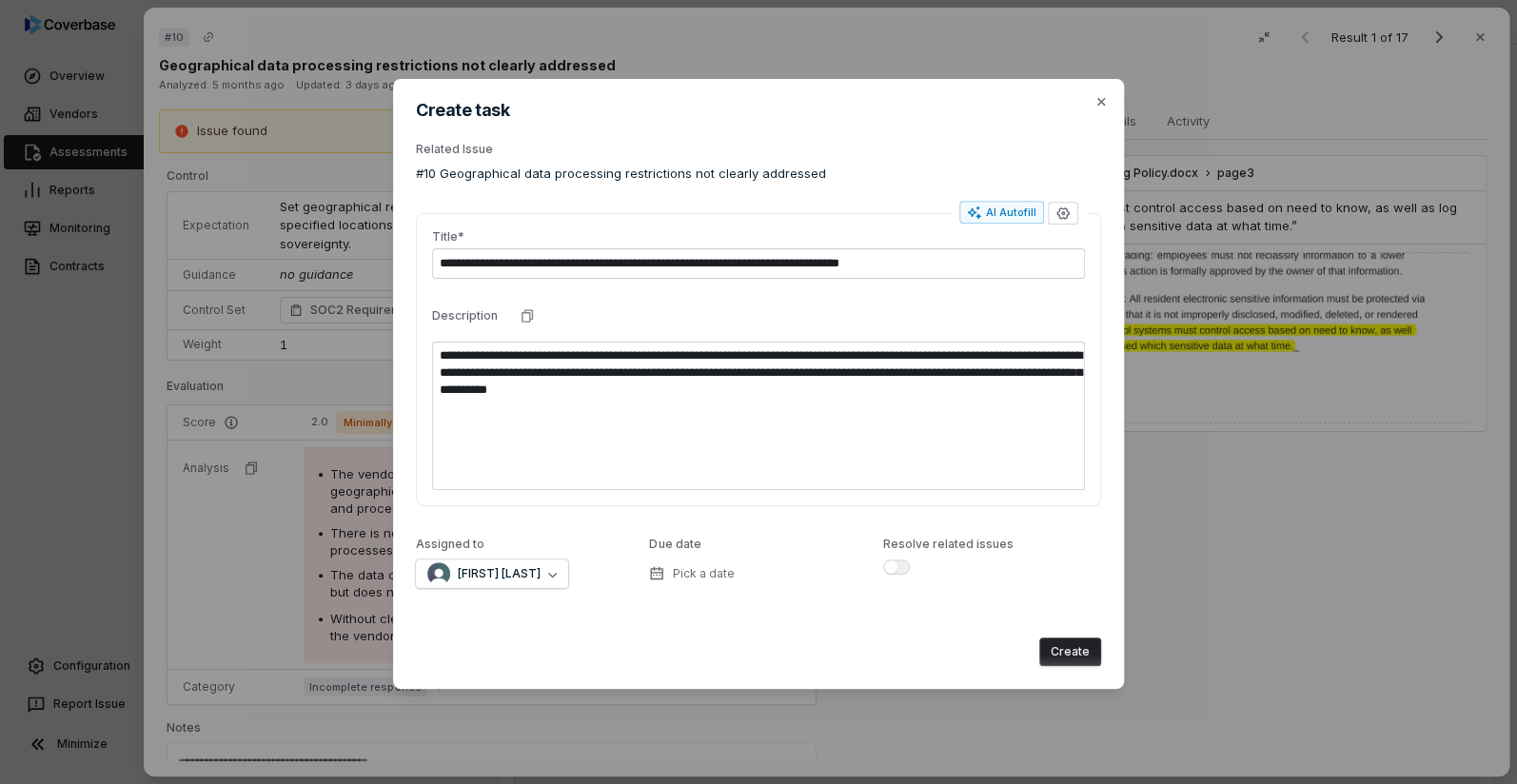 drag, startPoint x: 659, startPoint y: 561, endPoint x: 1044, endPoint y: 650, distance: 395.15313 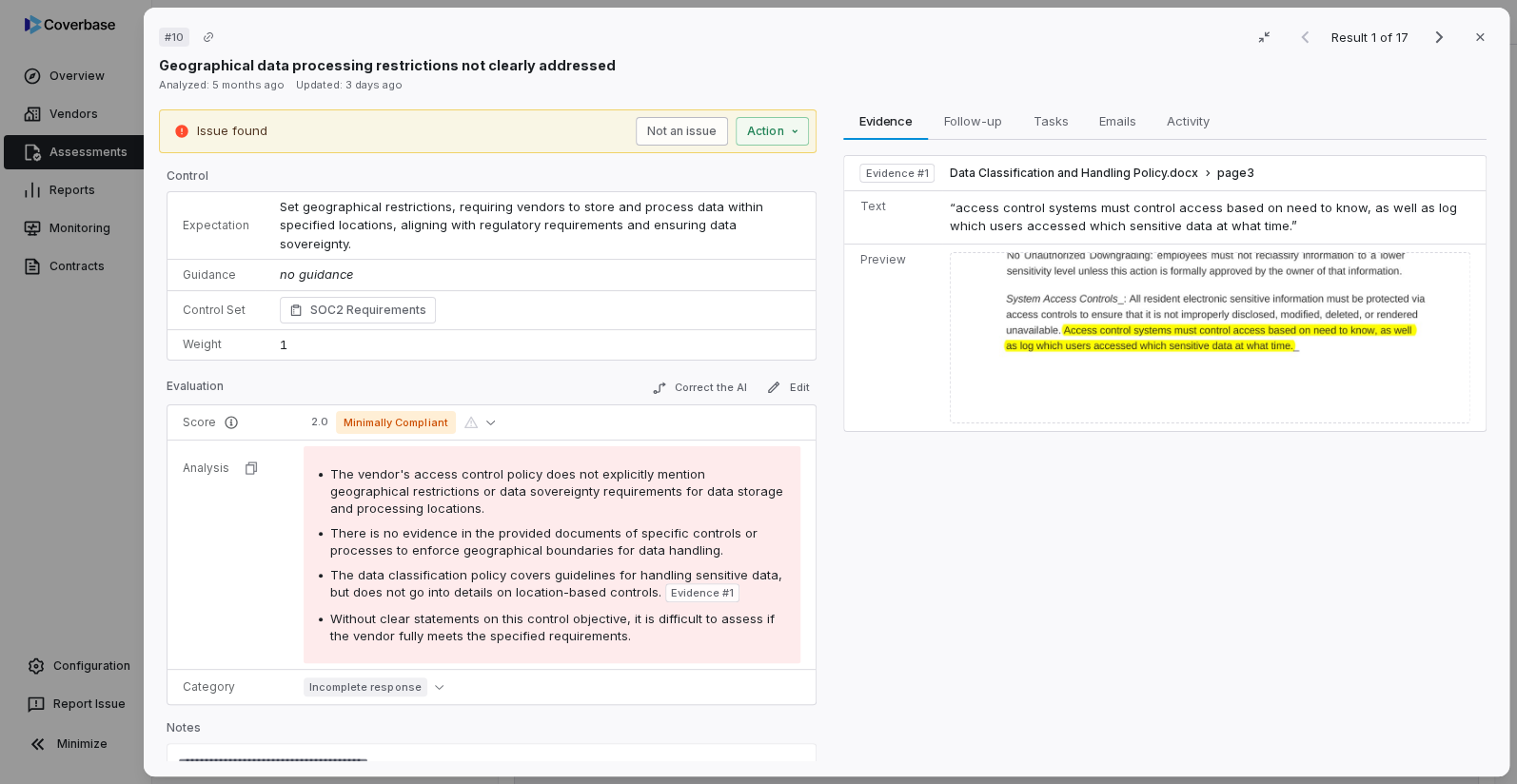 click on "Not an issue" at bounding box center [682, 131] 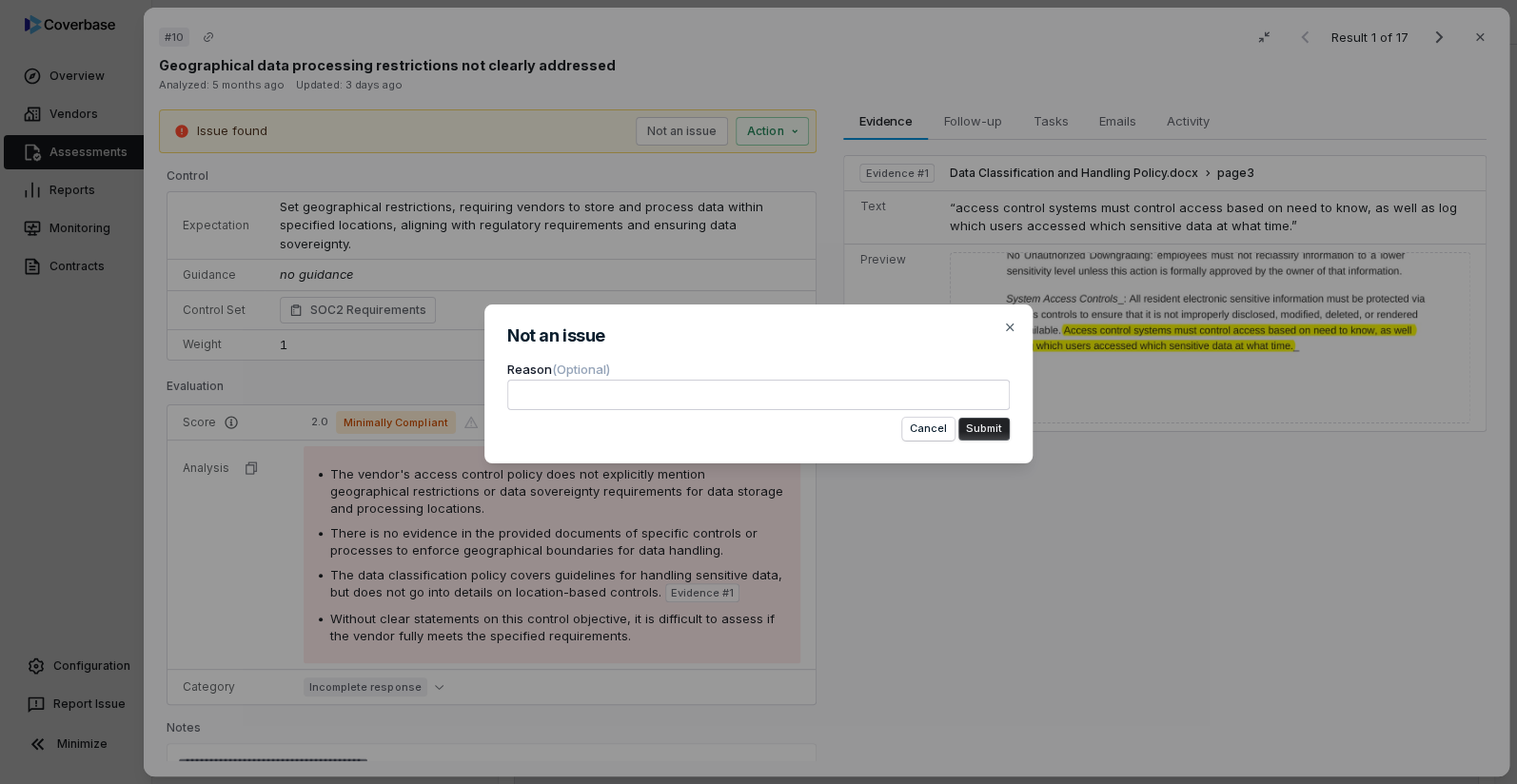 click at bounding box center (758, 395) 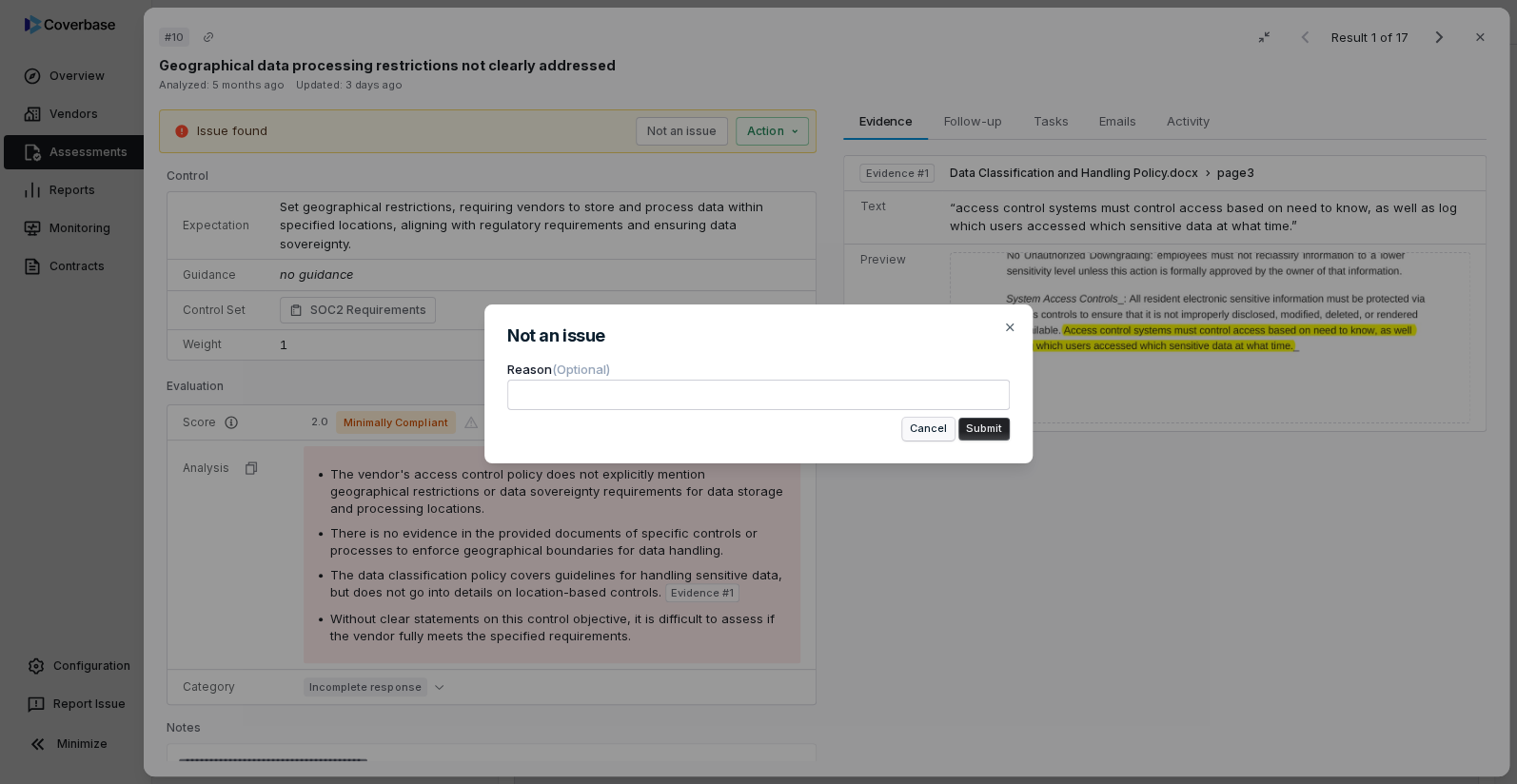 click on "Cancel" at bounding box center (928, 429) 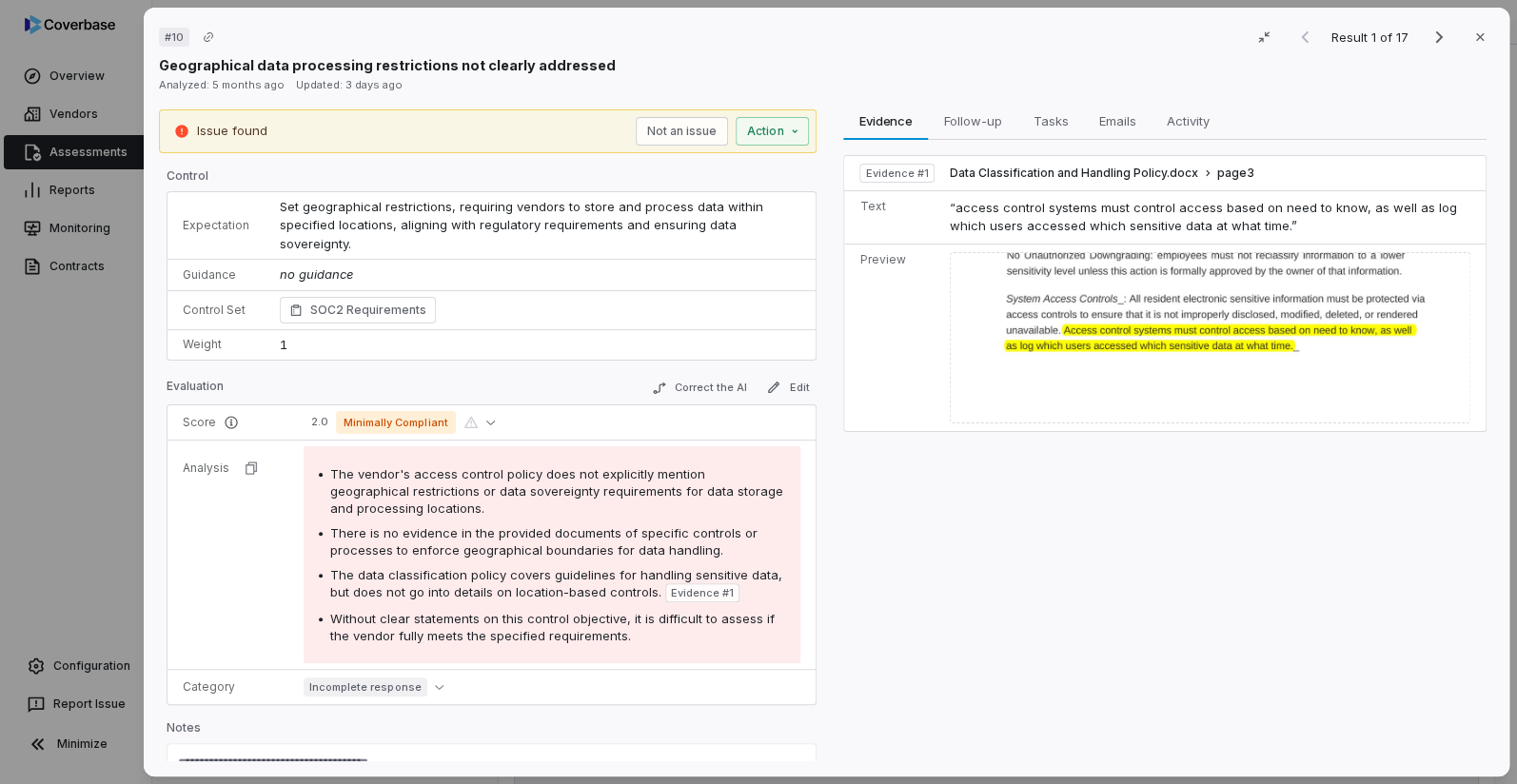 drag, startPoint x: 1313, startPoint y: 332, endPoint x: 1381, endPoint y: 343, distance: 68.88396 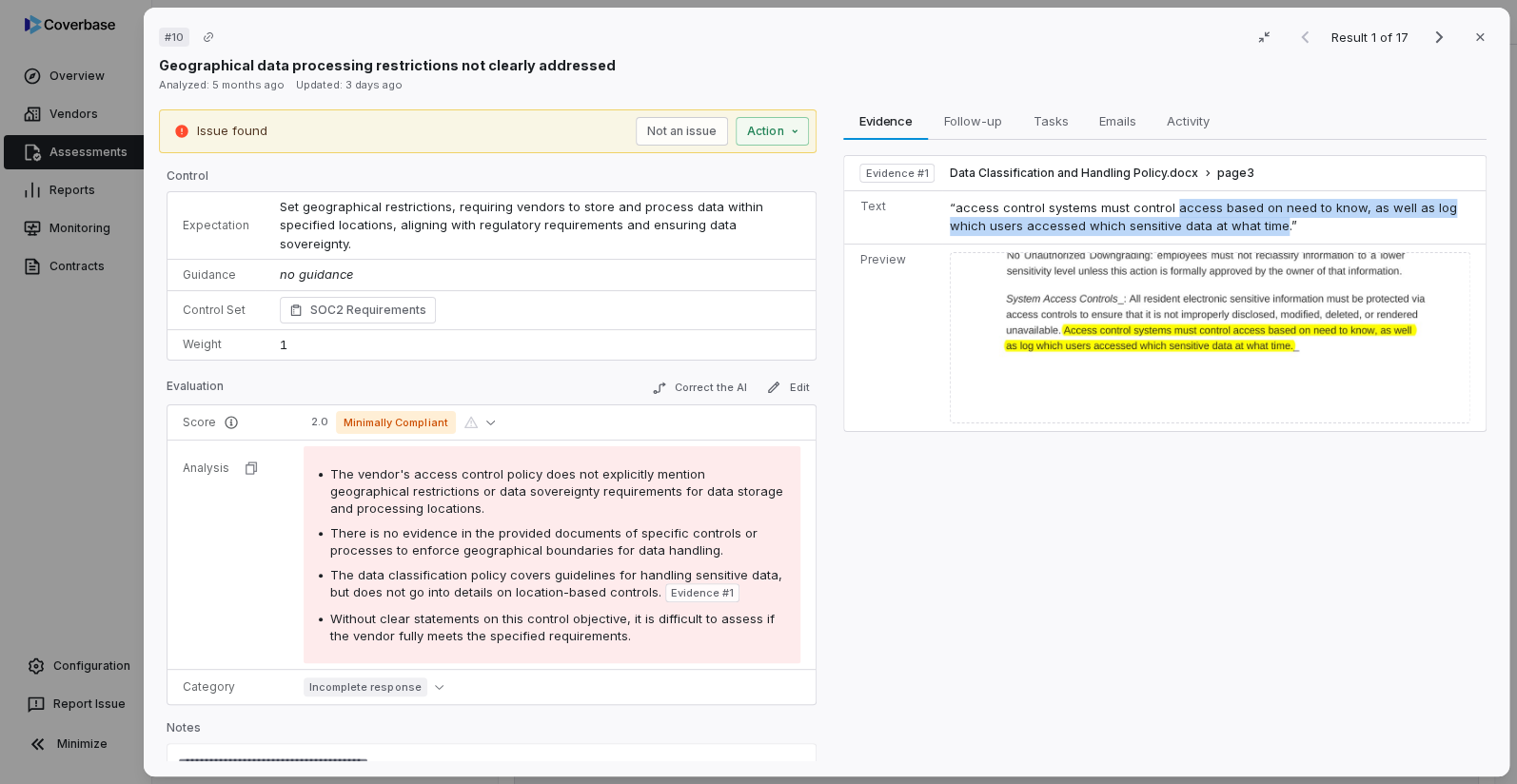 drag, startPoint x: 1164, startPoint y: 207, endPoint x: 1268, endPoint y: 227, distance: 105.9056 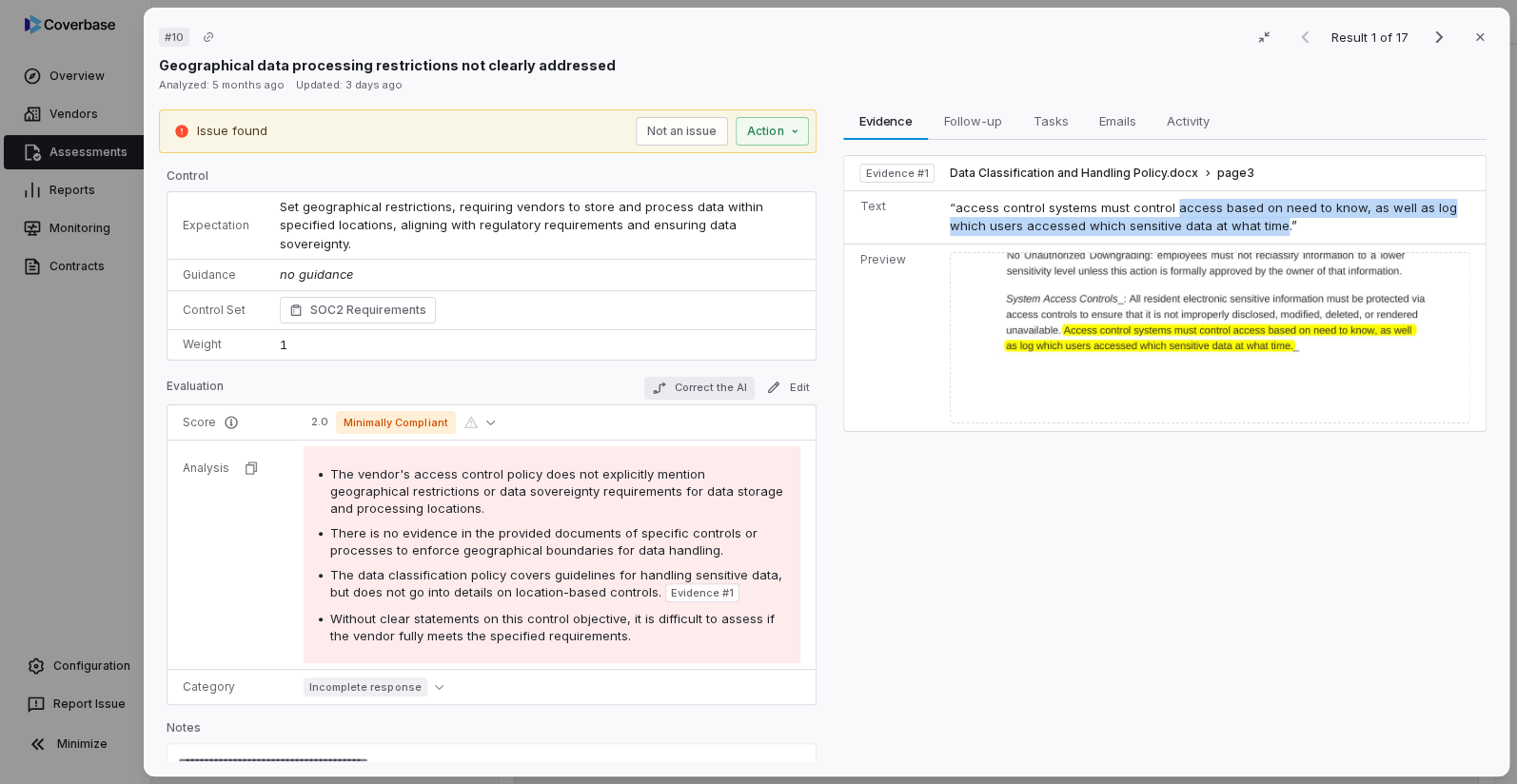 click on "Correct the AI" at bounding box center (700, 388) 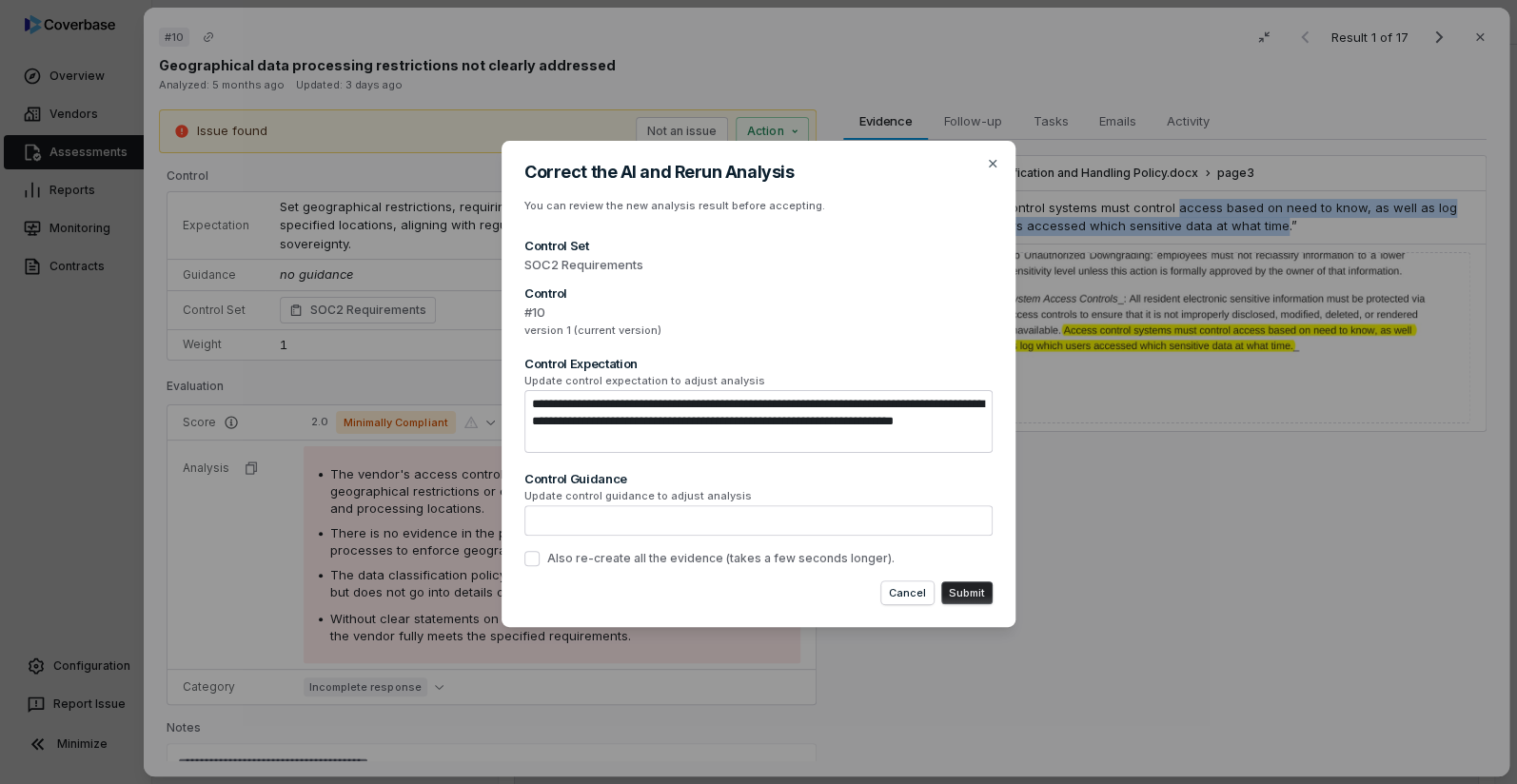 click at bounding box center (758, 520) 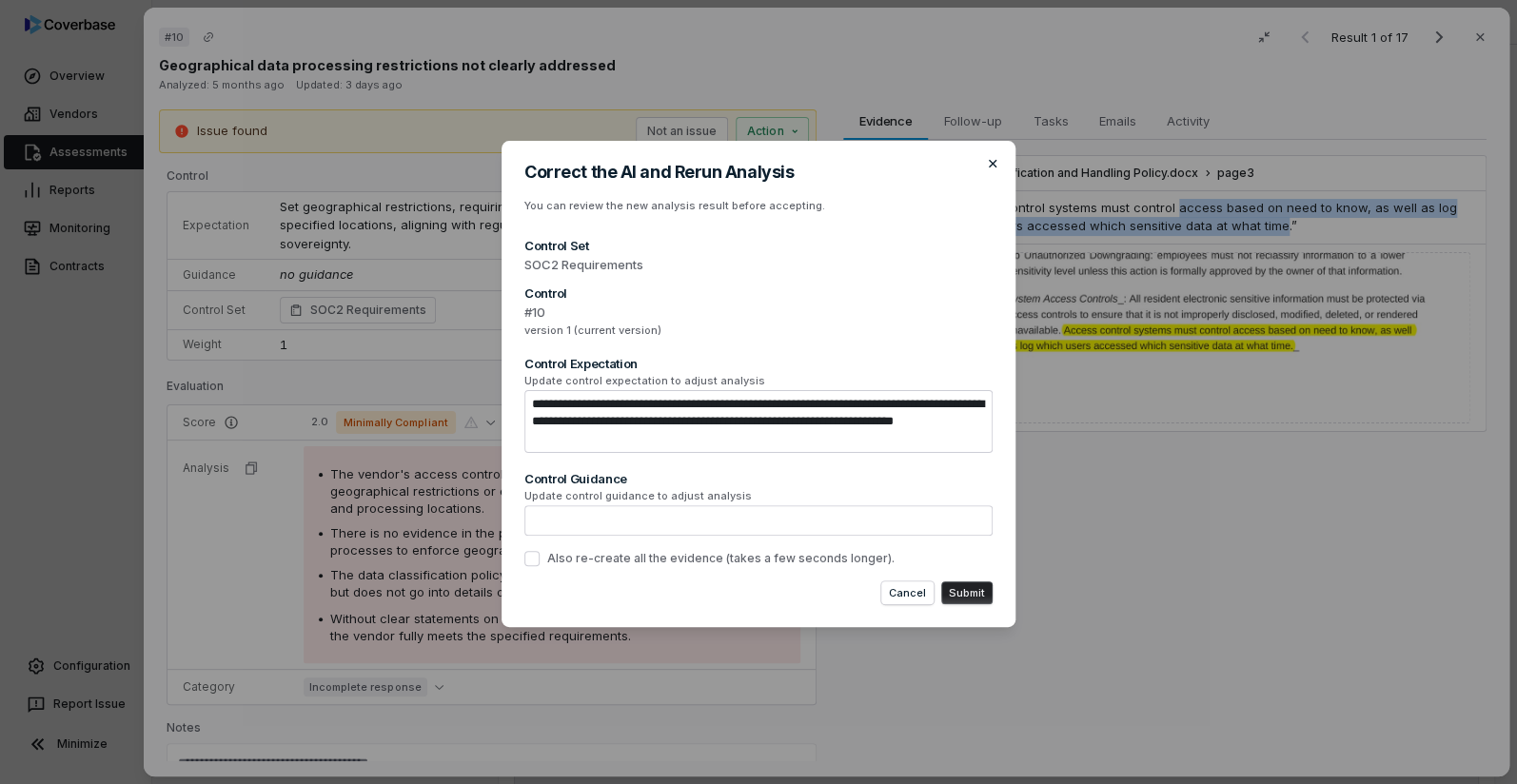 click 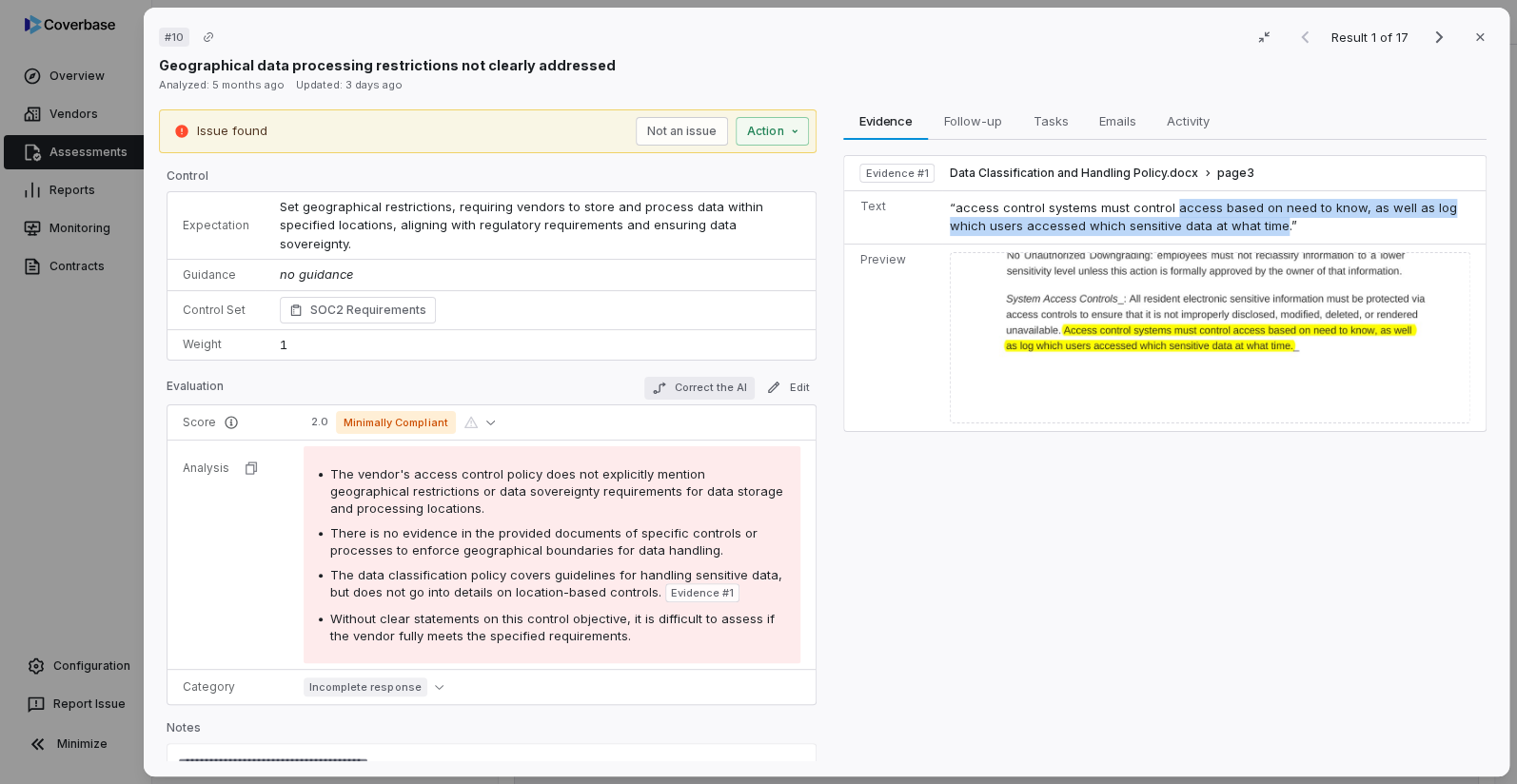 click on "Correct the AI" at bounding box center (700, 388) 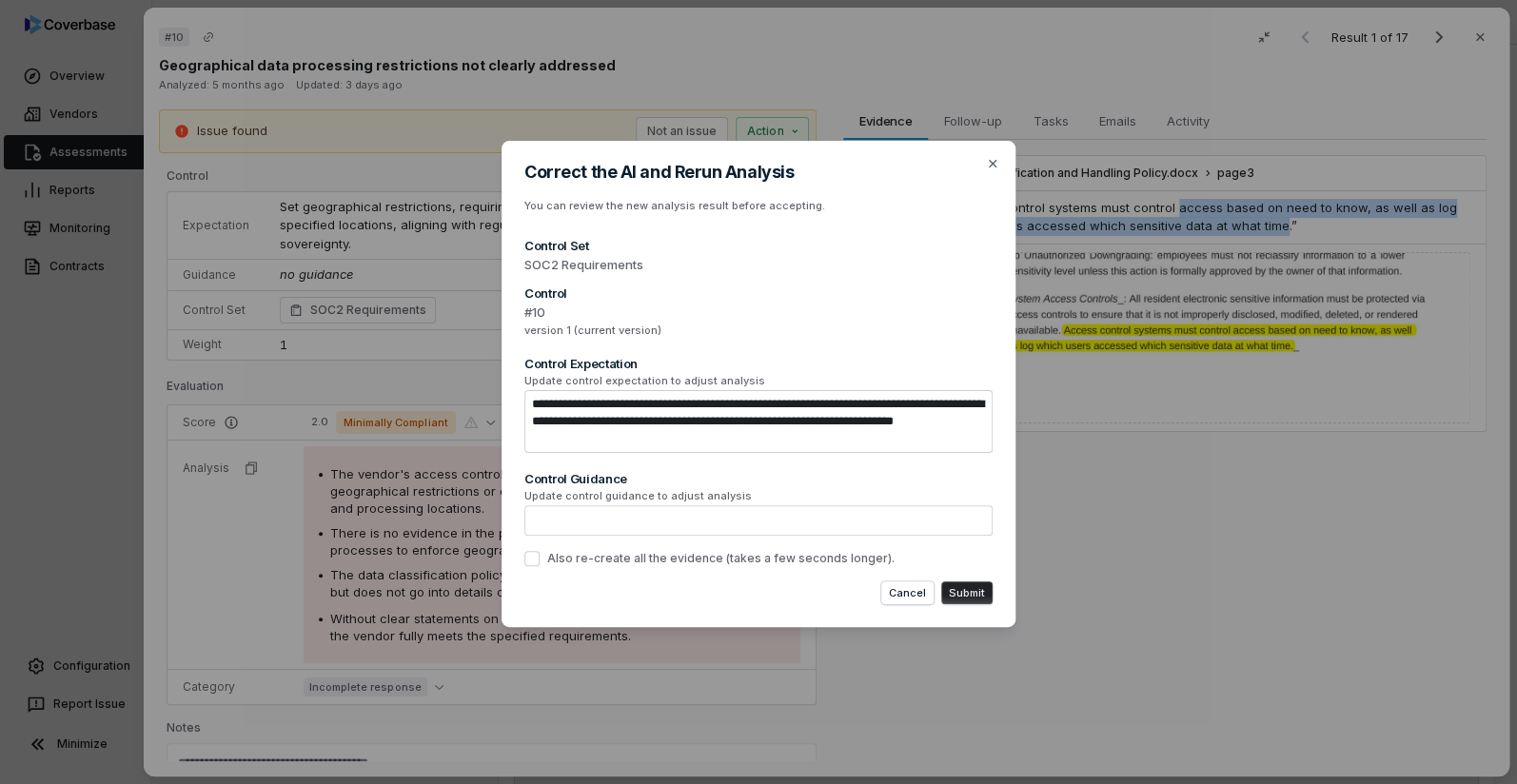 click at bounding box center (758, 520) 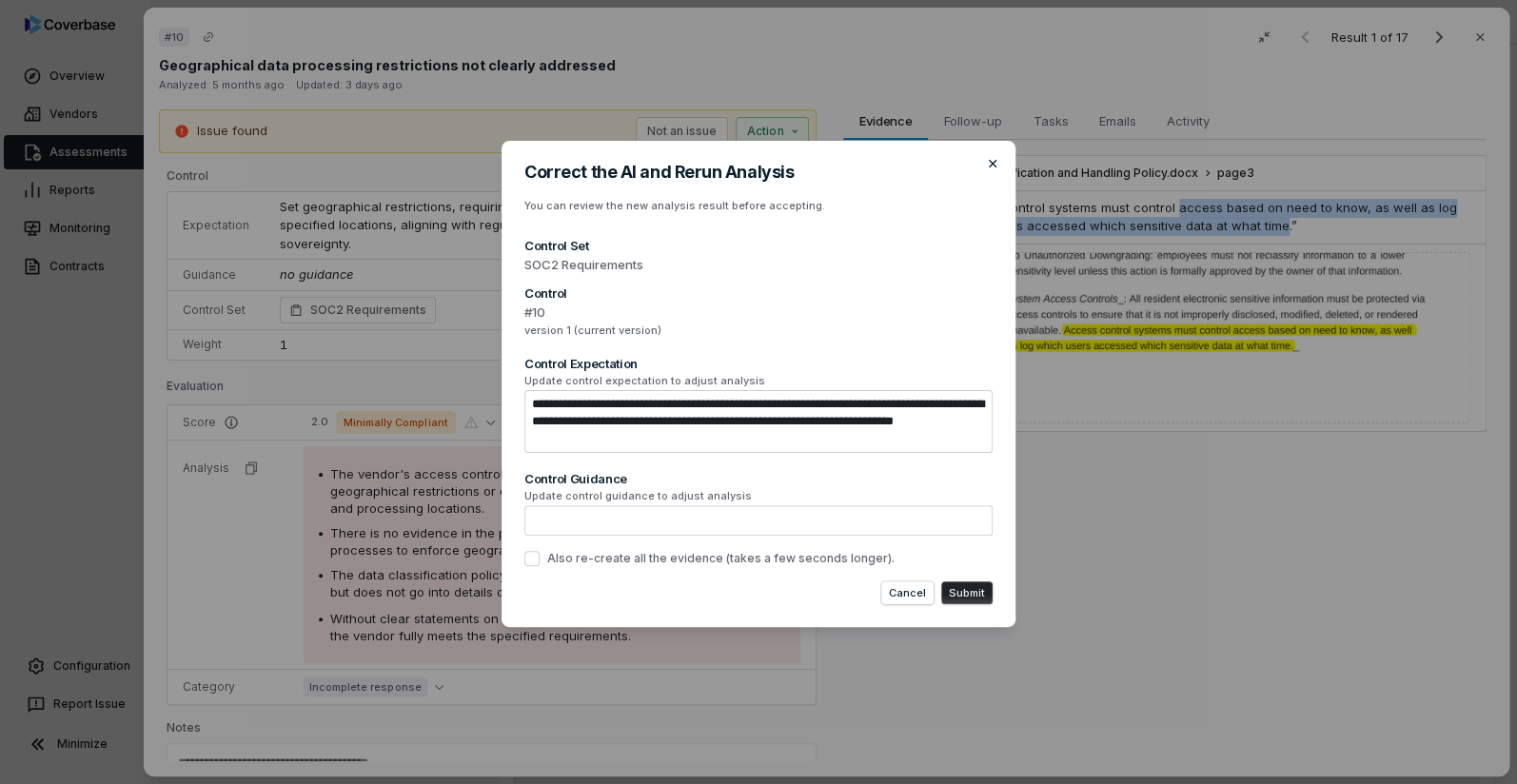 click 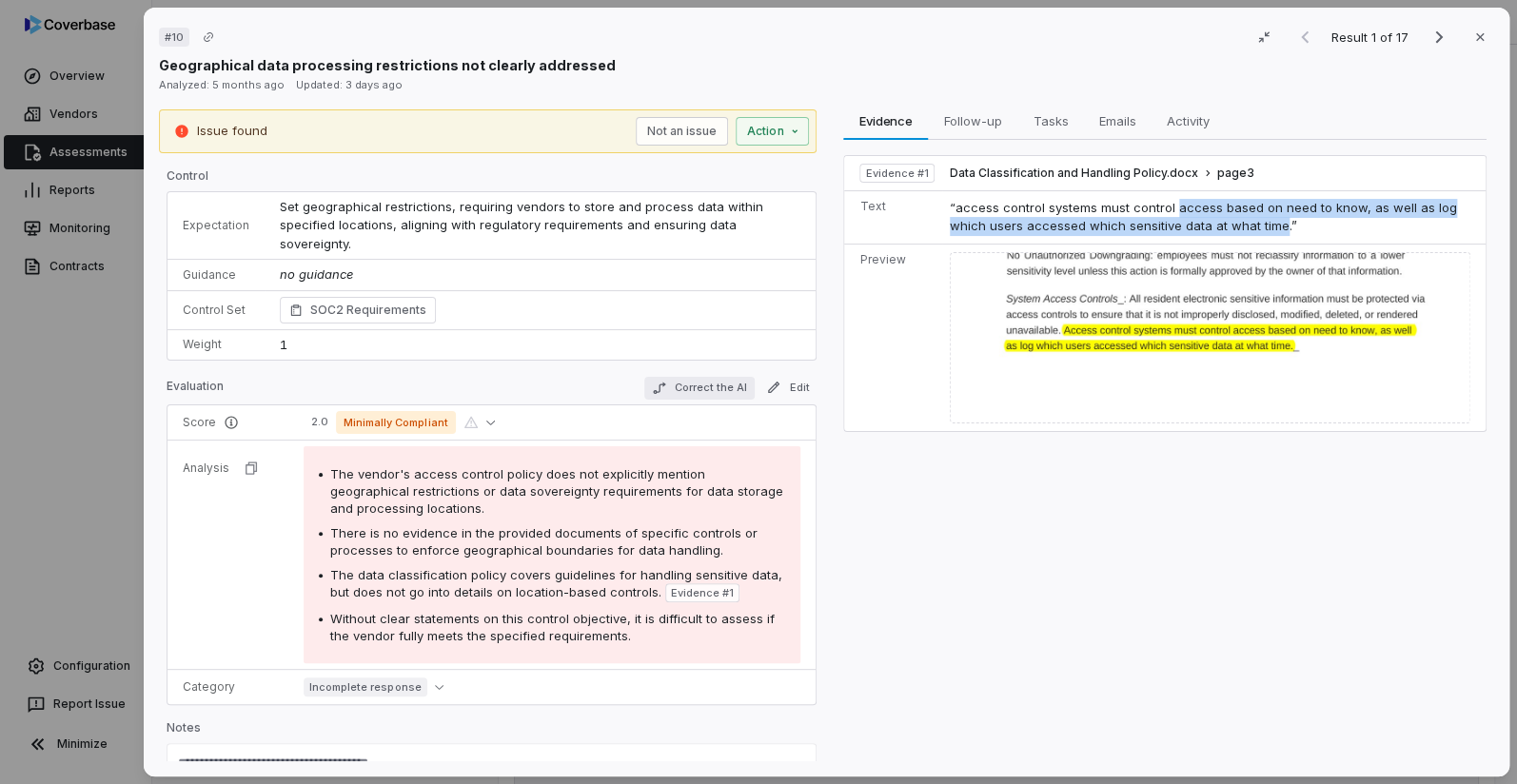 click on "Correct the AI" at bounding box center [700, 388] 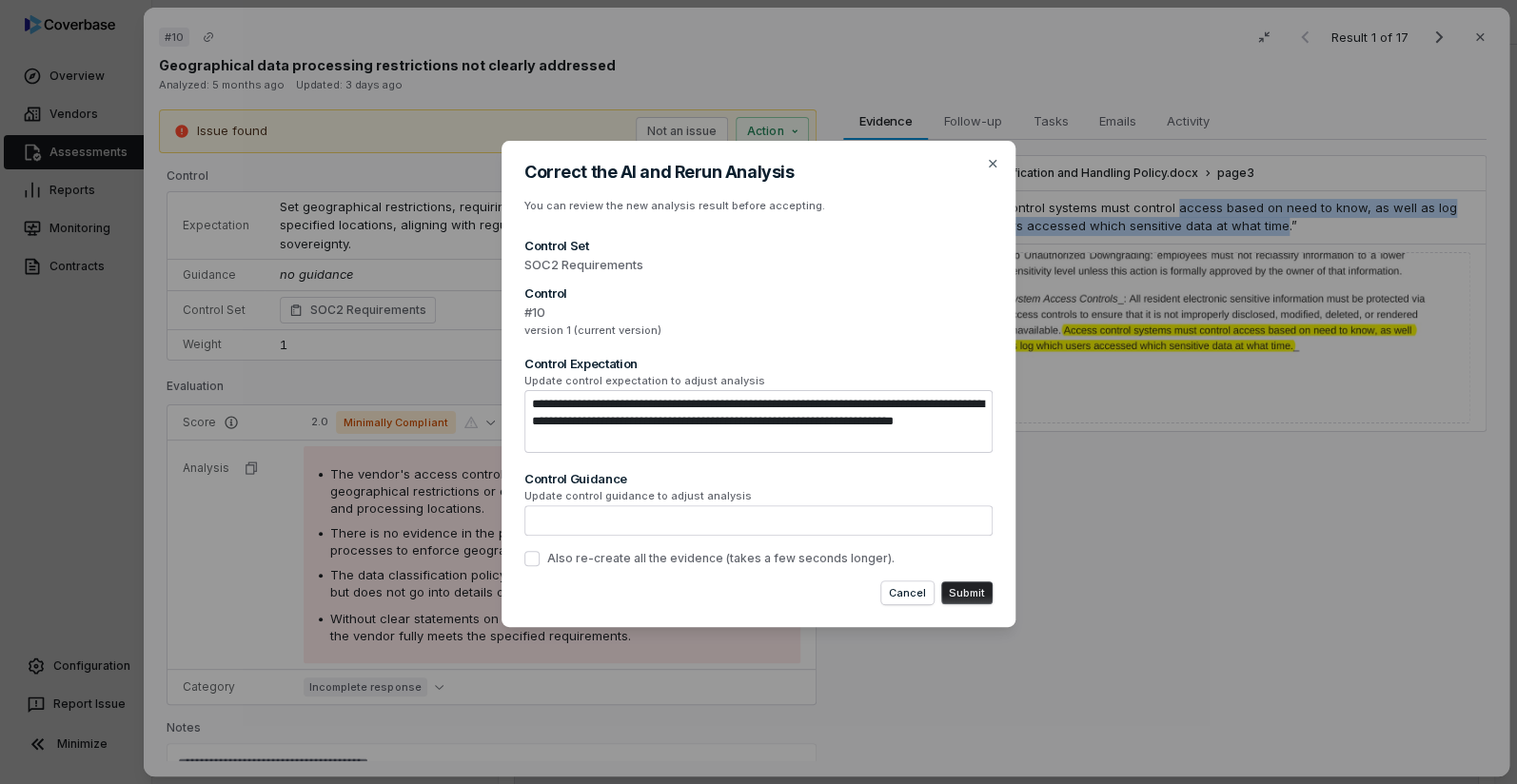 click at bounding box center [758, 520] 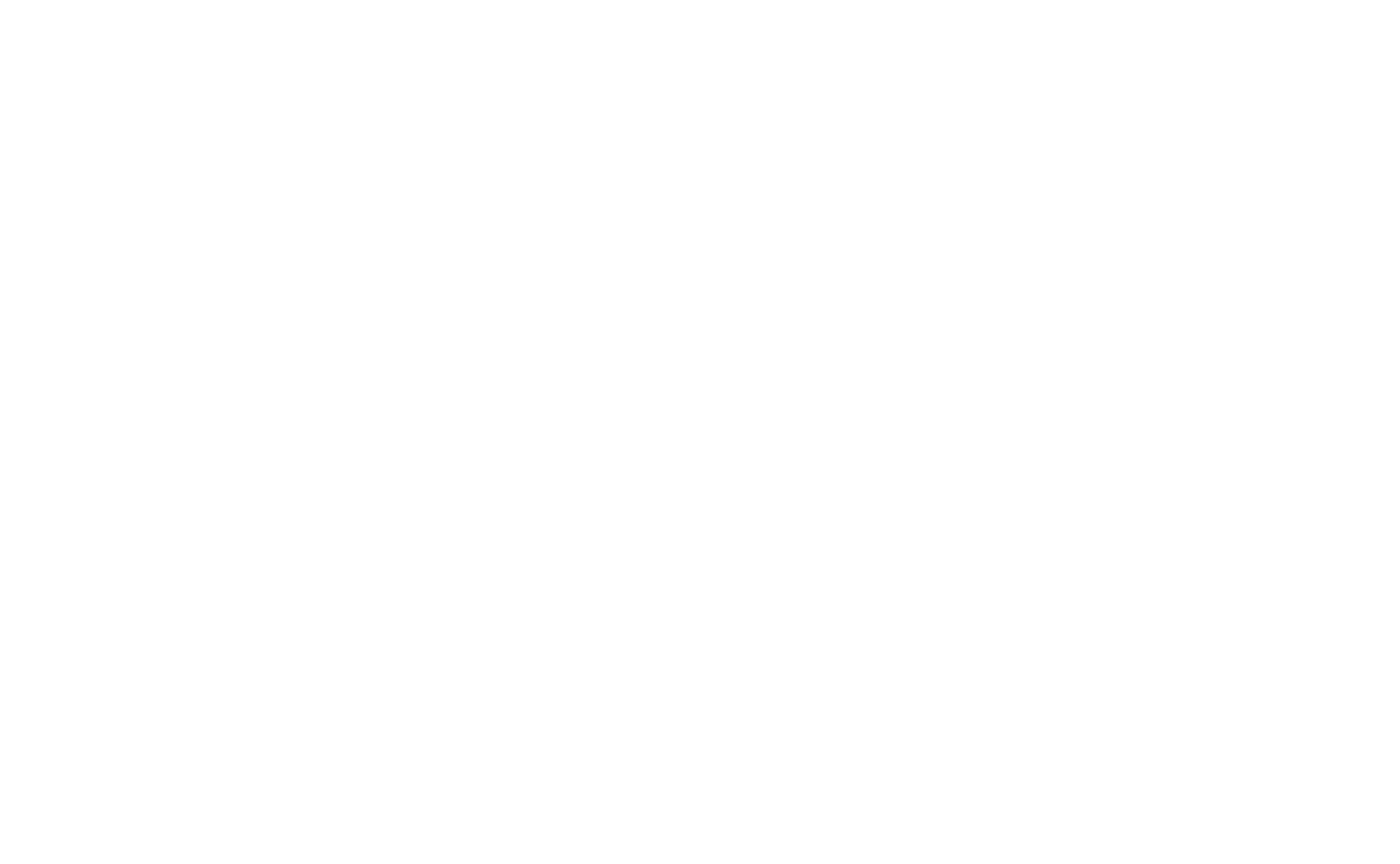 scroll, scrollTop: 0, scrollLeft: 0, axis: both 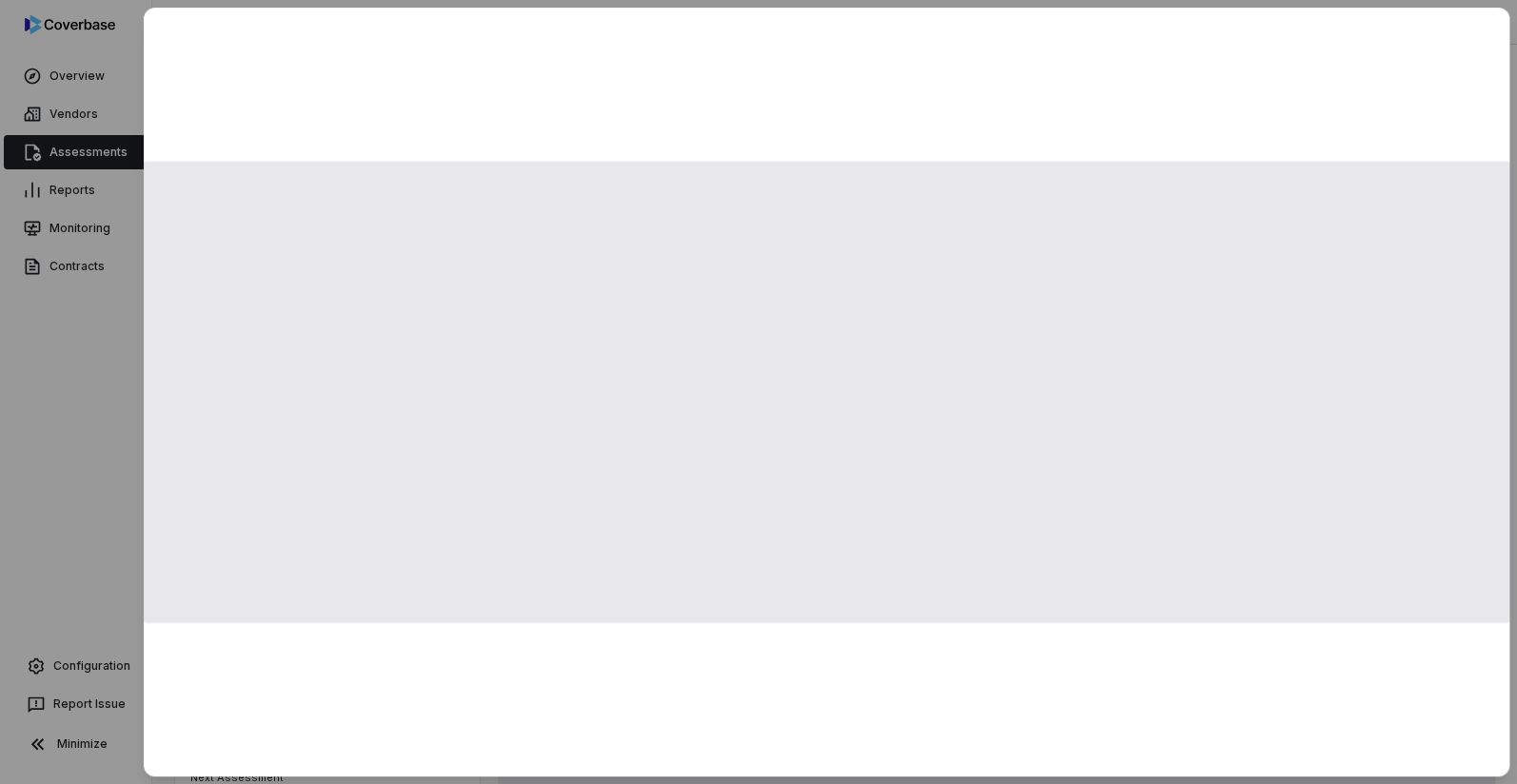 click at bounding box center (826, 392) 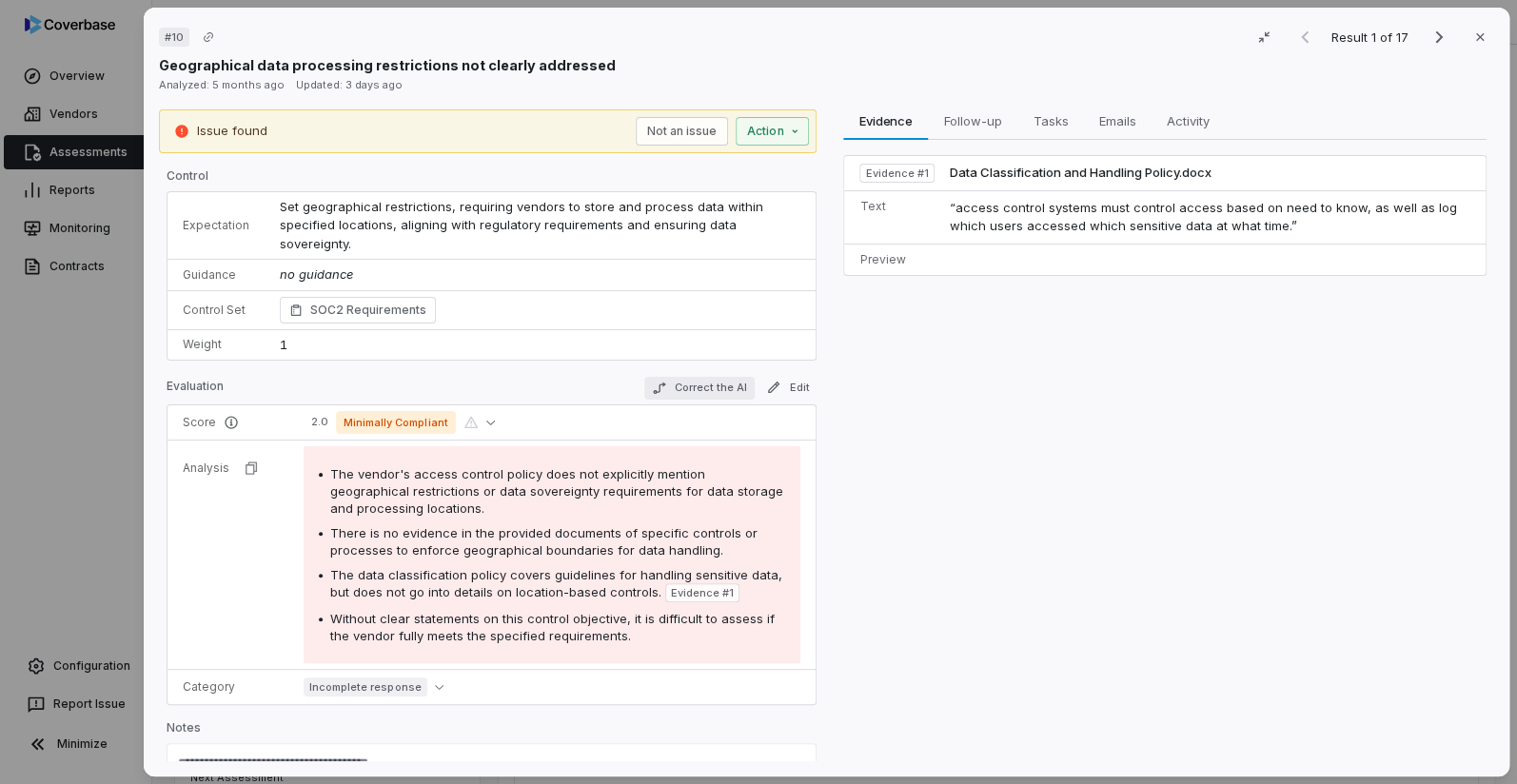 click on "Correct the AI" at bounding box center [700, 388] 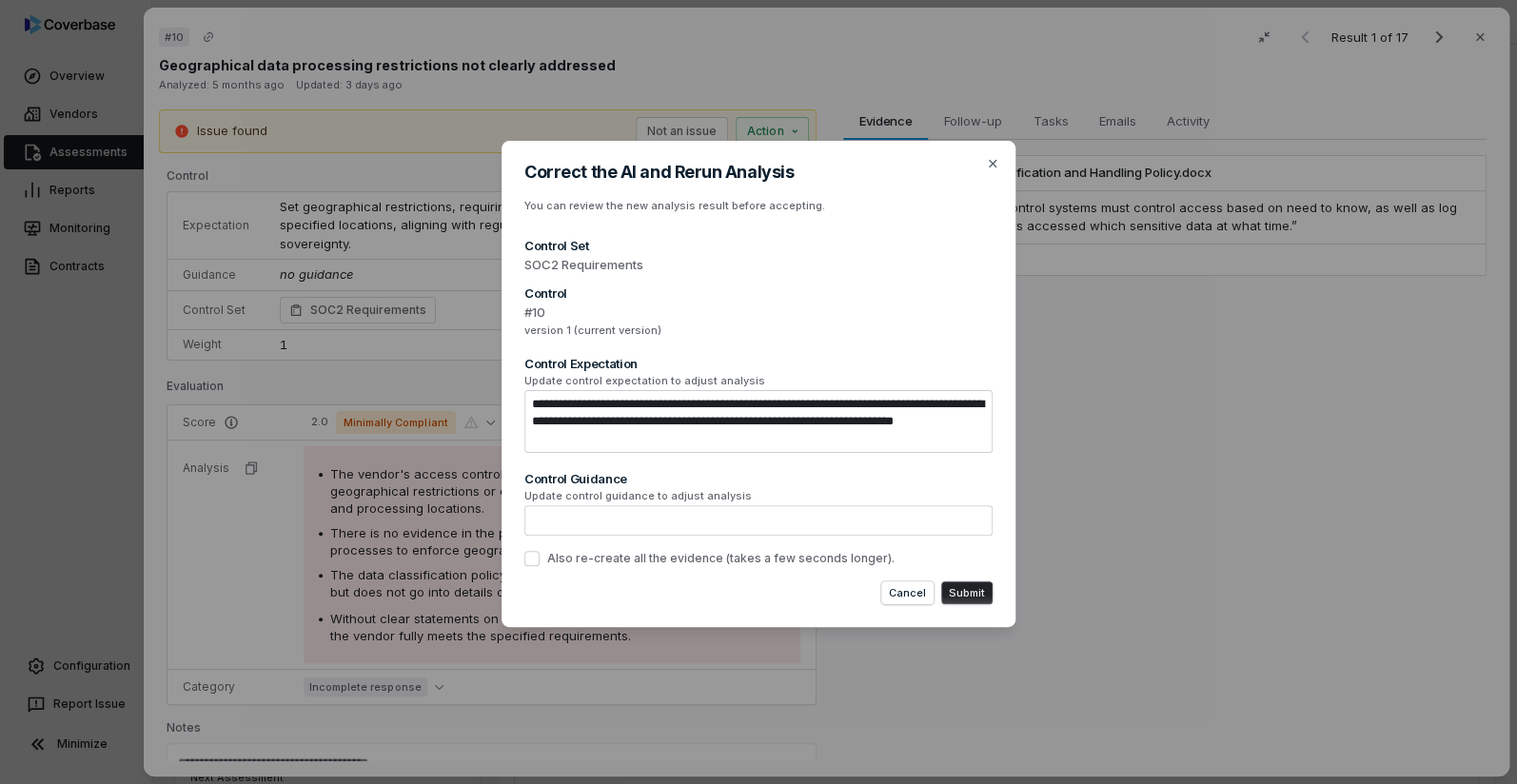 click at bounding box center (758, 520) 